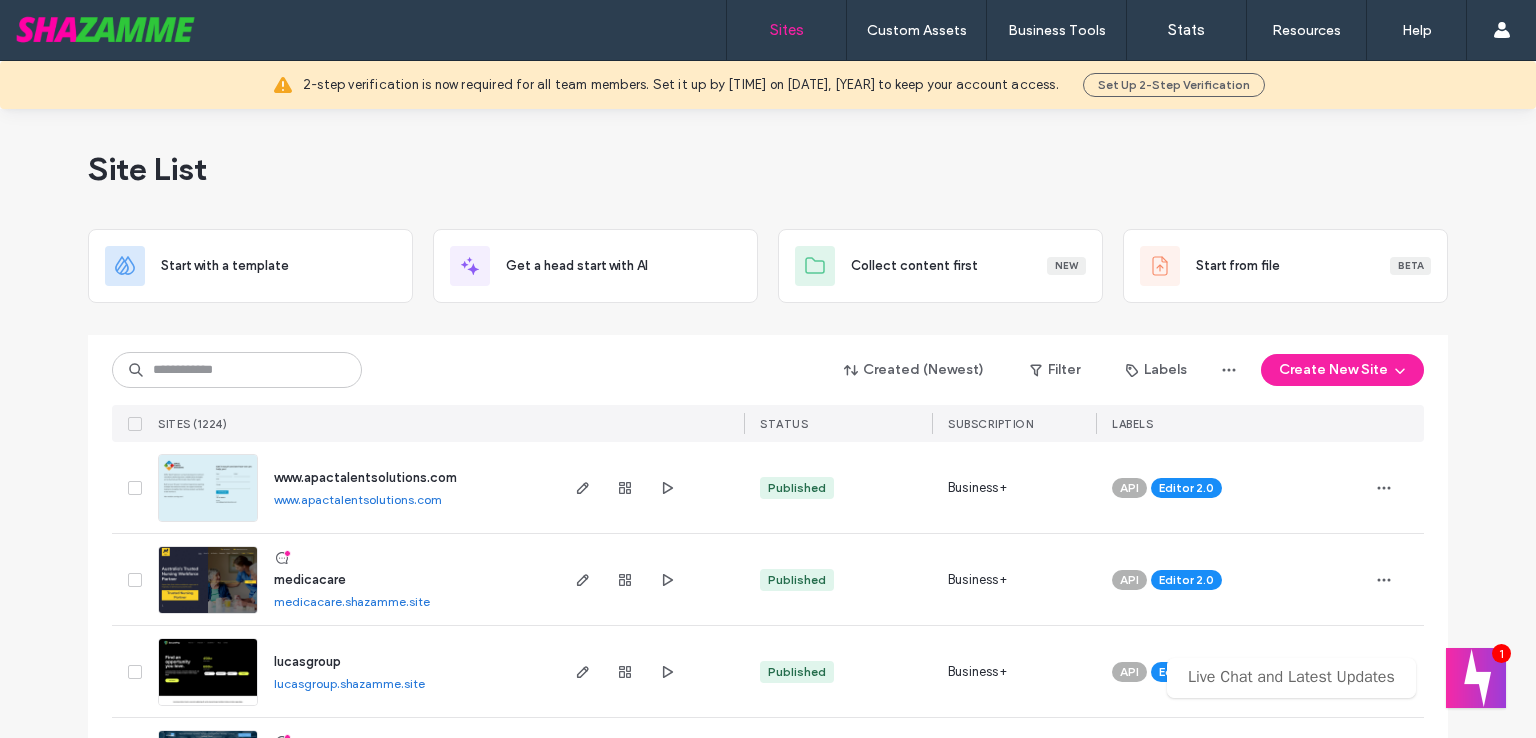 scroll, scrollTop: 0, scrollLeft: 0, axis: both 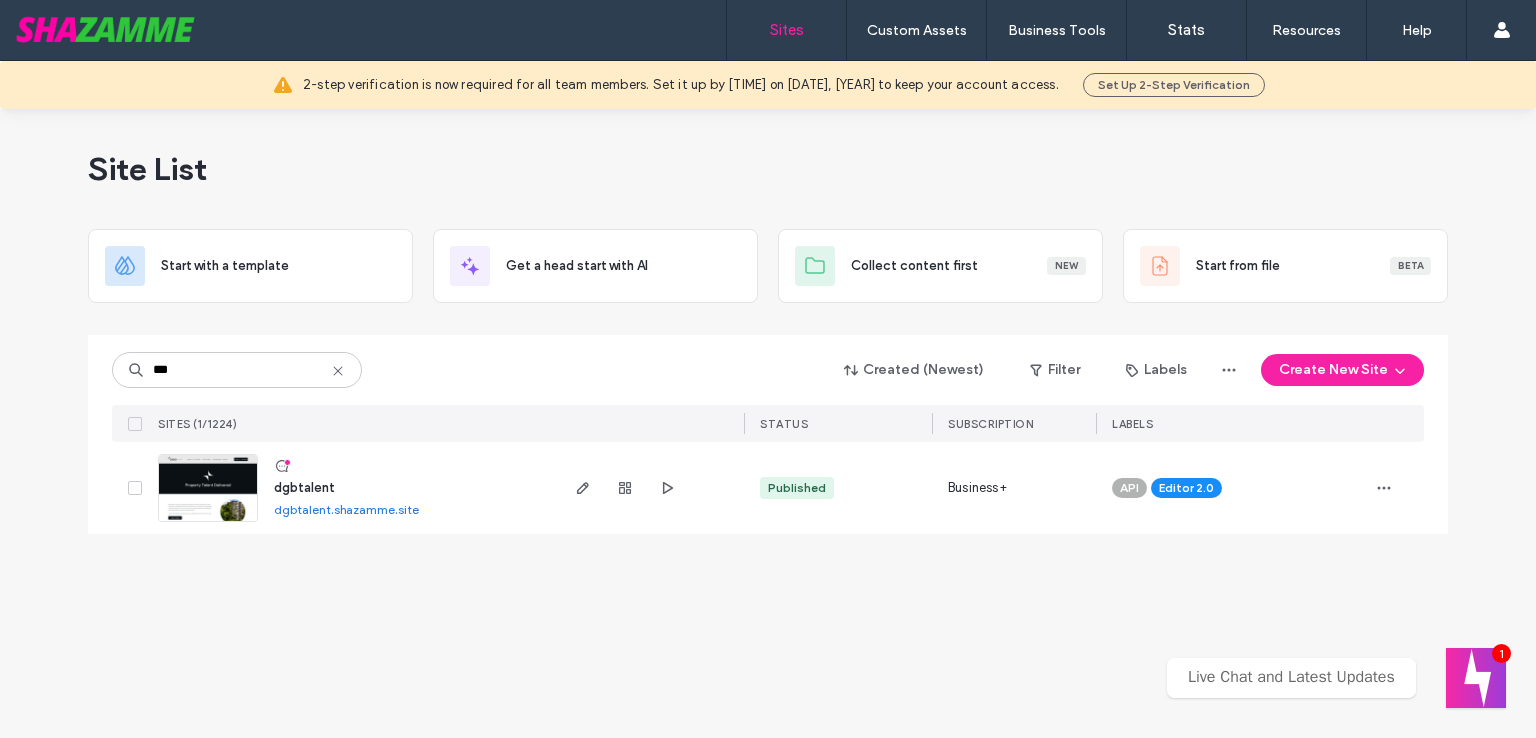 type on "***" 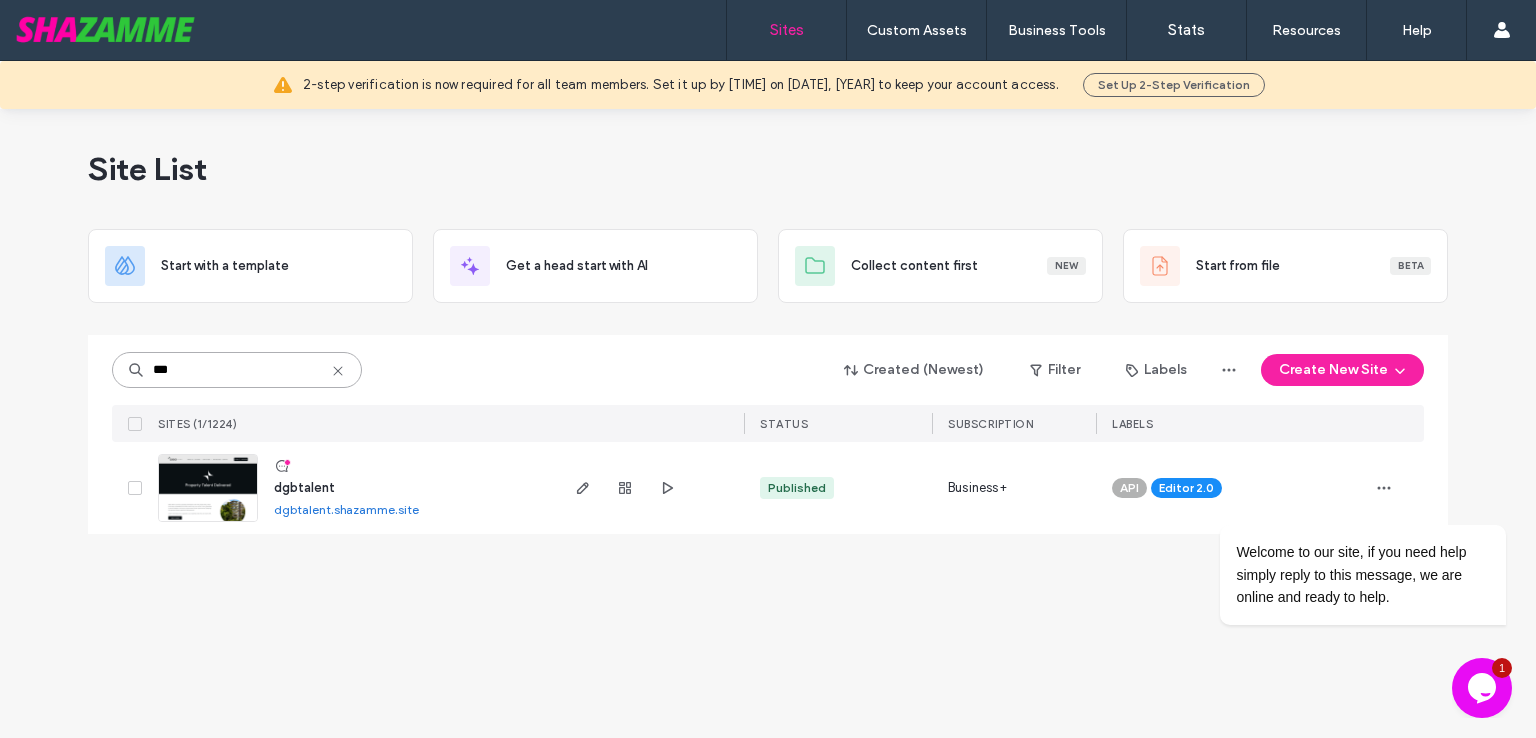 scroll, scrollTop: 0, scrollLeft: 0, axis: both 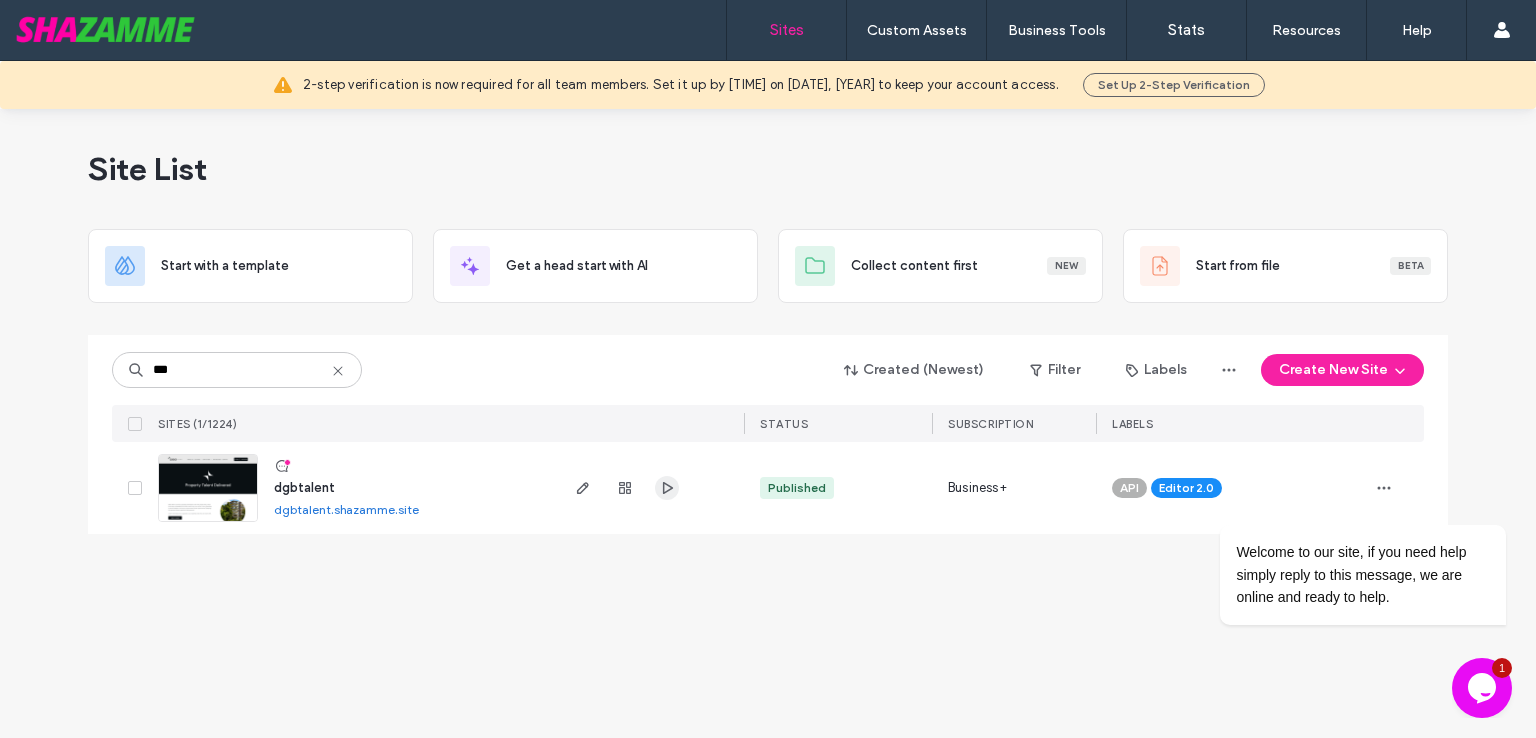 click 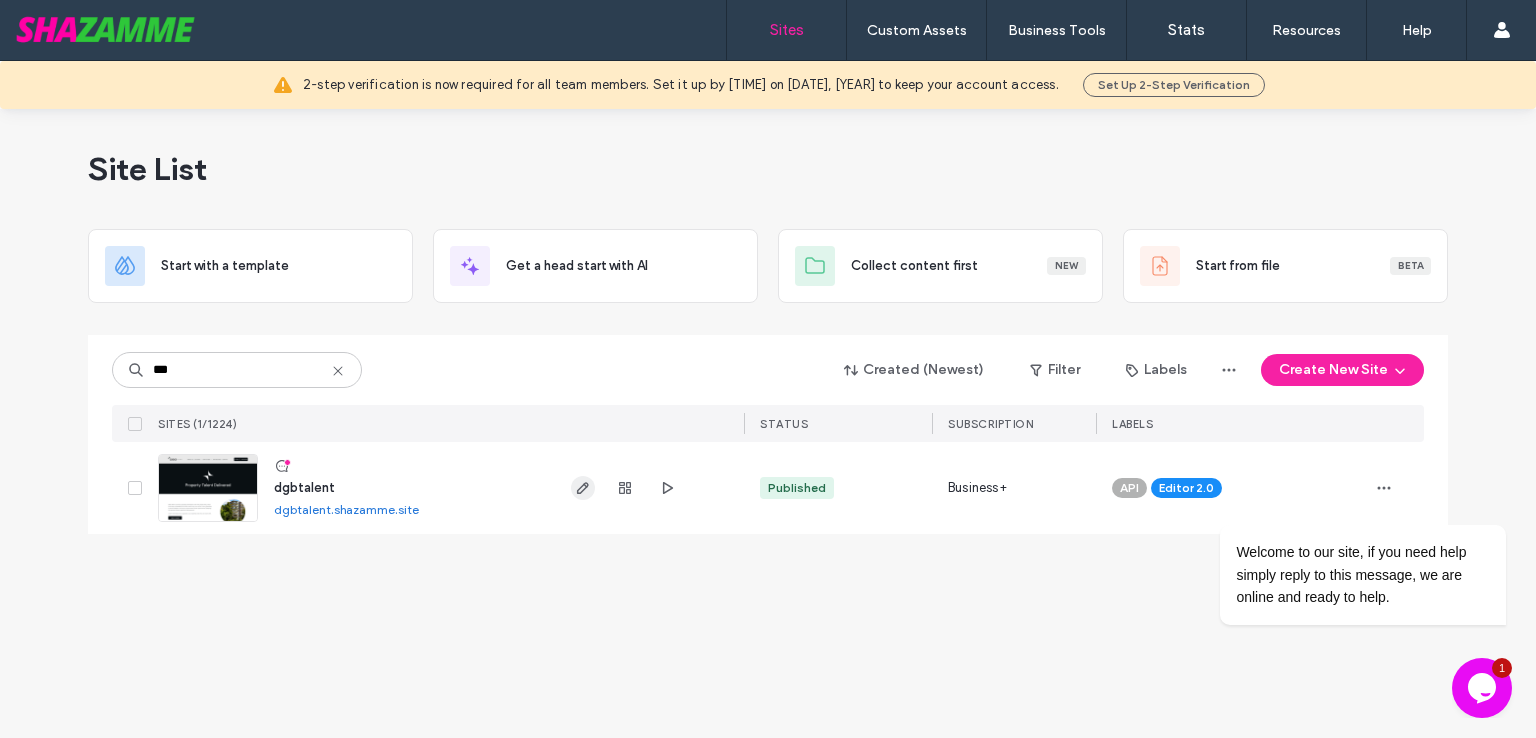 click 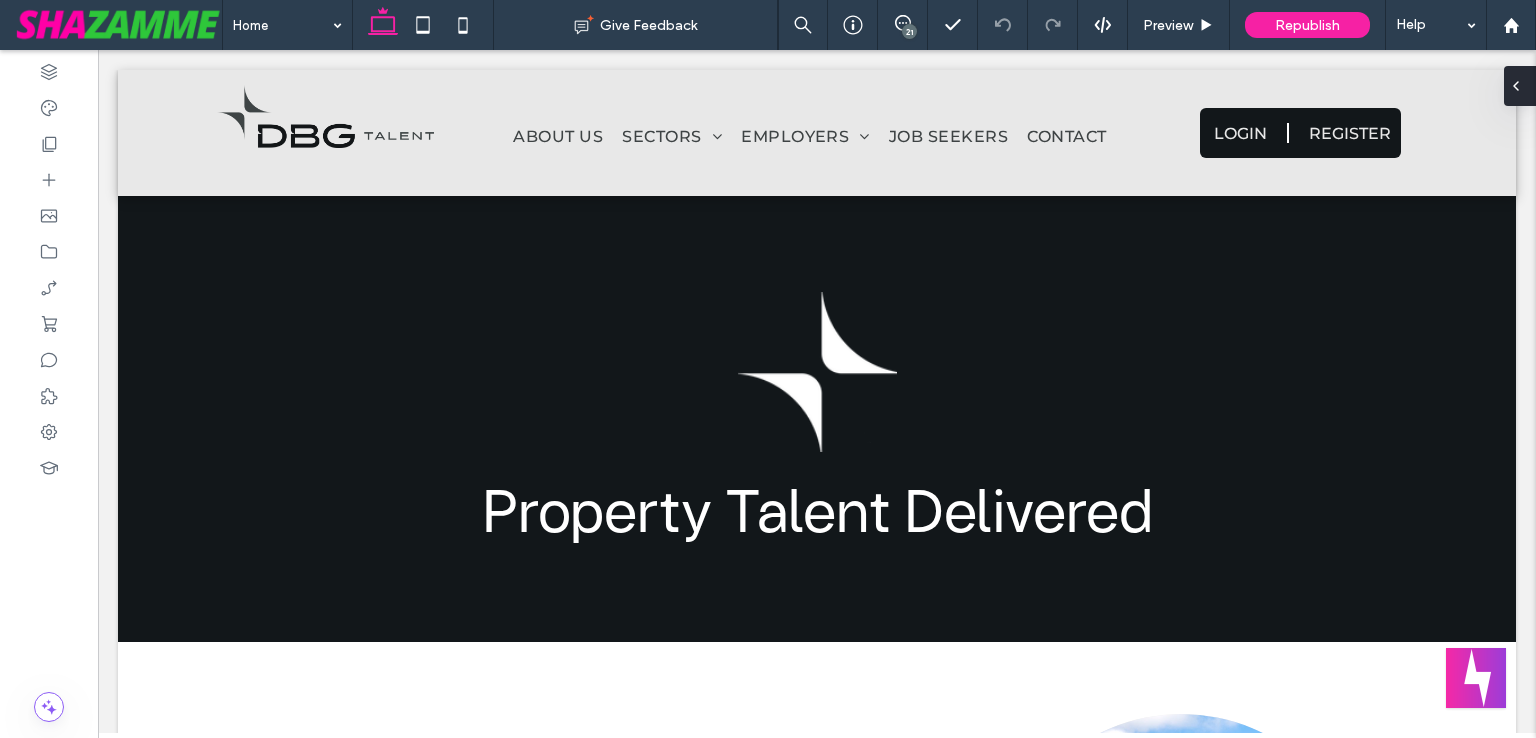 scroll, scrollTop: 0, scrollLeft: 0, axis: both 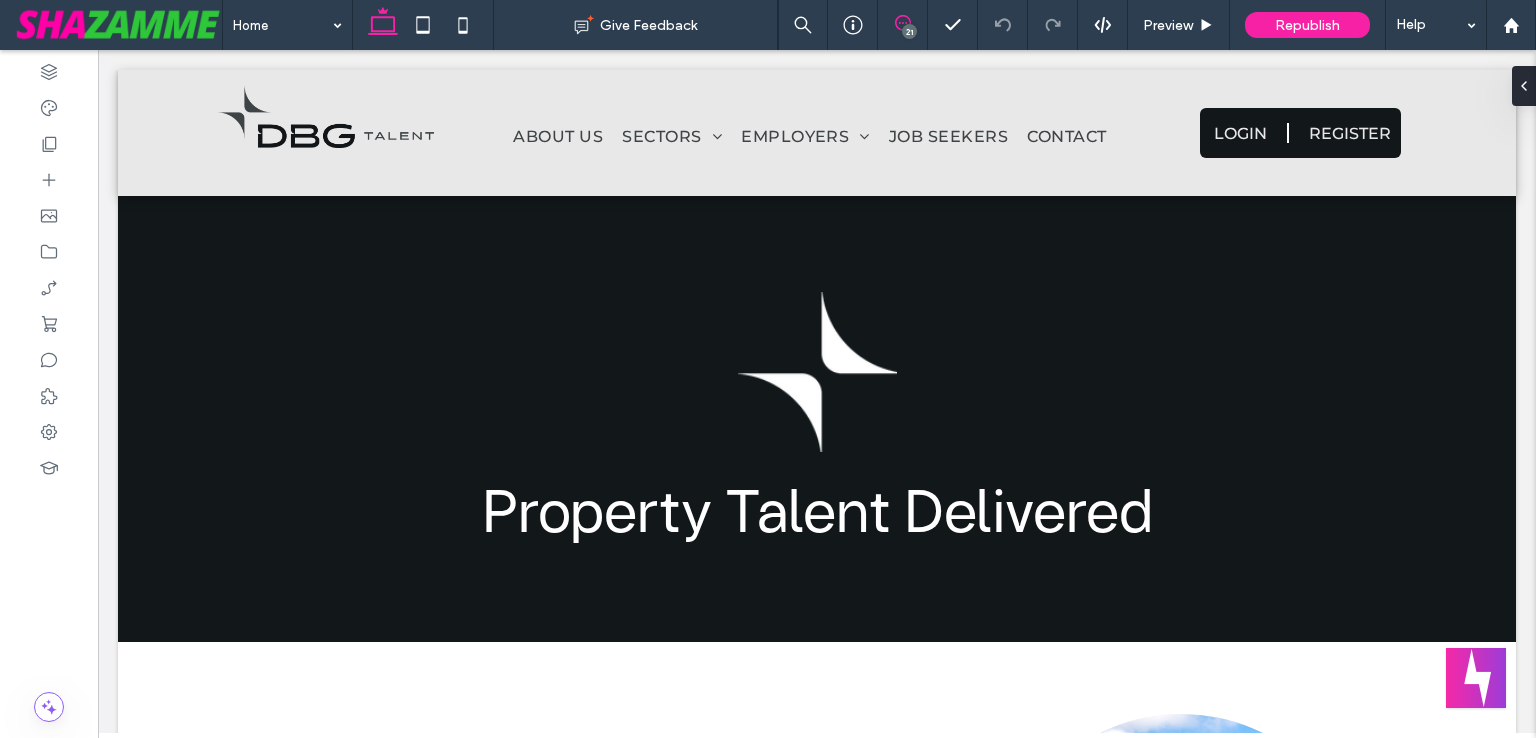 click at bounding box center (902, 23) 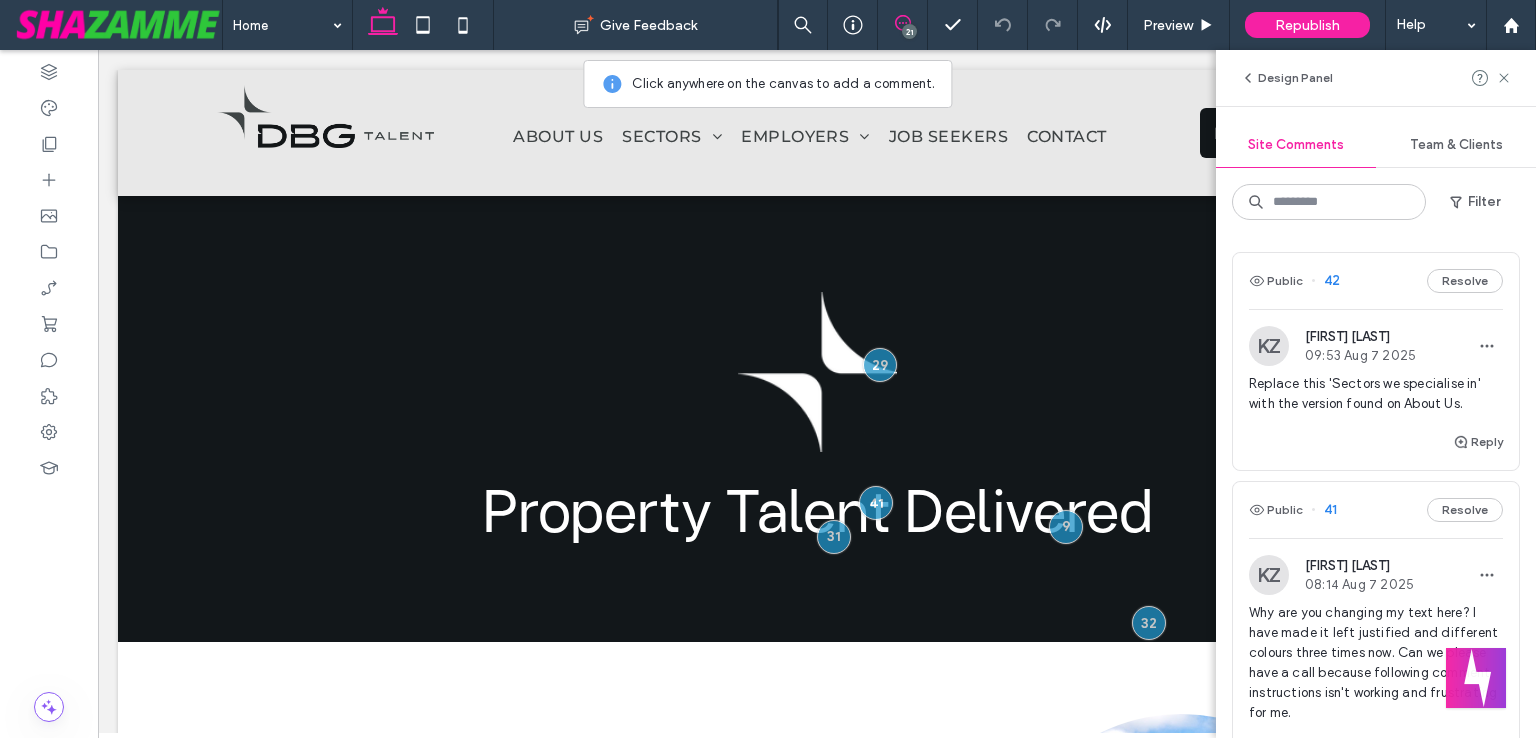 click 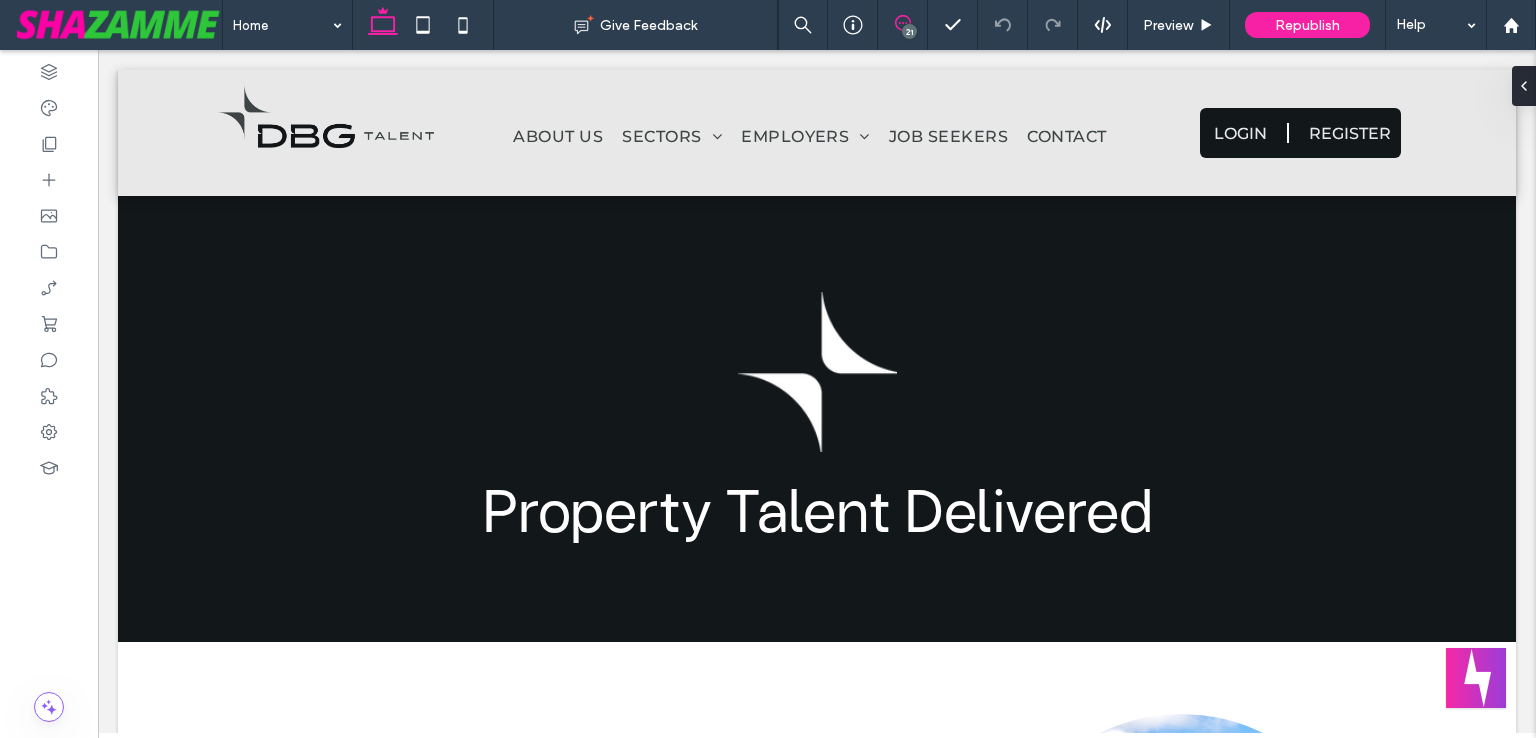 click 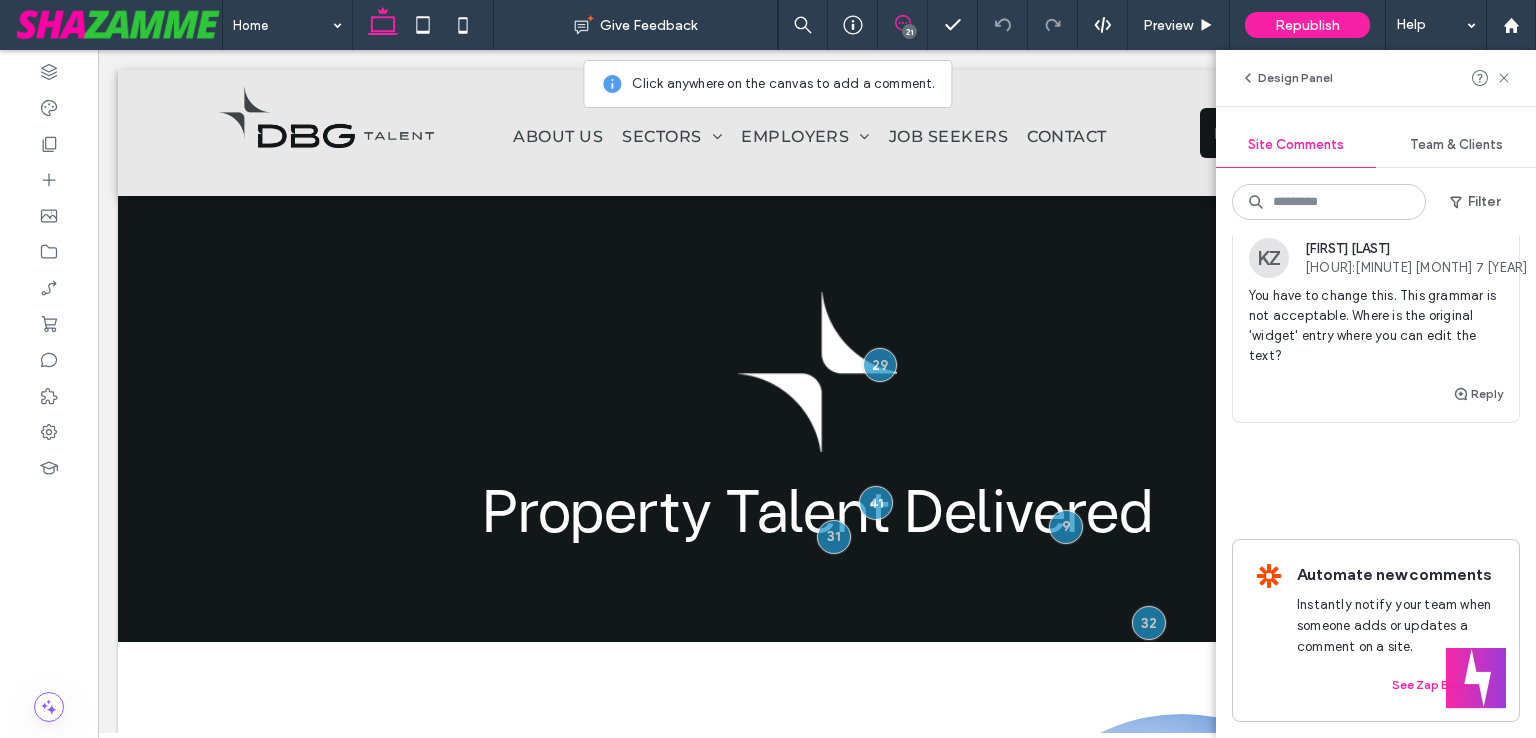 scroll, scrollTop: 6960, scrollLeft: 0, axis: vertical 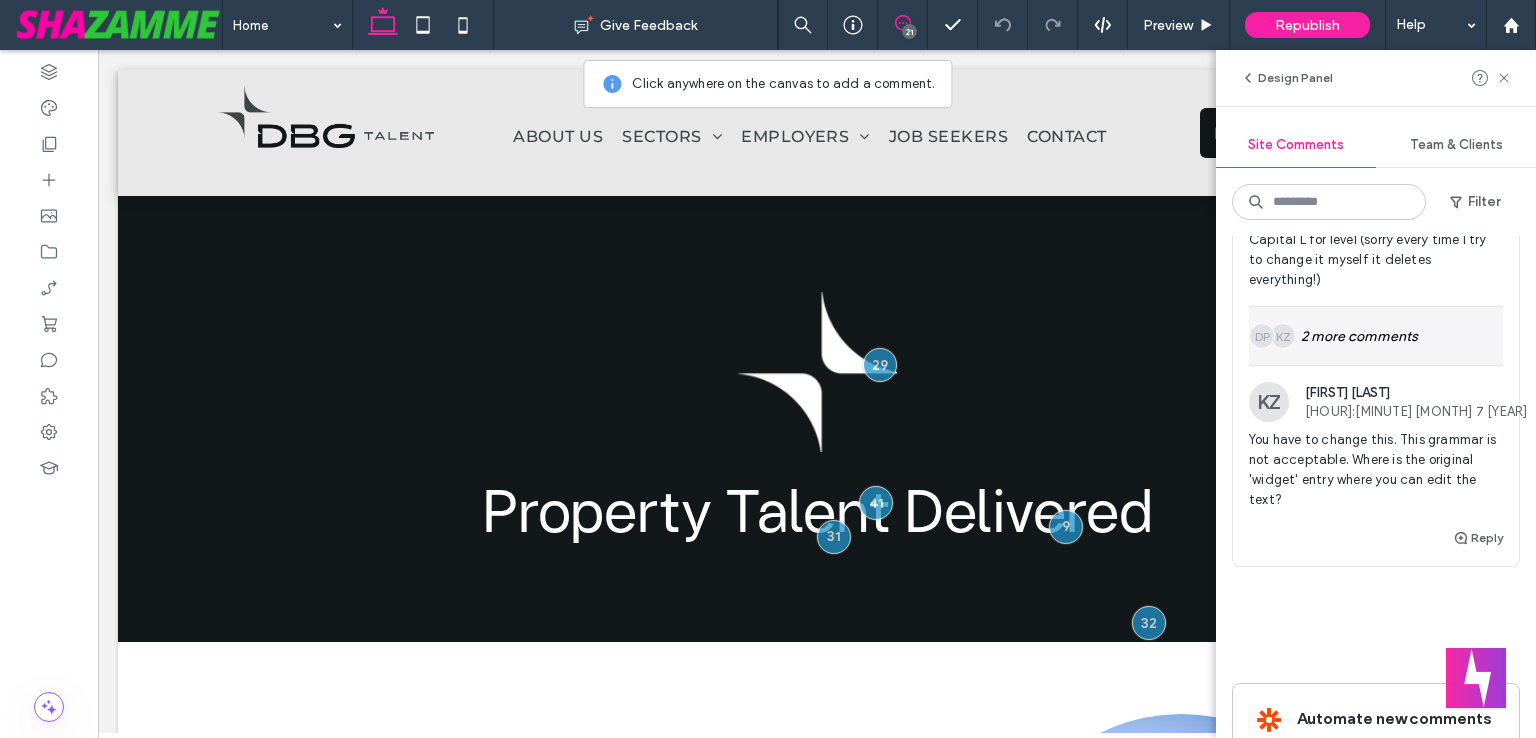 click on "KZ DP 2 more comments" at bounding box center (1376, 336) 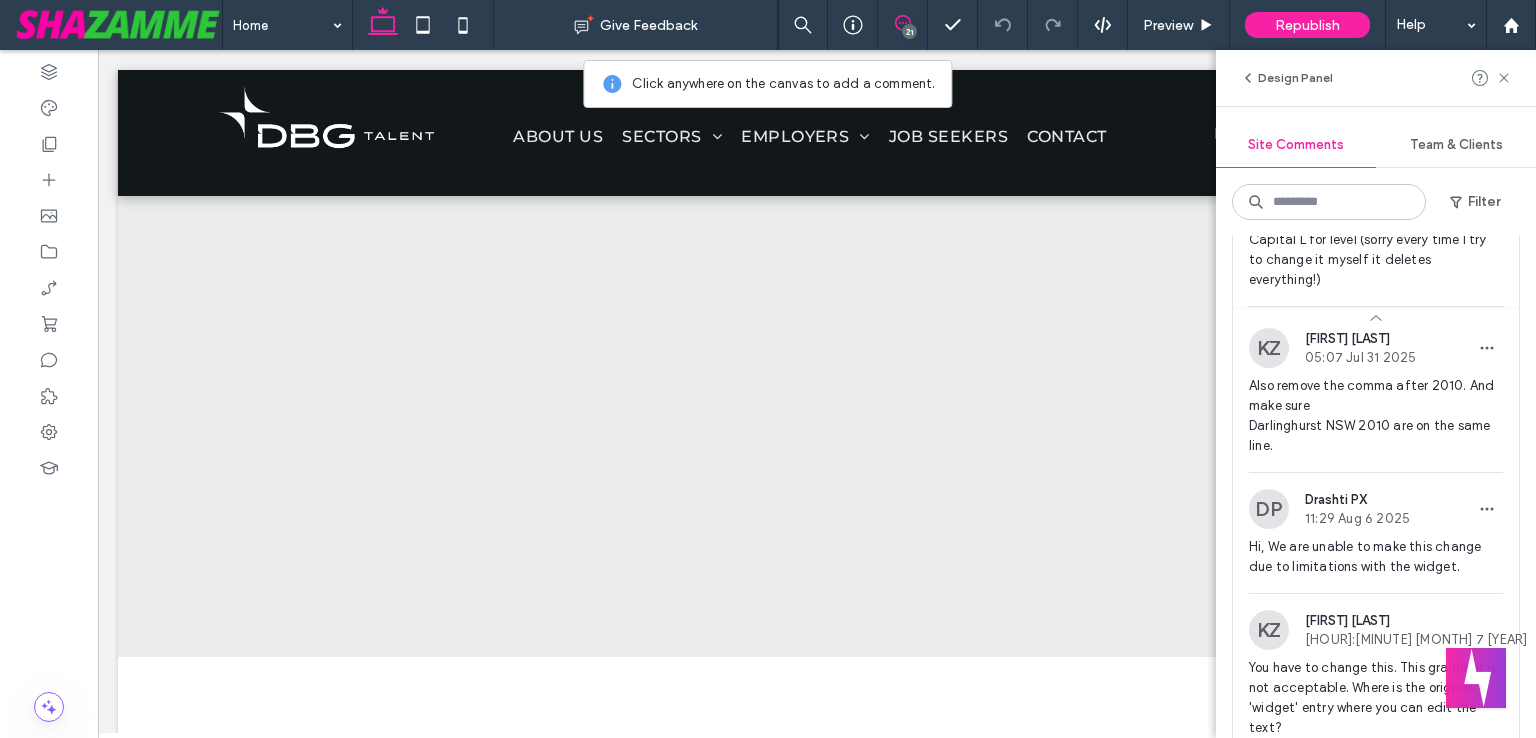 scroll, scrollTop: 3130, scrollLeft: 0, axis: vertical 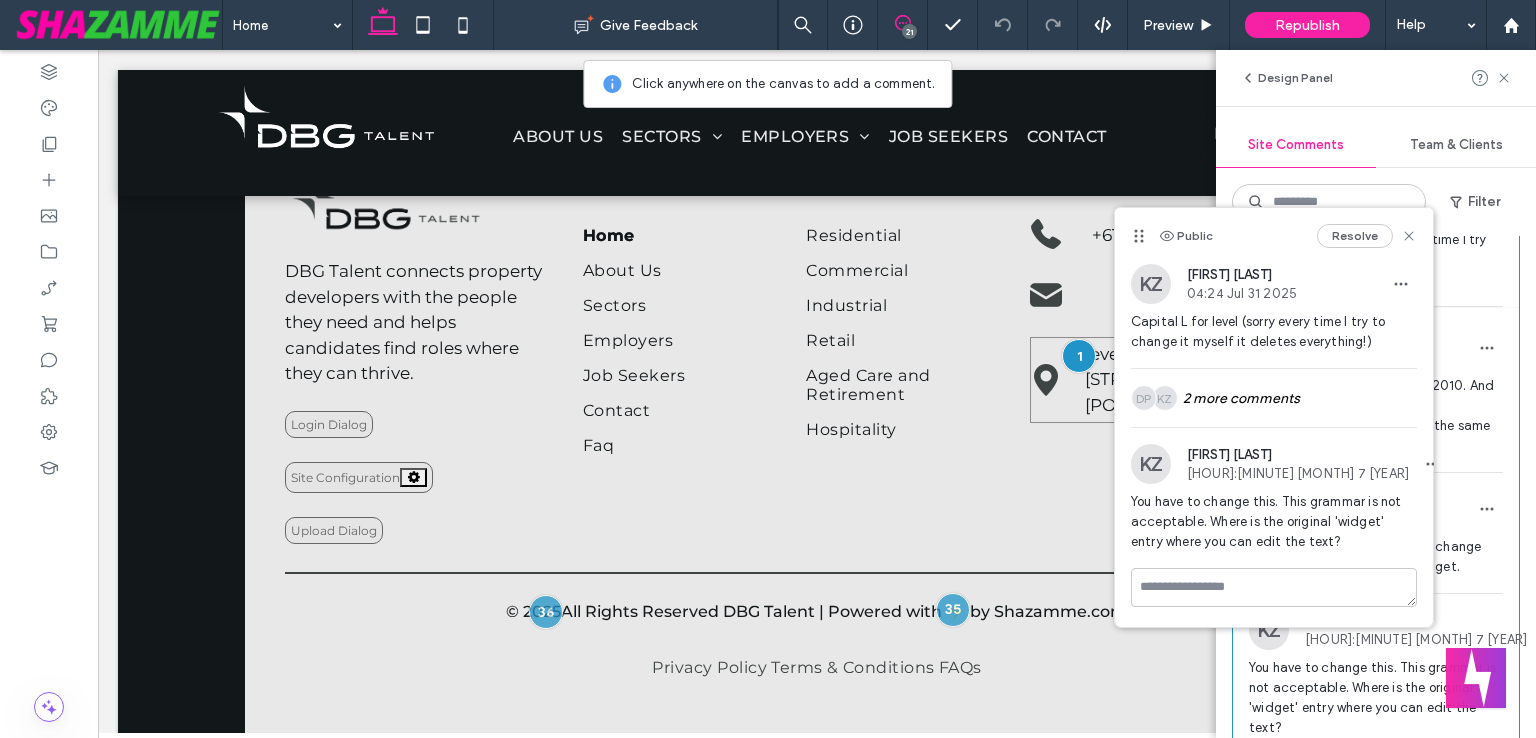 click on "level 3/223 Liverpool St, Darlinghurst NSW 2010, Australia" at bounding box center [1202, 379] 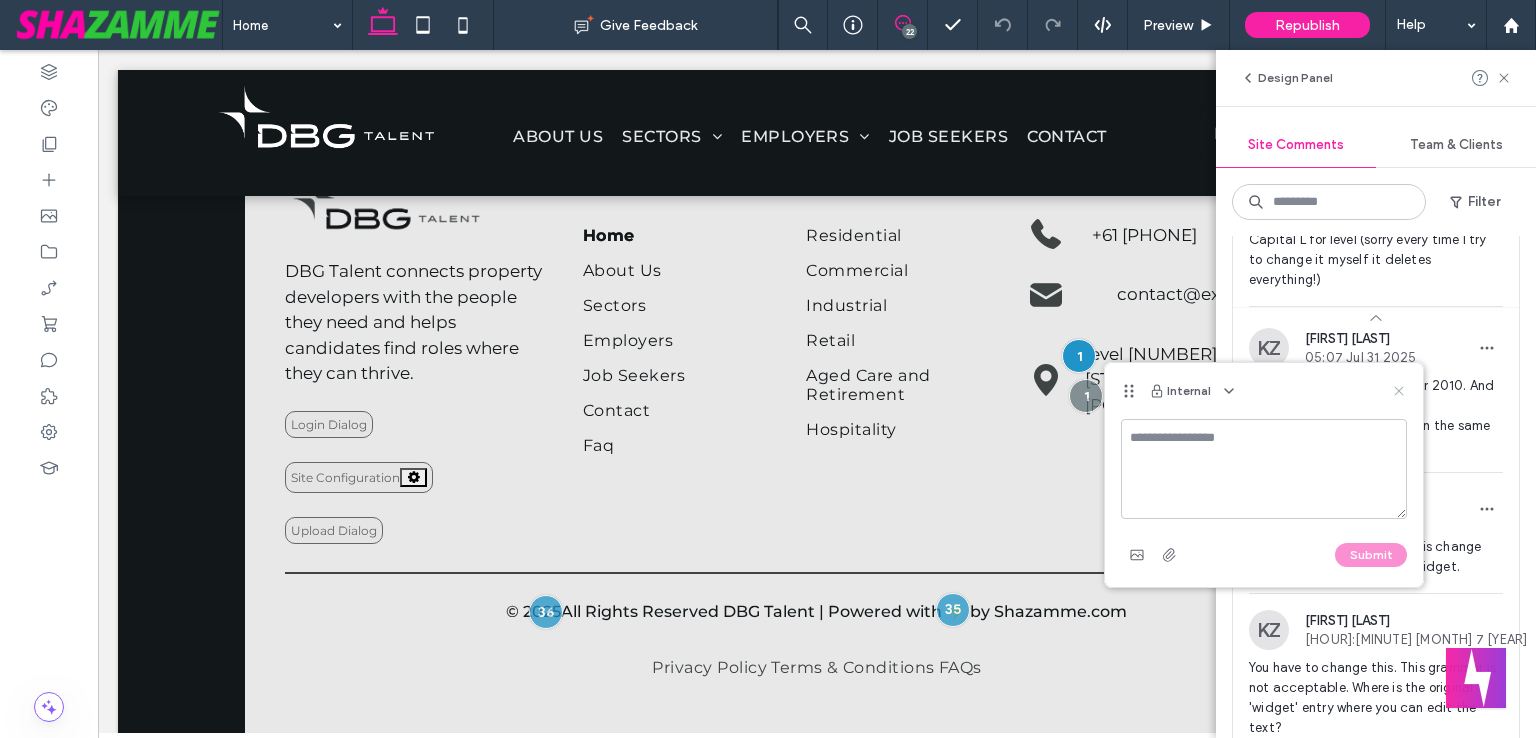 click 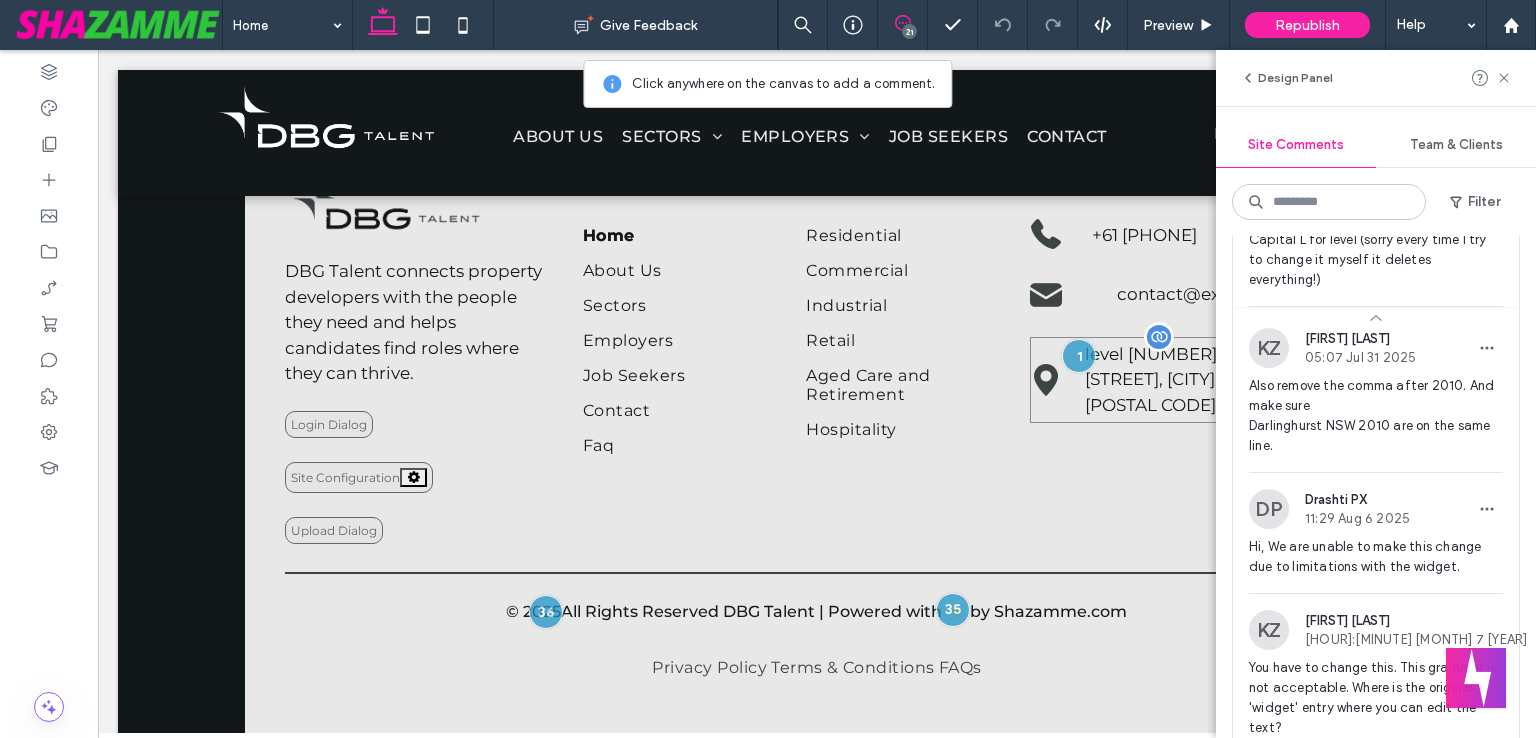 click on "level 3/223 Liverpool St, Darlinghurst NSW 2010, Australia" at bounding box center [1202, 379] 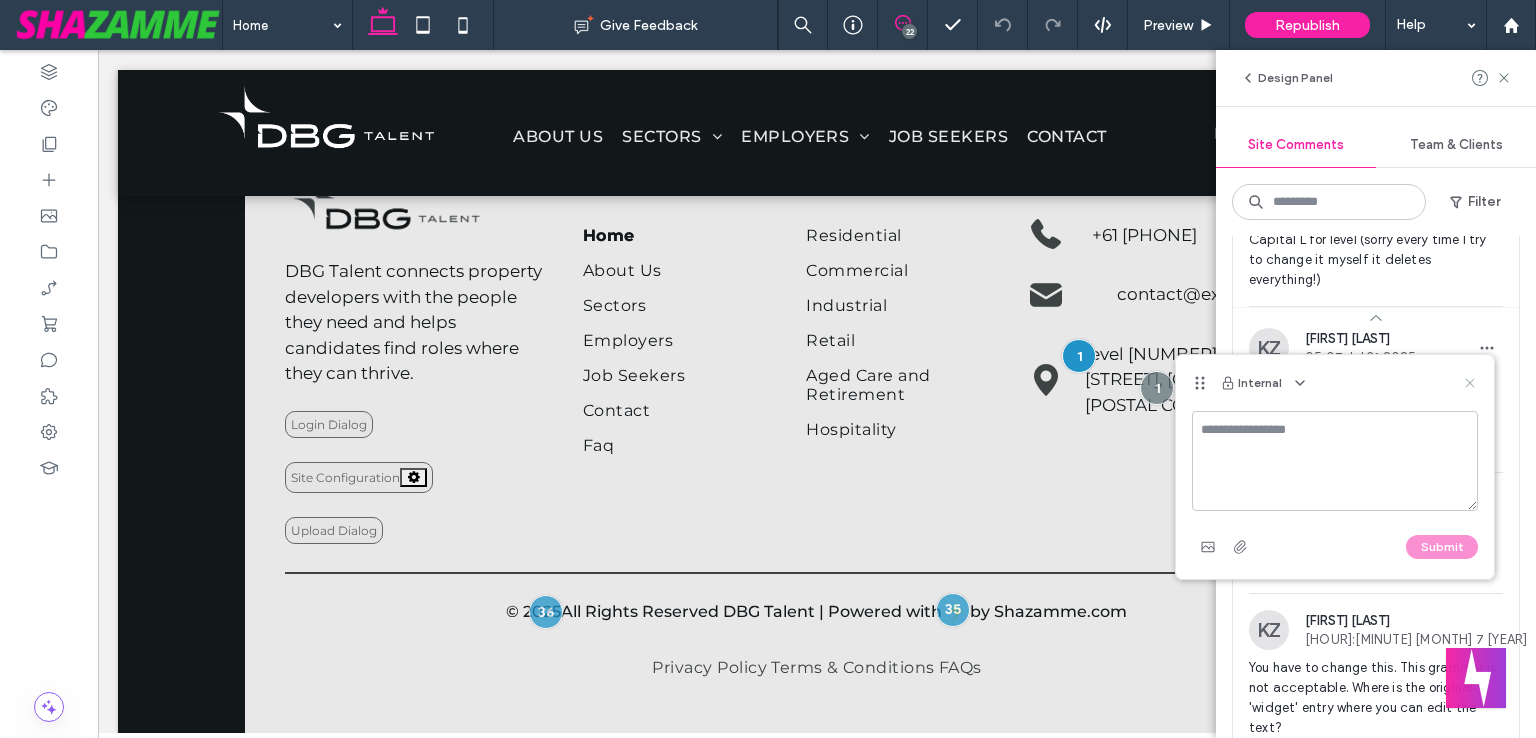 click 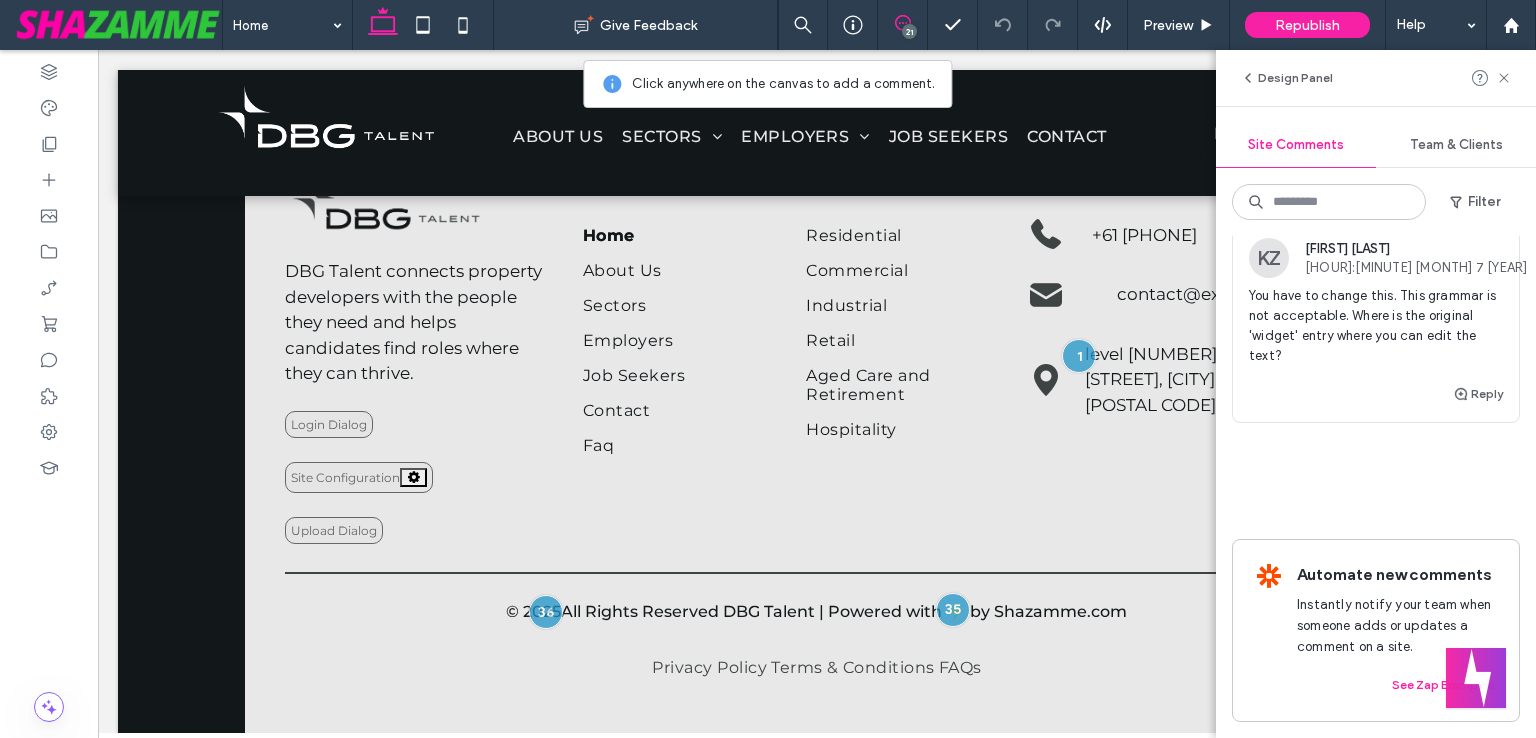scroll, scrollTop: 7456, scrollLeft: 0, axis: vertical 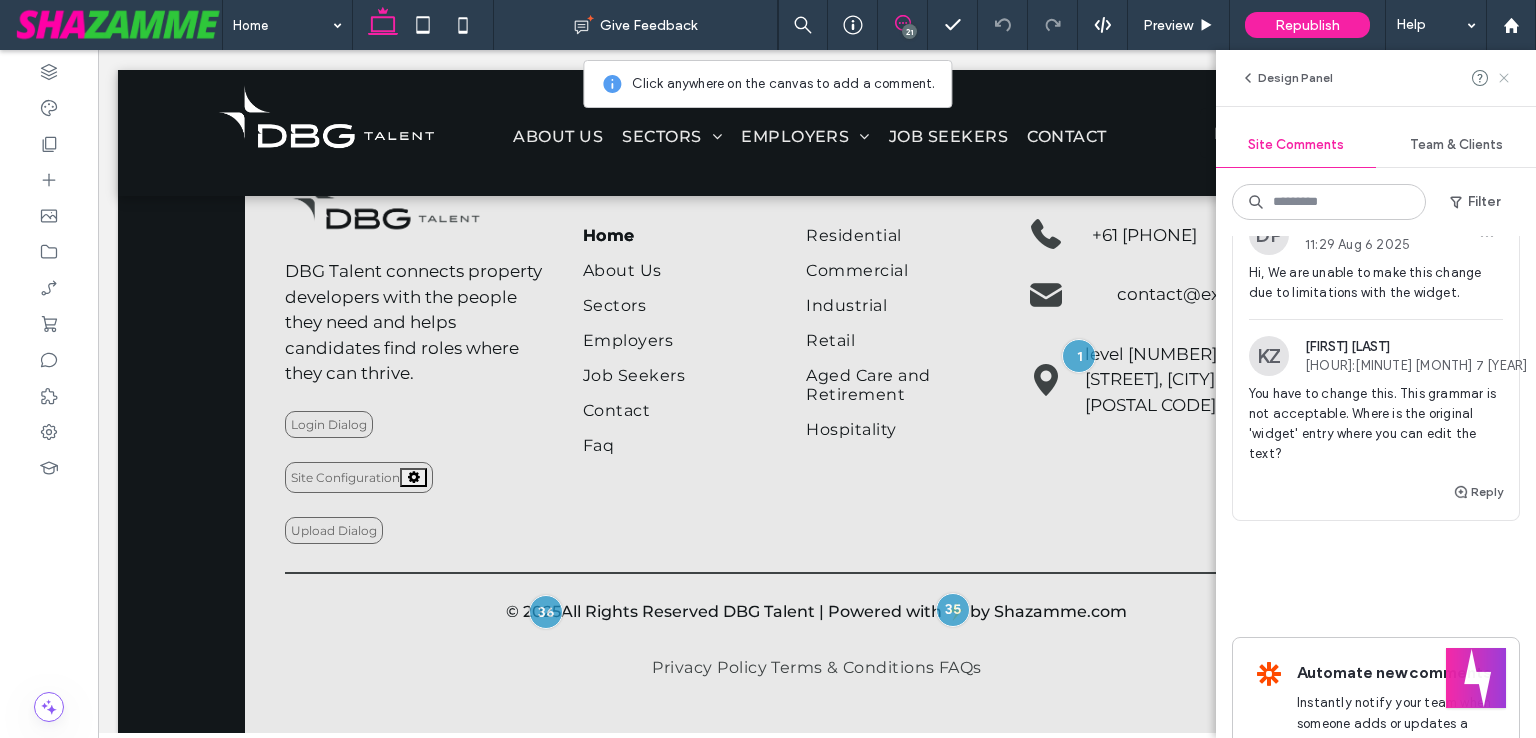 click 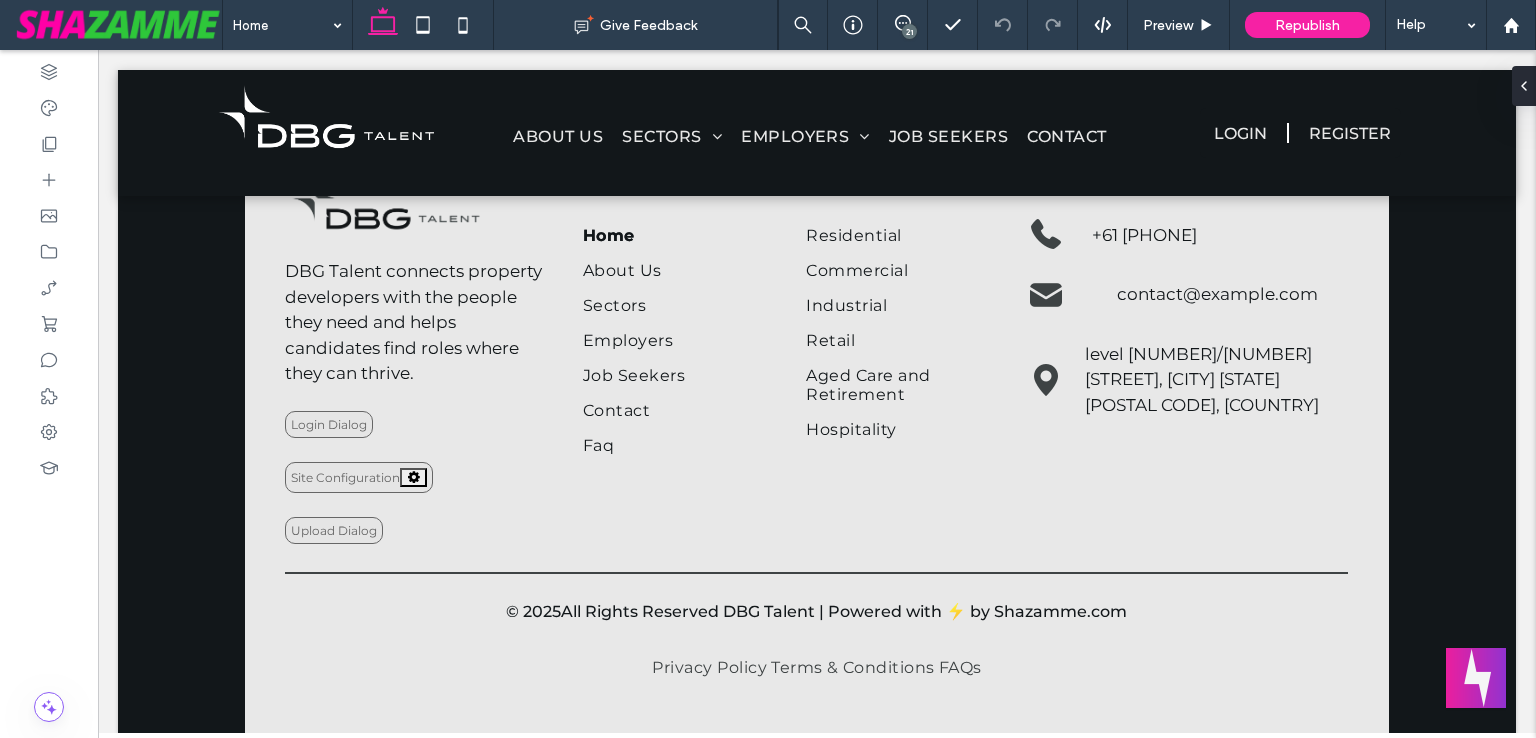 scroll, scrollTop: 0, scrollLeft: 0, axis: both 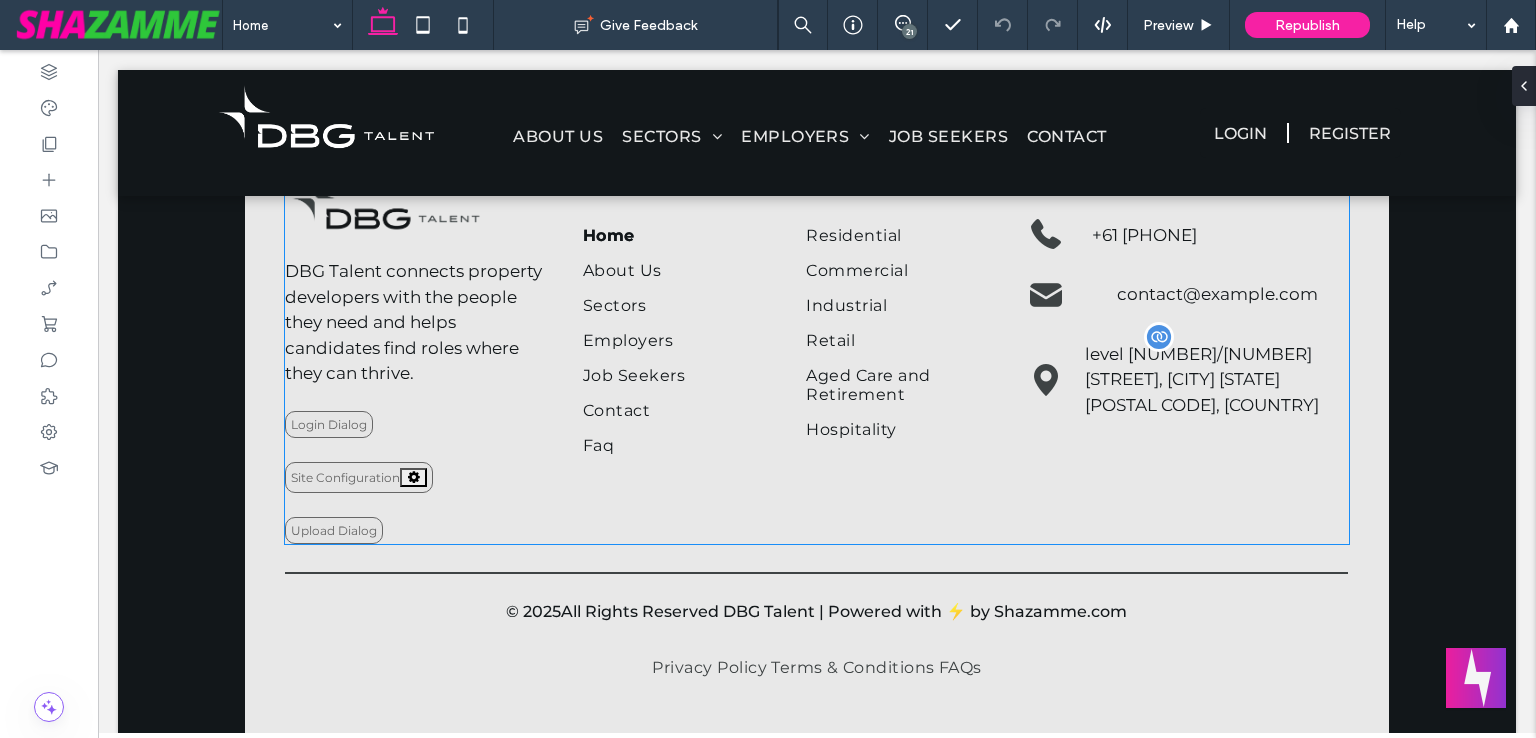 click on "level 3/223 Liverpool St, Darlinghurst NSW 2010, Australia" at bounding box center (1202, 379) 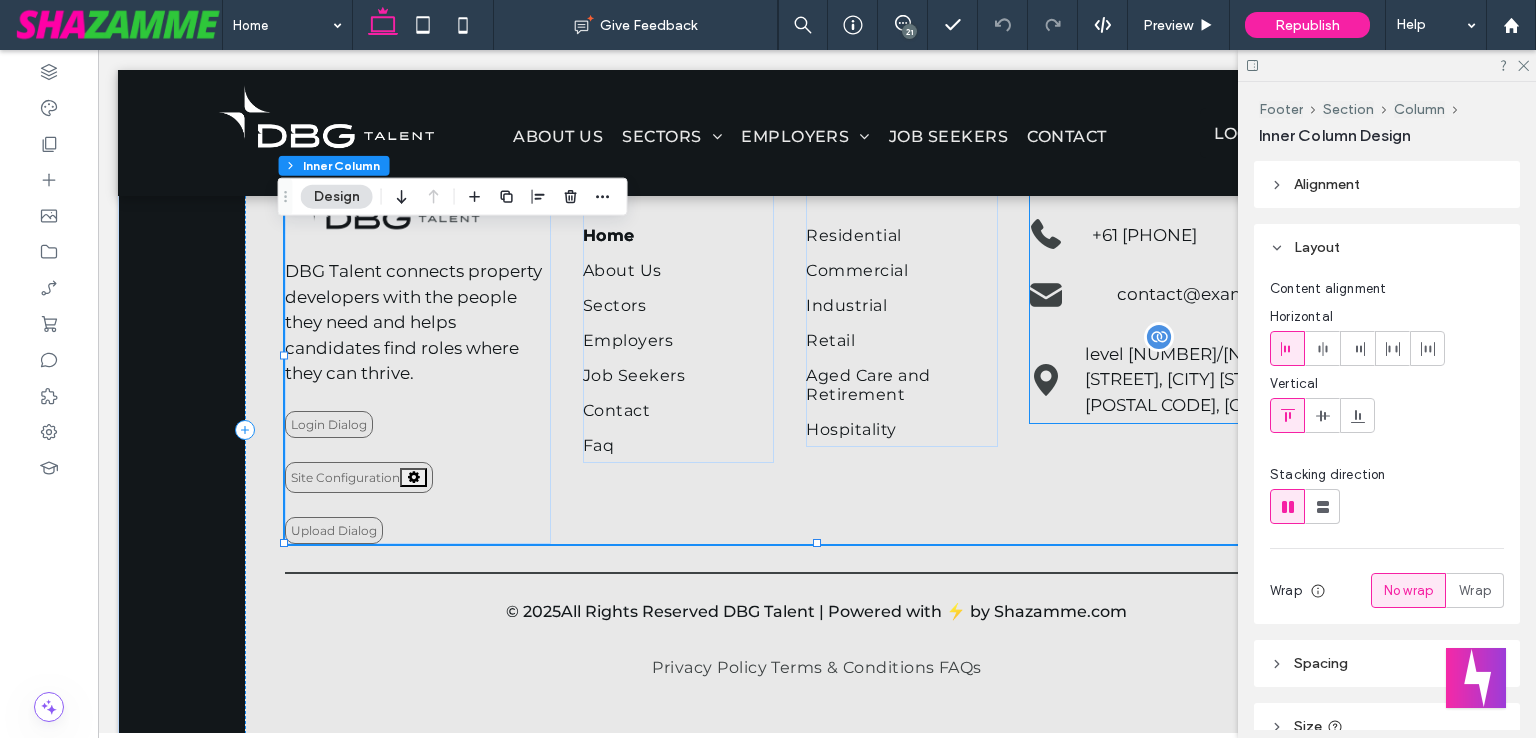 click on "level 3/223 Liverpool St, Darlinghurst NSW 2010, Australia" at bounding box center [1202, 379] 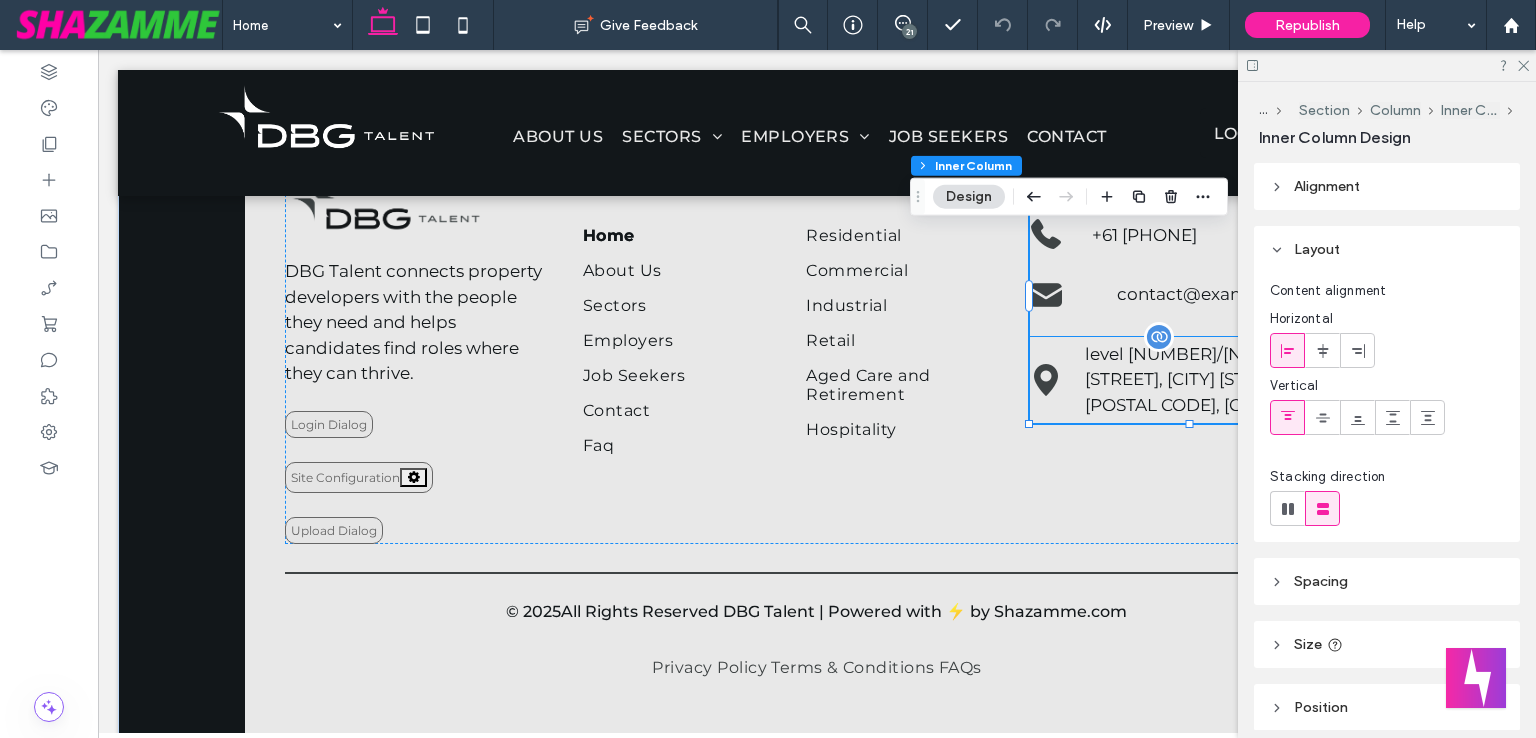 click on "level 3/223 Liverpool St, Darlinghurst NSW 2010, Australia" at bounding box center [1202, 379] 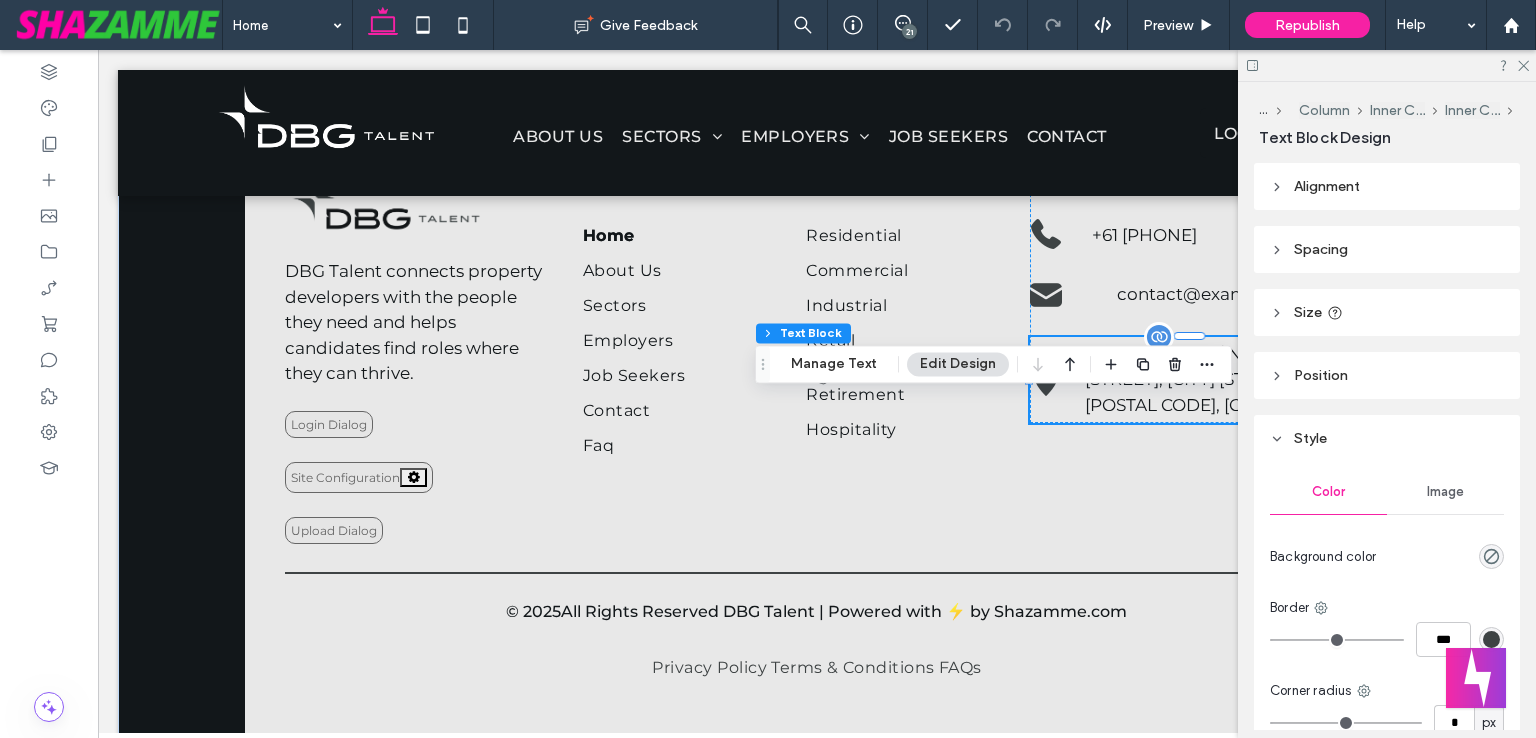 click on "level 3/223 Liverpool St, Darlinghurst NSW 2010, Australia" at bounding box center (1202, 379) 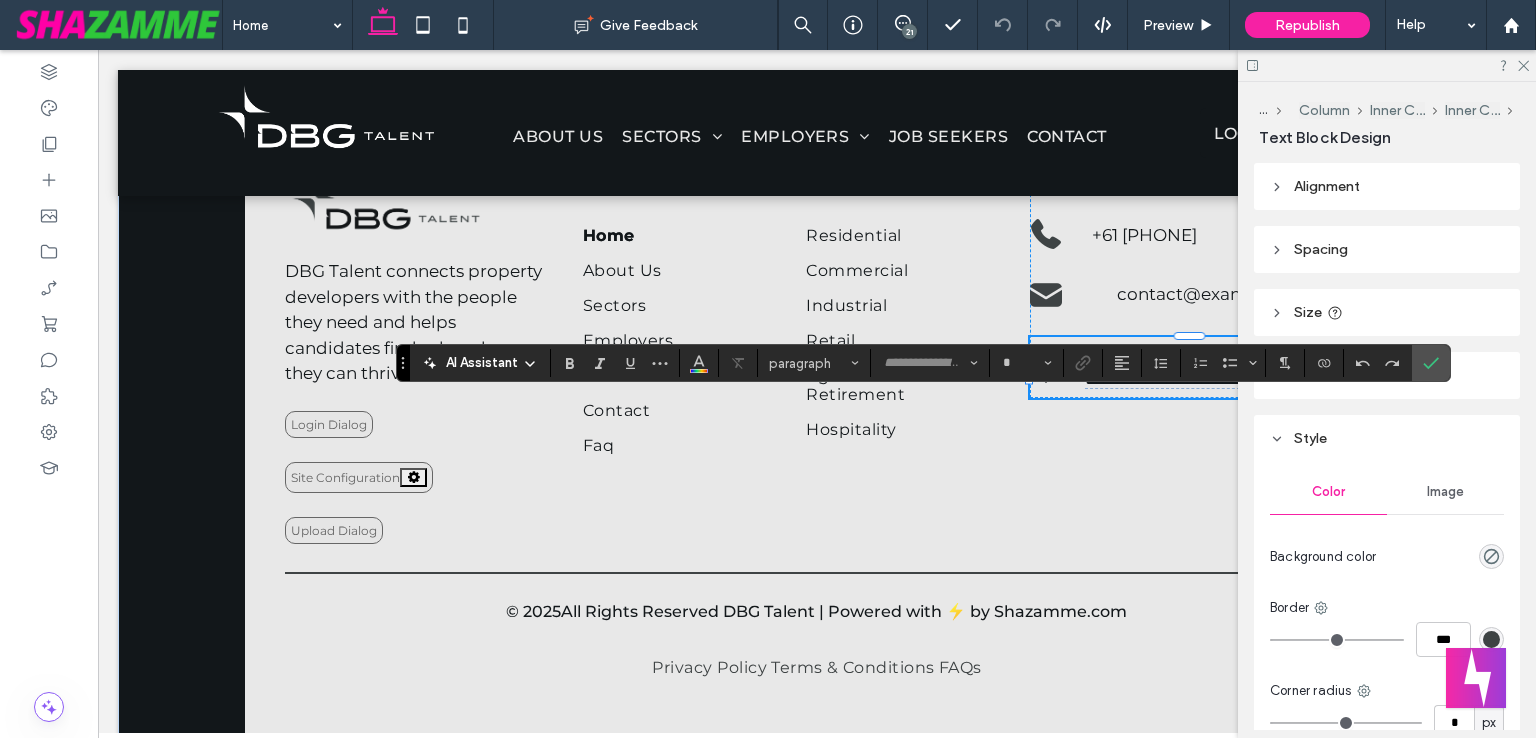 type on "**********" 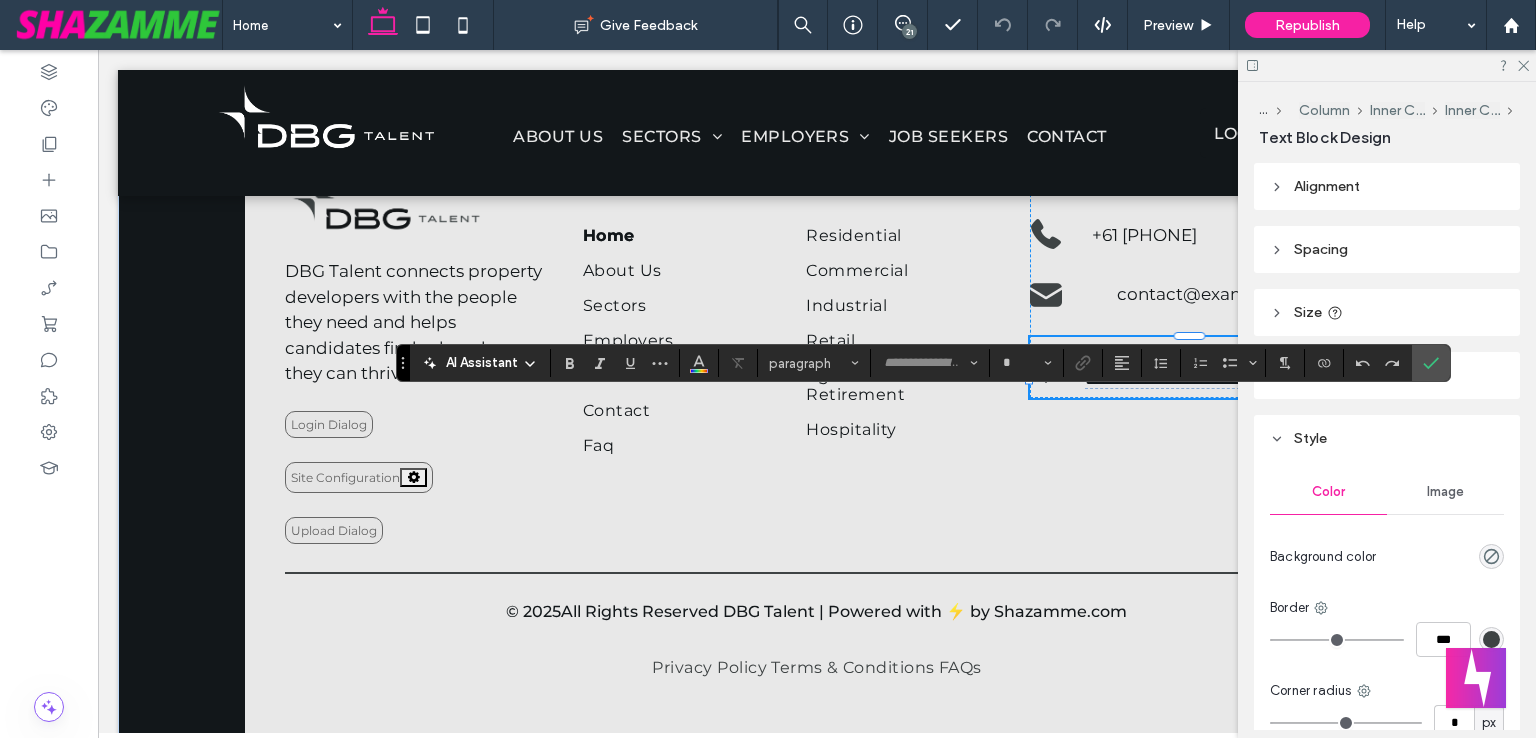 type on "**" 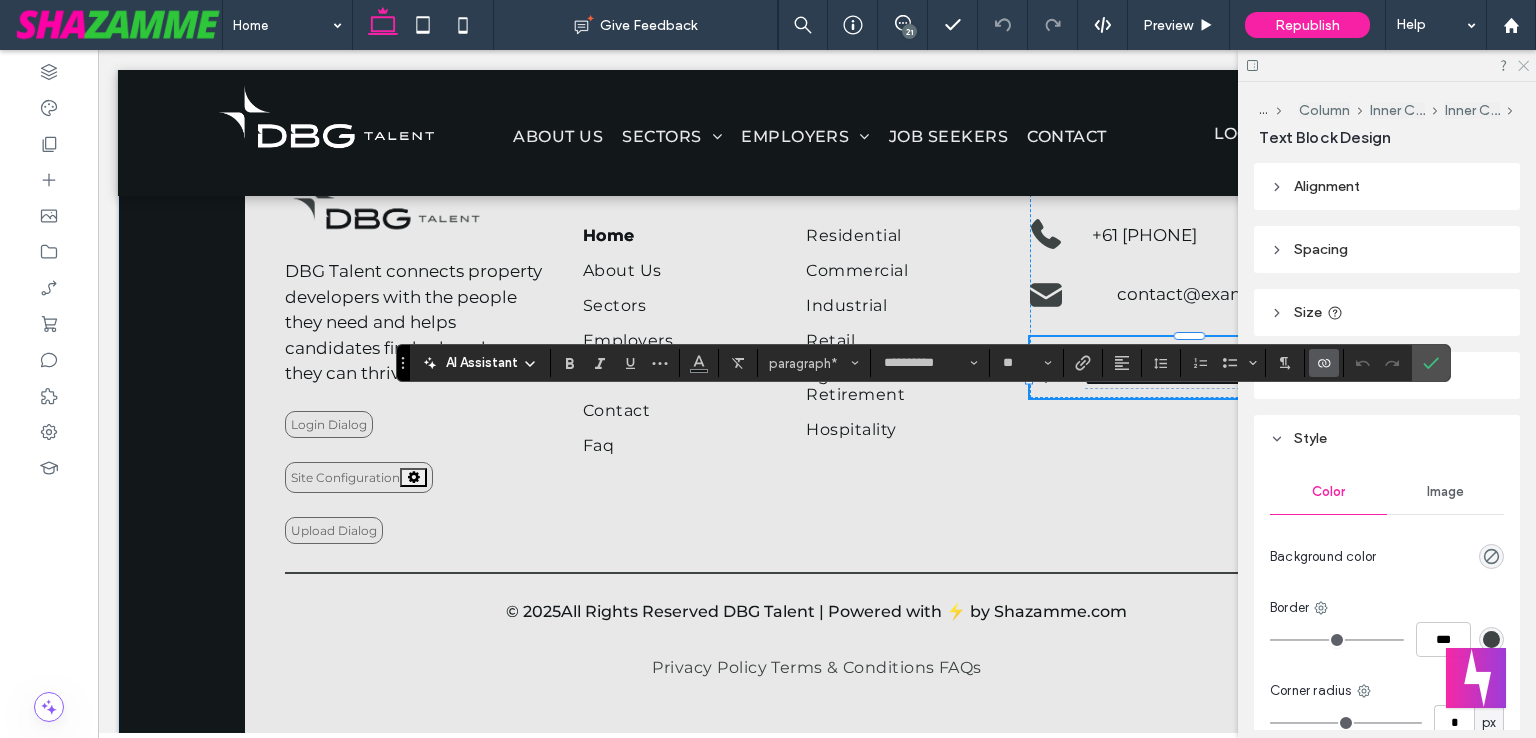 click 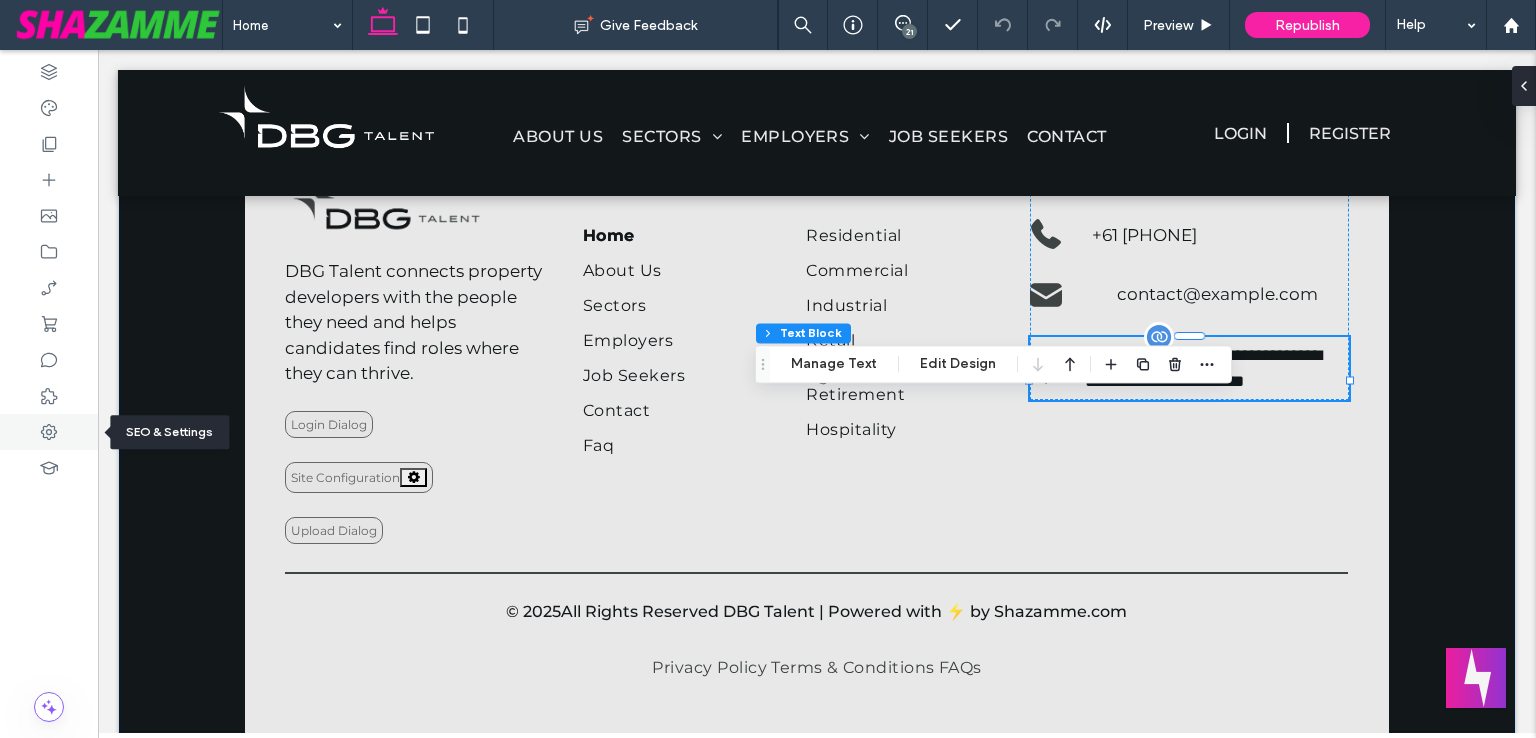 click 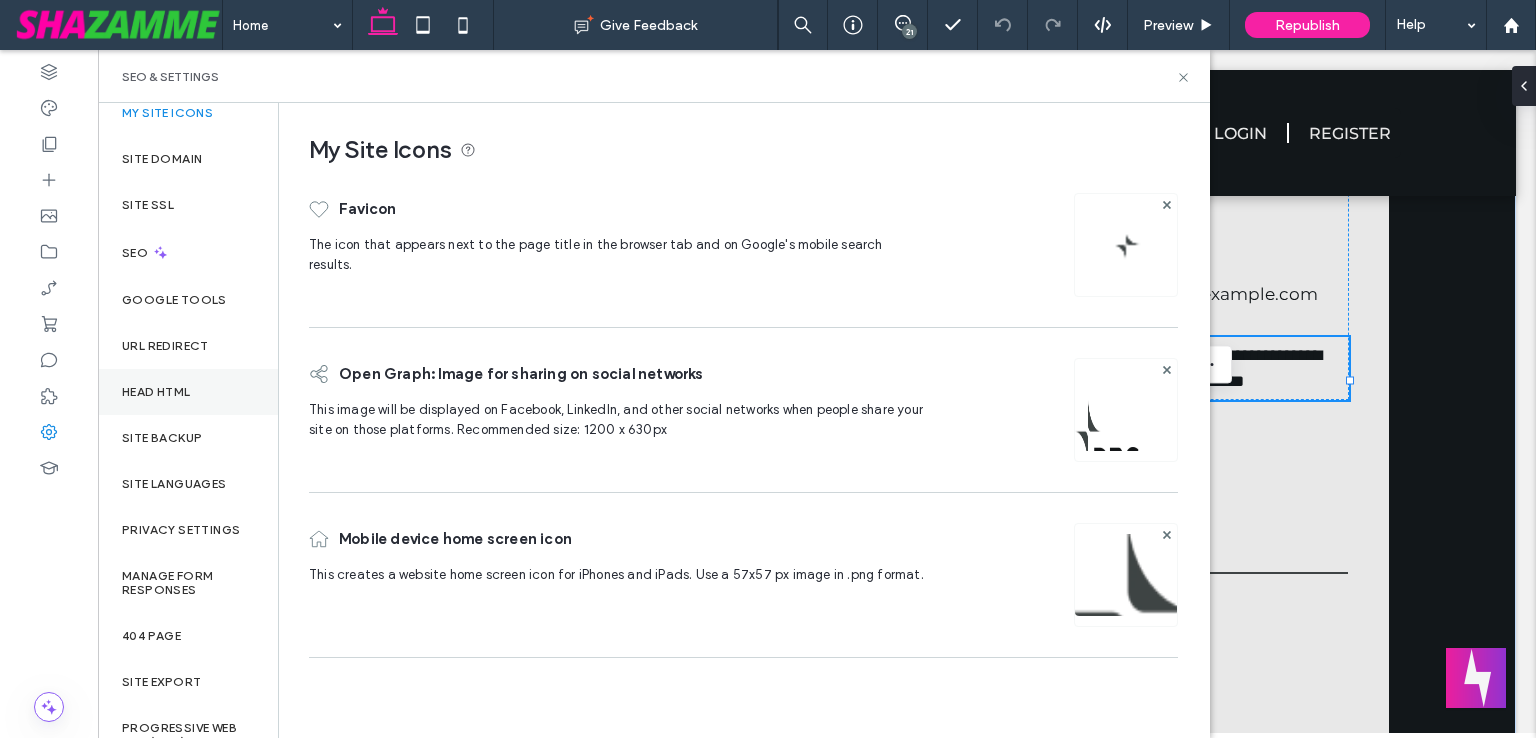 scroll, scrollTop: 0, scrollLeft: 0, axis: both 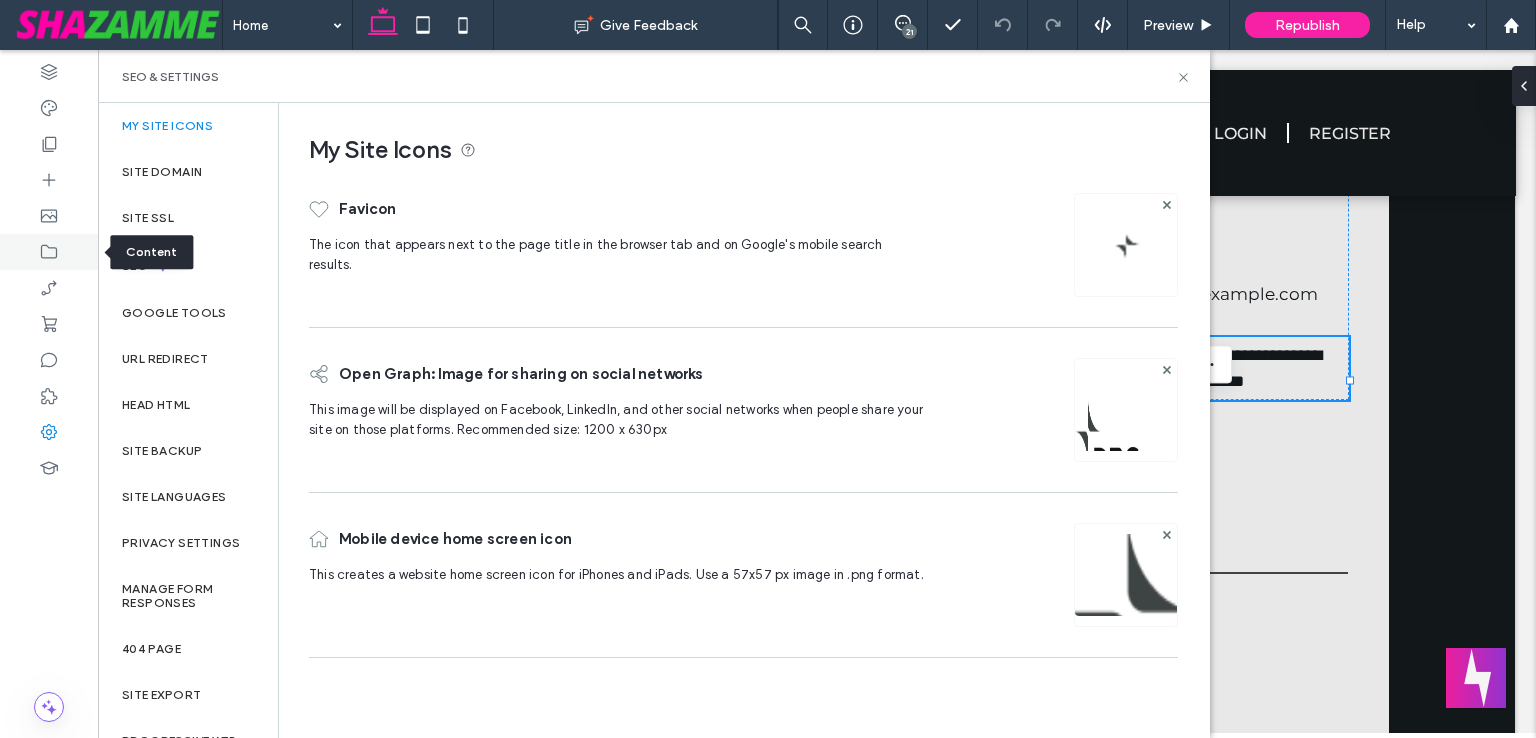 click 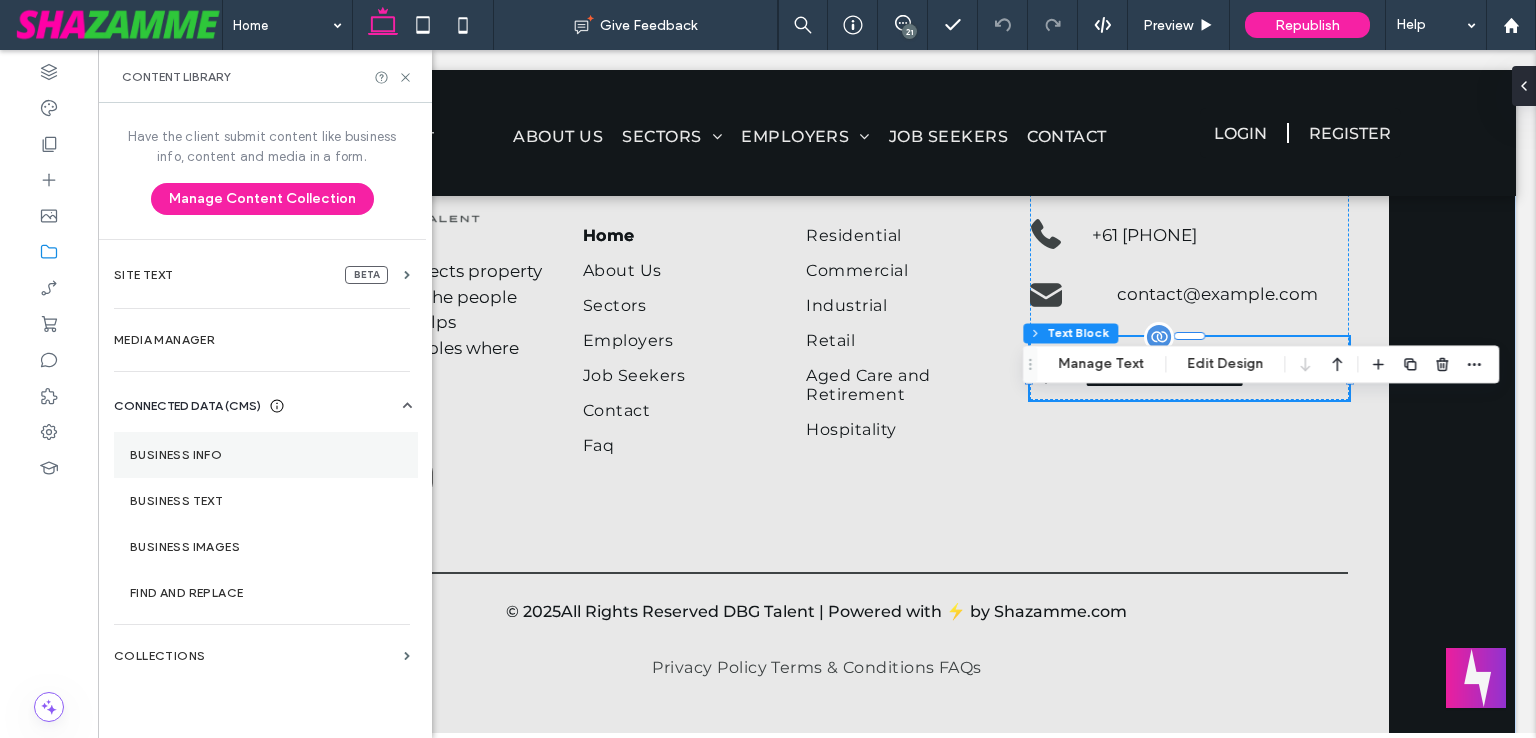 click on "Business Info" at bounding box center [266, 455] 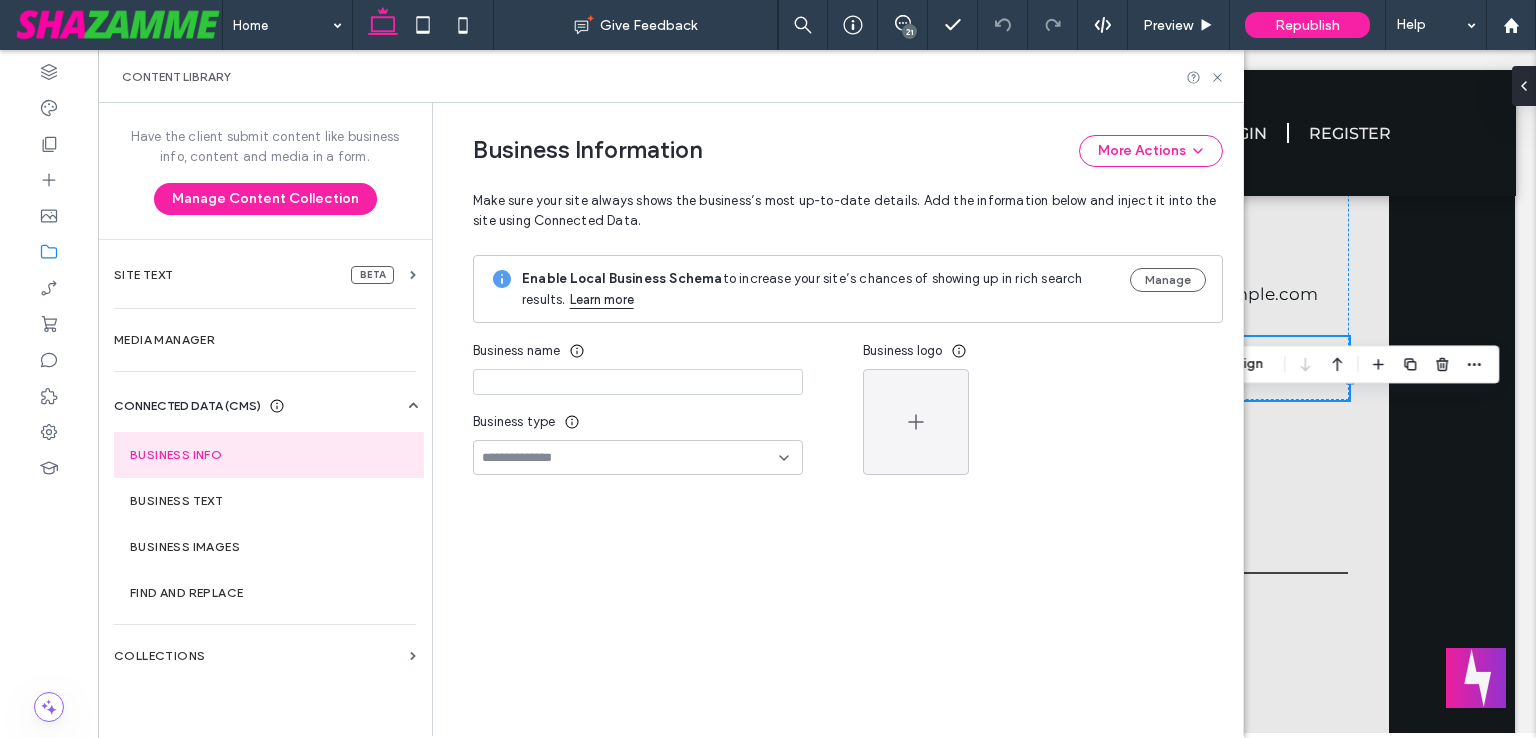 type on "**********" 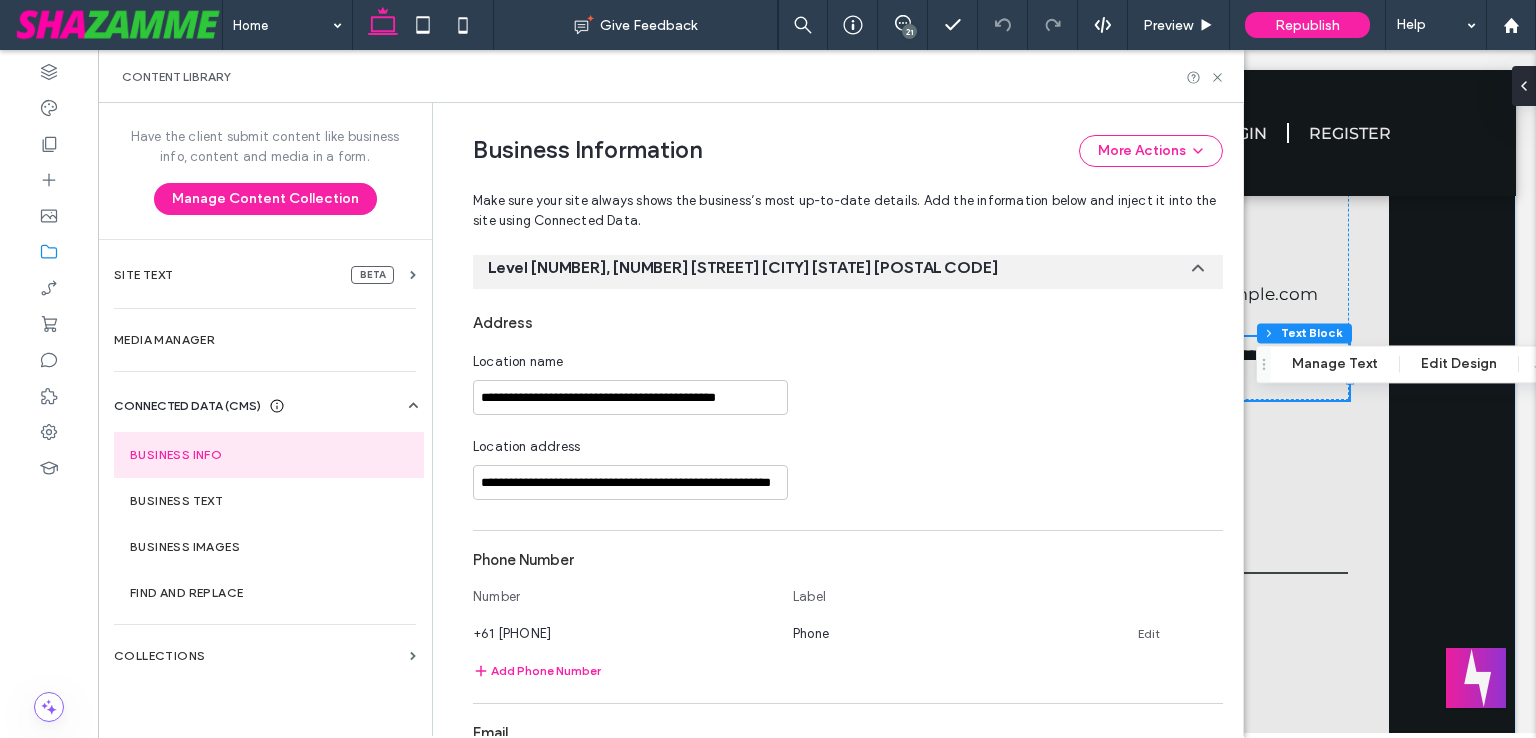 scroll, scrollTop: 268, scrollLeft: 0, axis: vertical 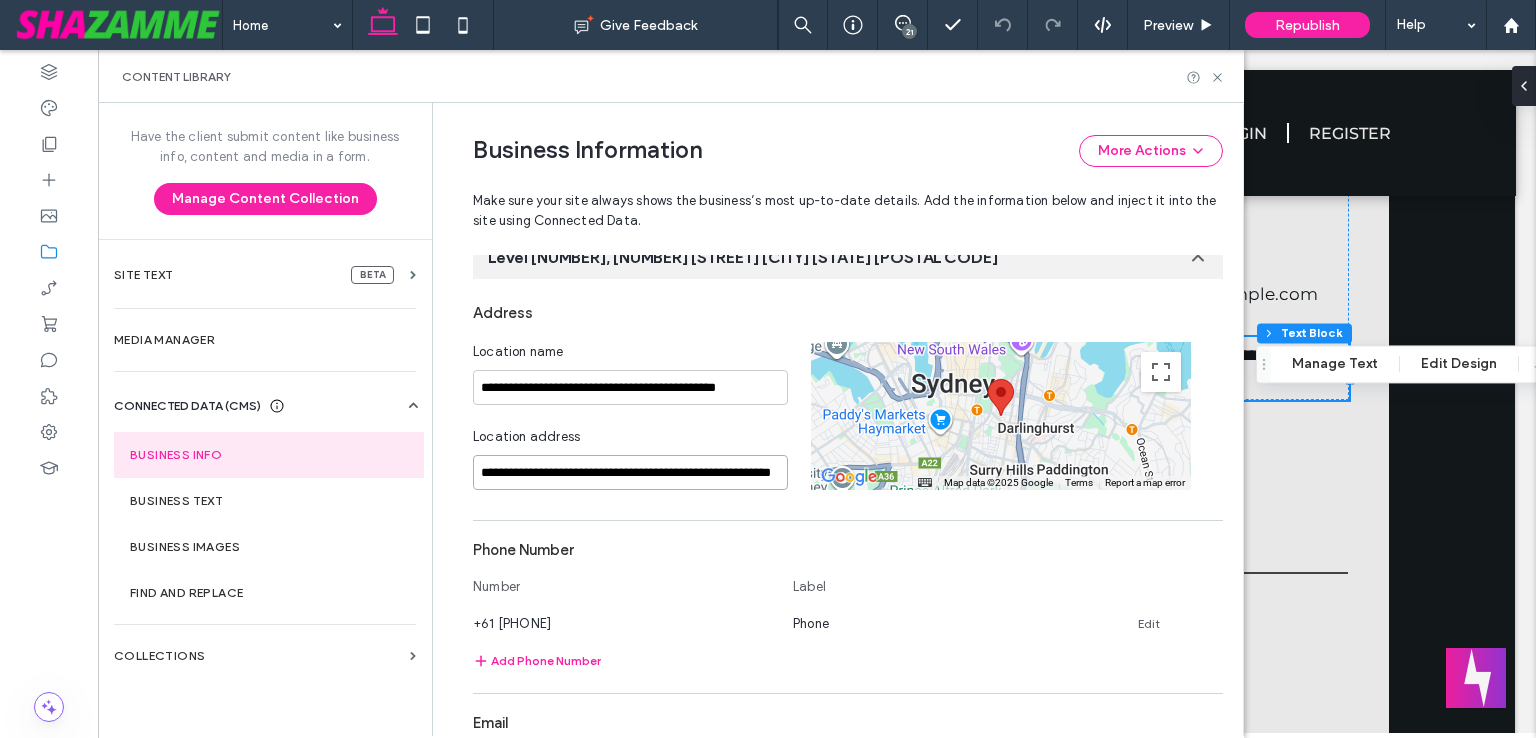 click on "**********" at bounding box center (630, 472) 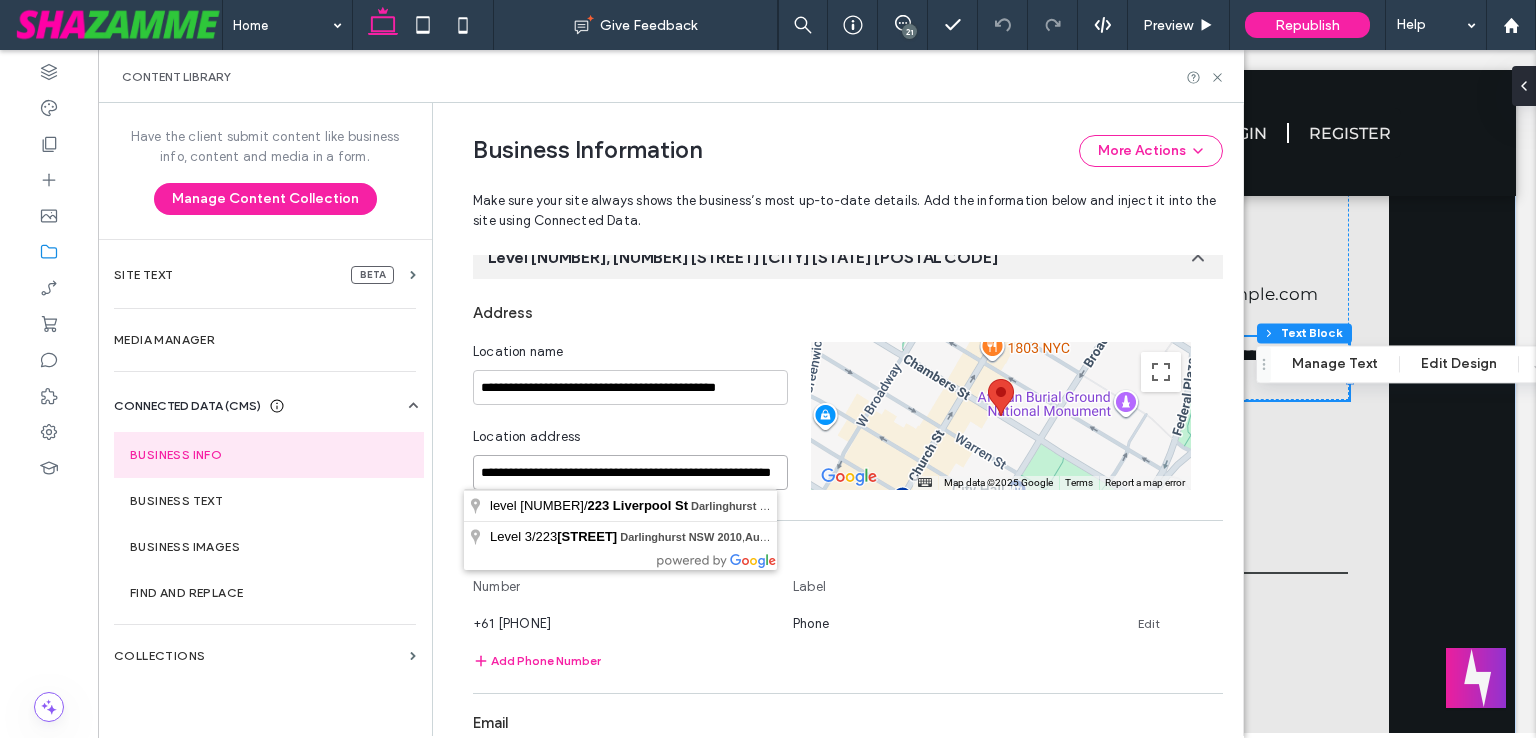 type on "**********" 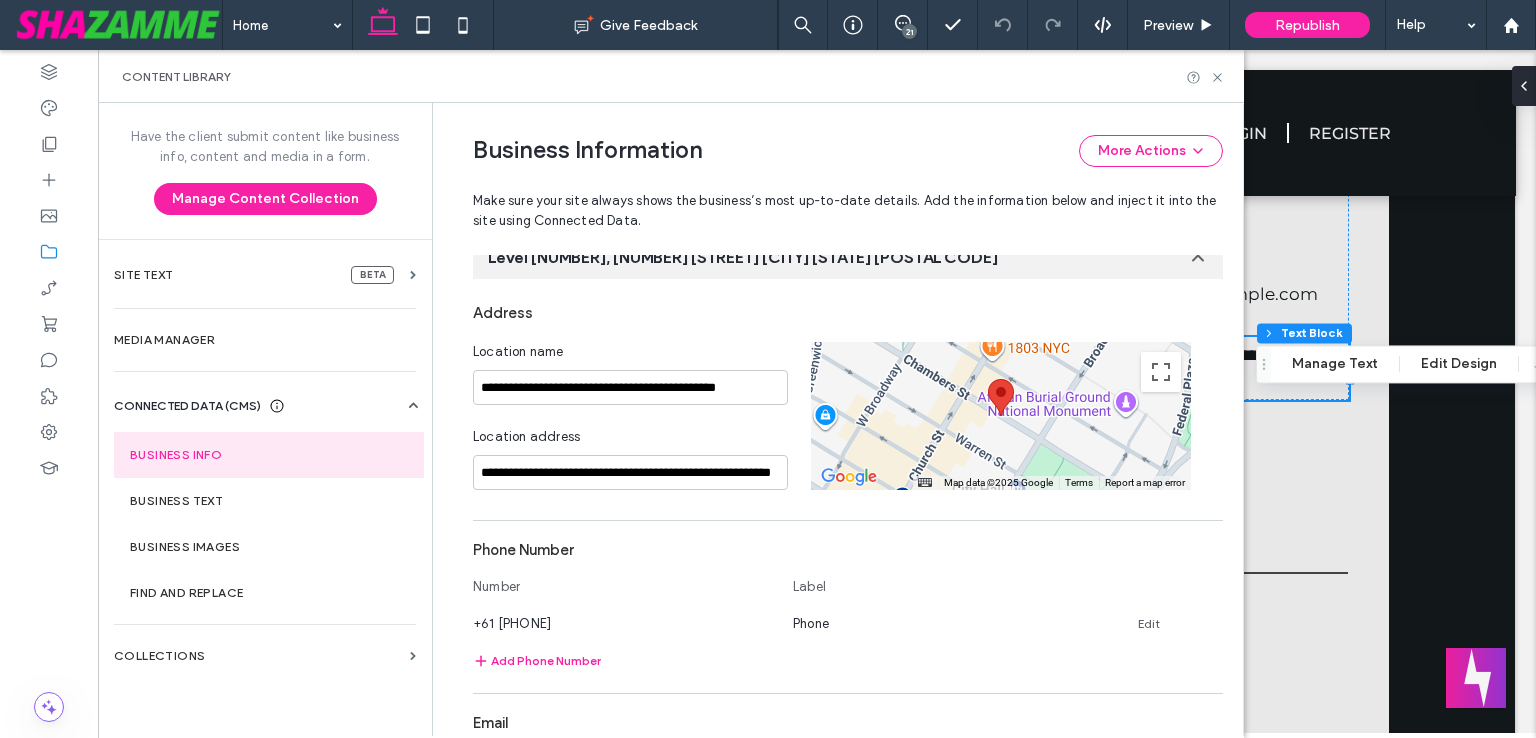 click on "**********" at bounding box center [848, 802] 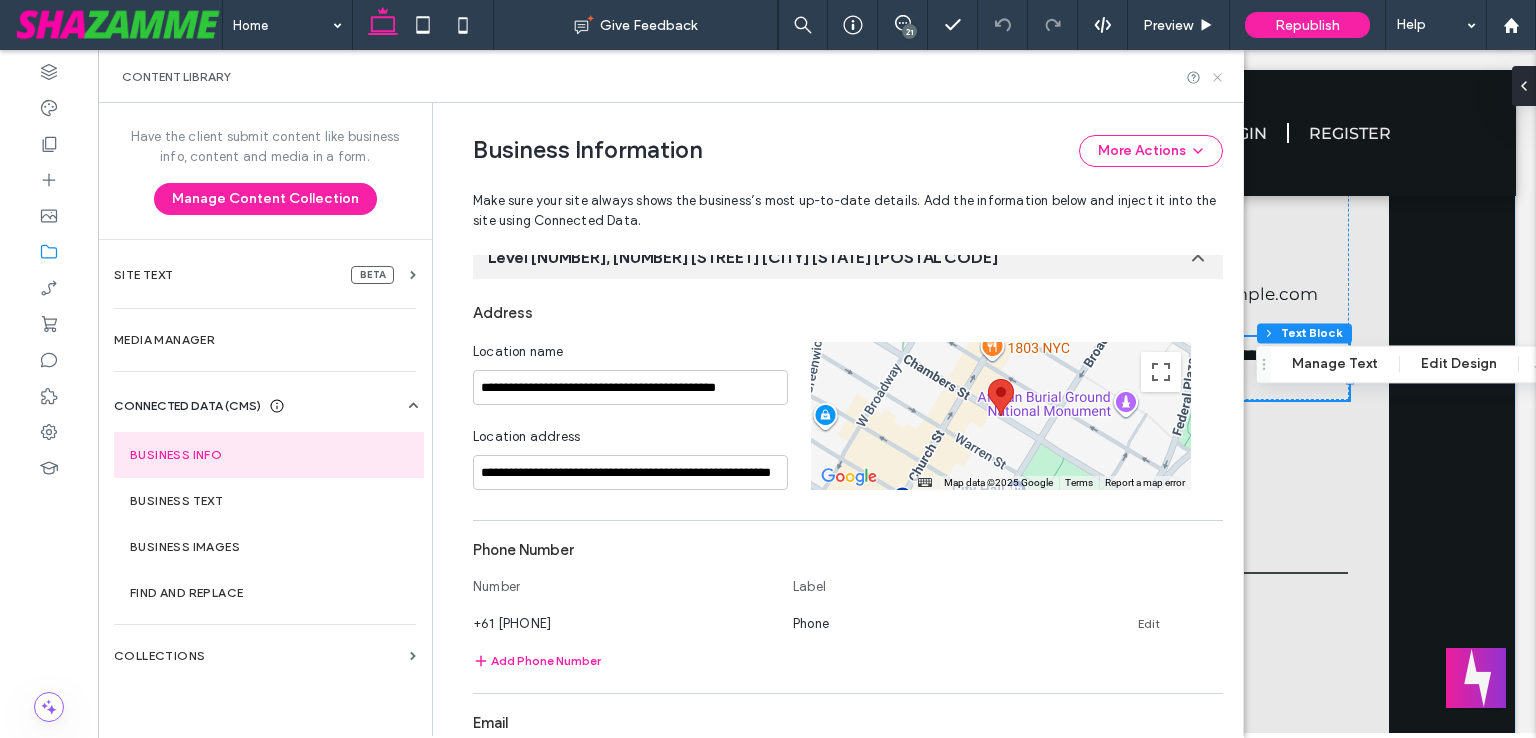 drag, startPoint x: 1216, startPoint y: 73, endPoint x: 1127, endPoint y: 39, distance: 95.27329 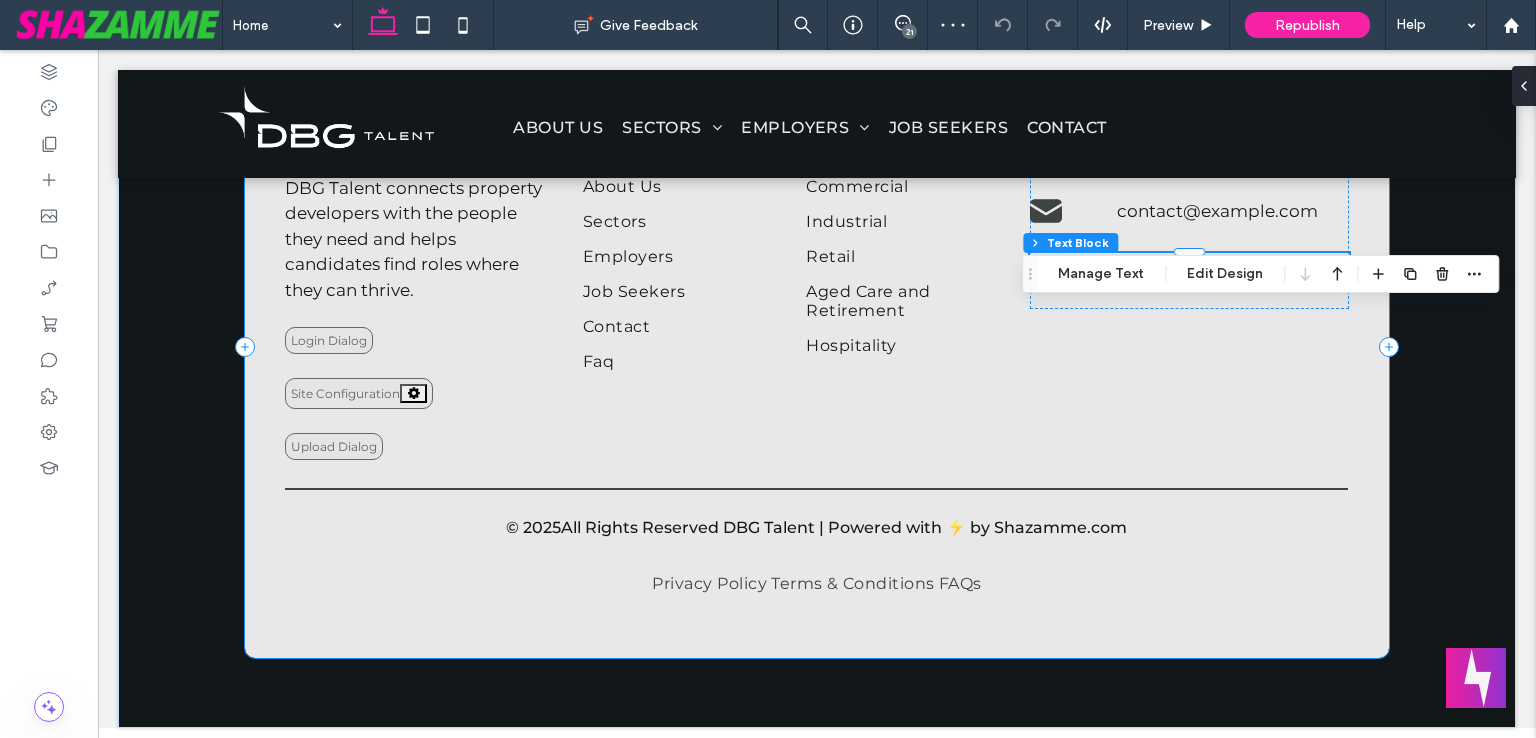 scroll, scrollTop: 3220, scrollLeft: 0, axis: vertical 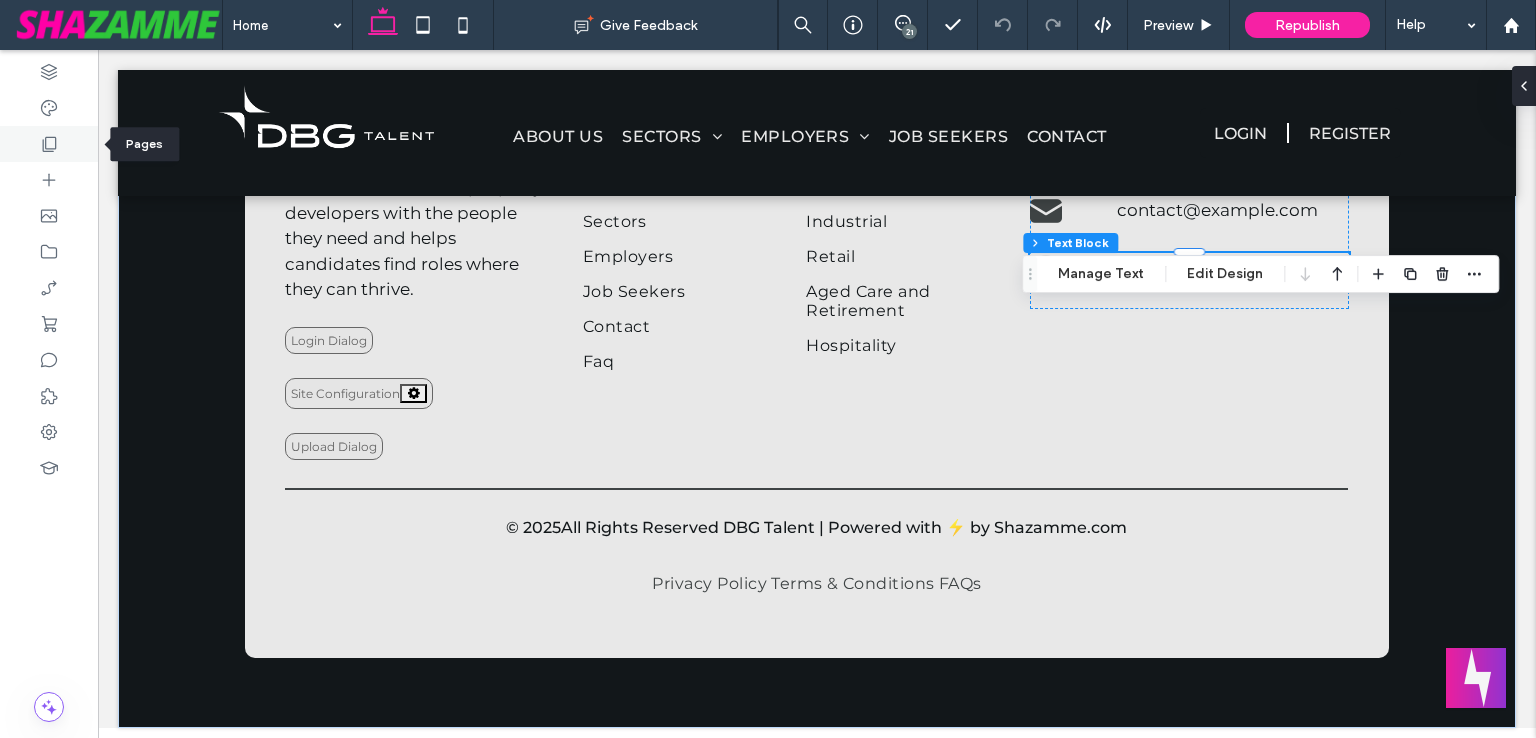 click 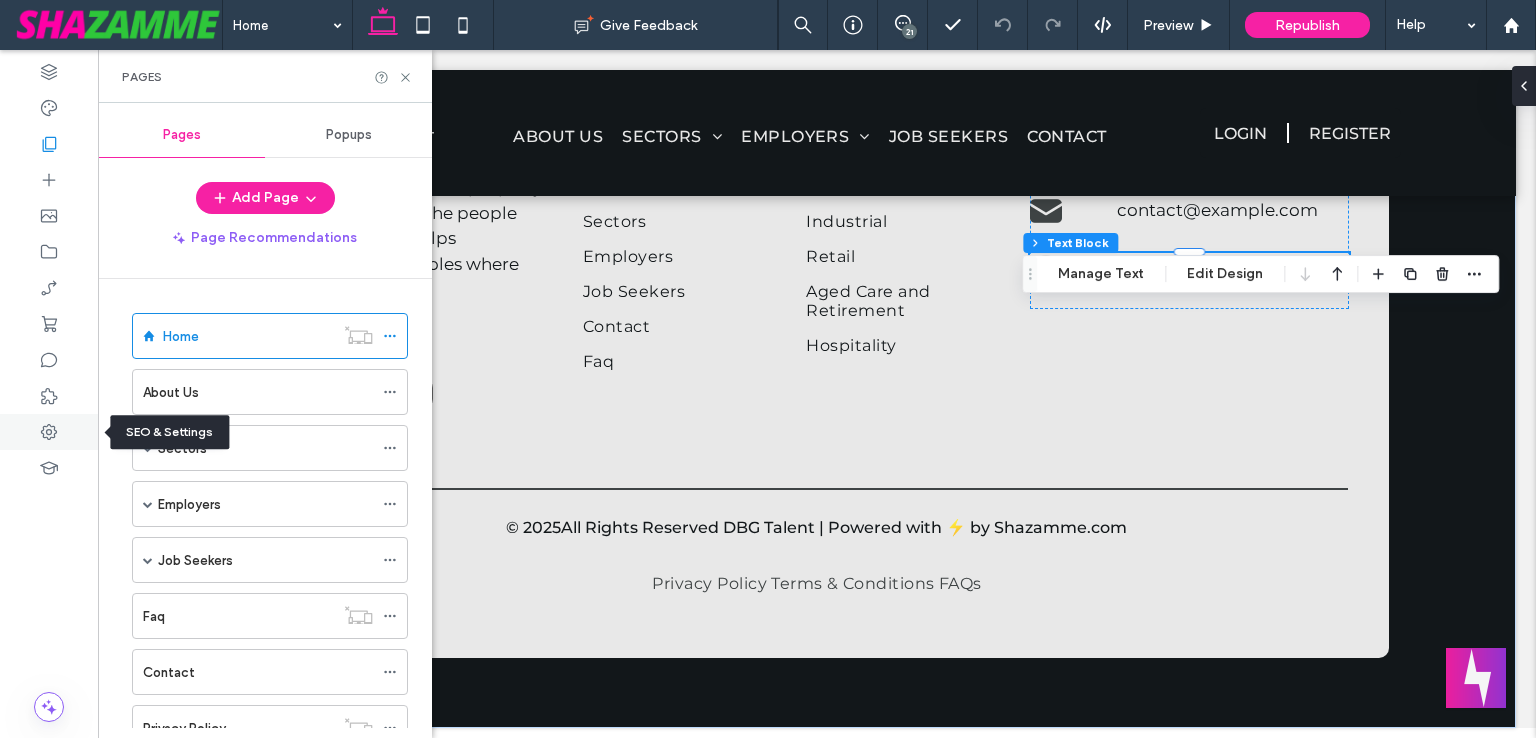 click 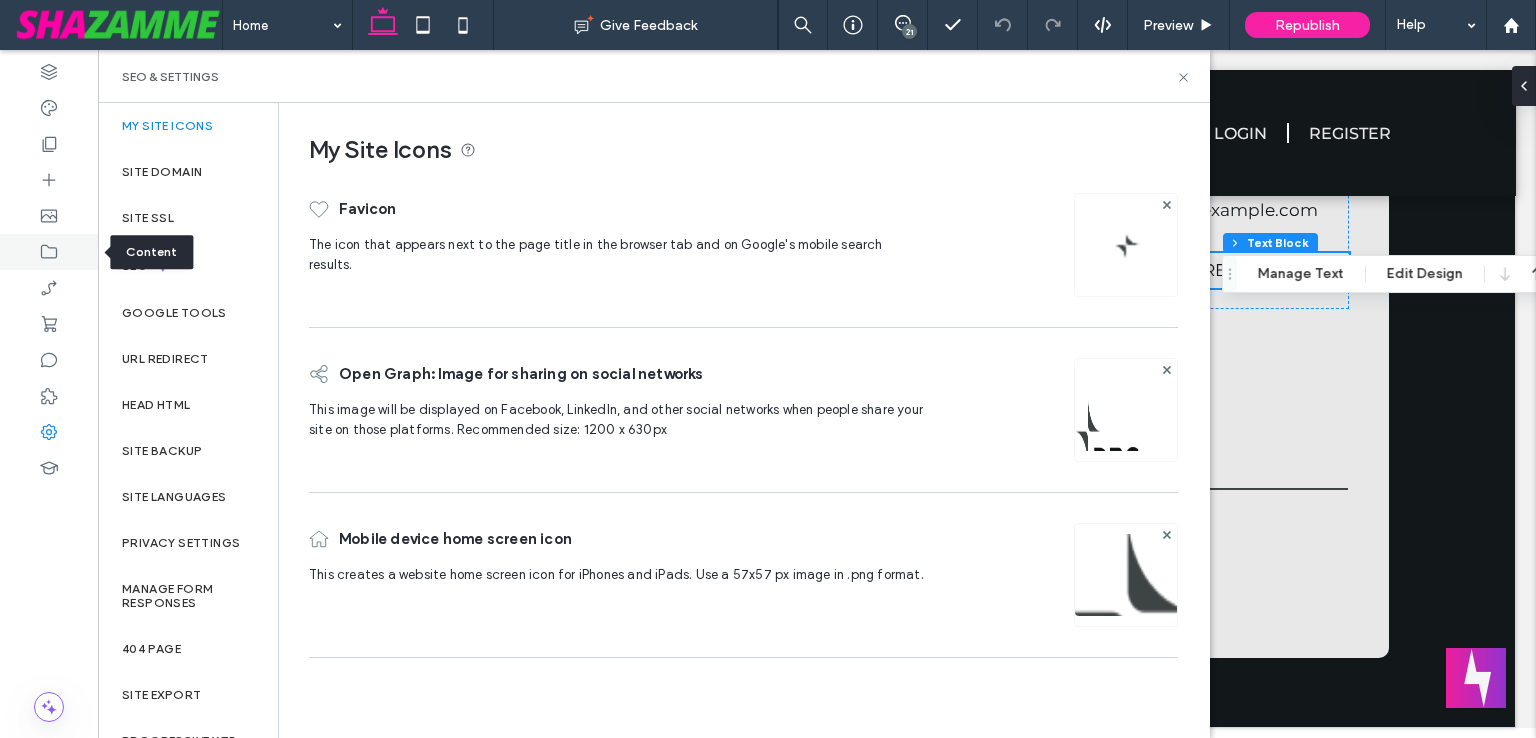 click 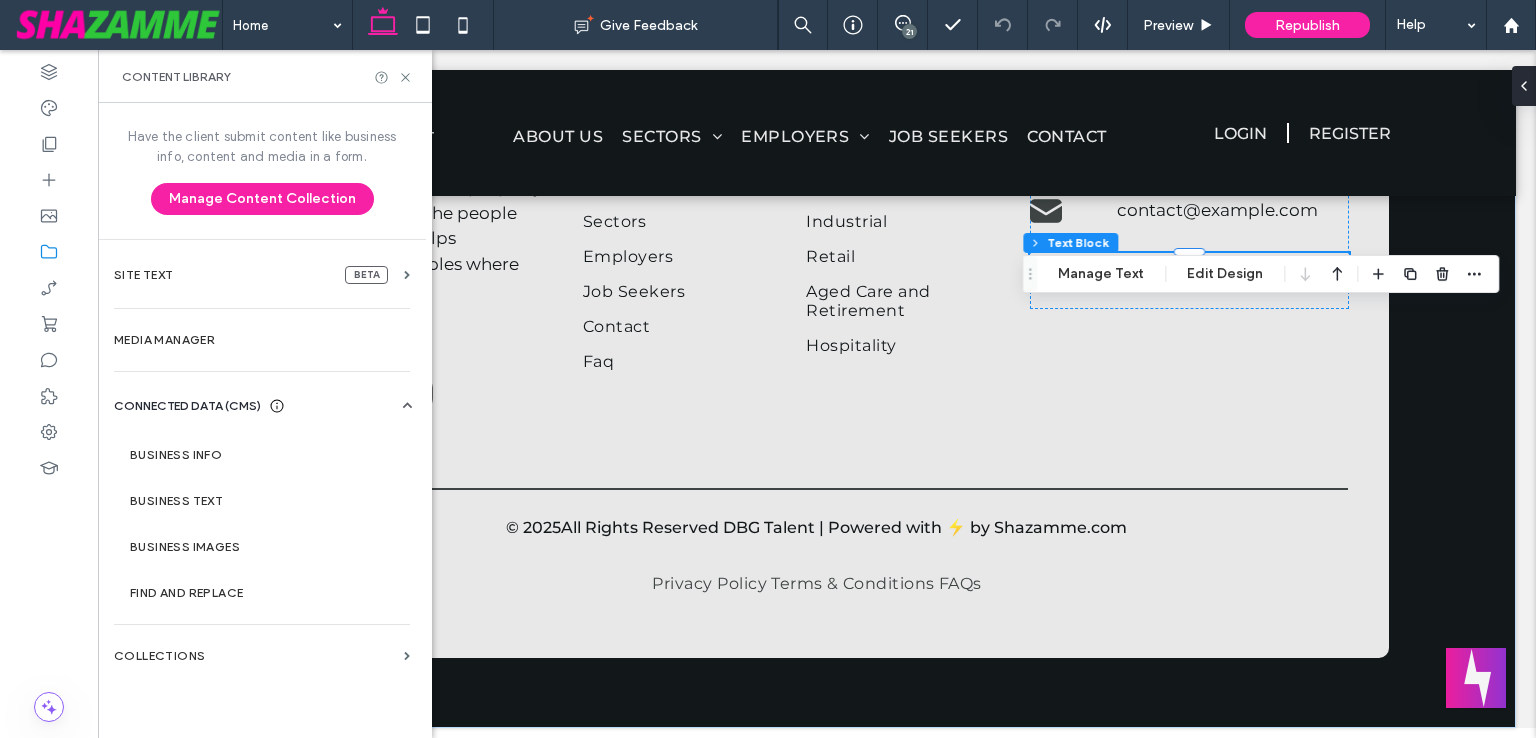 click on "Business Info" at bounding box center [266, 455] 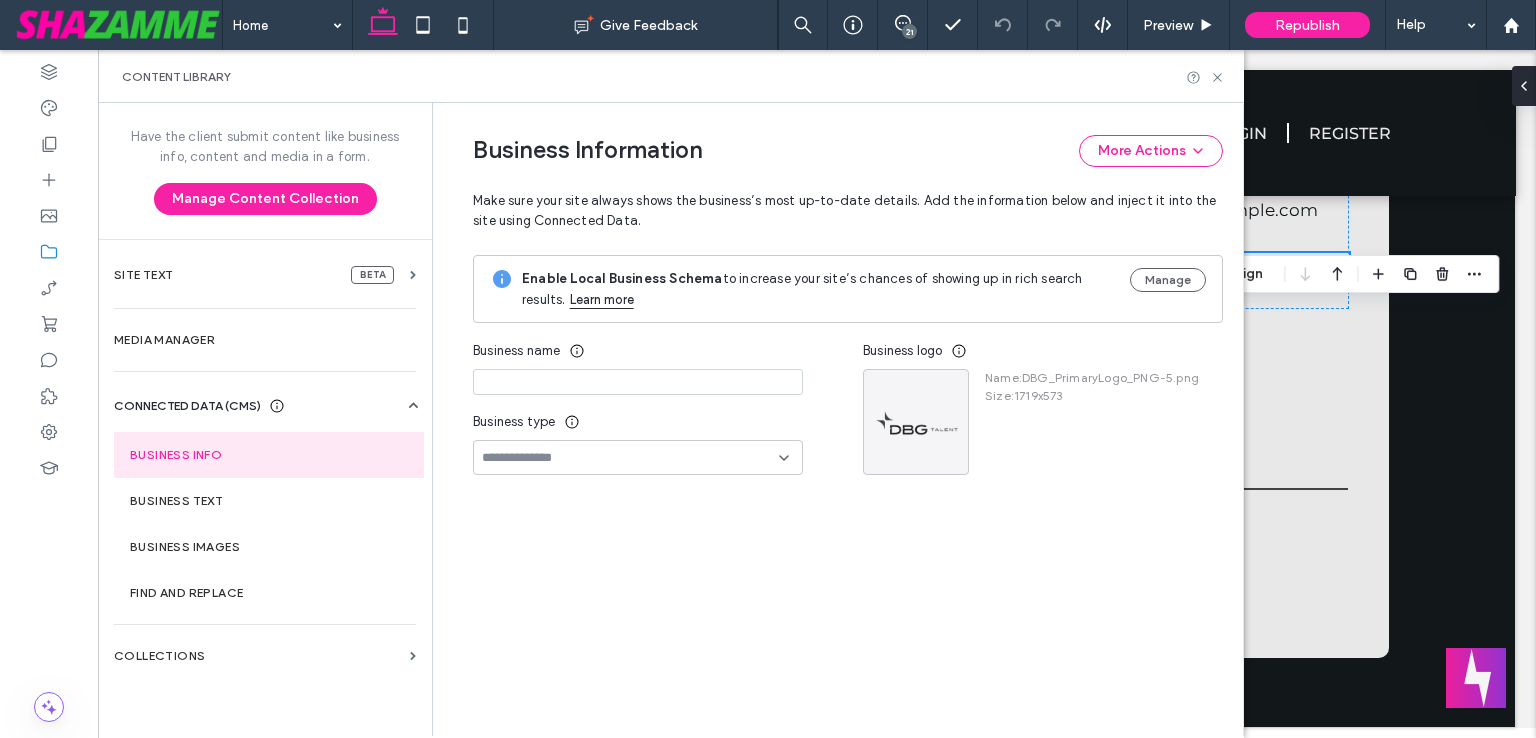 type on "**********" 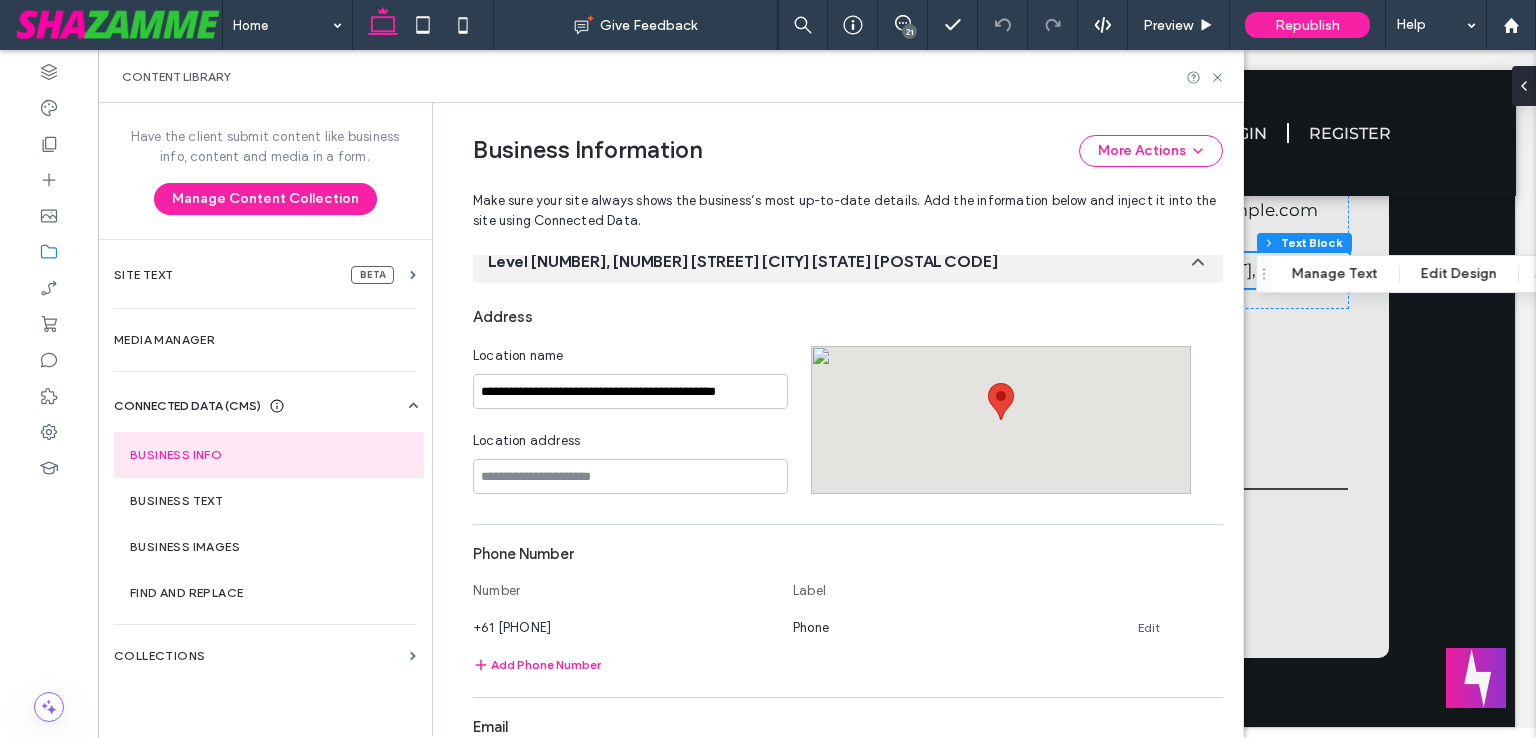 scroll, scrollTop: 268, scrollLeft: 0, axis: vertical 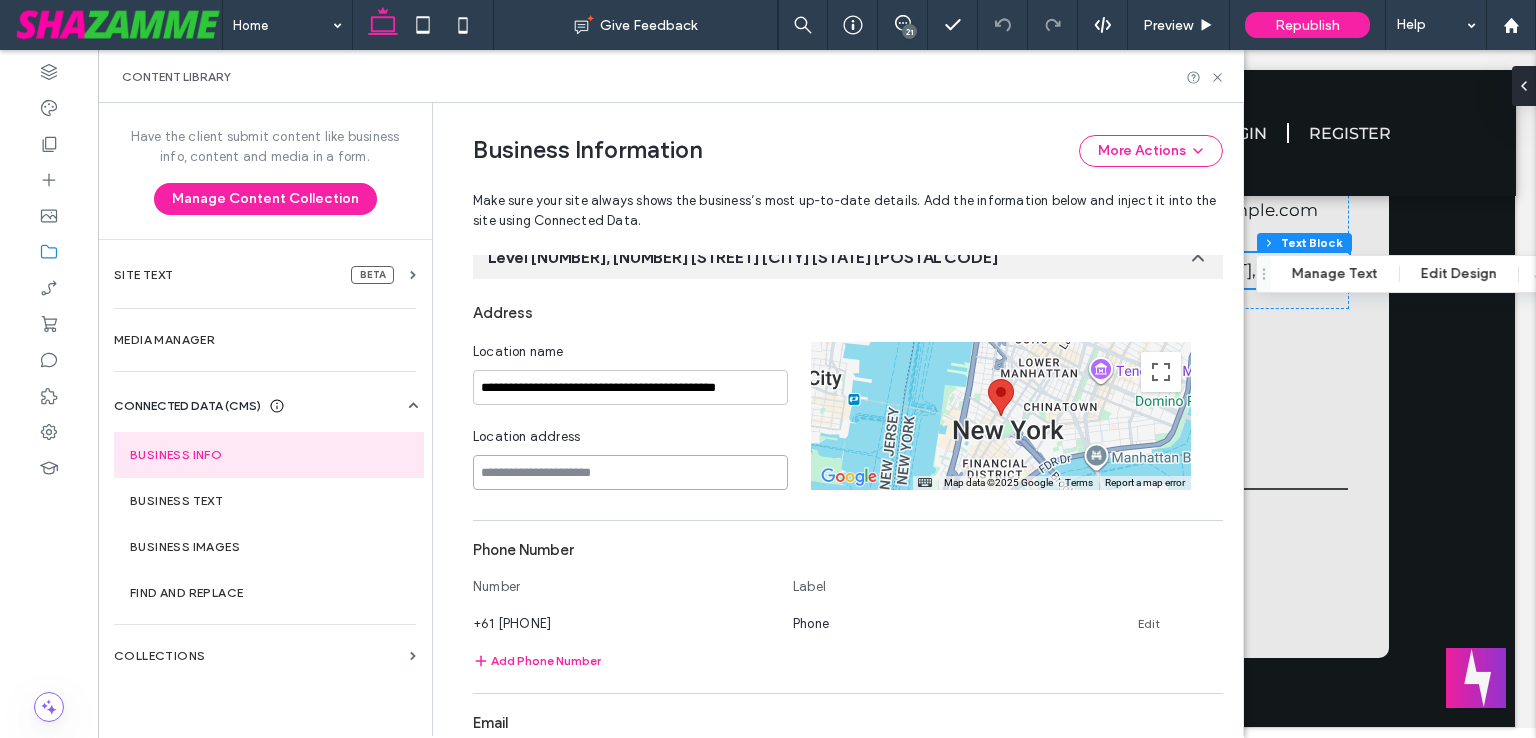 click at bounding box center [630, 472] 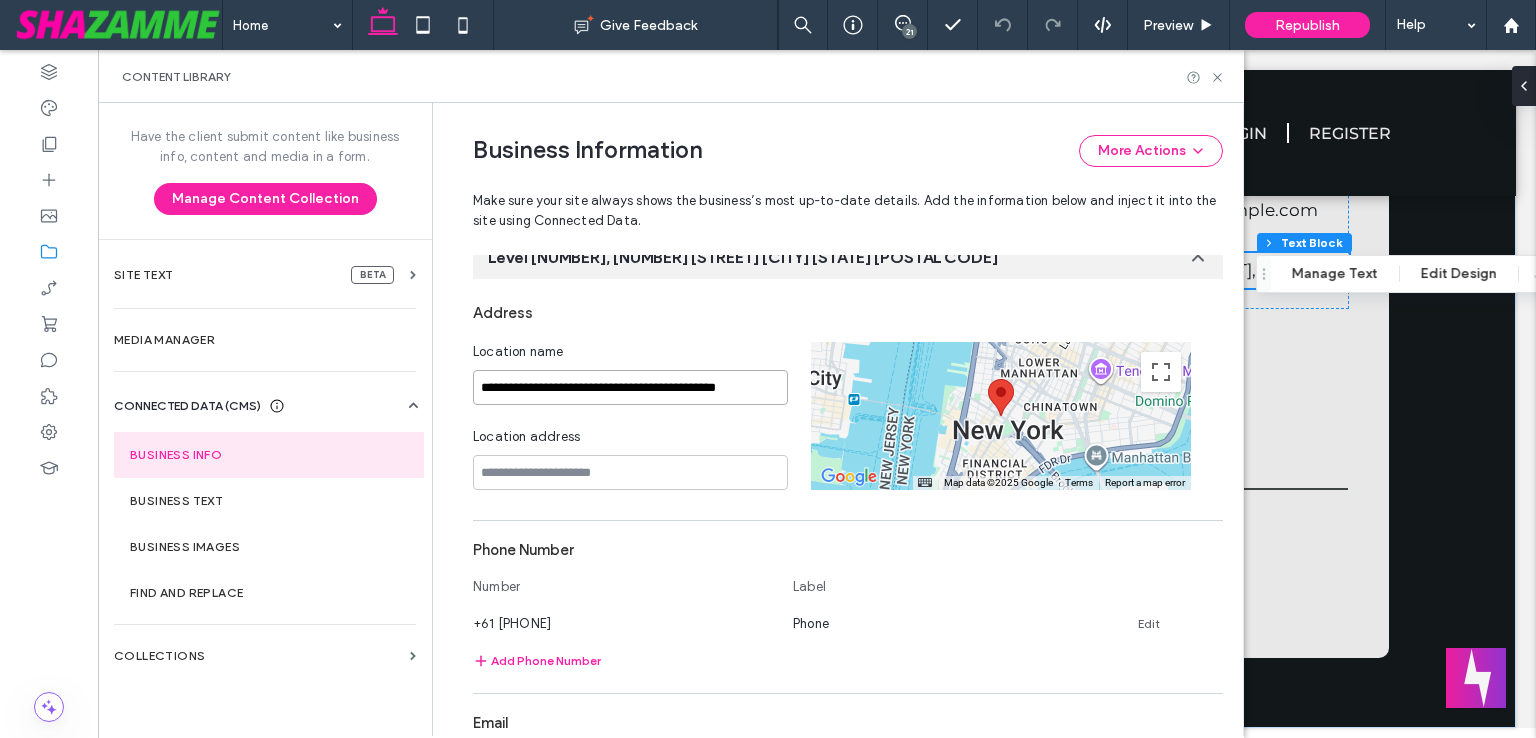 click on "**********" at bounding box center [630, 387] 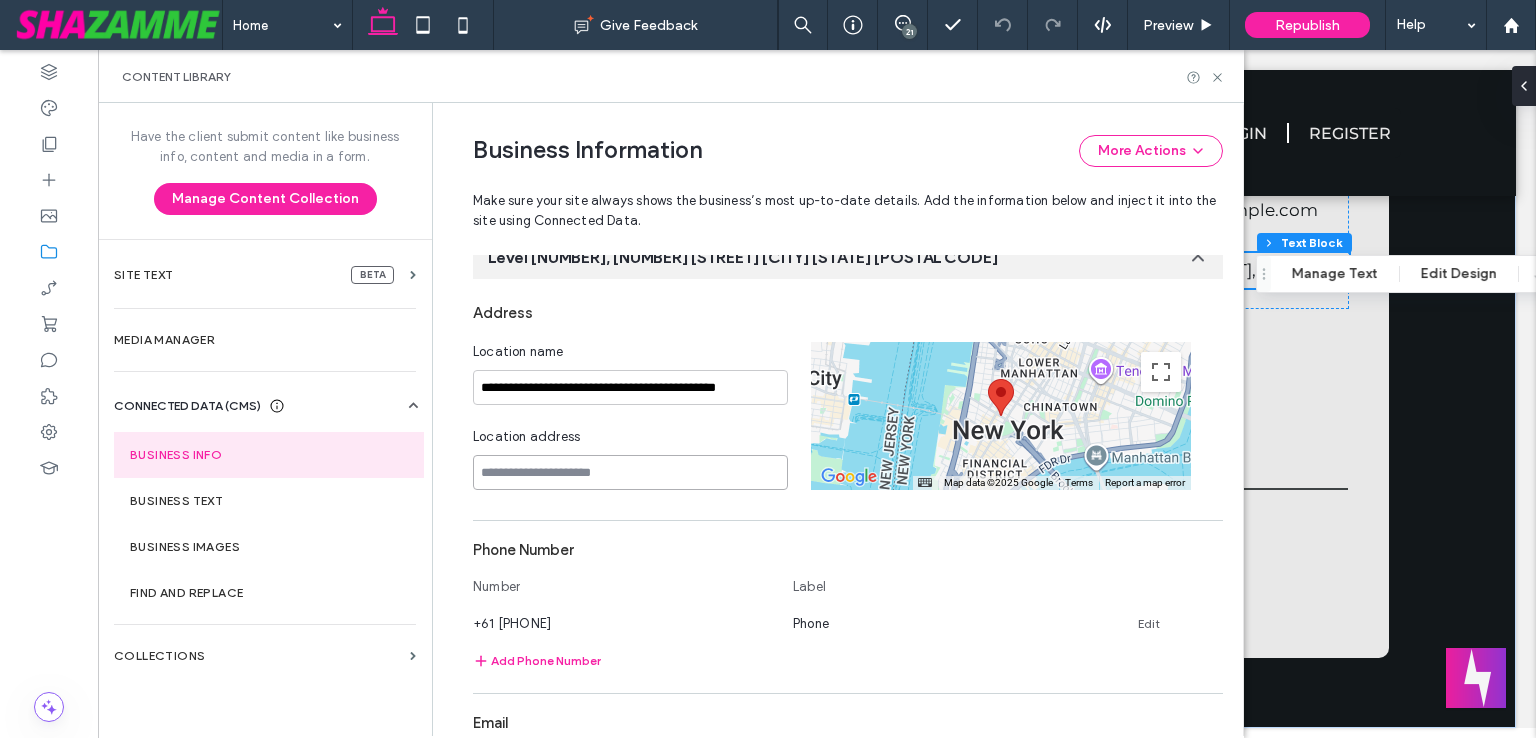 click at bounding box center [630, 472] 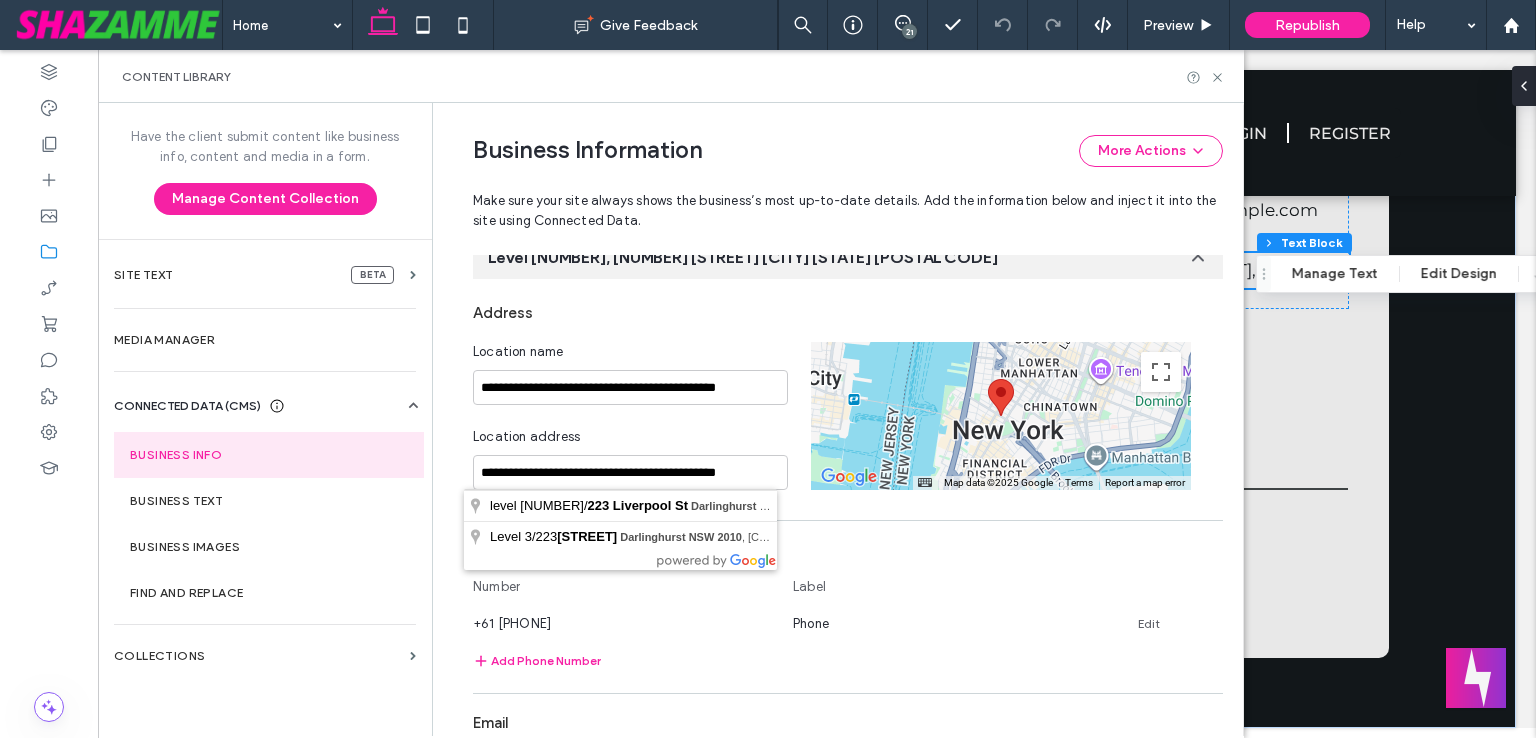 type on "**********" 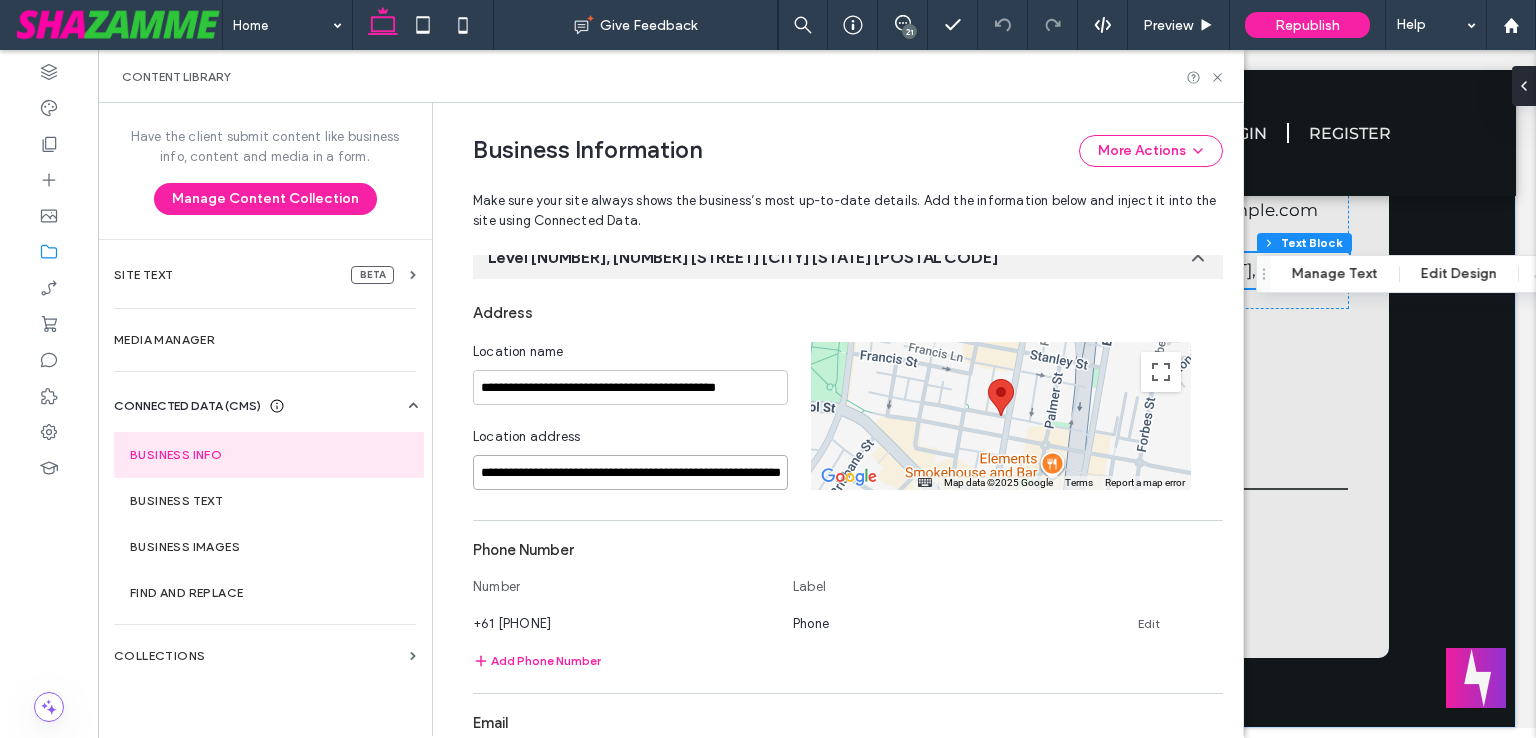 scroll, scrollTop: 0, scrollLeft: 57, axis: horizontal 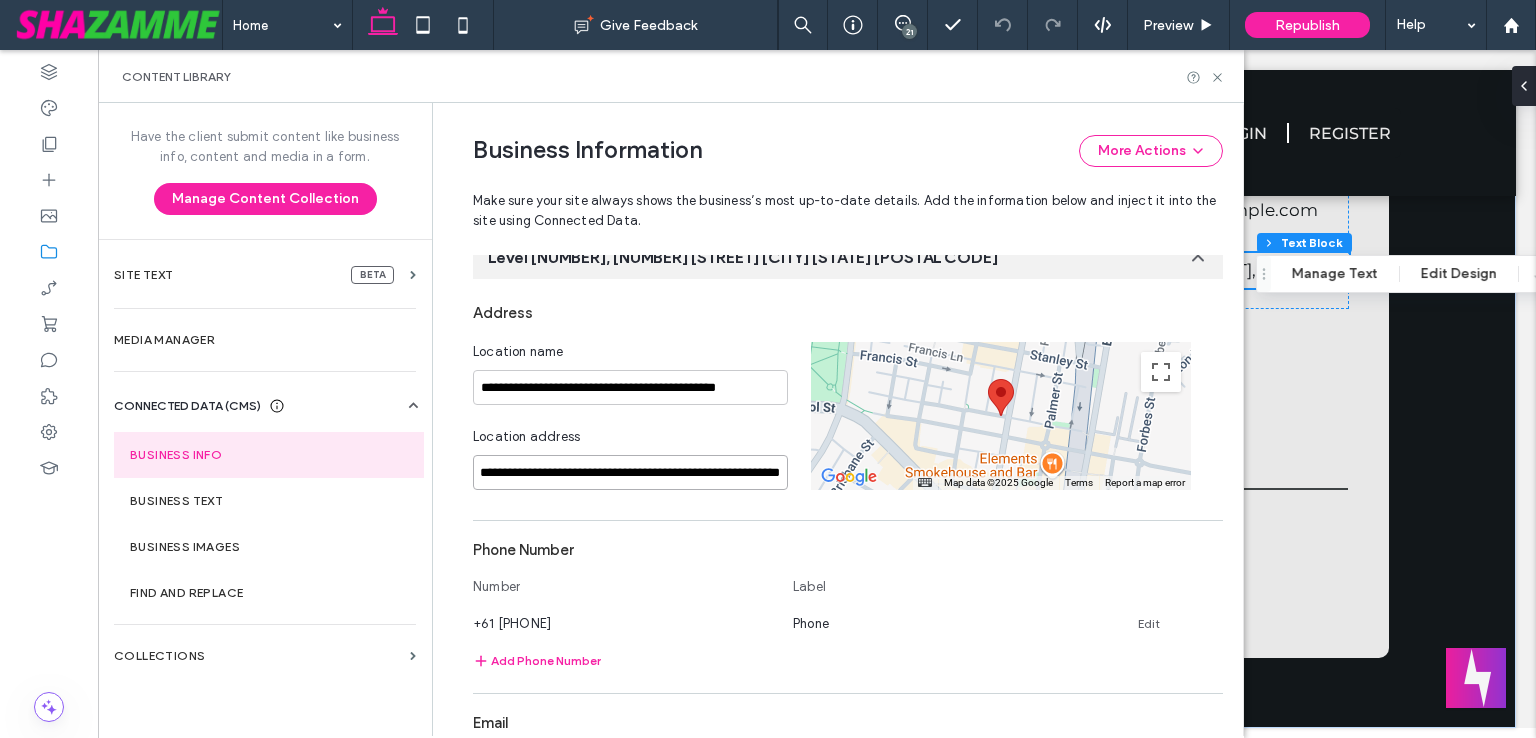 drag, startPoint x: 722, startPoint y: 472, endPoint x: 795, endPoint y: 472, distance: 73 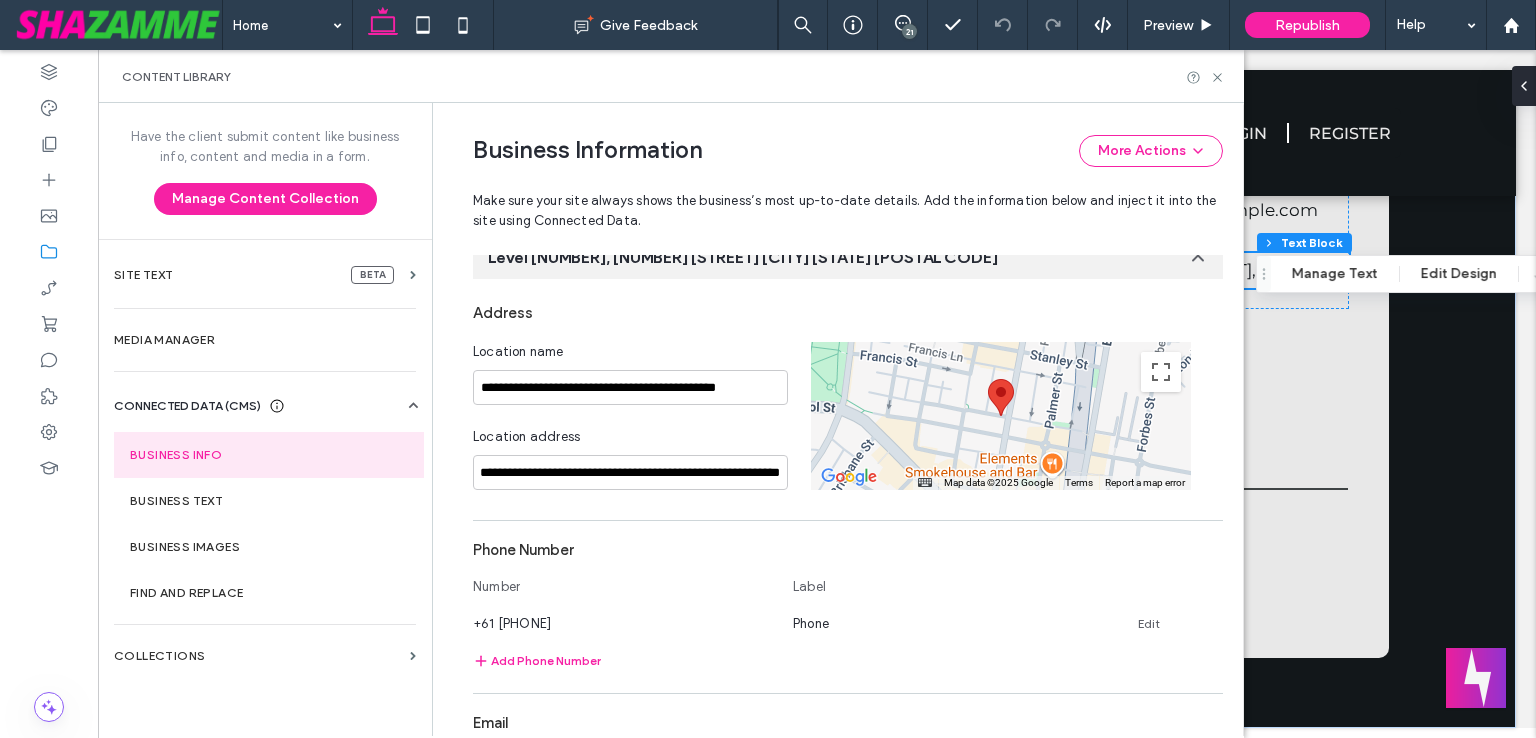 click on "**********" at bounding box center (848, 802) 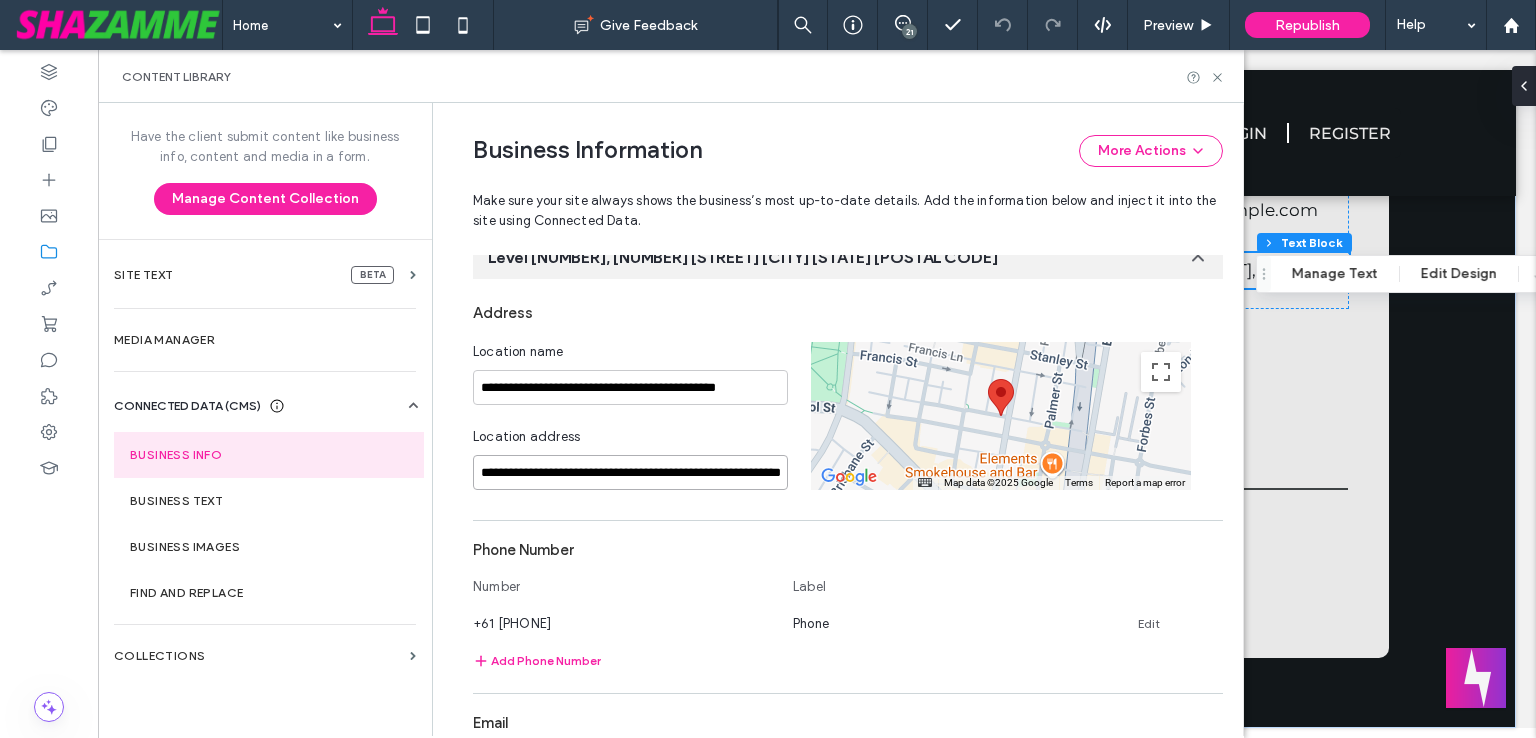 drag, startPoint x: 548, startPoint y: 469, endPoint x: 356, endPoint y: 472, distance: 192.02344 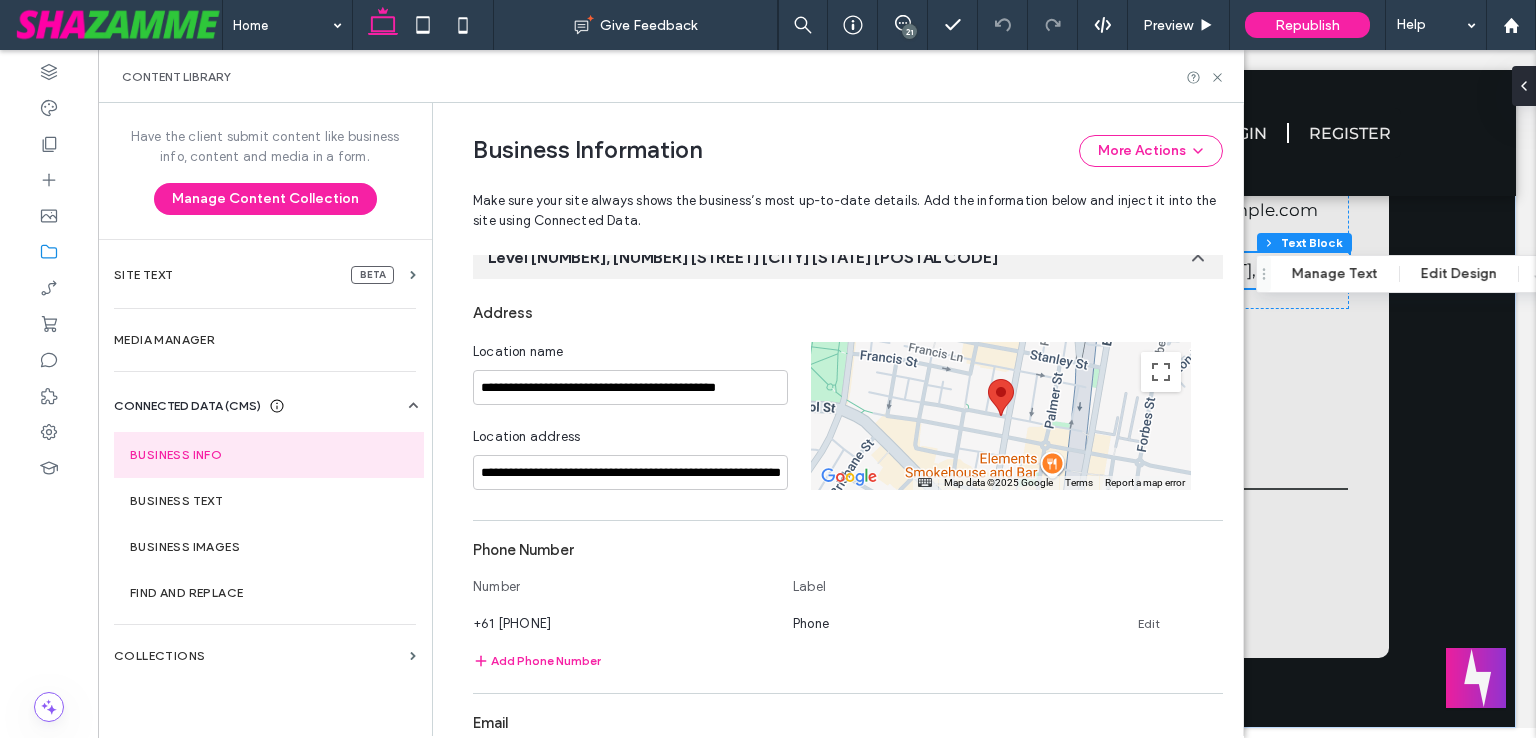 click on "**********" at bounding box center [848, 802] 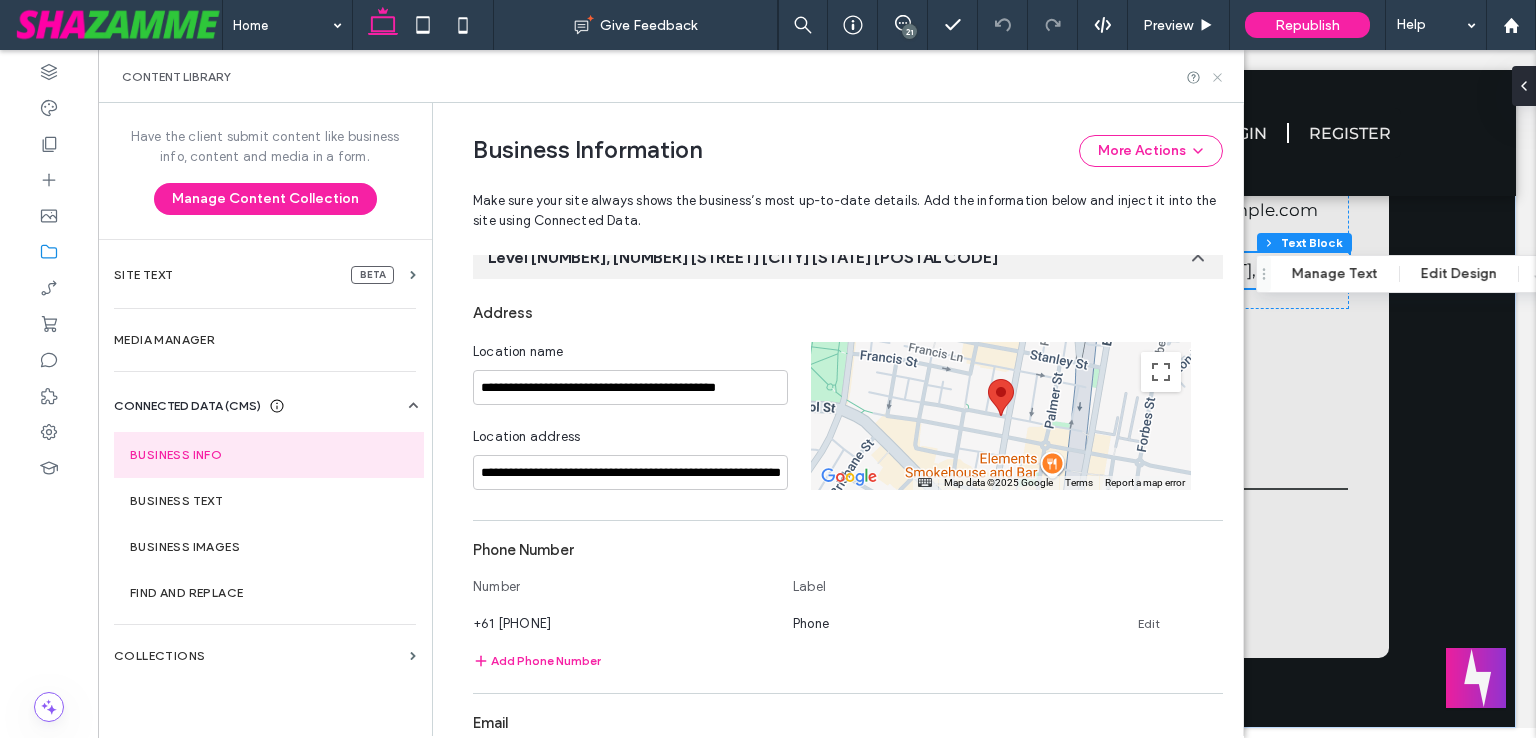 drag, startPoint x: 1121, startPoint y: 24, endPoint x: 1212, endPoint y: 75, distance: 104.316826 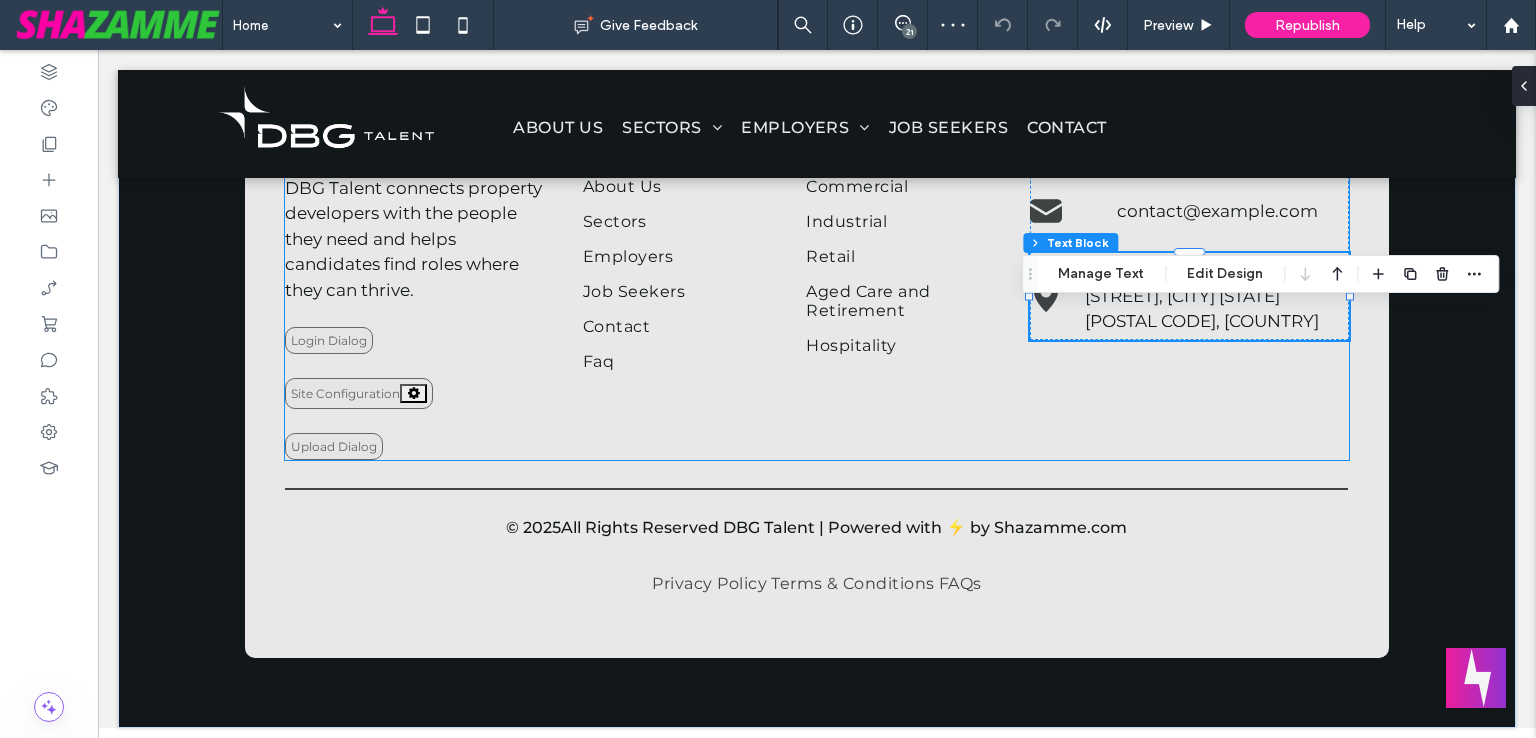scroll, scrollTop: 3220, scrollLeft: 0, axis: vertical 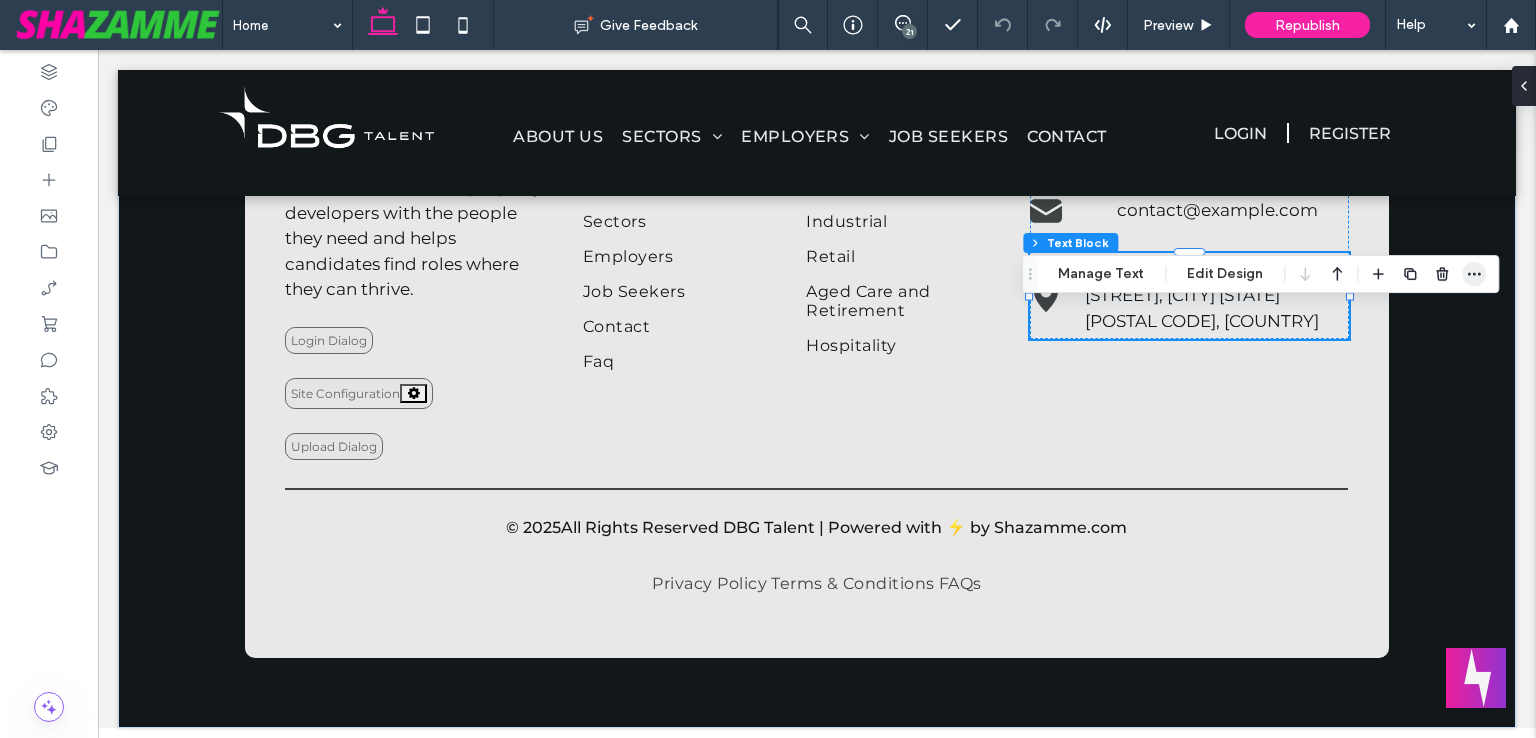click 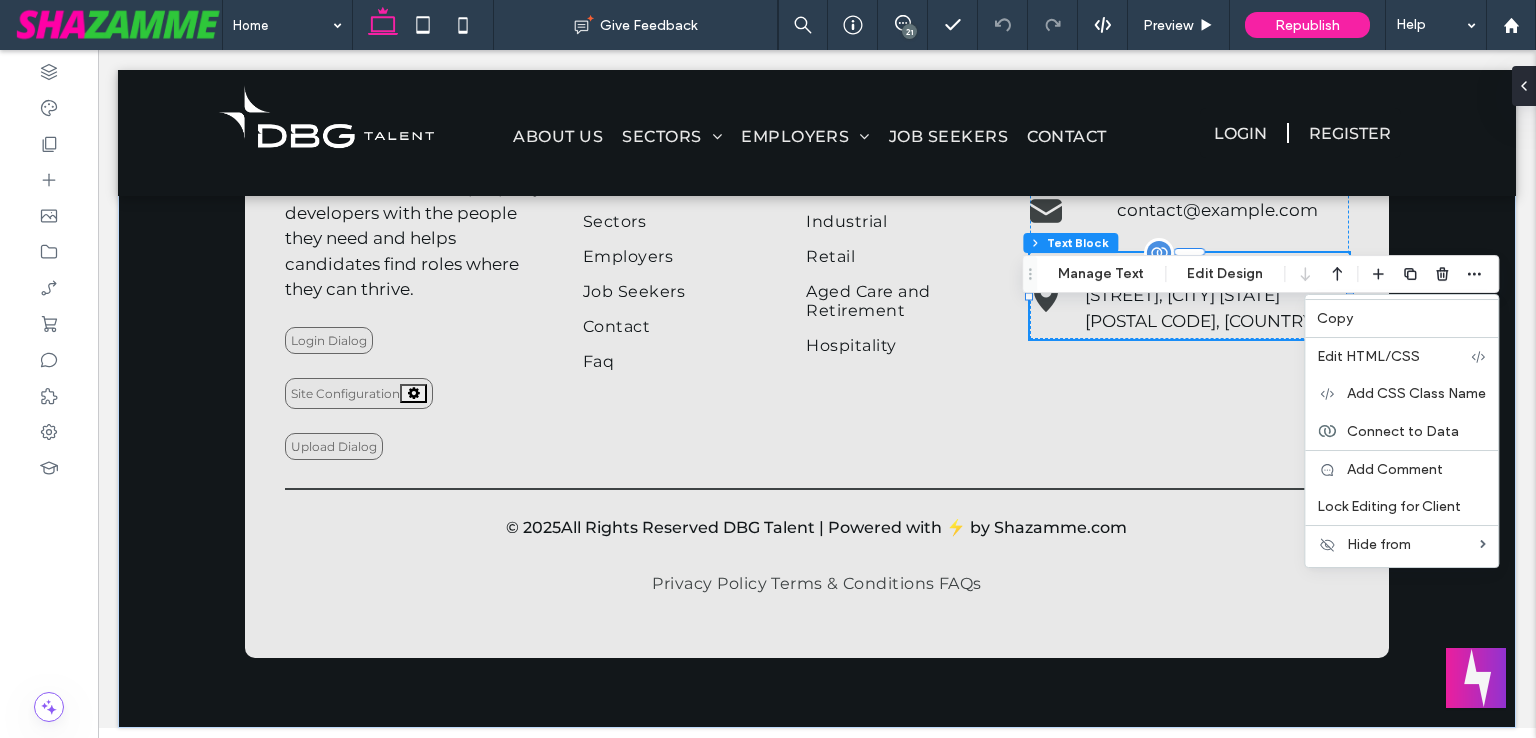 click on "level 3/223 Liverpool Lane, Darlinghurst NSW 2010, Australia" at bounding box center (1202, 295) 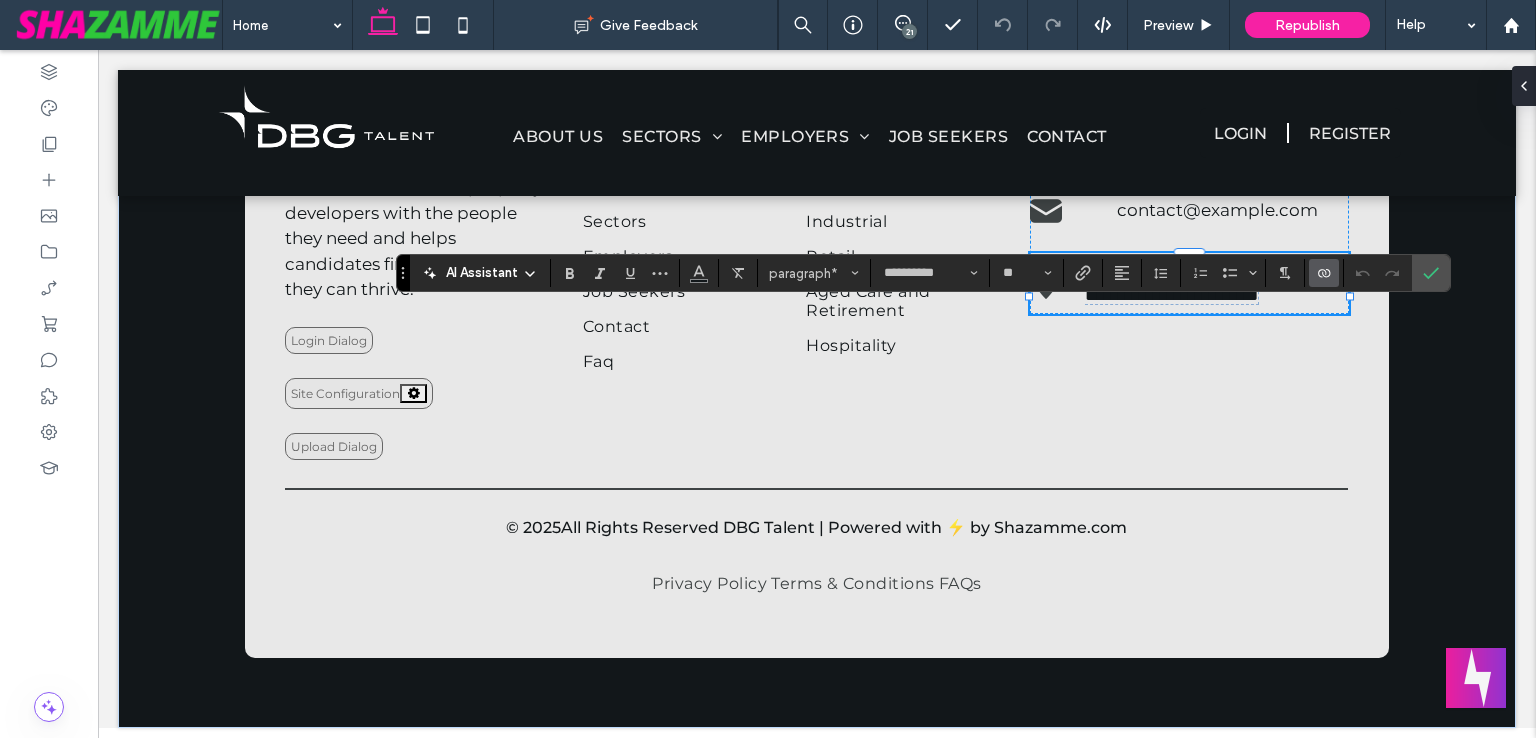 click on "**********" at bounding box center (1207, 283) 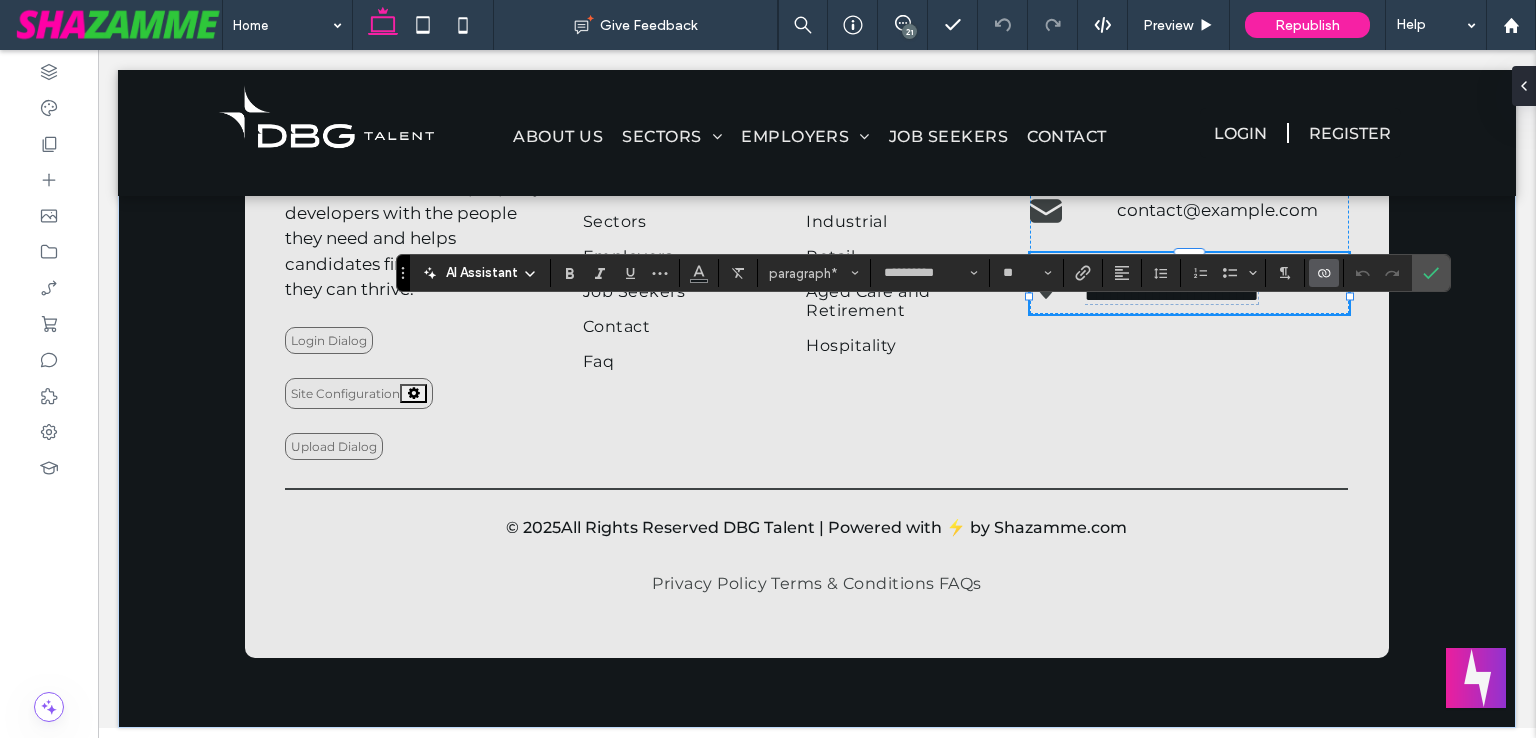 click on "**********" at bounding box center (1207, 283) 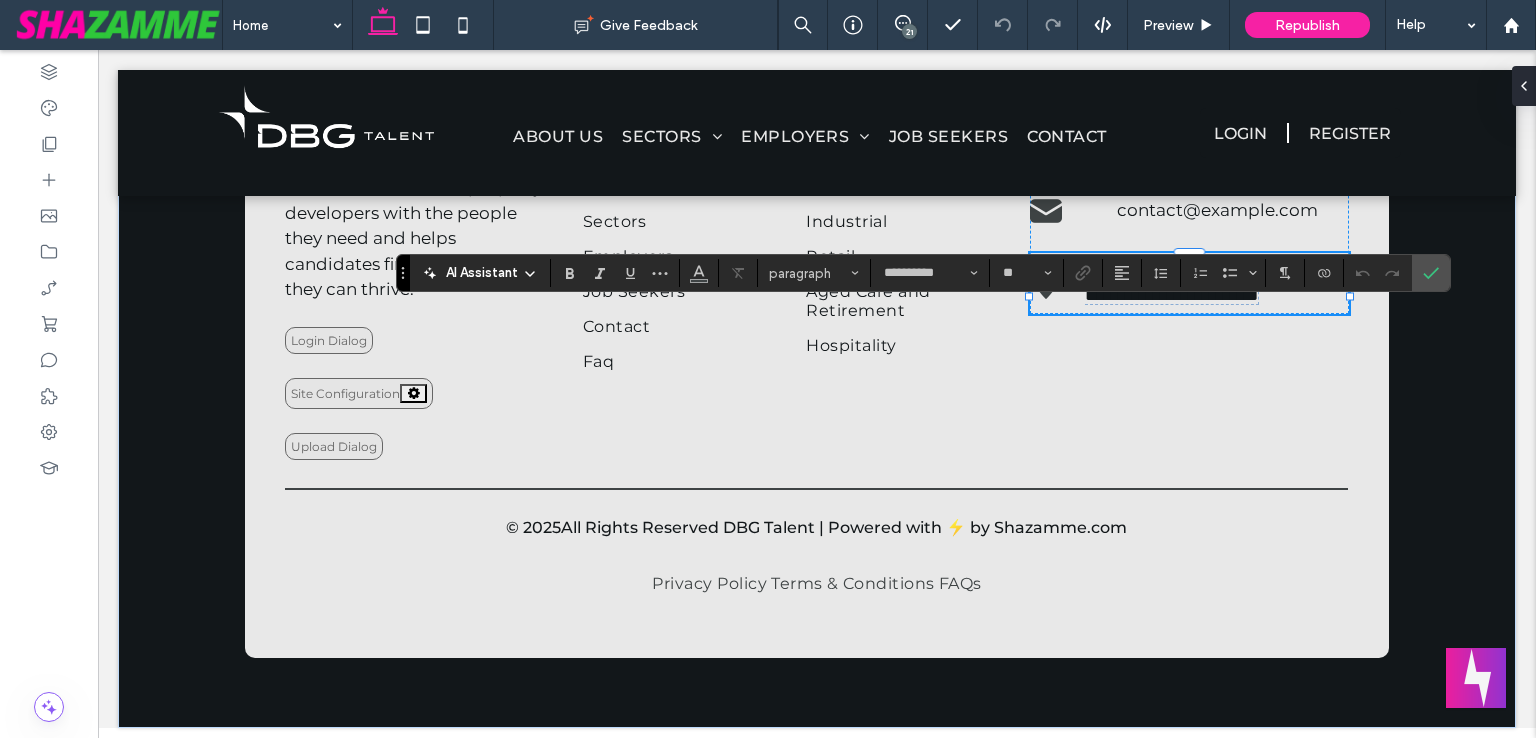 click on "**********" at bounding box center [1207, 283] 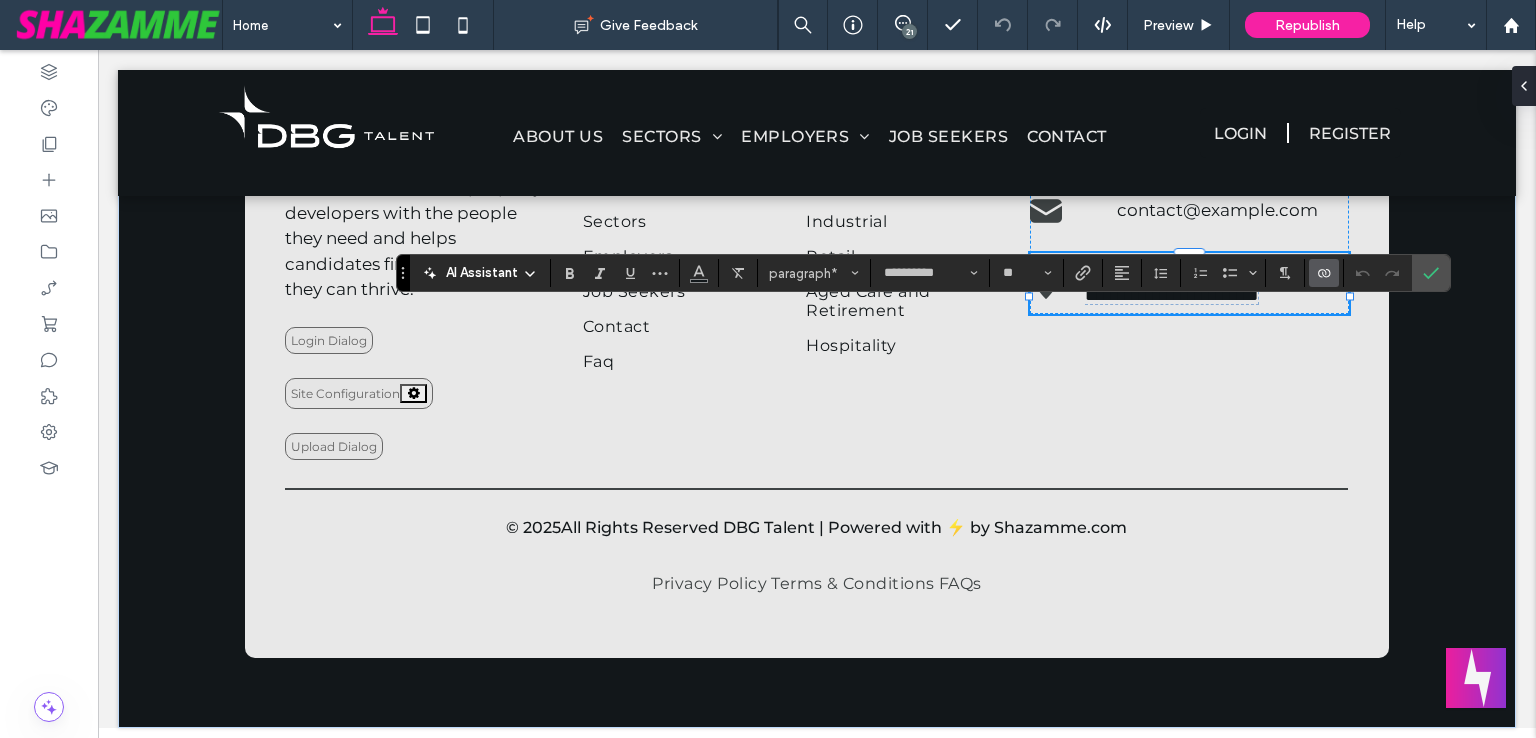 click on "**********" at bounding box center (1207, 283) 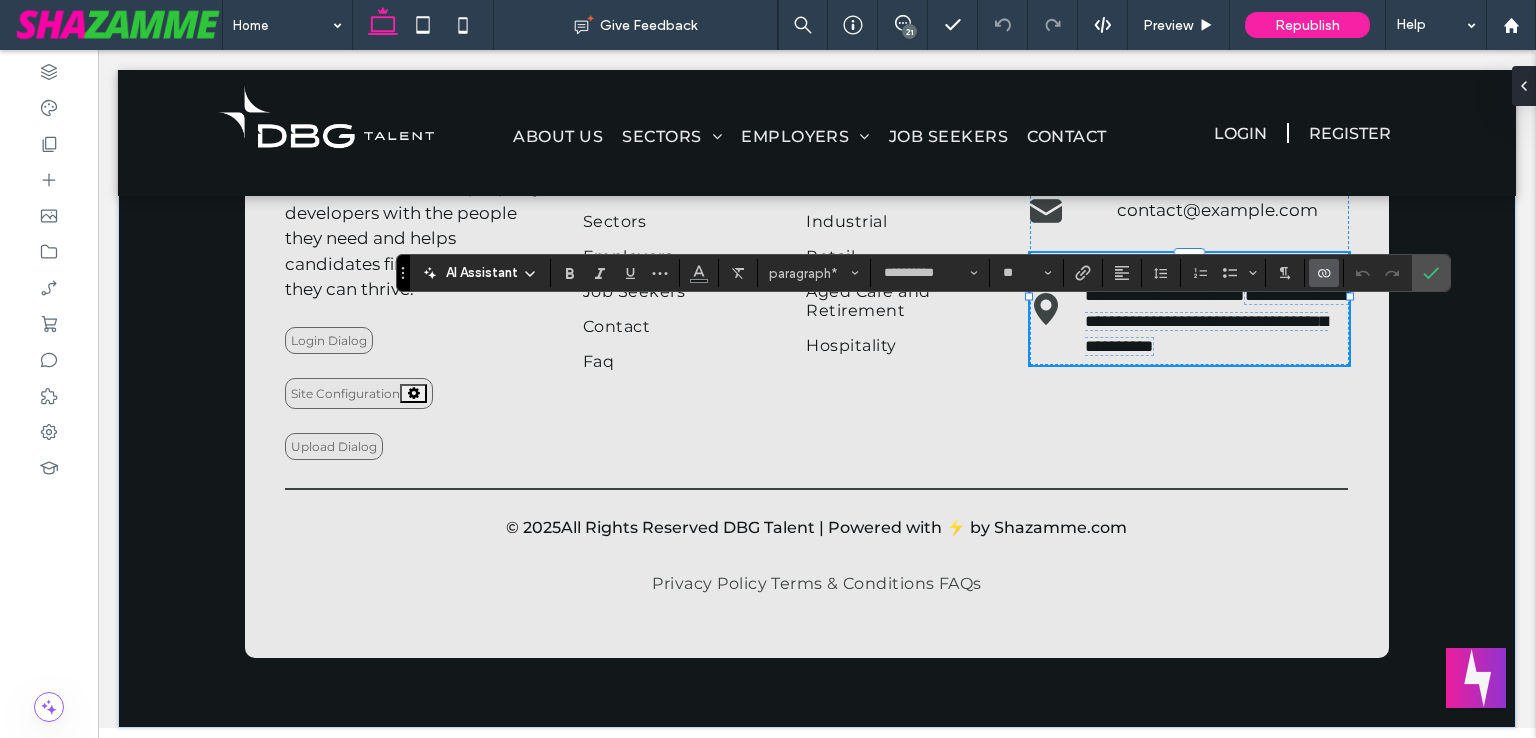 scroll, scrollTop: 0, scrollLeft: 0, axis: both 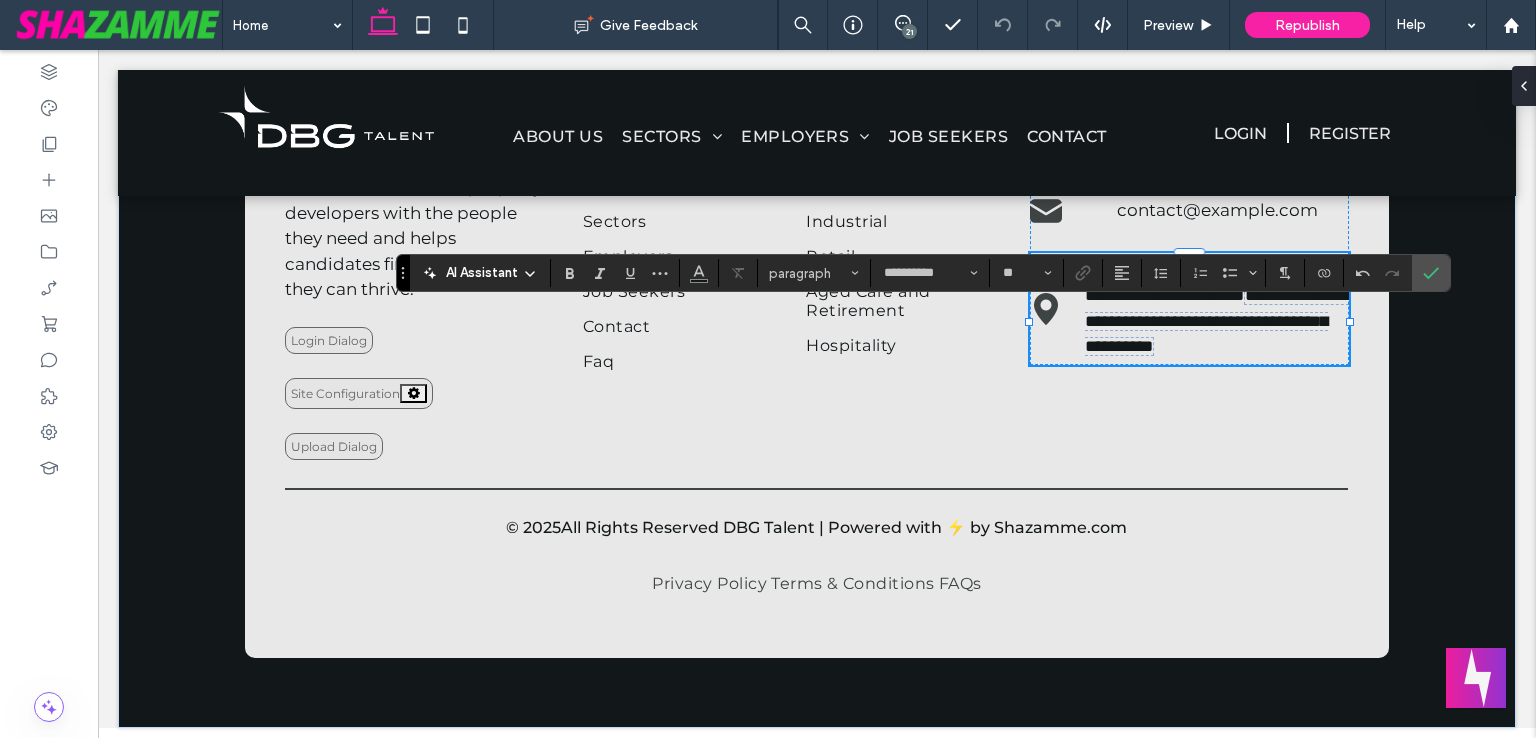 drag, startPoint x: 1152, startPoint y: 375, endPoint x: 1117, endPoint y: 348, distance: 44.20407 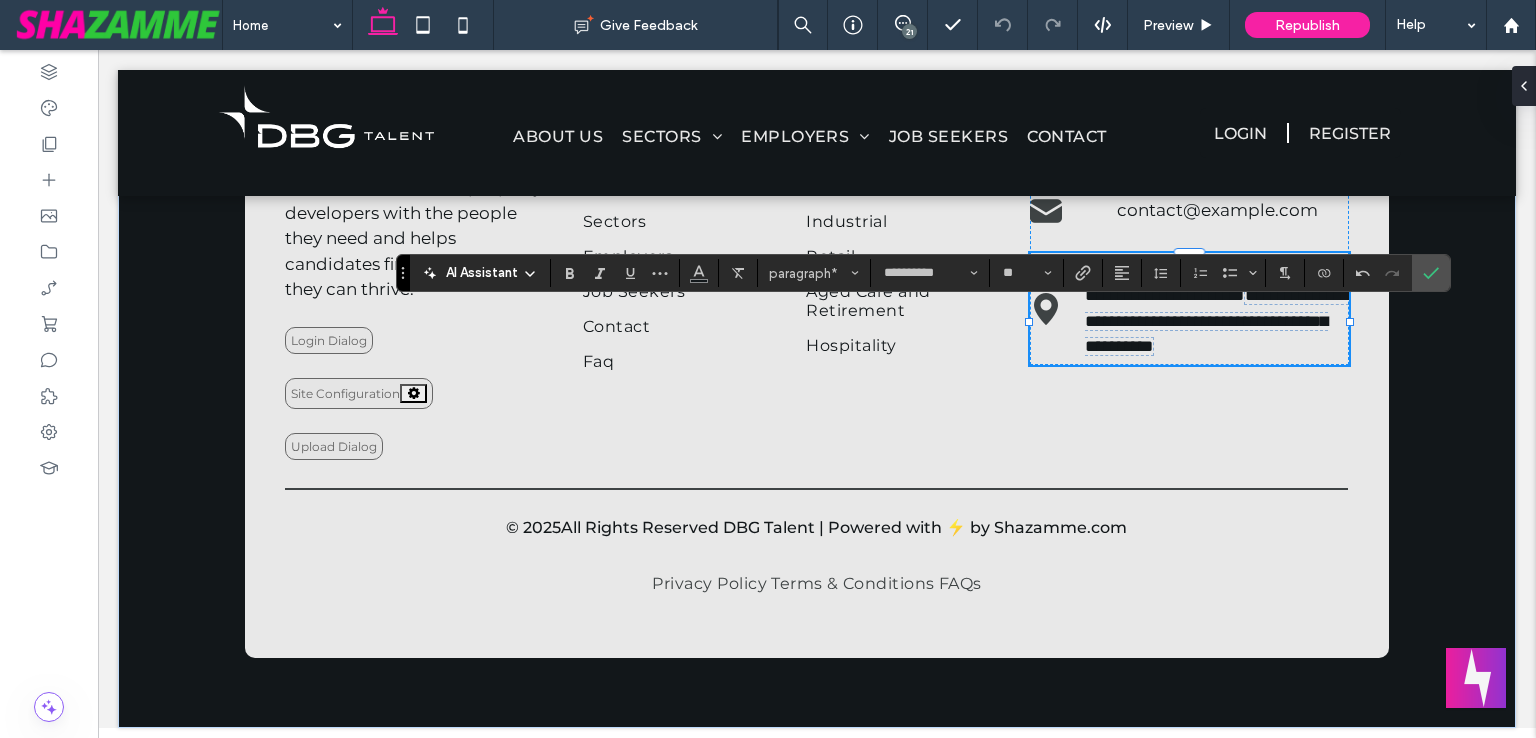 click on "**********" at bounding box center [1217, 309] 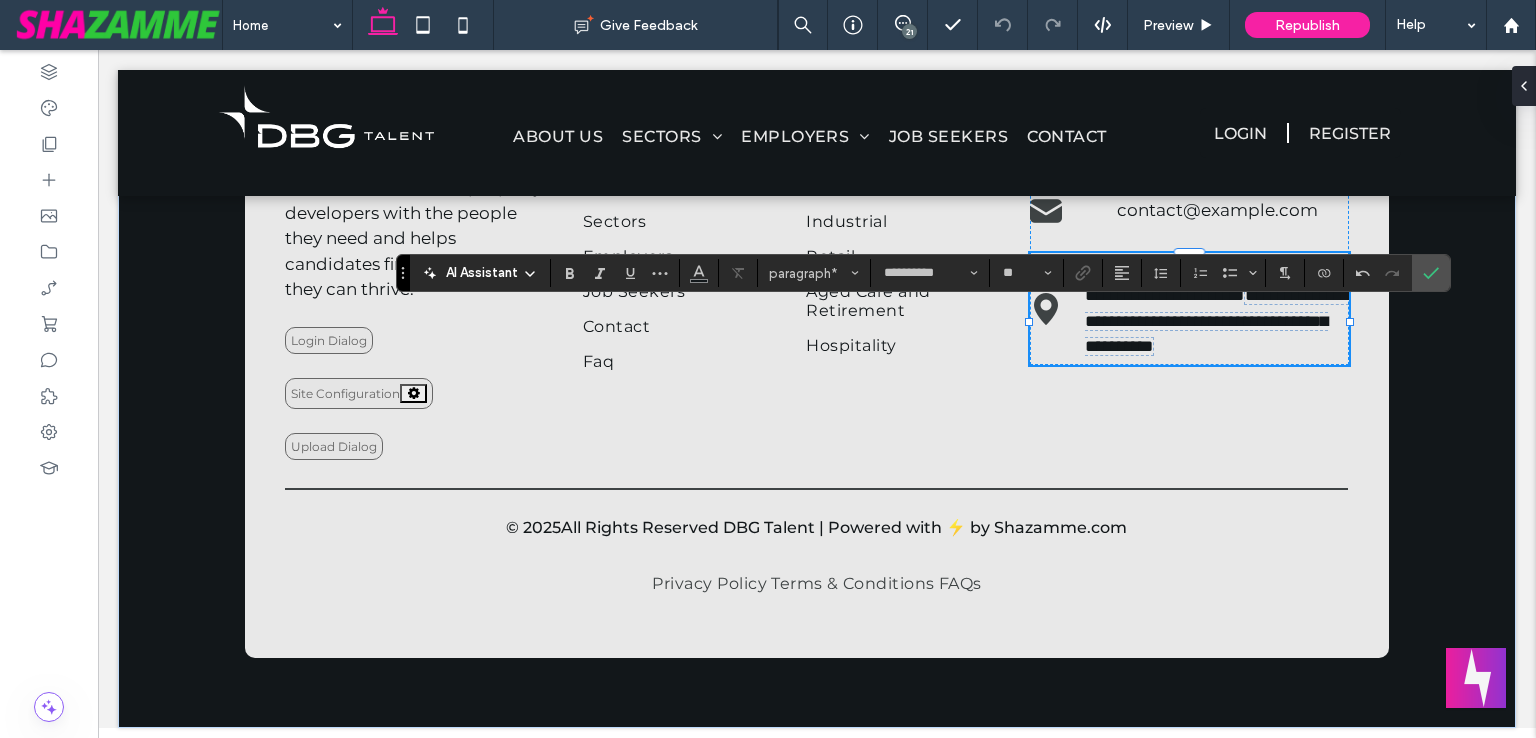 click on "**********" at bounding box center (1217, 321) 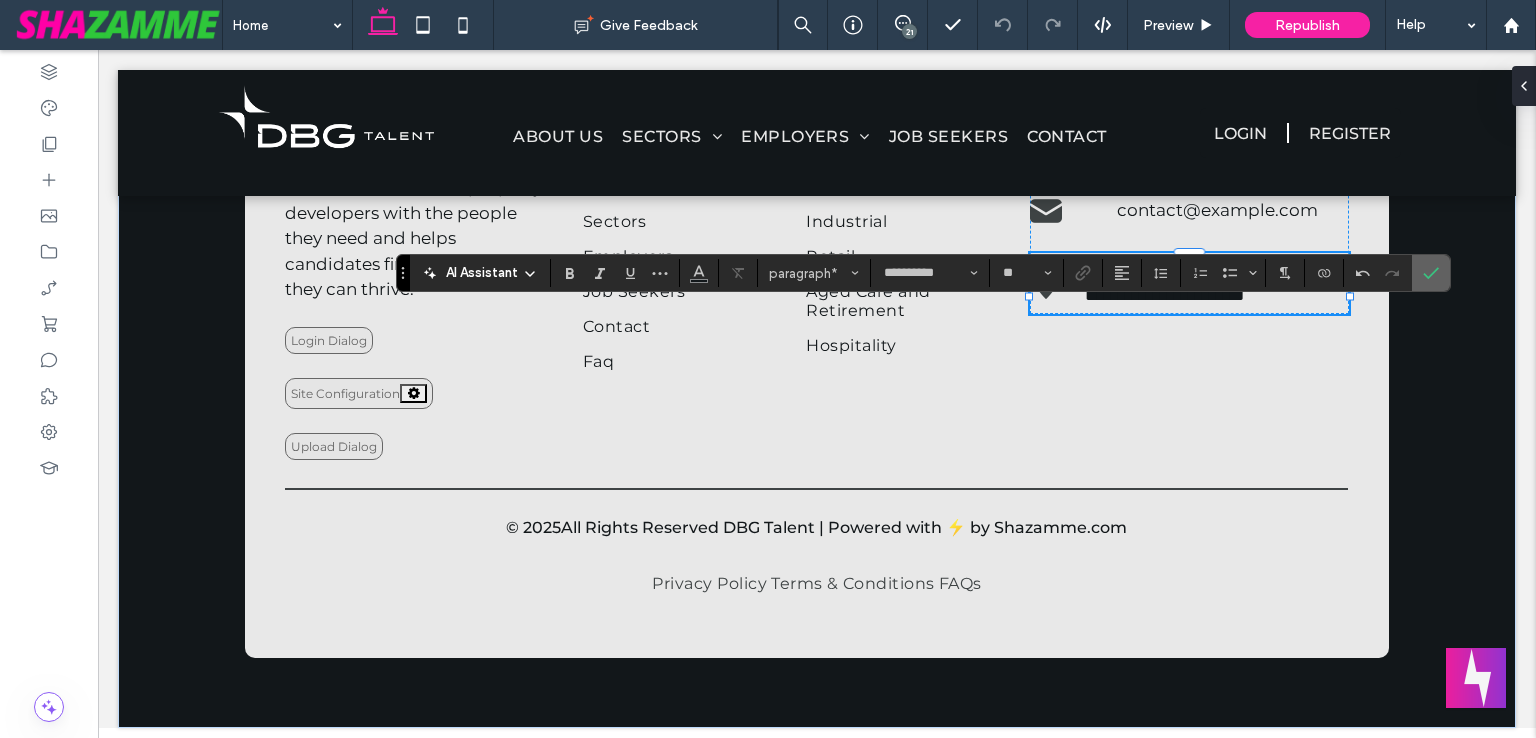 drag, startPoint x: 1430, startPoint y: 268, endPoint x: 1357, endPoint y: 283, distance: 74.52516 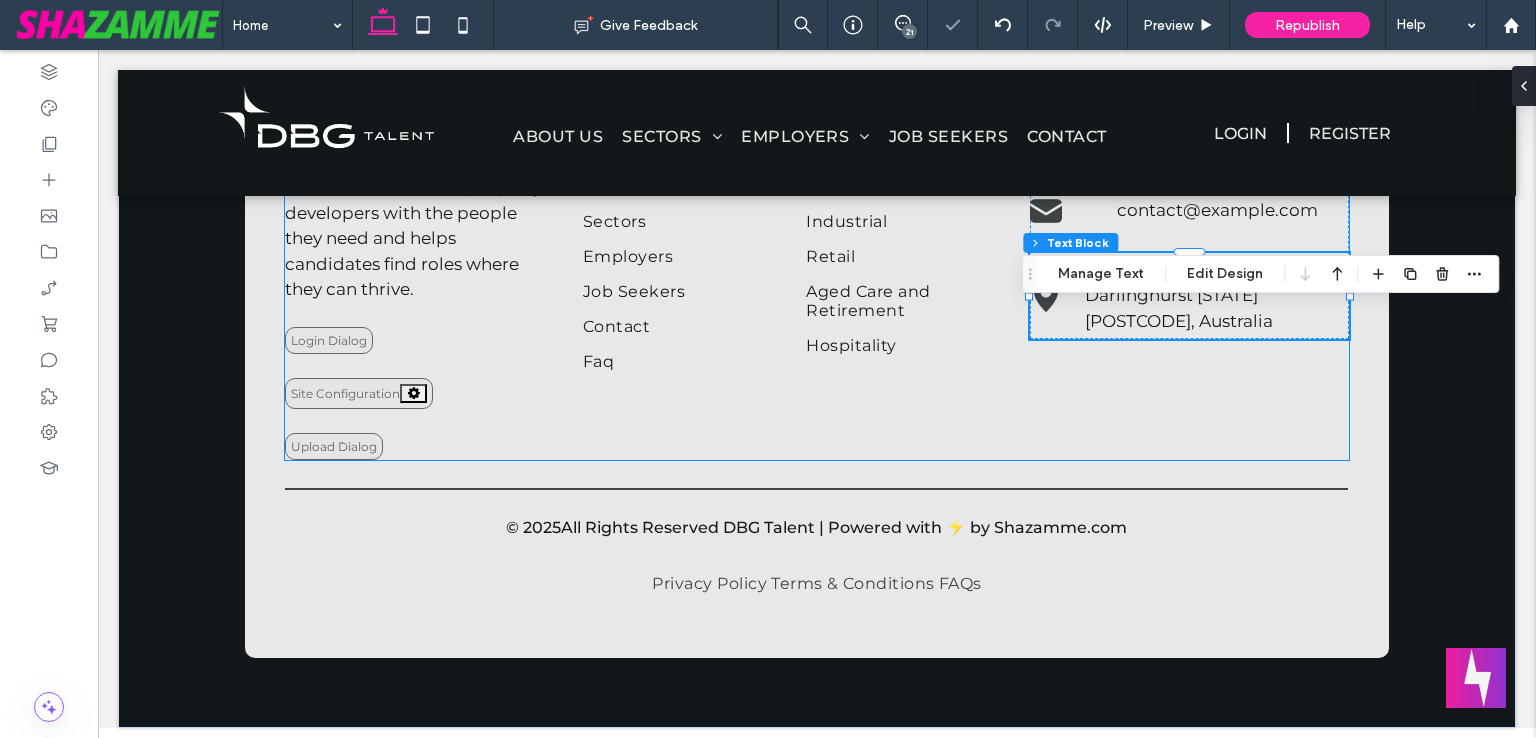 click on "**********" at bounding box center [817, 272] 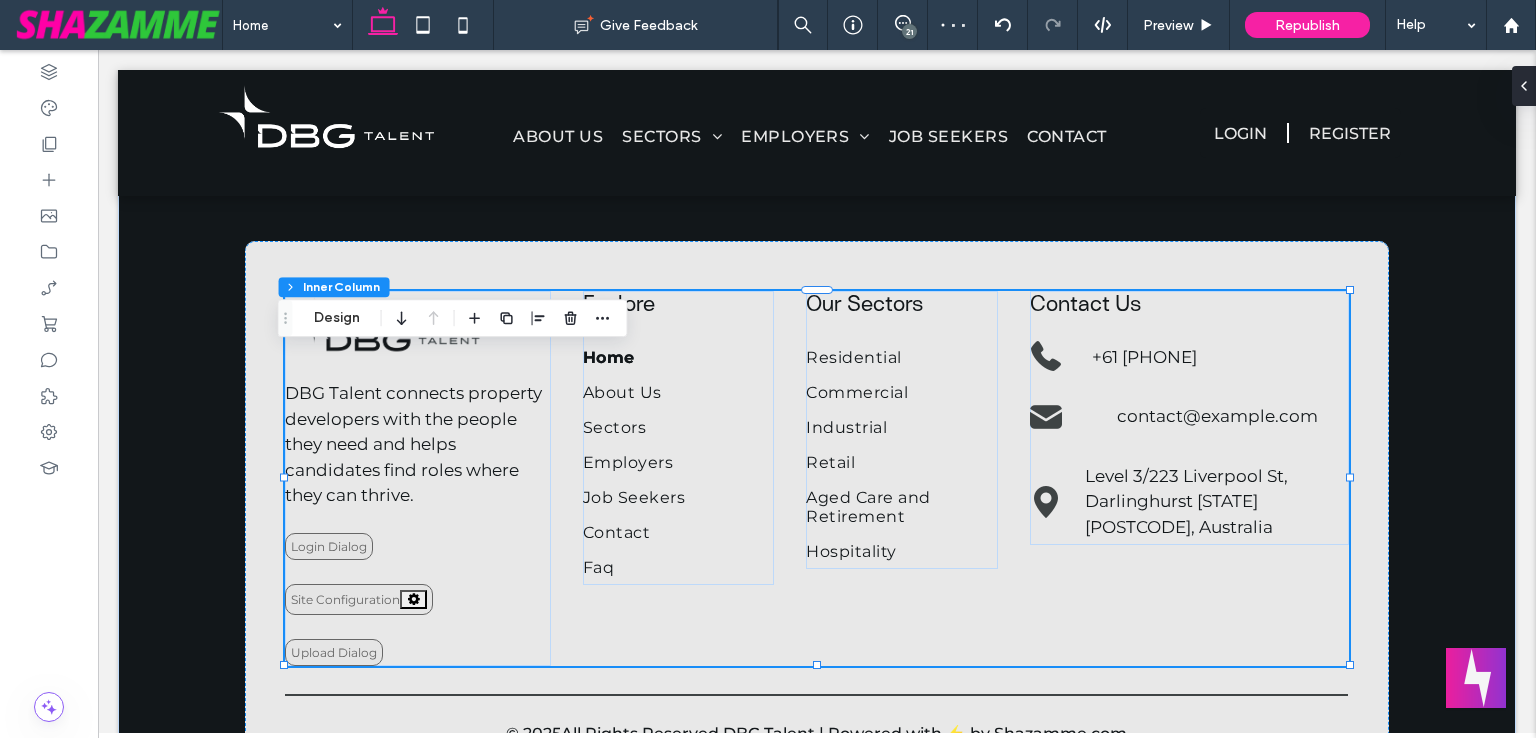 scroll, scrollTop: 3048, scrollLeft: 0, axis: vertical 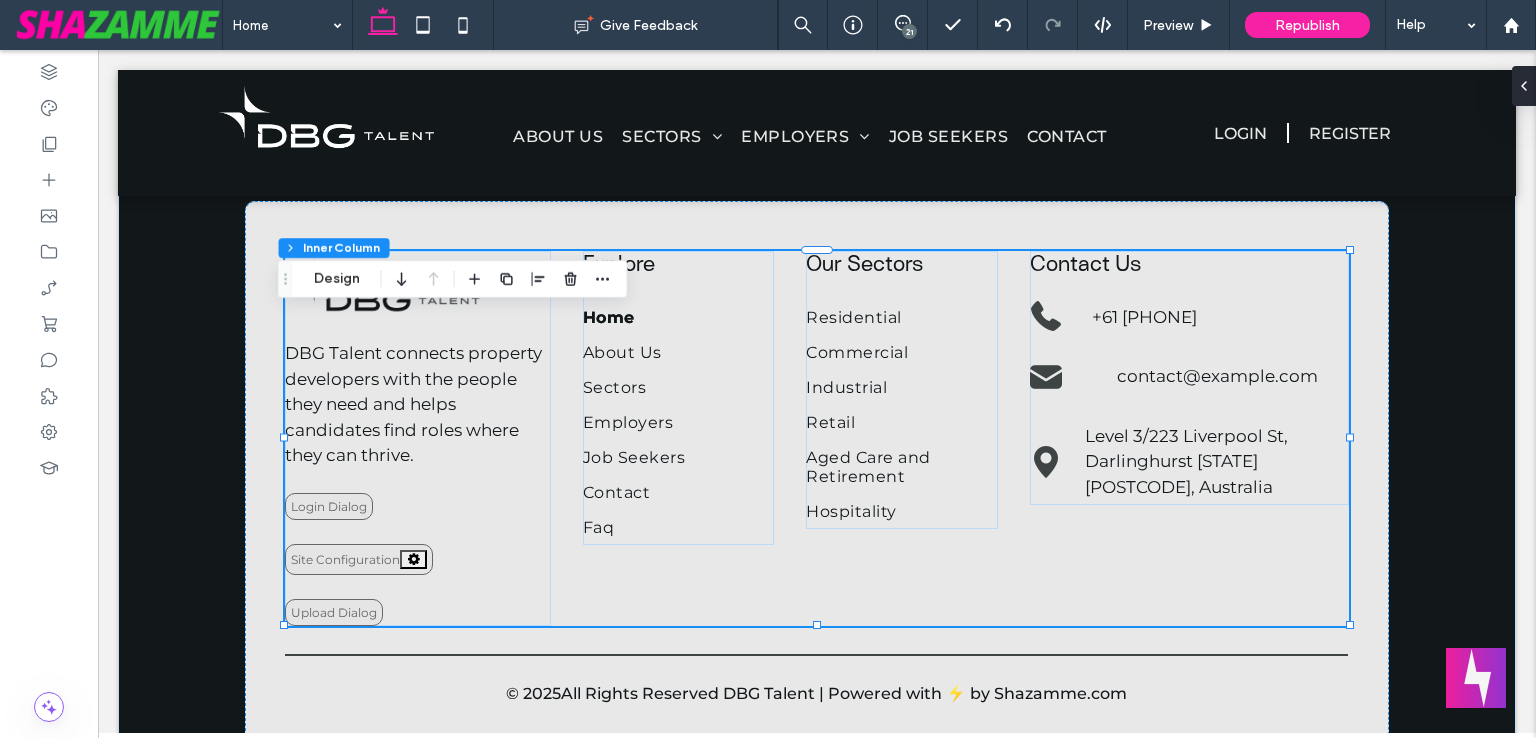 drag, startPoint x: 903, startPoint y: 32, endPoint x: 1385, endPoint y: 288, distance: 545.7655 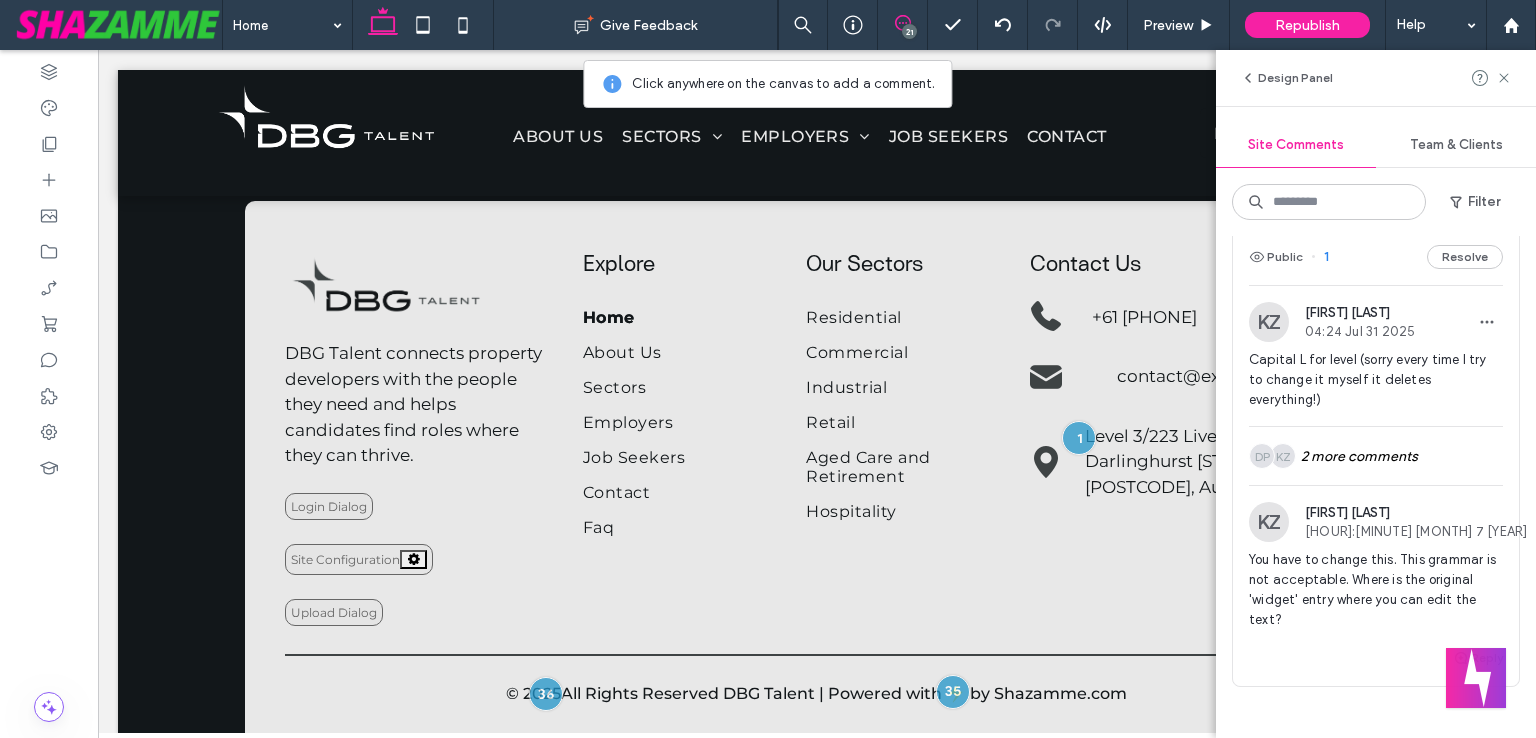 scroll, scrollTop: 7229, scrollLeft: 0, axis: vertical 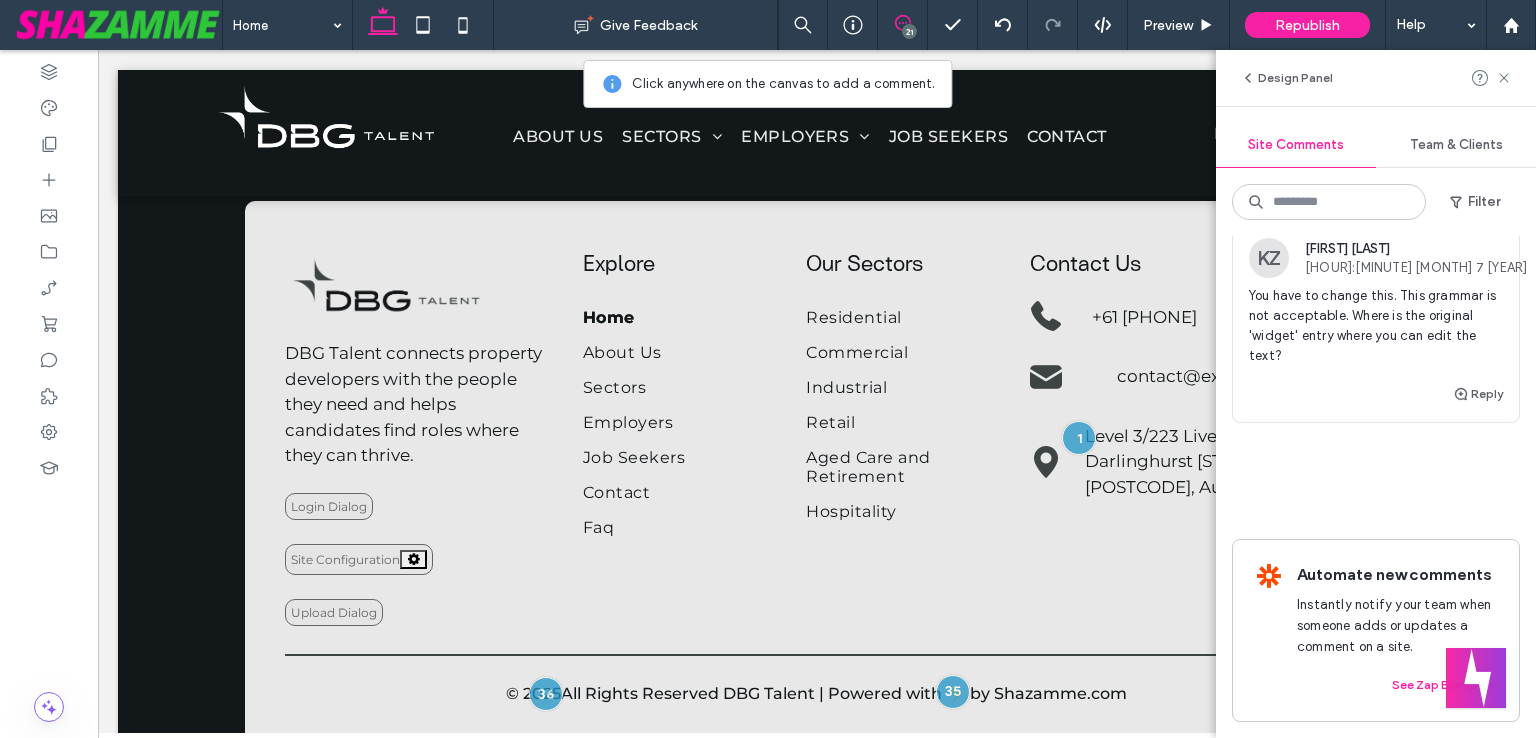 drag, startPoint x: 1528, startPoint y: 270, endPoint x: 44, endPoint y: 92, distance: 1494.6371 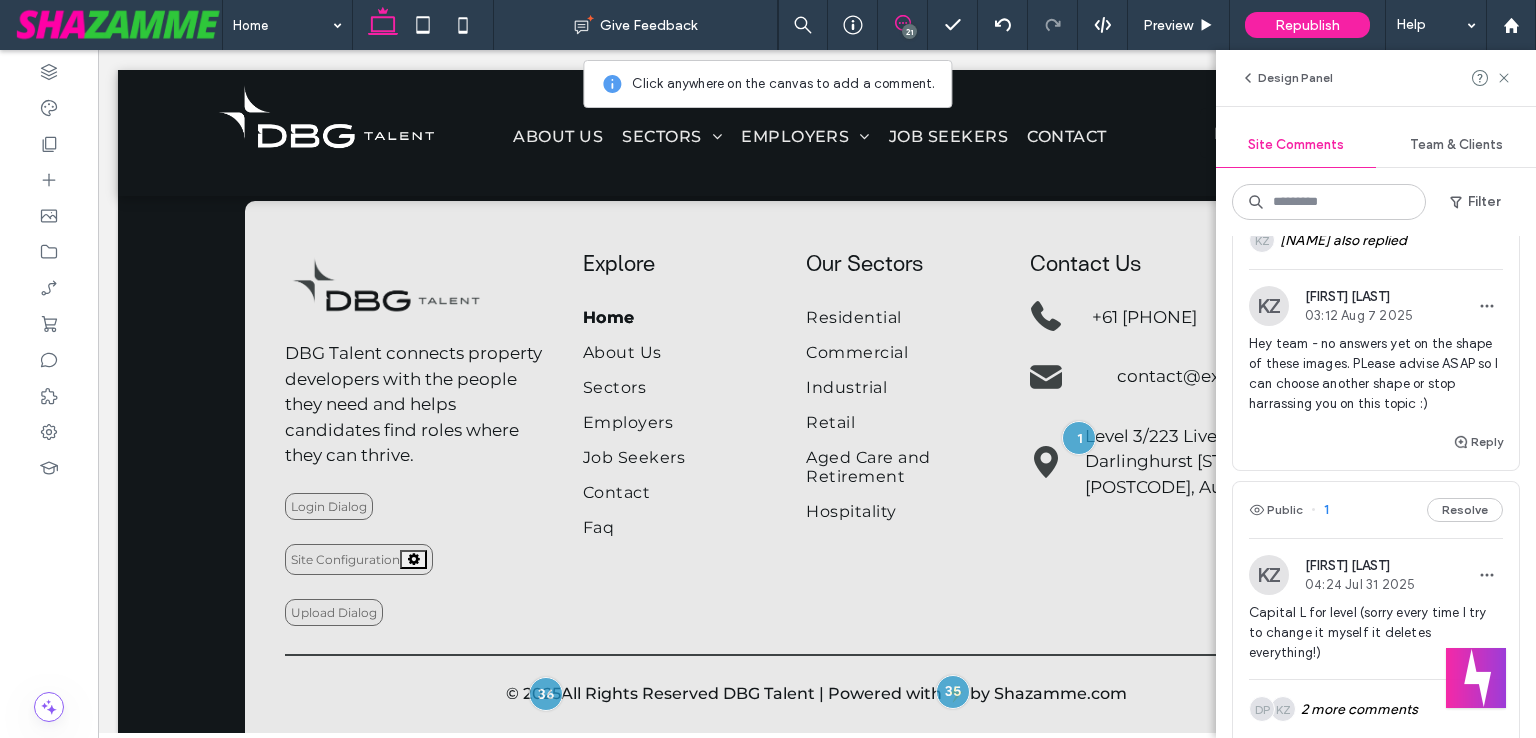 scroll, scrollTop: 6533, scrollLeft: 0, axis: vertical 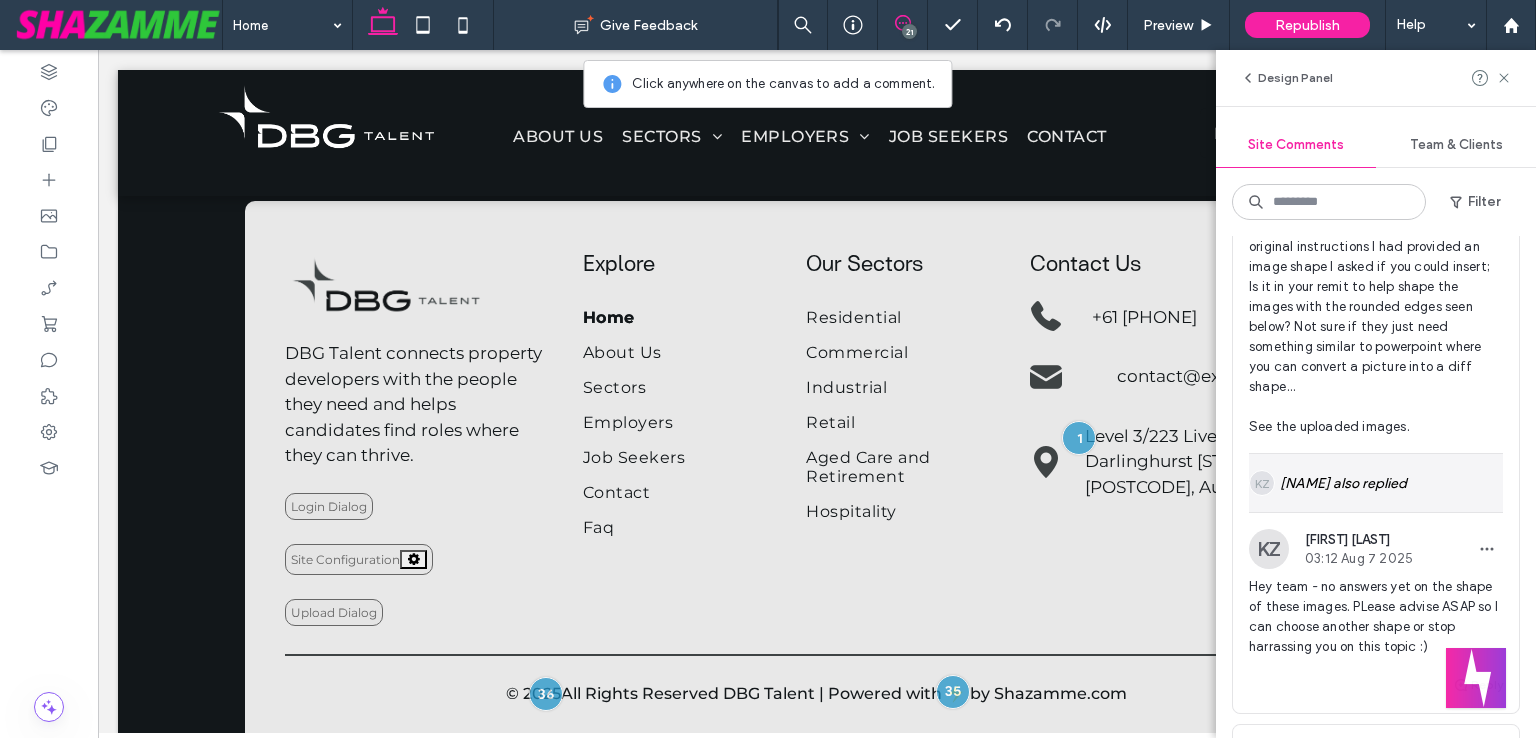 click on "KZ Kelly Ziolkowski also replied" at bounding box center (1376, 483) 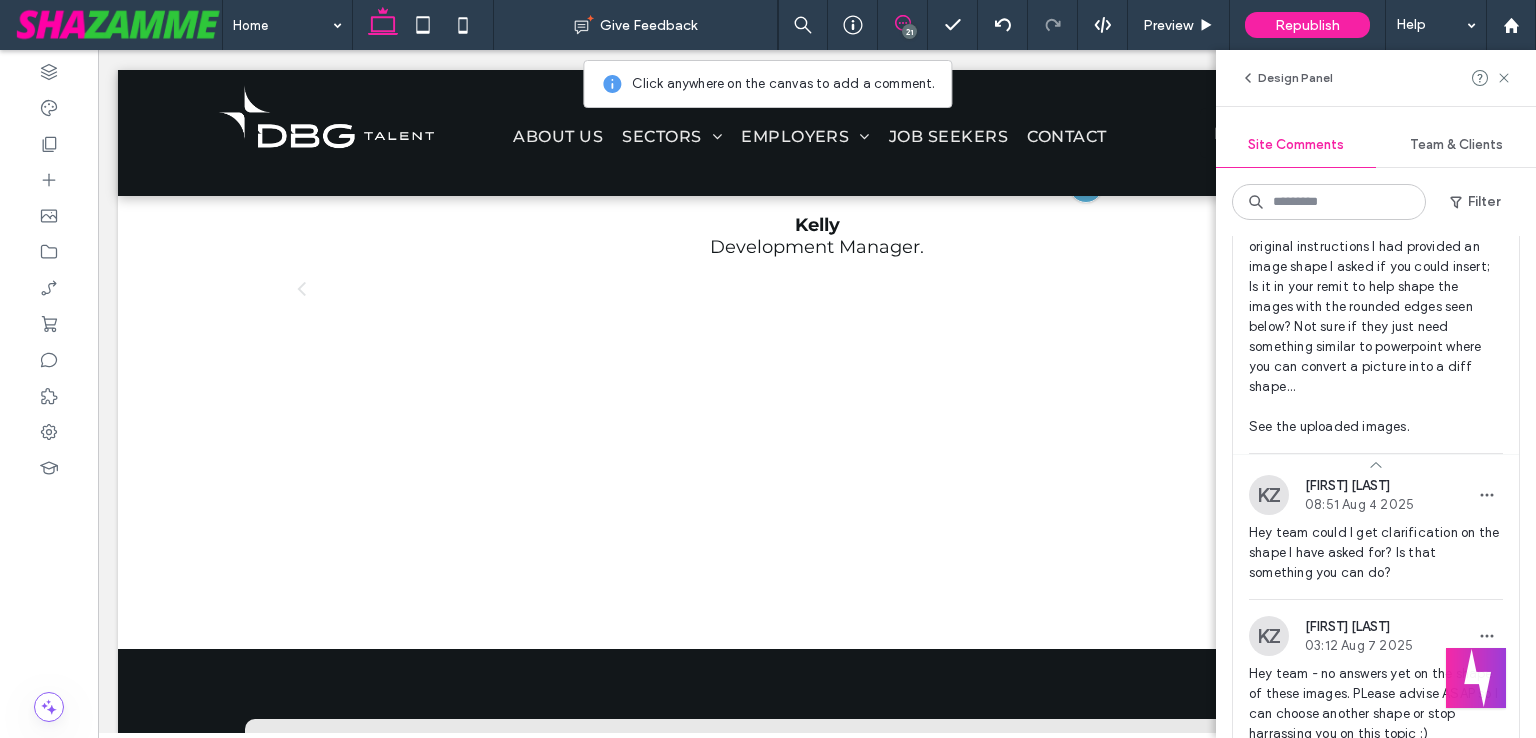 scroll, scrollTop: 464, scrollLeft: 0, axis: vertical 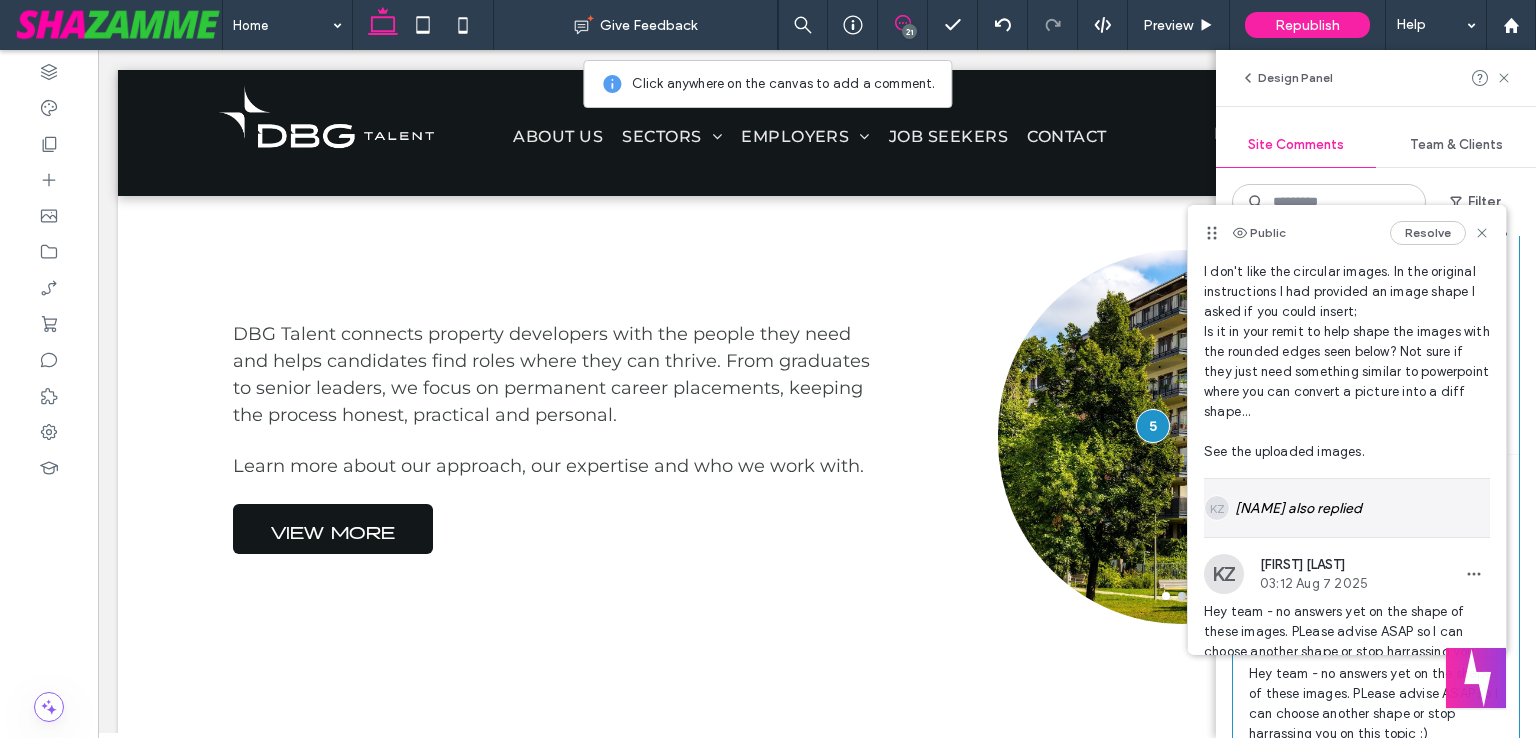 click on "KZ Kelly Ziolkowski also replied" at bounding box center [1347, 508] 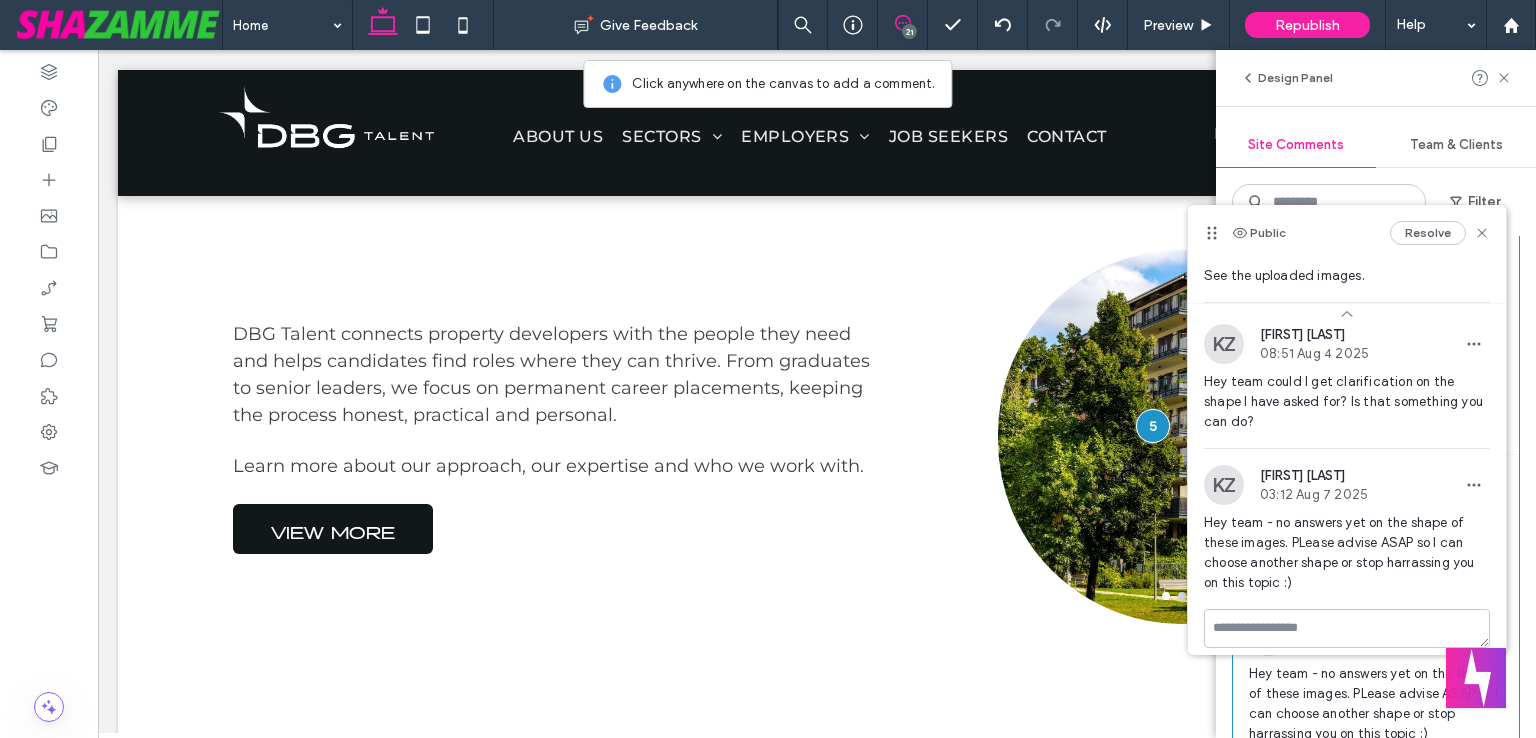 scroll, scrollTop: 236, scrollLeft: 0, axis: vertical 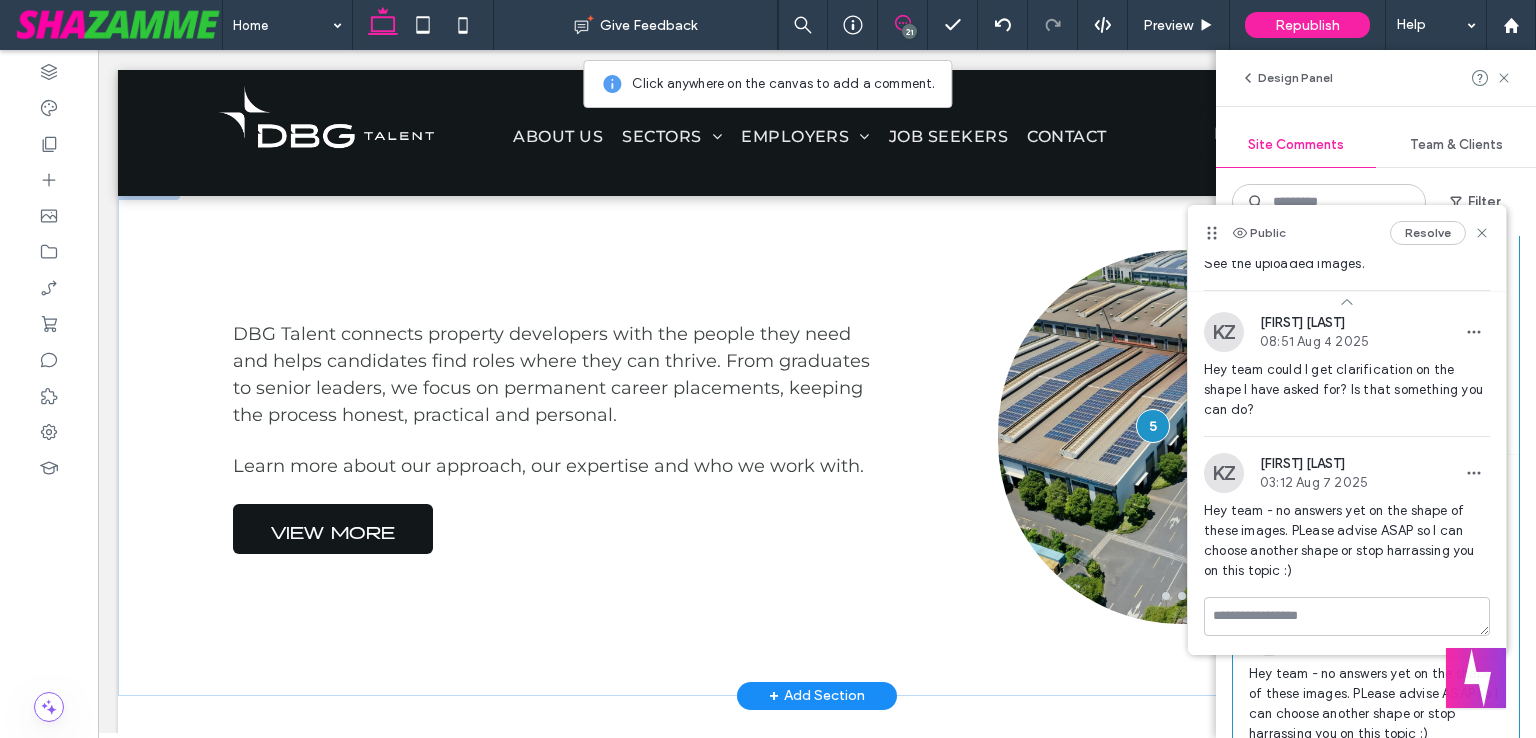 click at bounding box center [1181, 449] 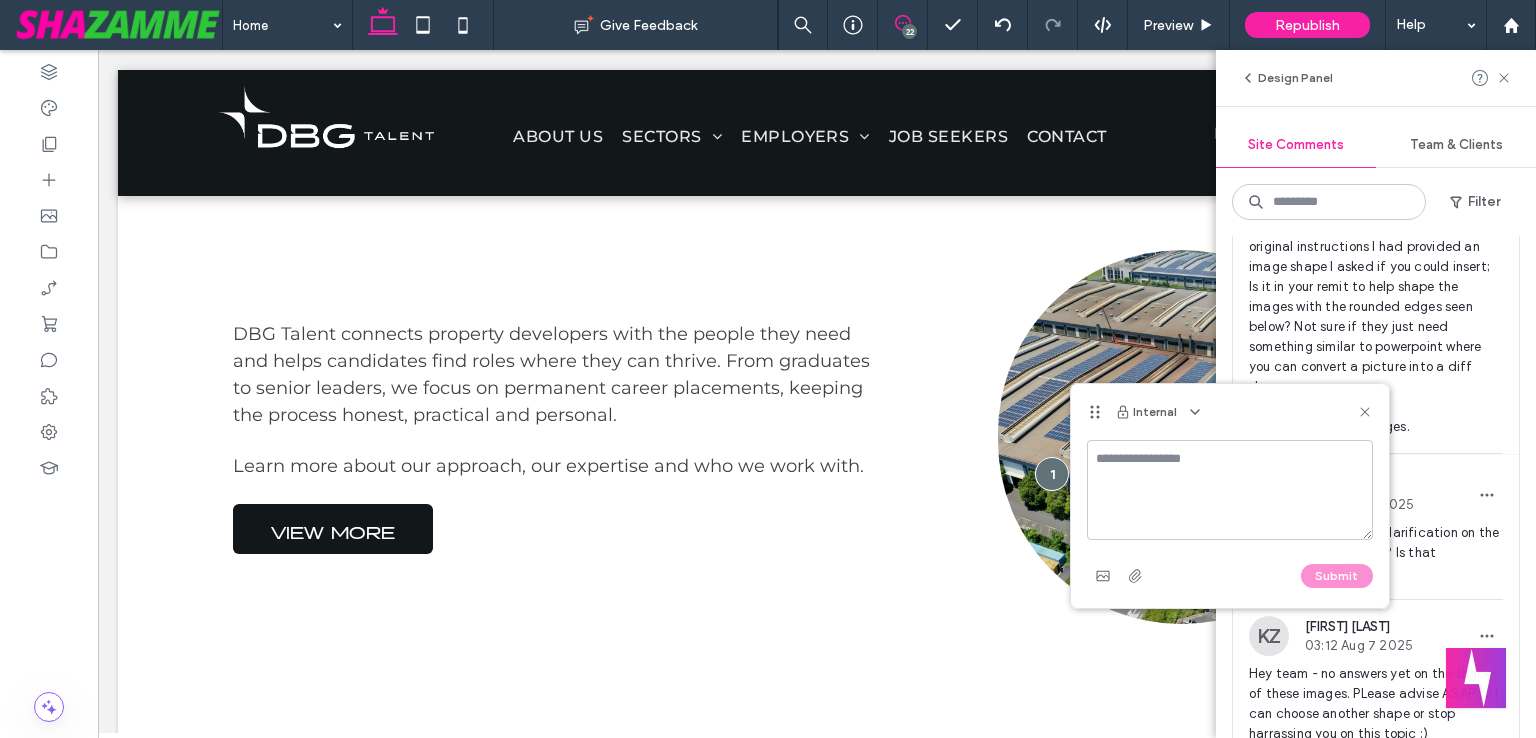 click 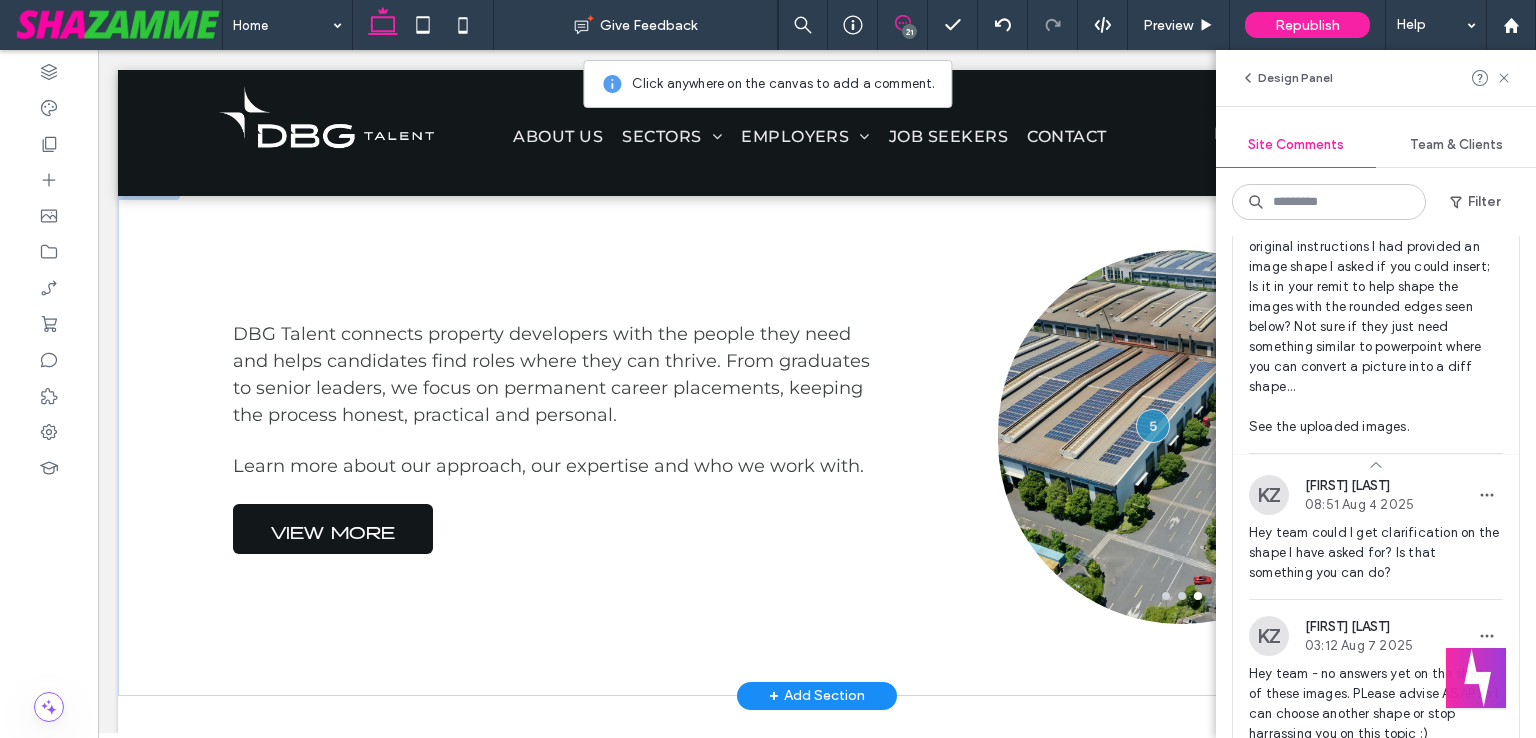 click at bounding box center (1181, 449) 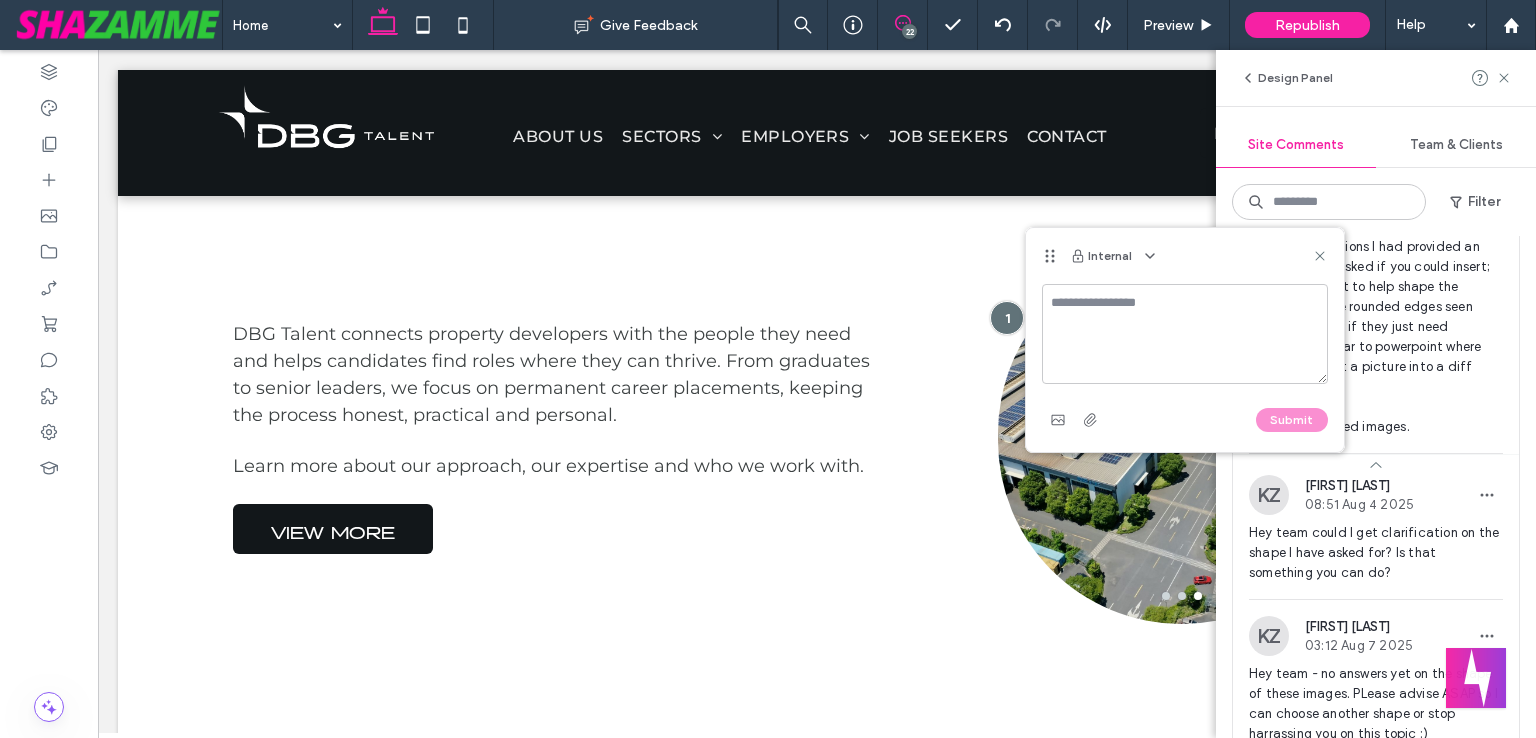 click 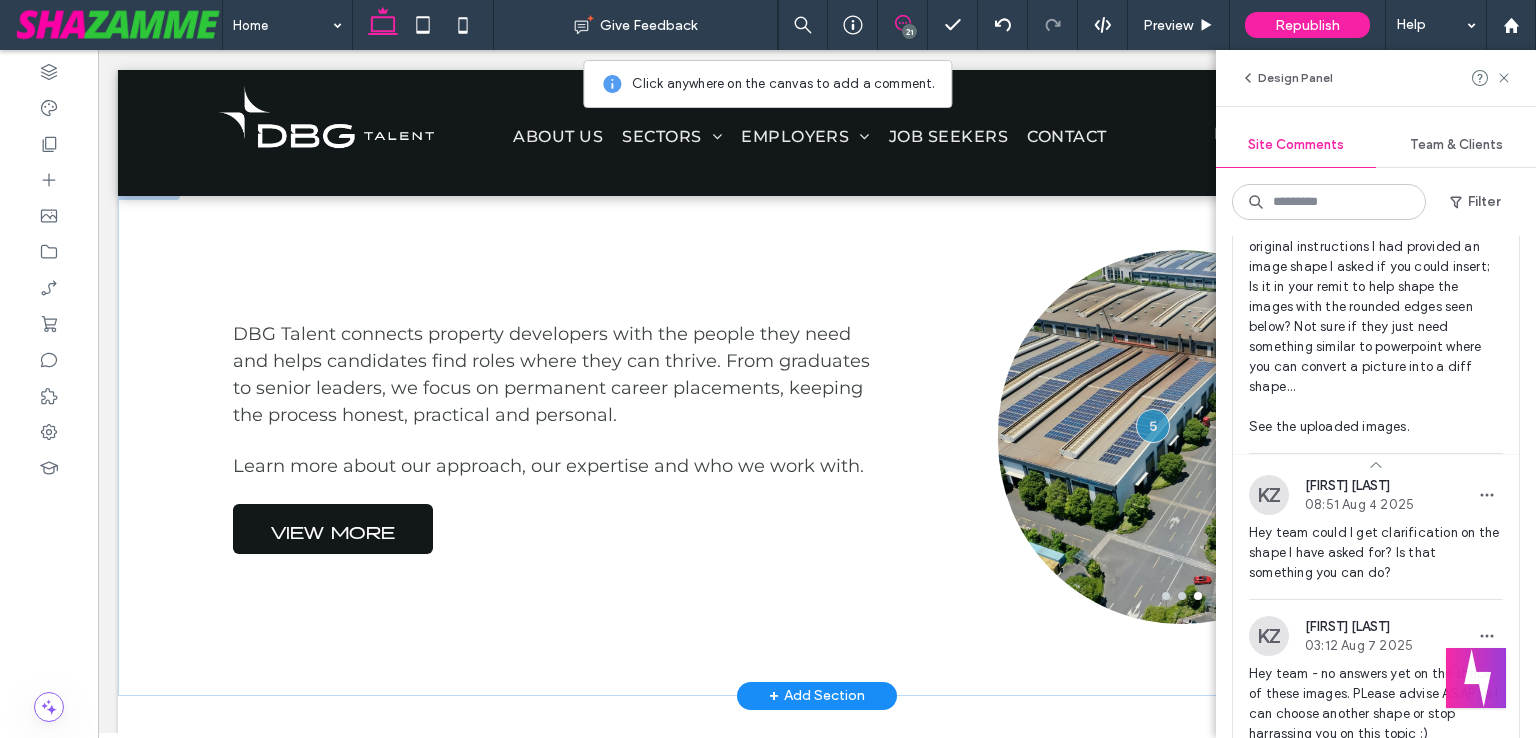 click at bounding box center [1181, 449] 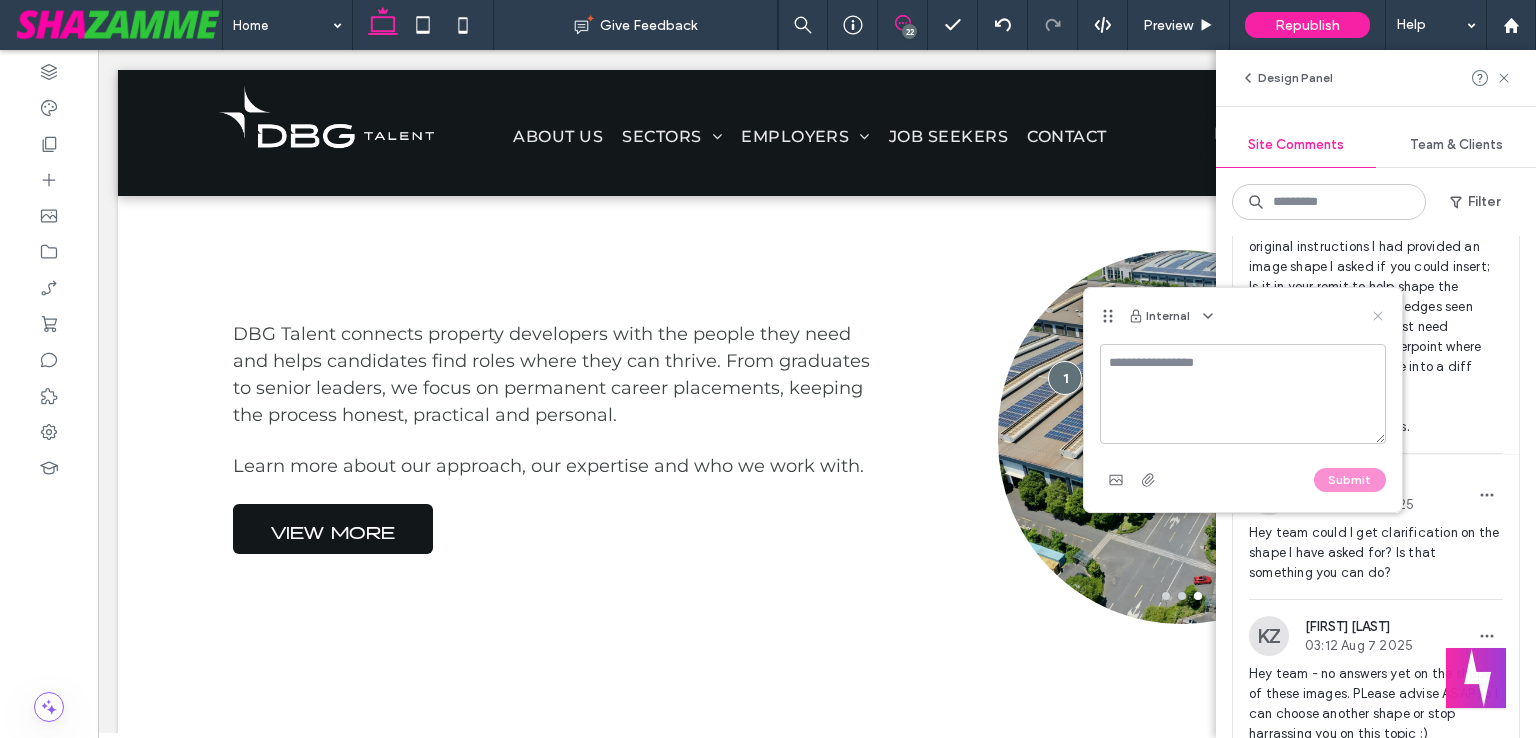 click 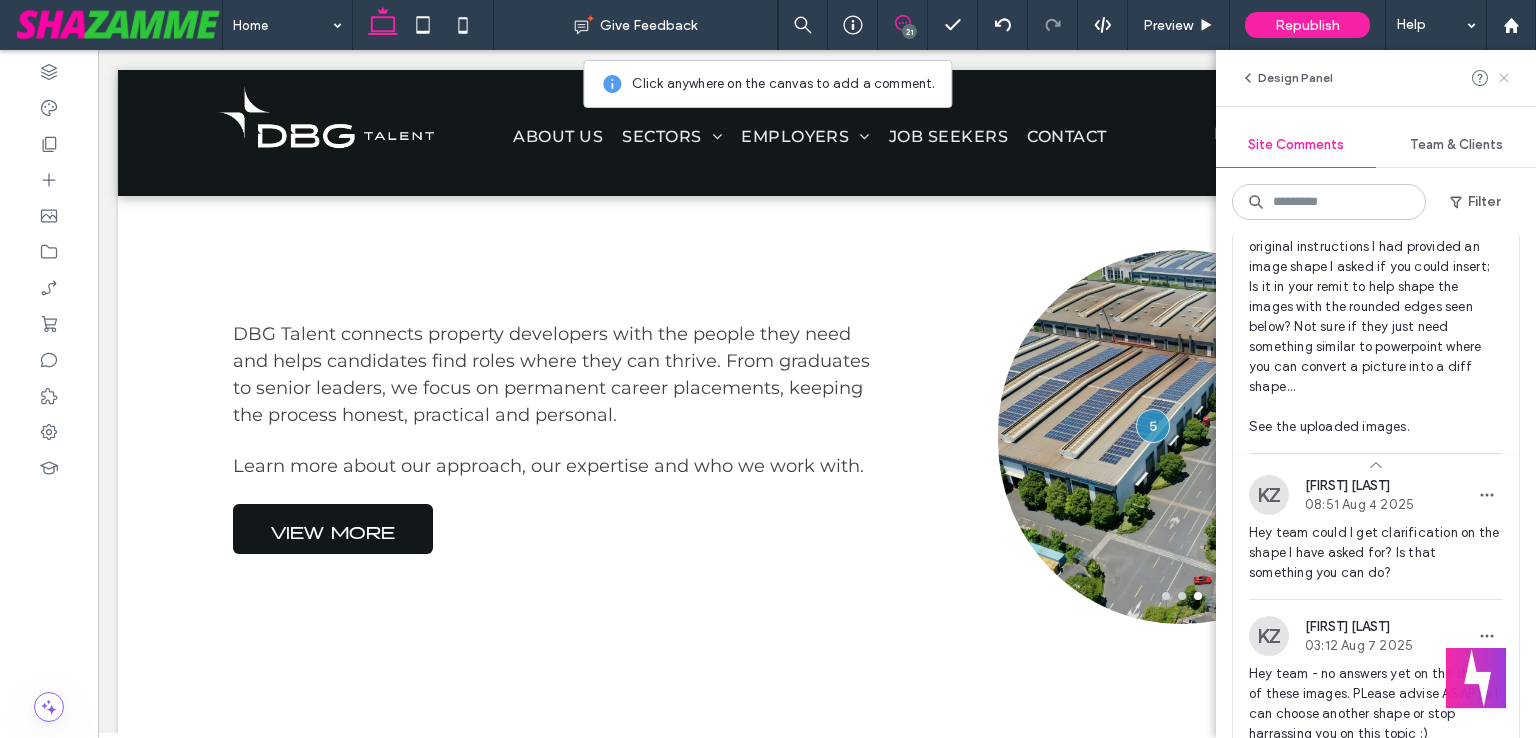 click 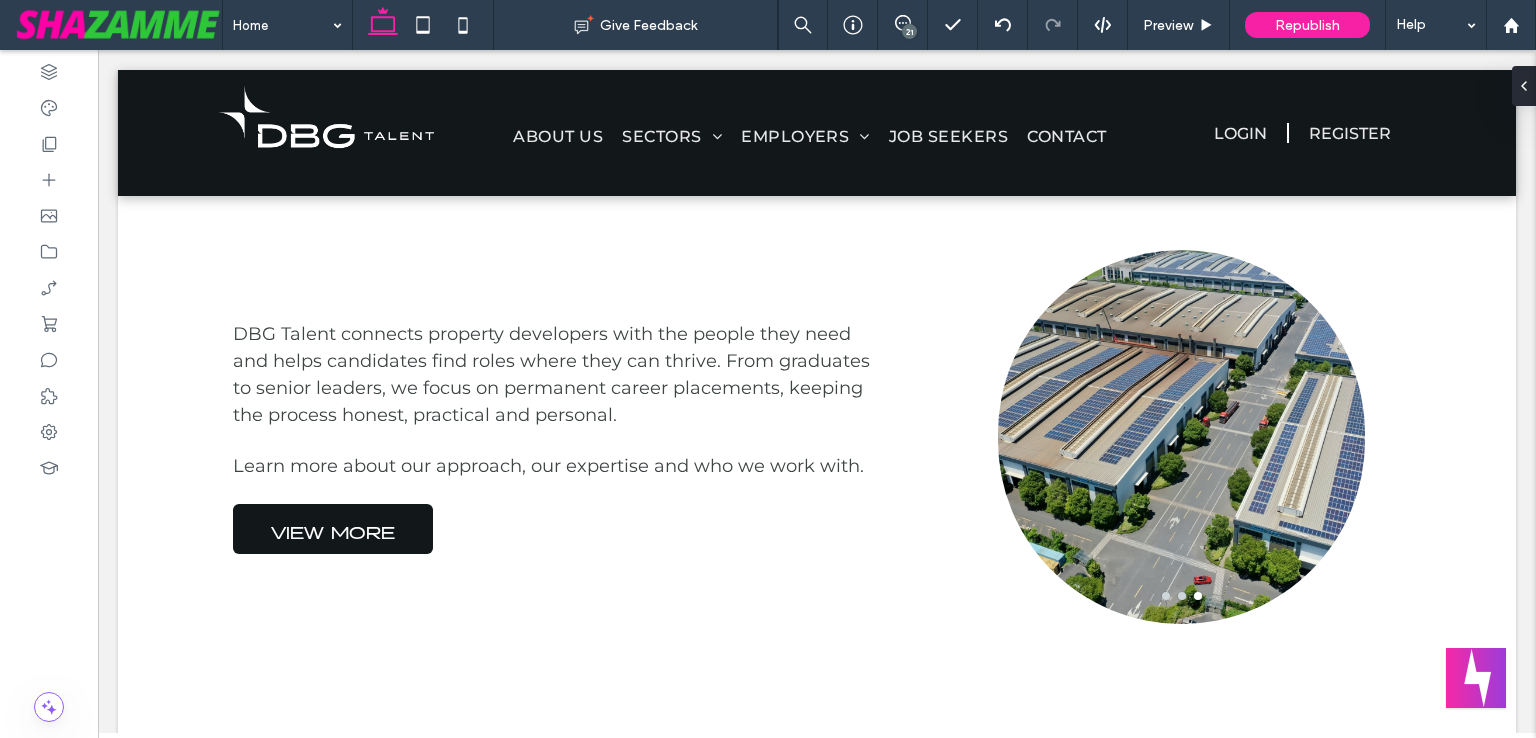 scroll, scrollTop: 0, scrollLeft: 0, axis: both 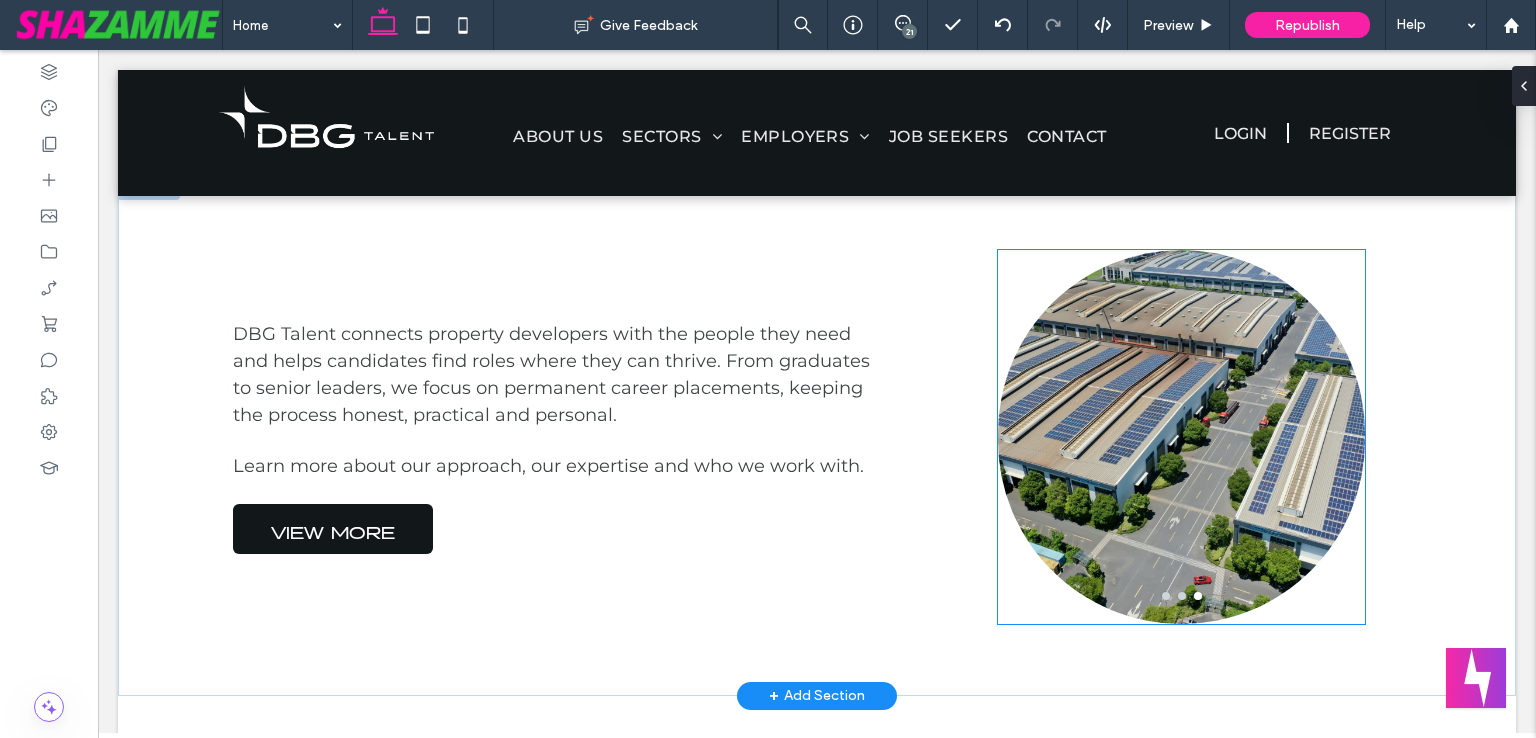 click at bounding box center [1181, 449] 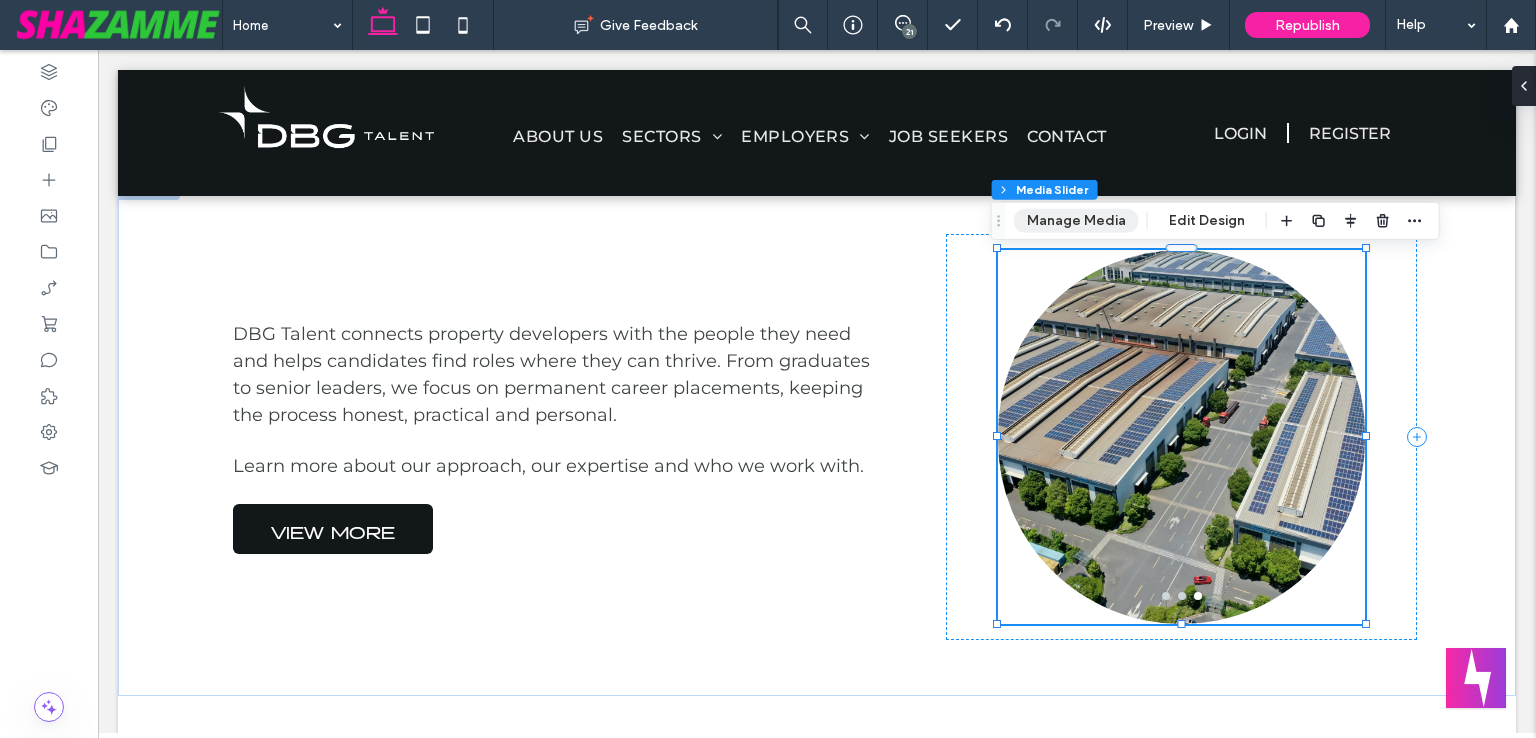 click on "Manage Media" at bounding box center (1076, 221) 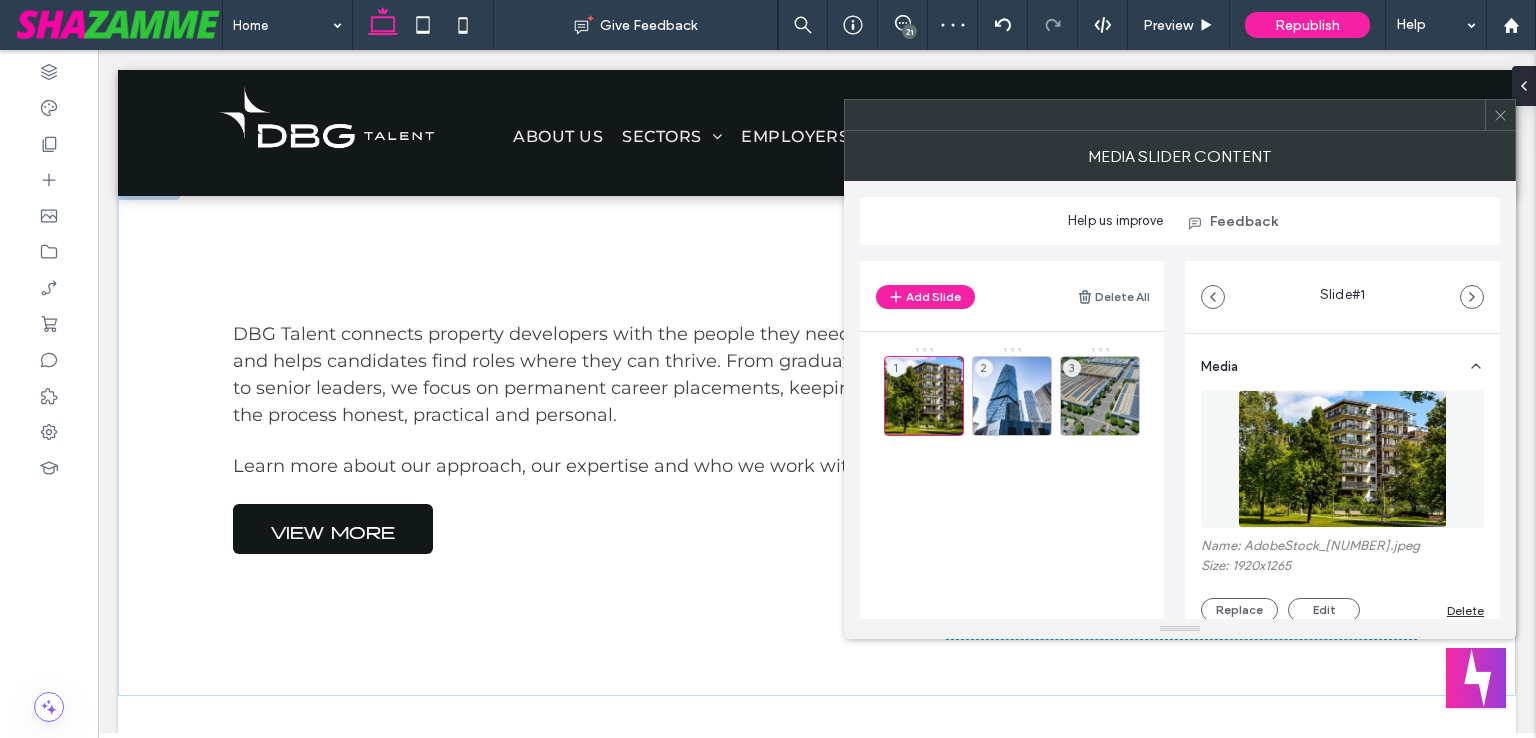 click 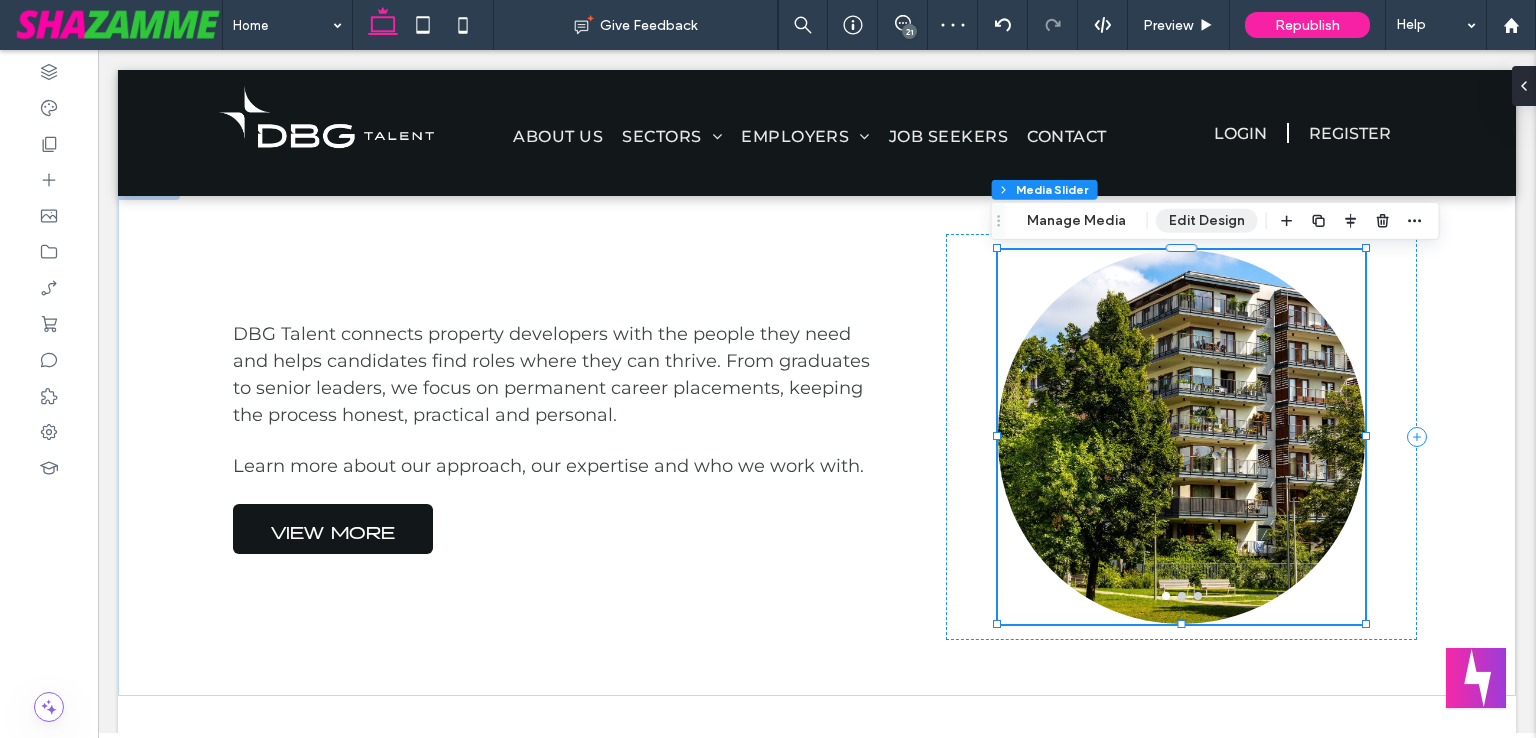 click on "Edit Design" at bounding box center (1207, 221) 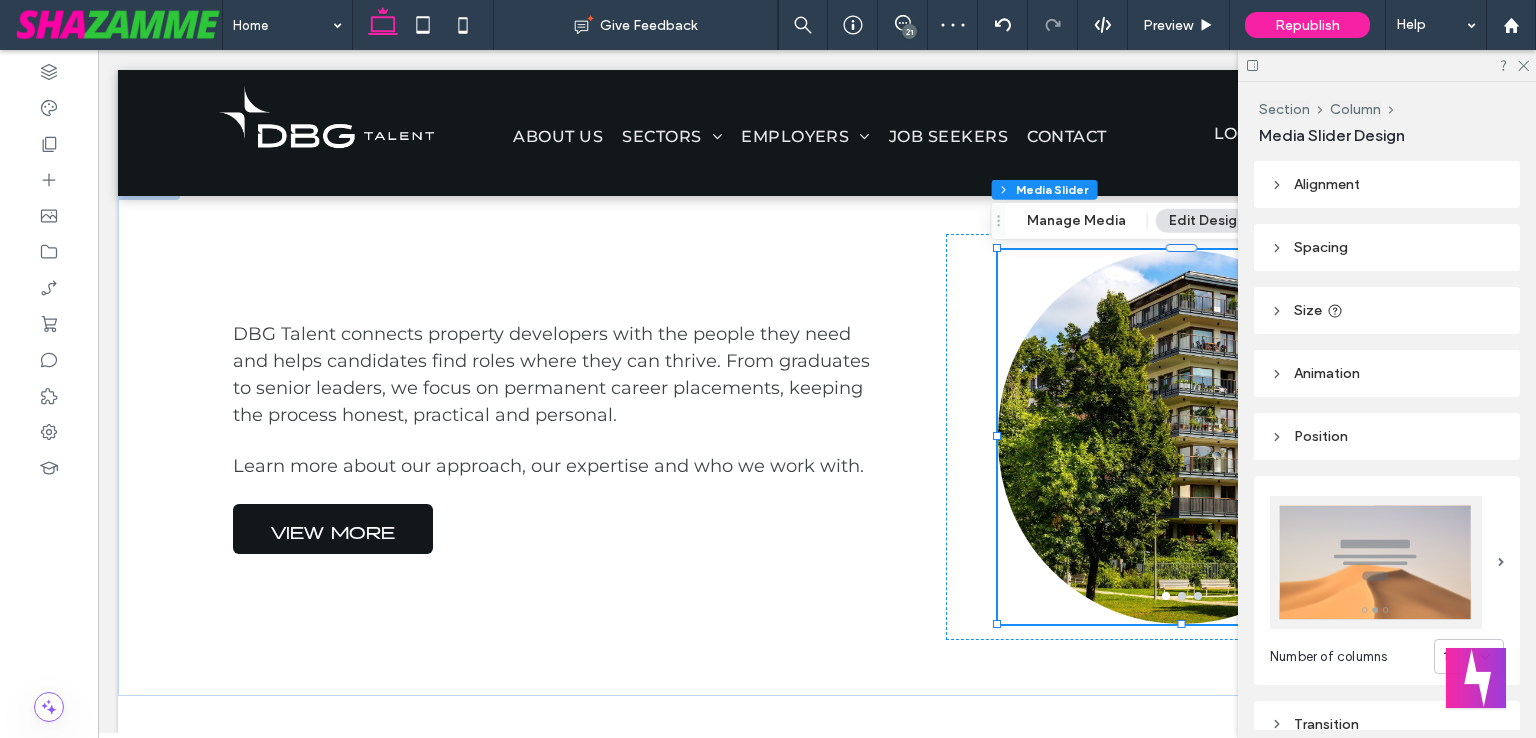 scroll, scrollTop: 404, scrollLeft: 0, axis: vertical 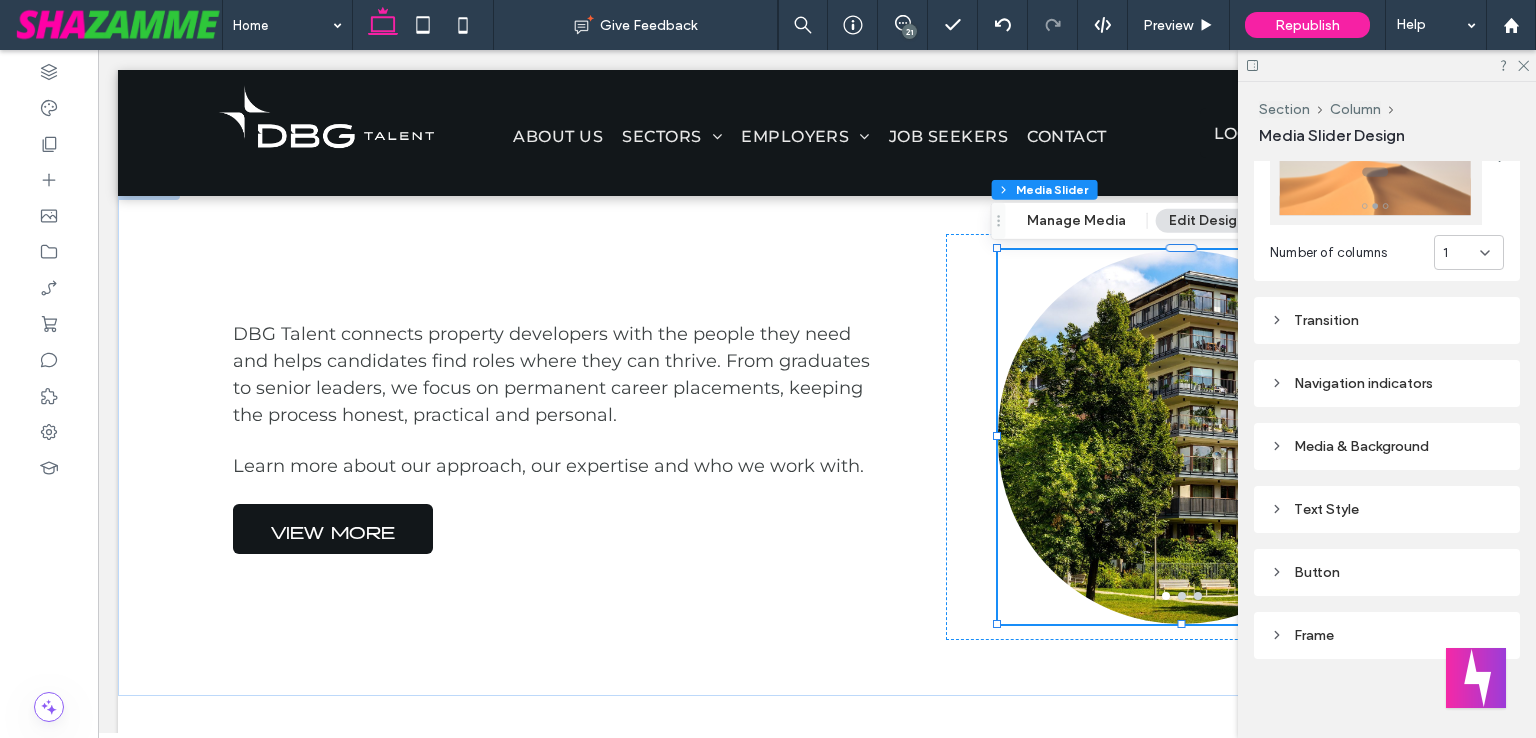 click on "Media & Background" at bounding box center [1387, 446] 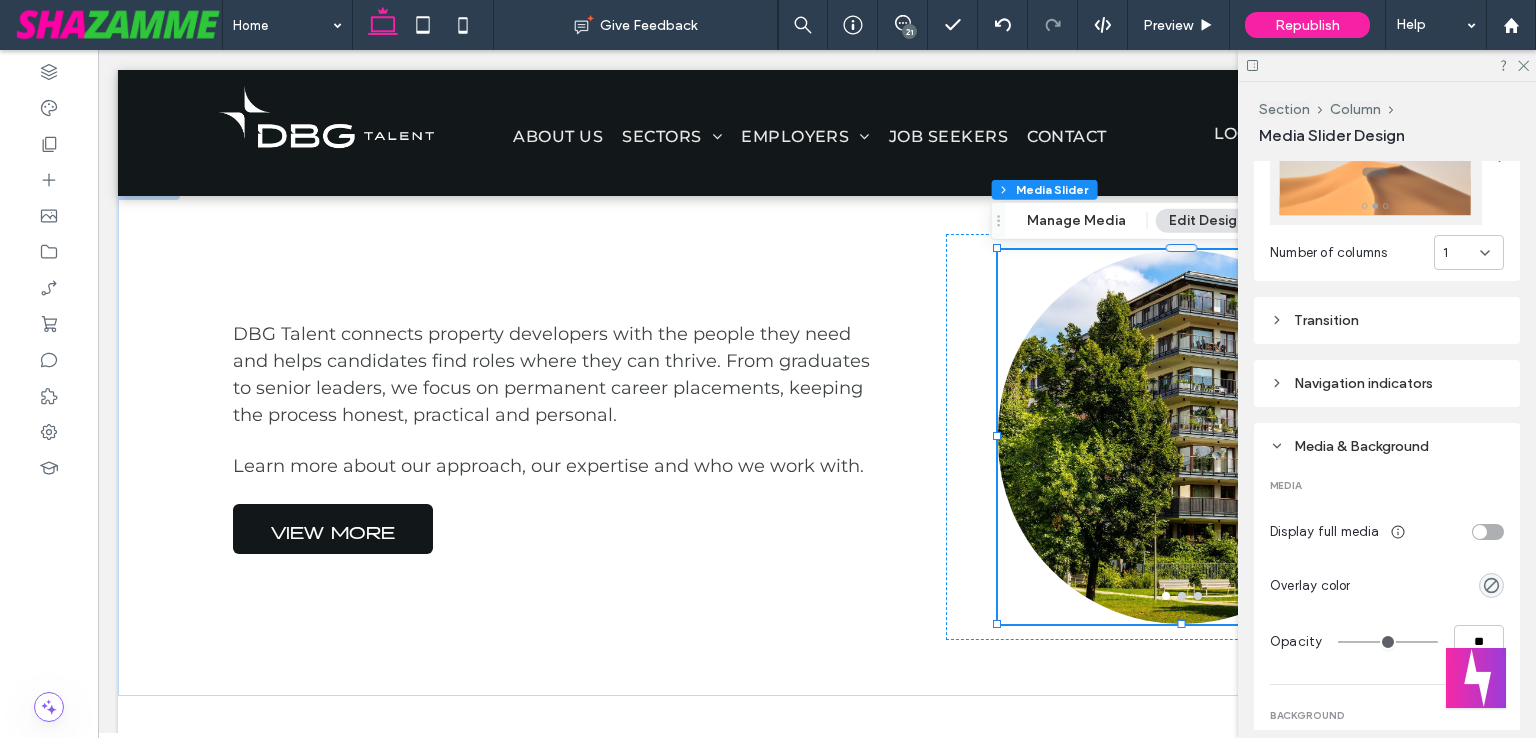 scroll, scrollTop: 904, scrollLeft: 0, axis: vertical 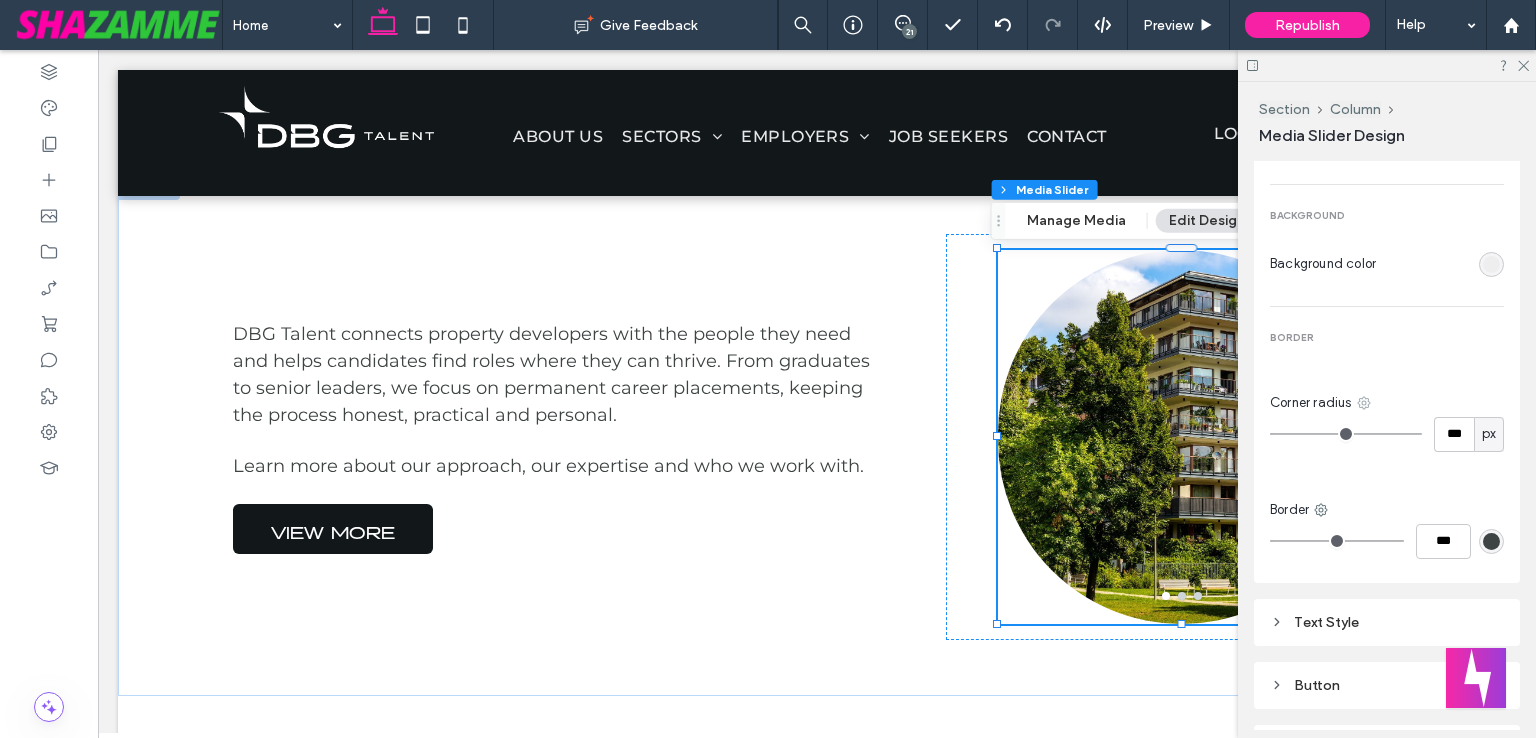 click 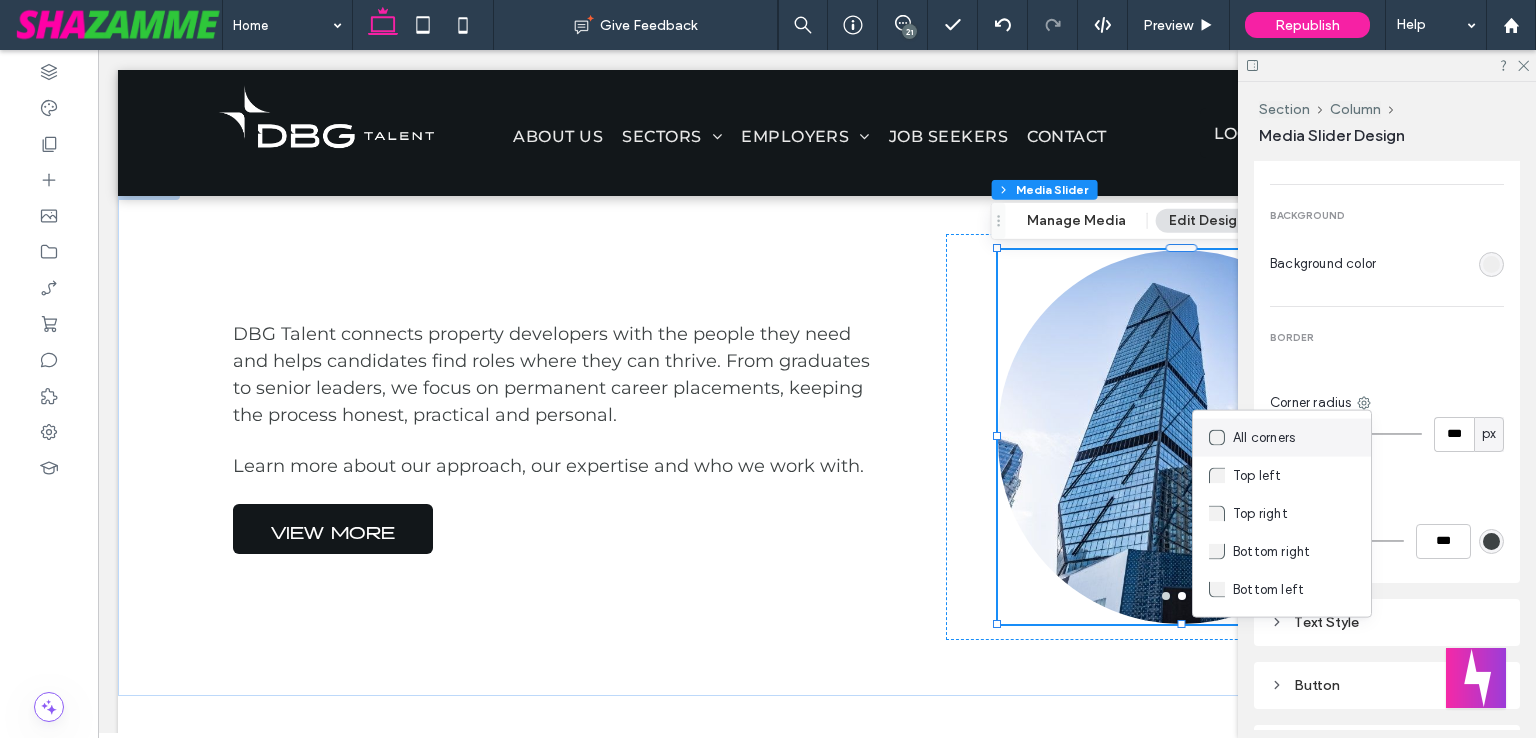 click on "All corners" at bounding box center [1282, 438] 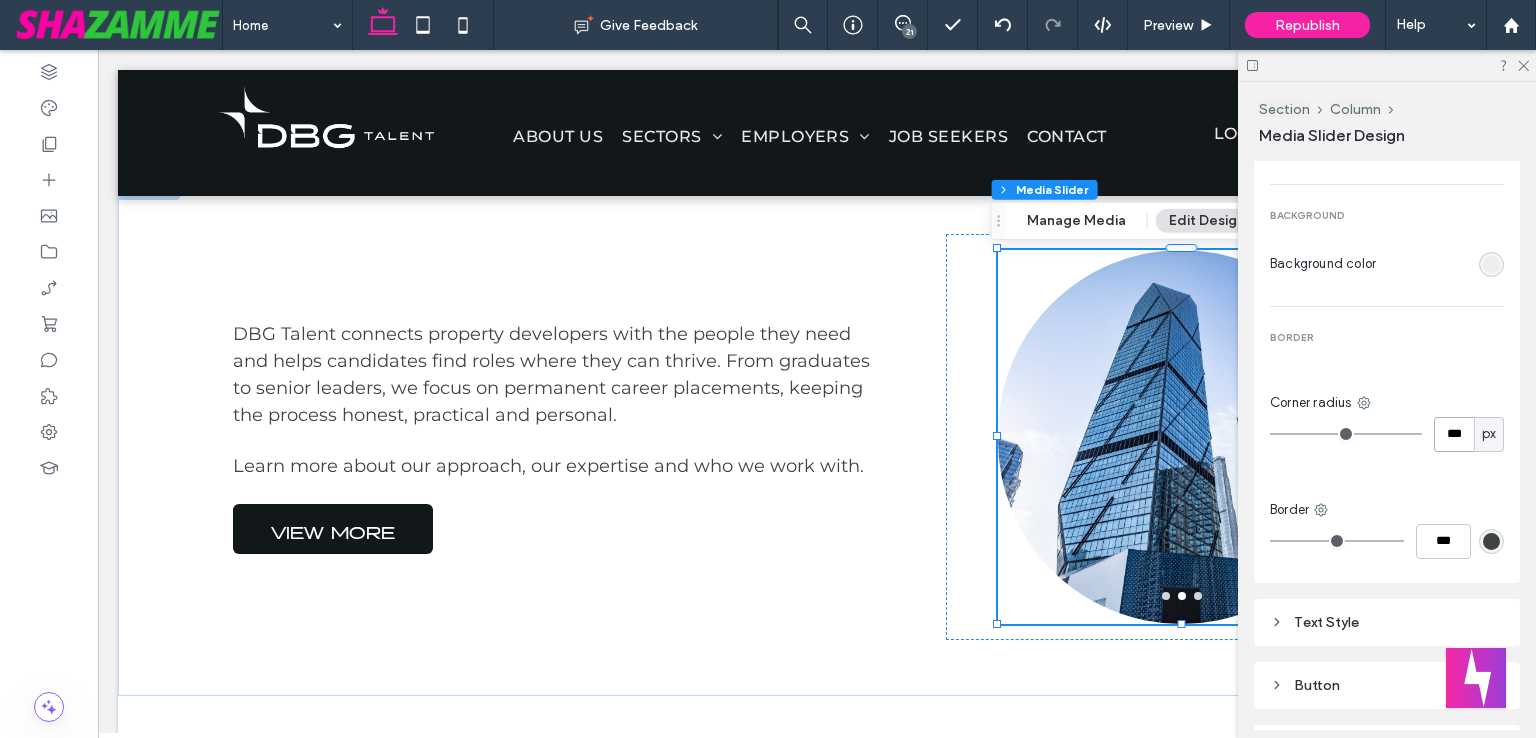 click on "***" at bounding box center (1454, 434) 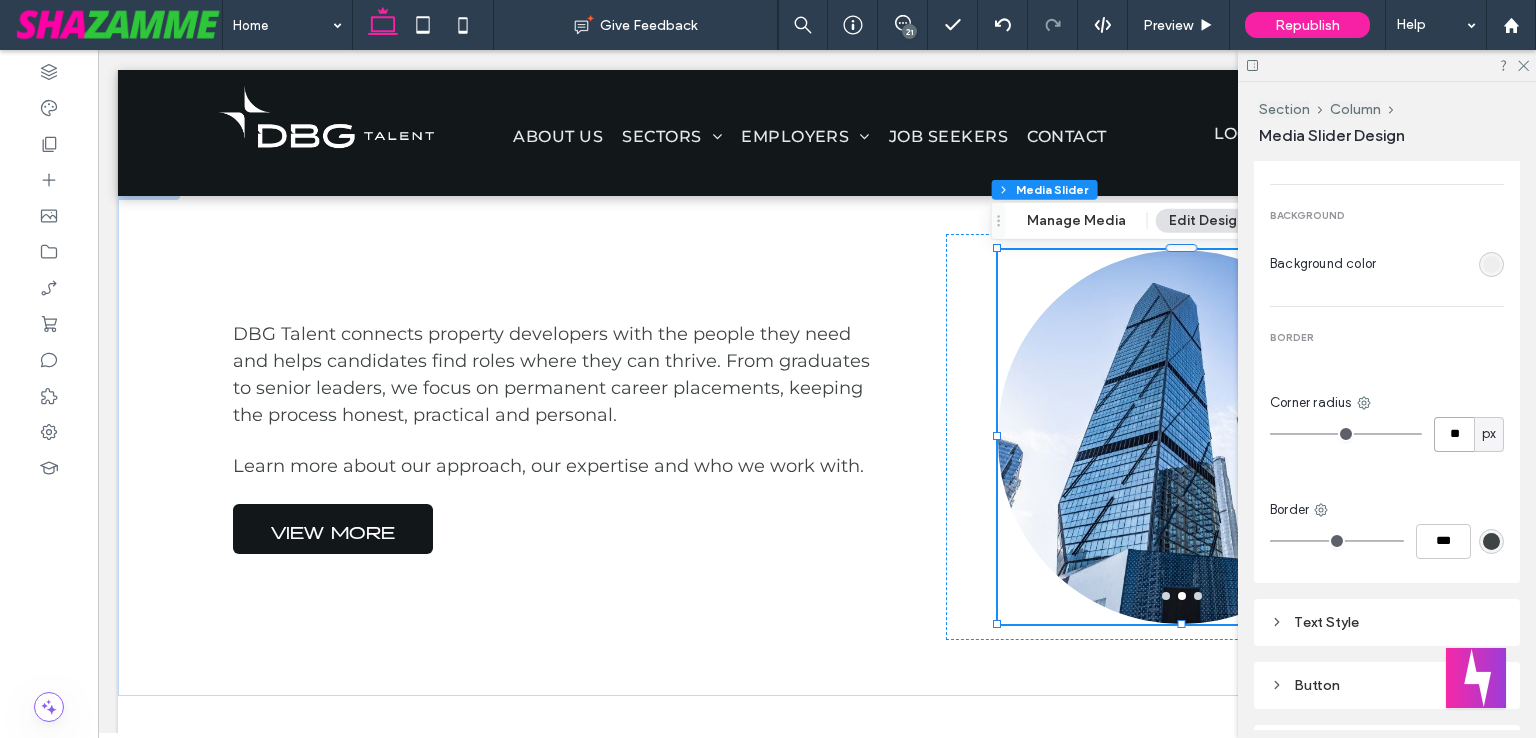 type on "**" 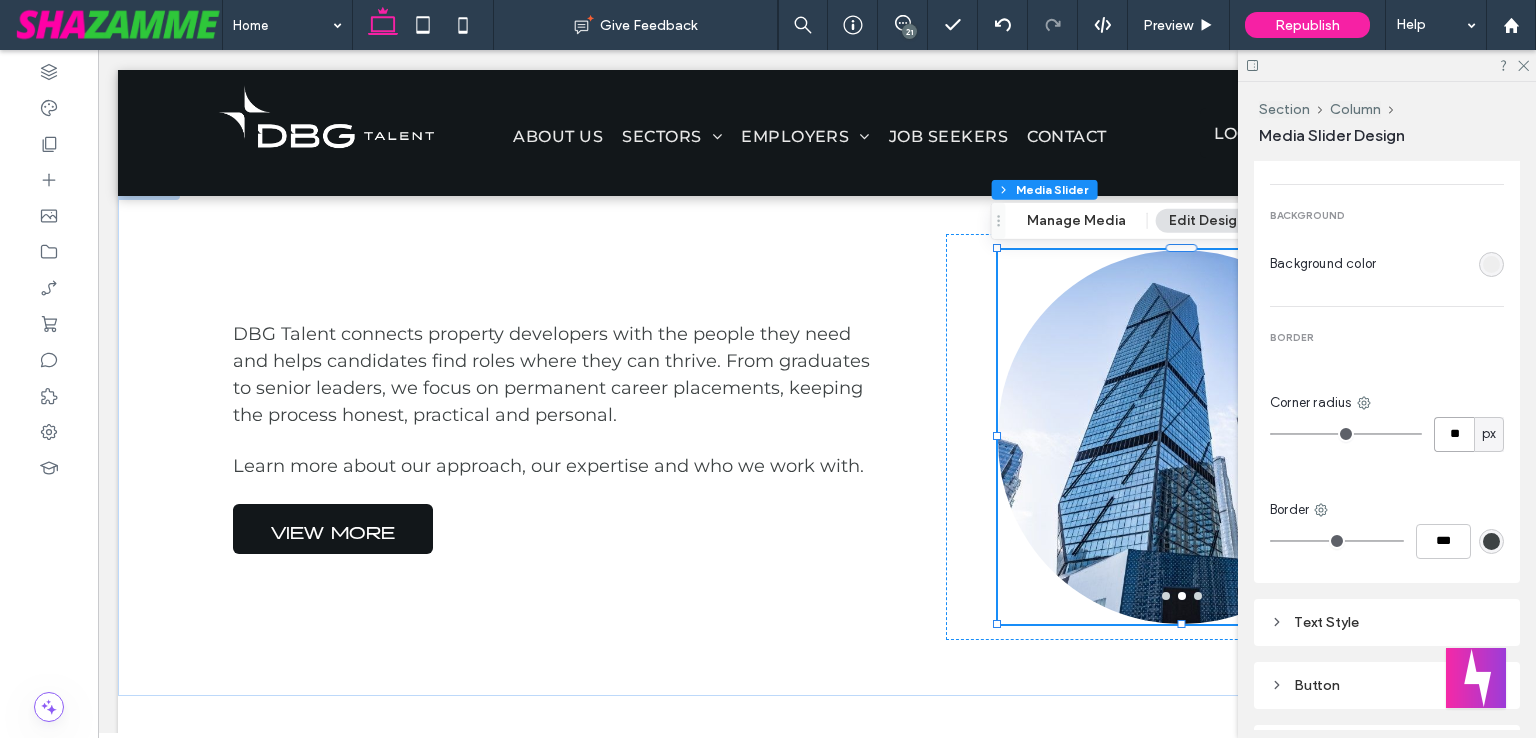 type on "**" 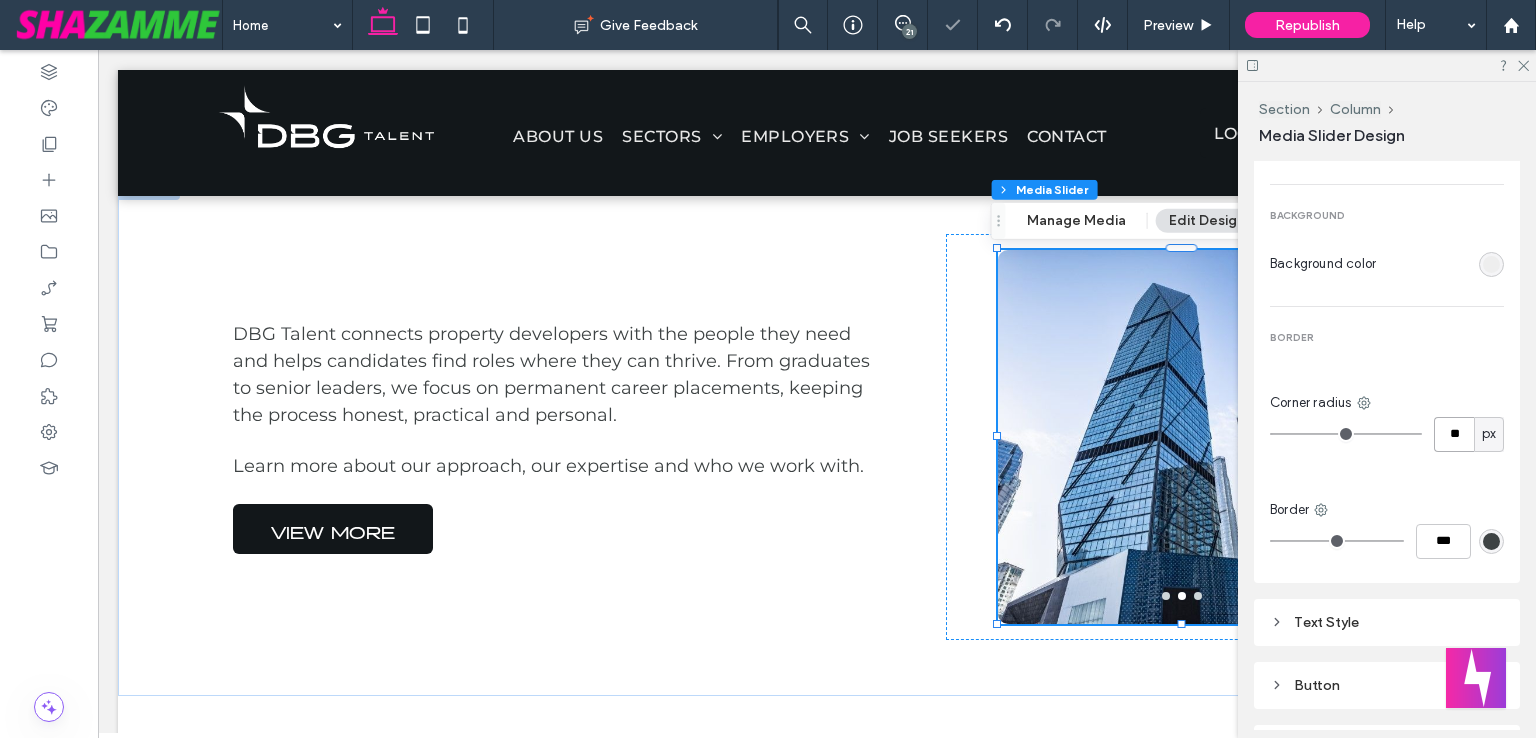 click on "**" at bounding box center [1454, 434] 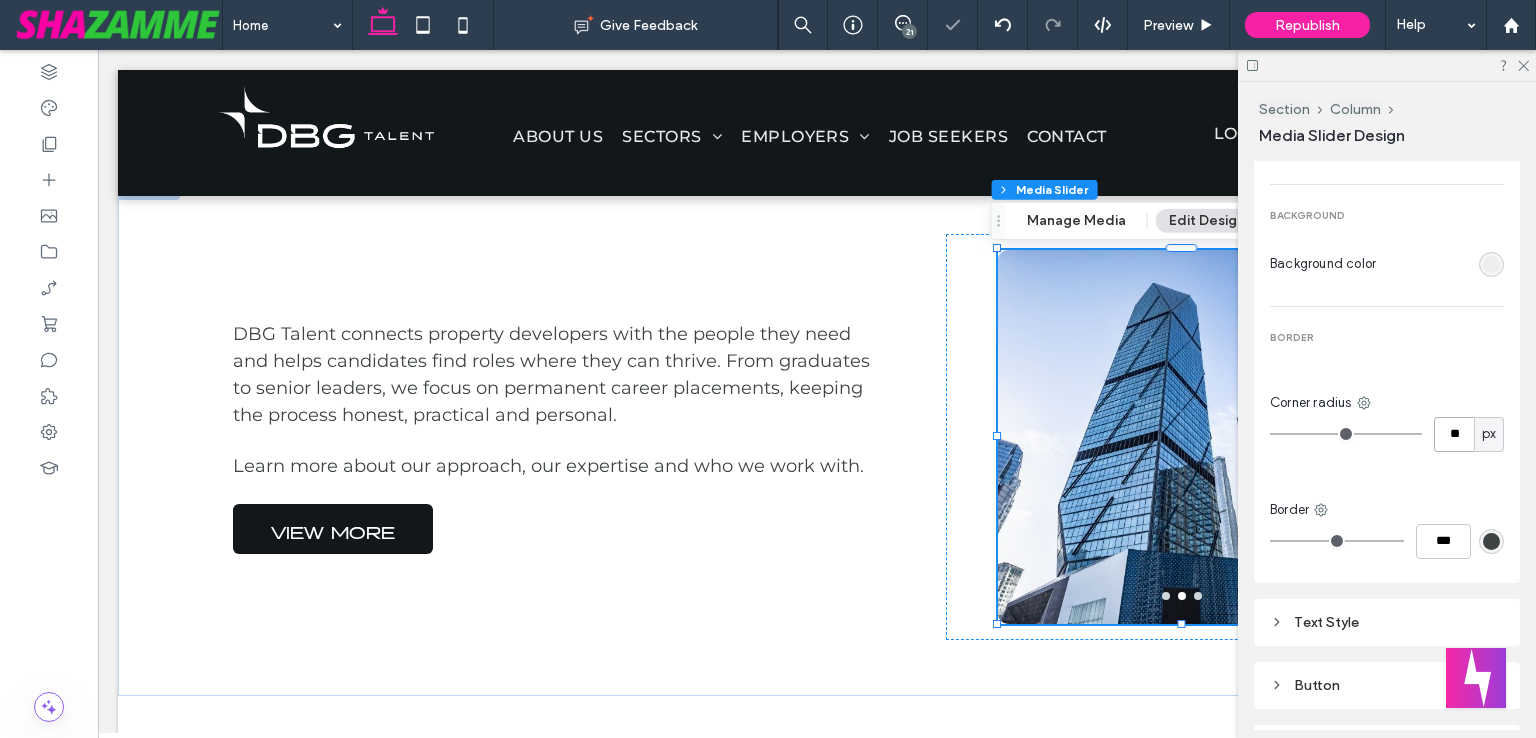 click on "**" at bounding box center [1454, 434] 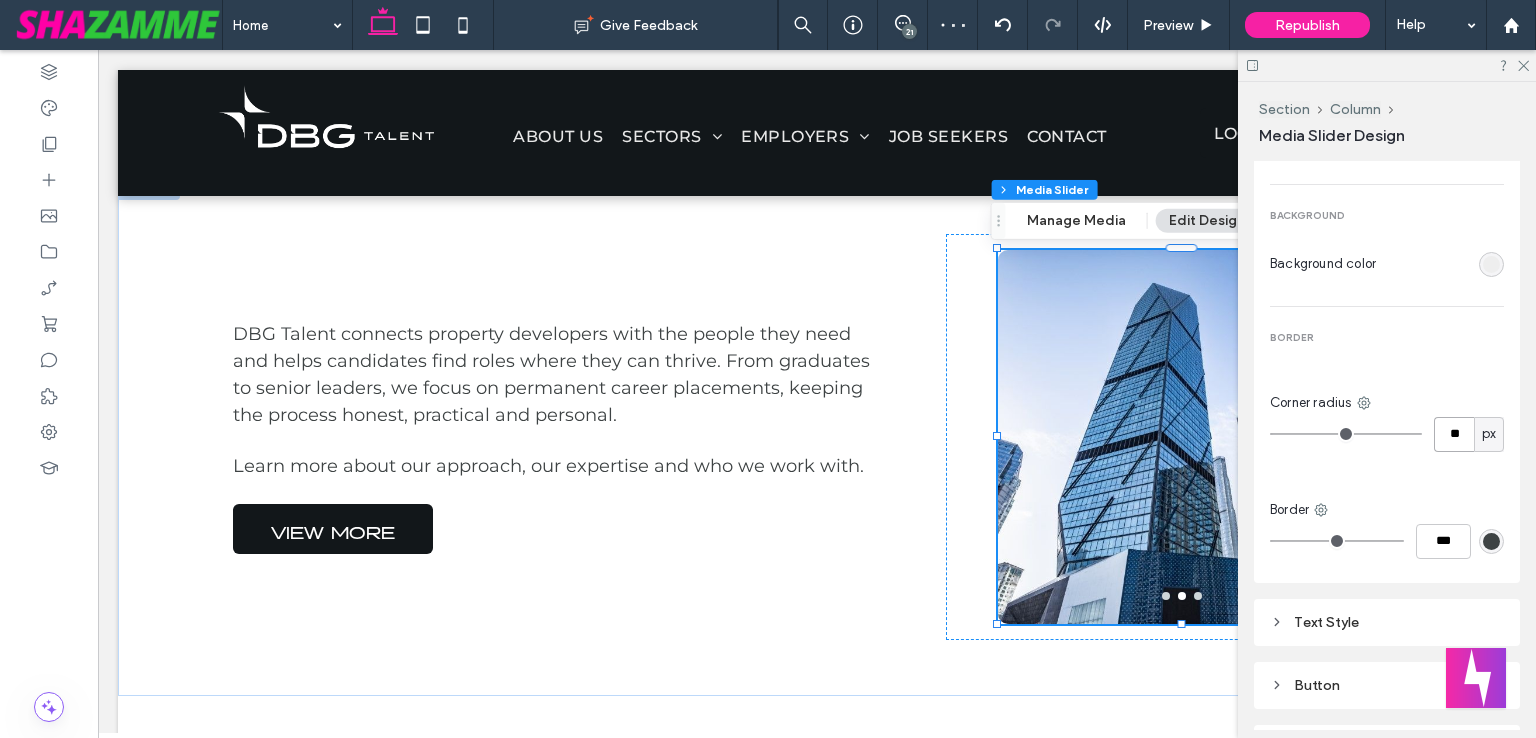 type on "**" 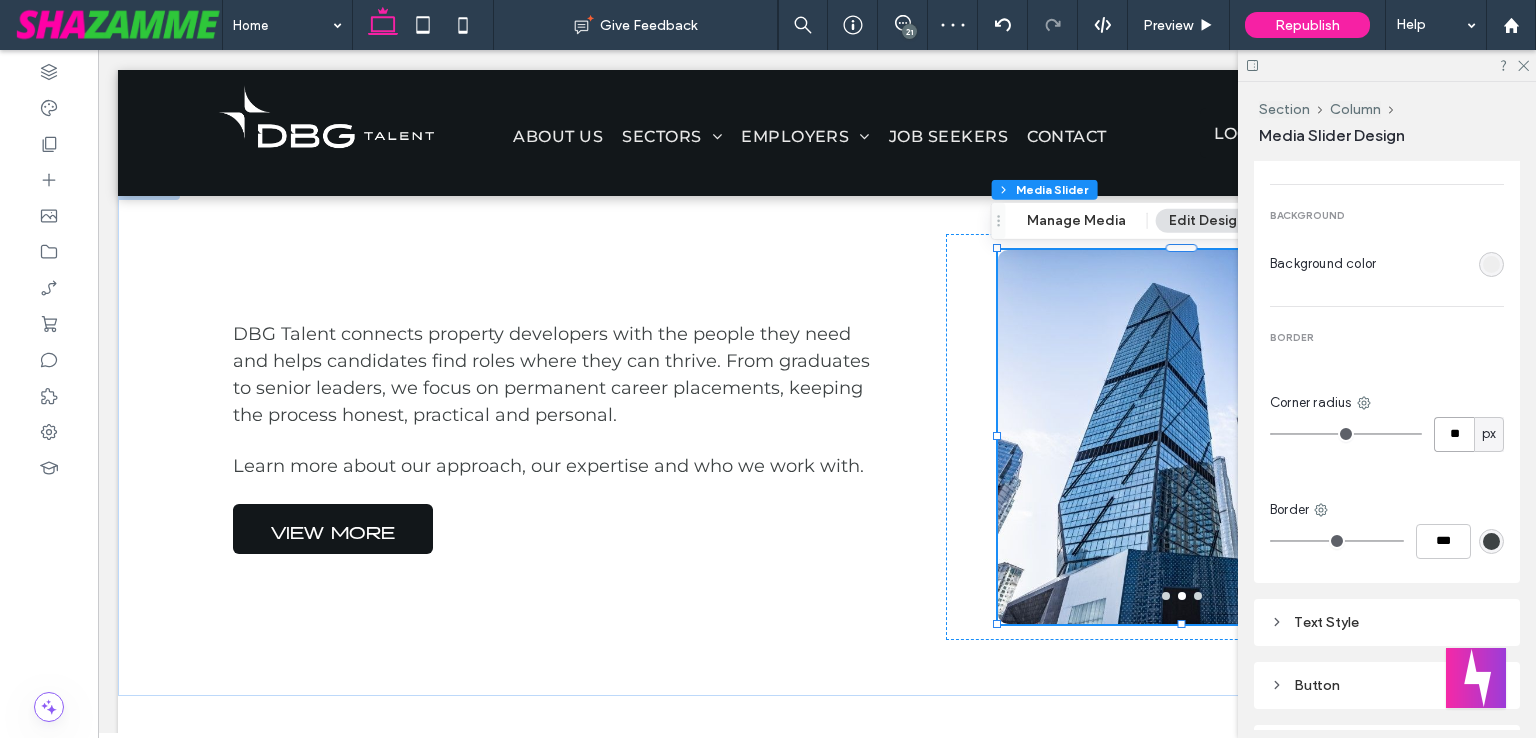 type on "**" 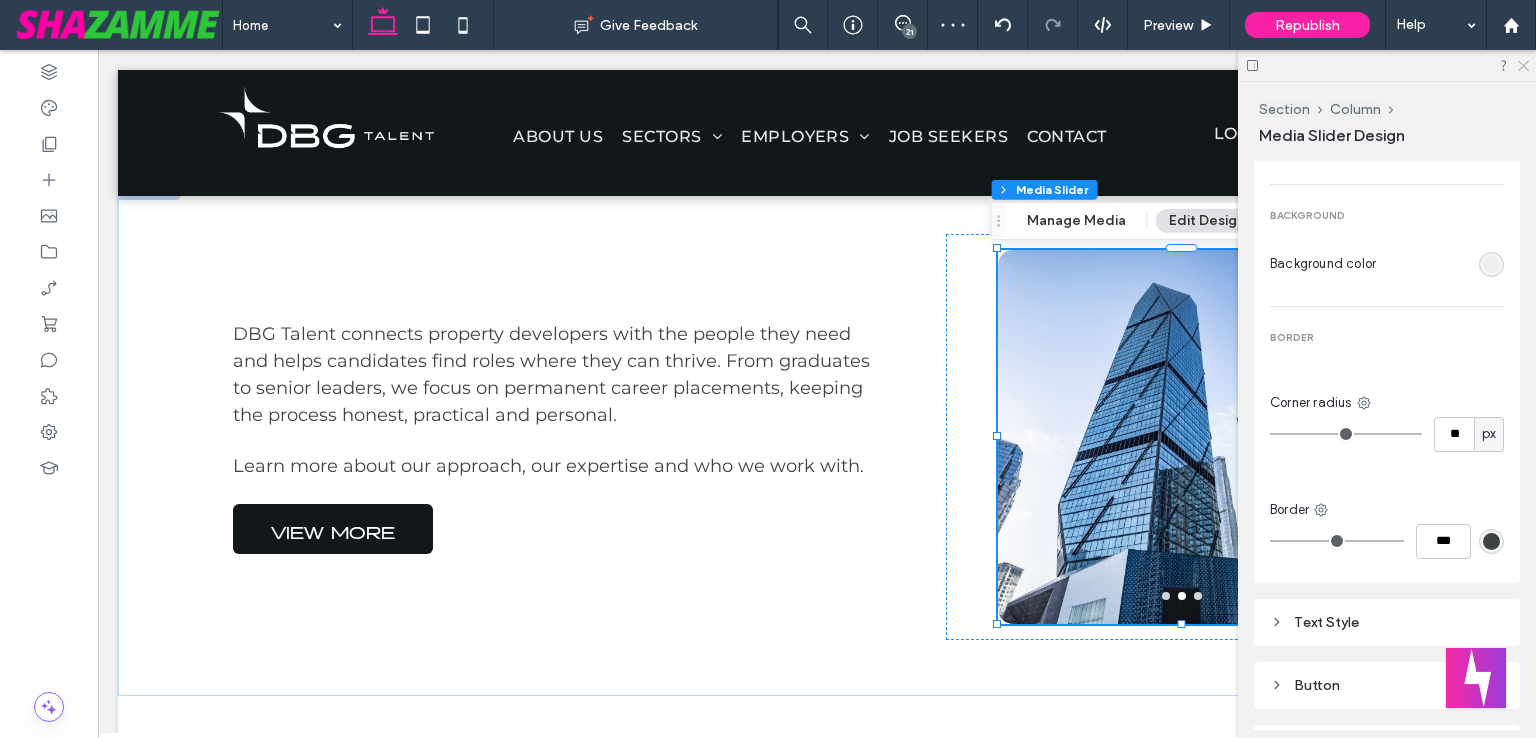 click 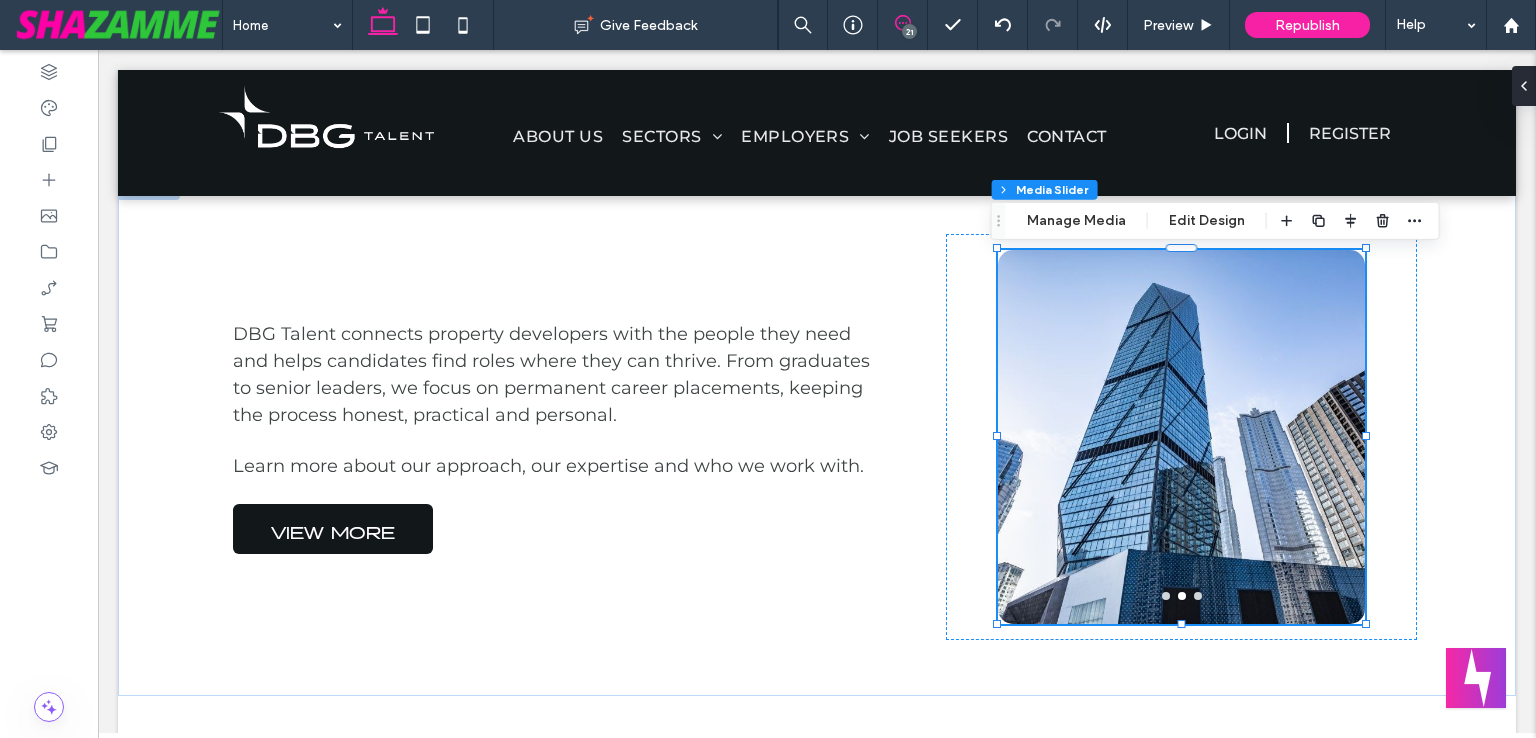 drag, startPoint x: 898, startPoint y: 17, endPoint x: 1408, endPoint y: 329, distance: 597.8662 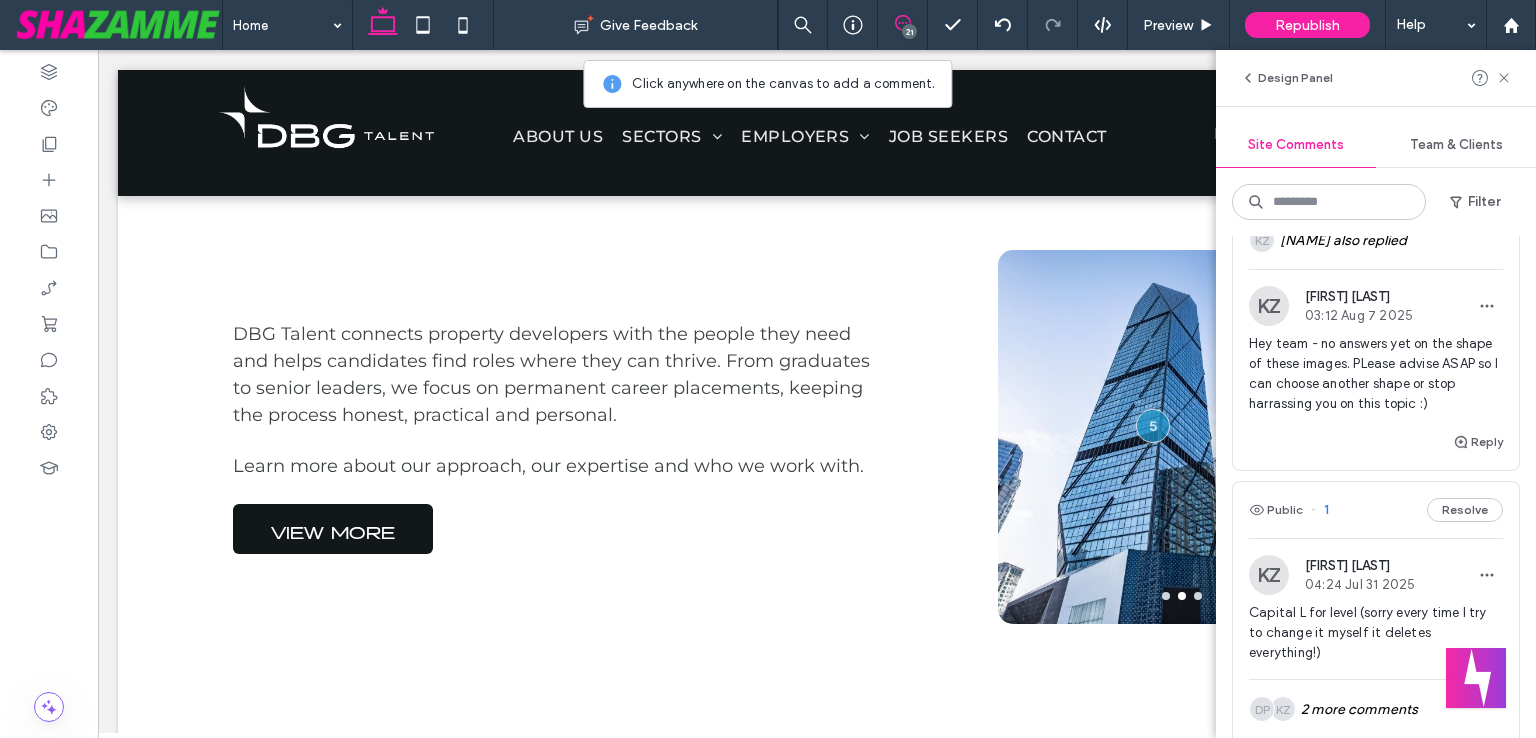 scroll, scrollTop: 6627, scrollLeft: 0, axis: vertical 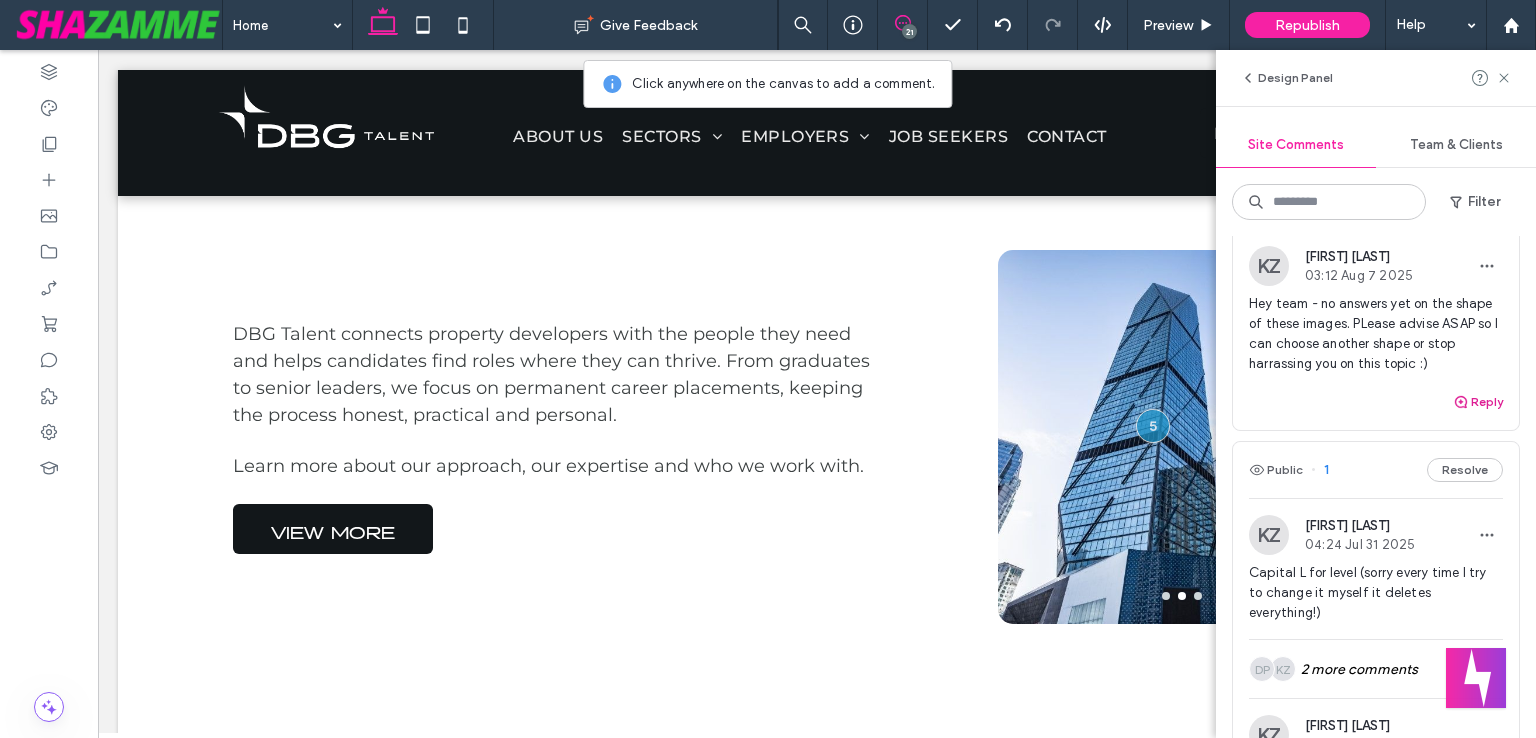 click on "Reply" at bounding box center (1478, 402) 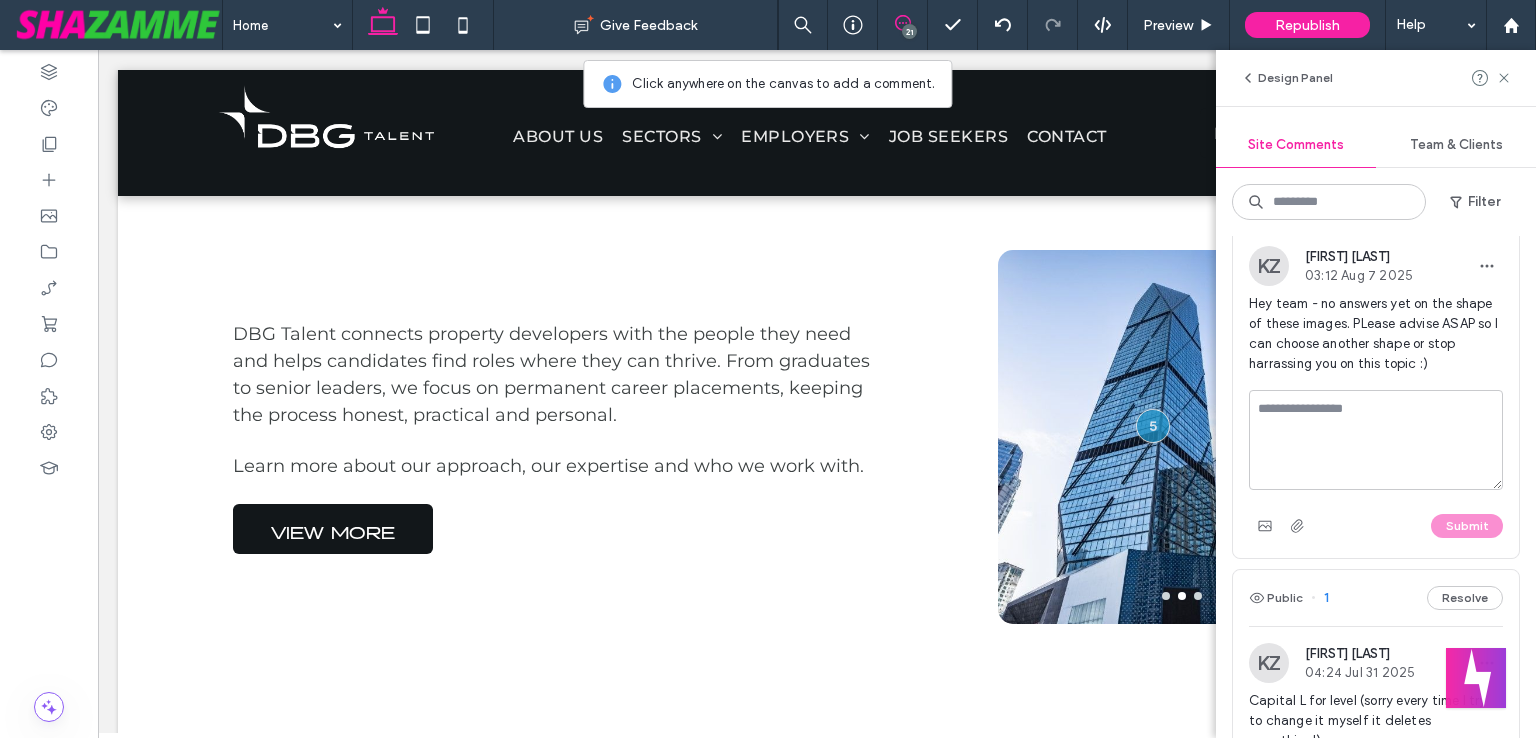 click at bounding box center [1376, 440] 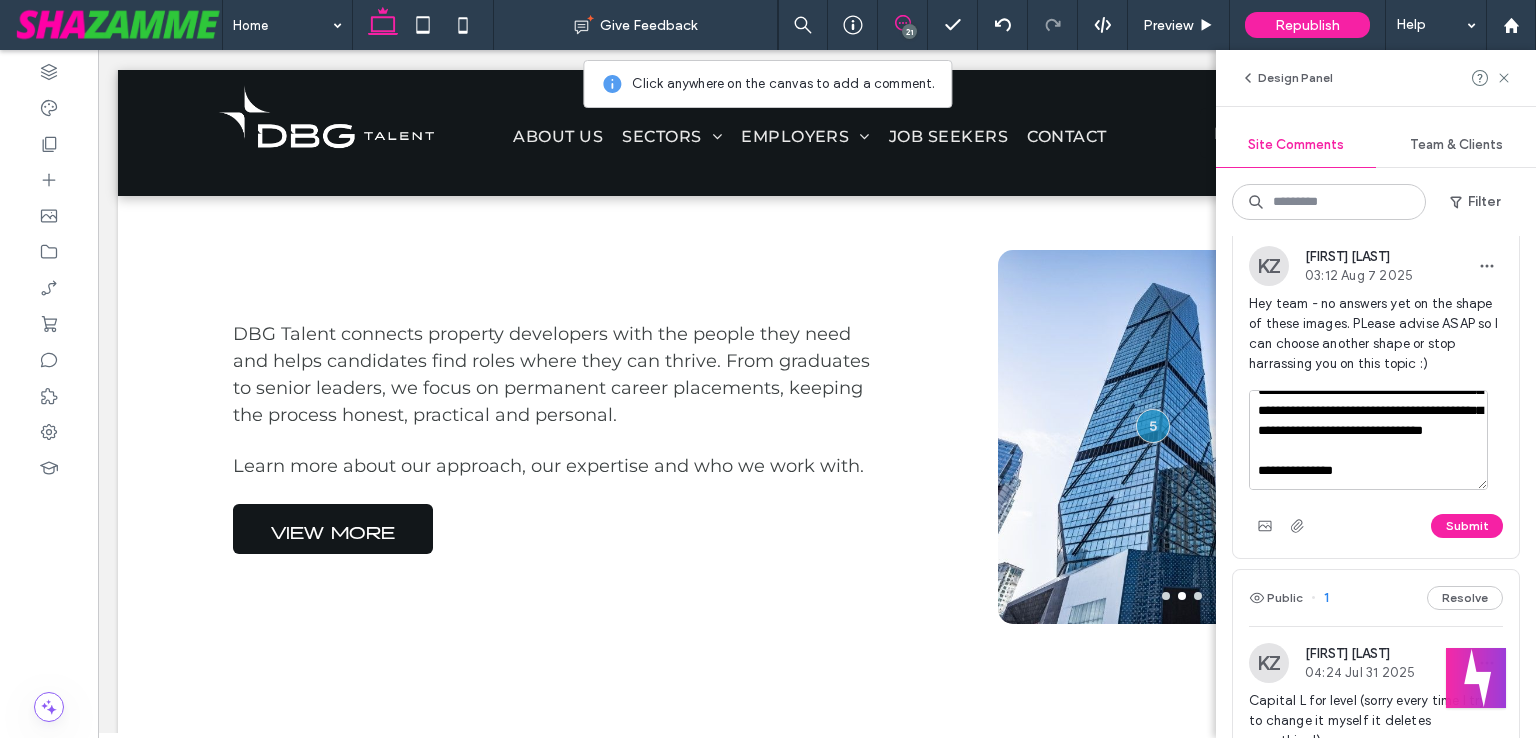 scroll, scrollTop: 147, scrollLeft: 0, axis: vertical 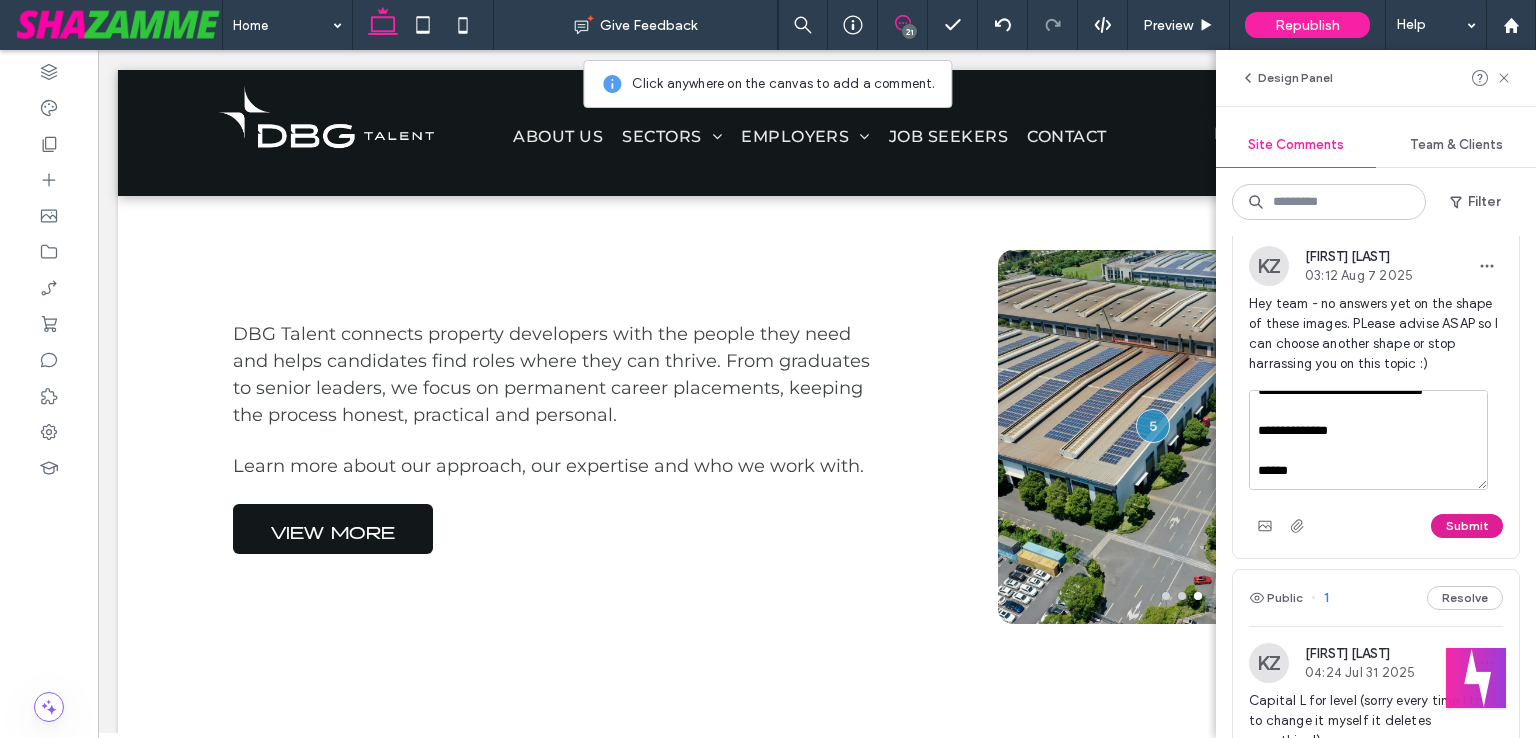 type on "**********" 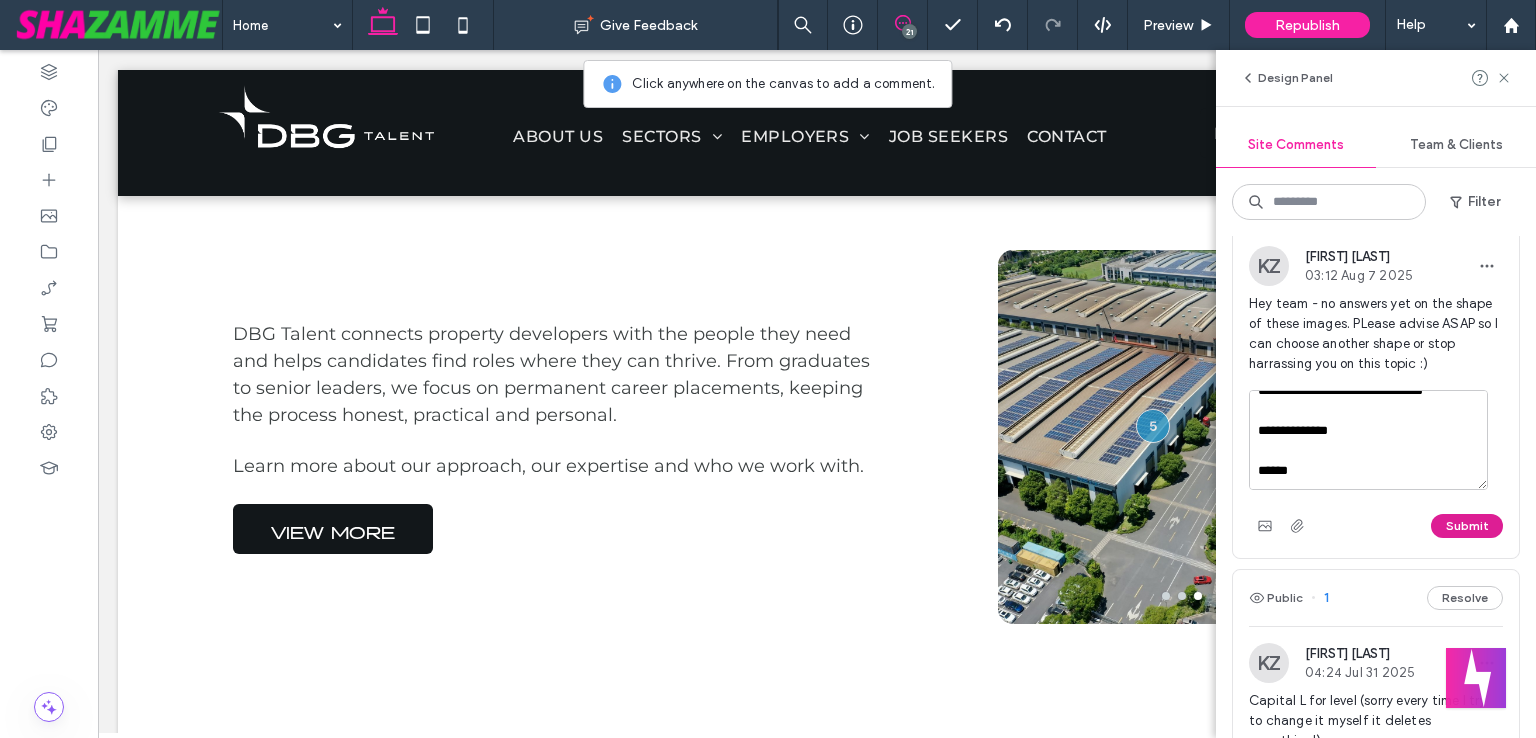 click on "Submit" at bounding box center [1467, 526] 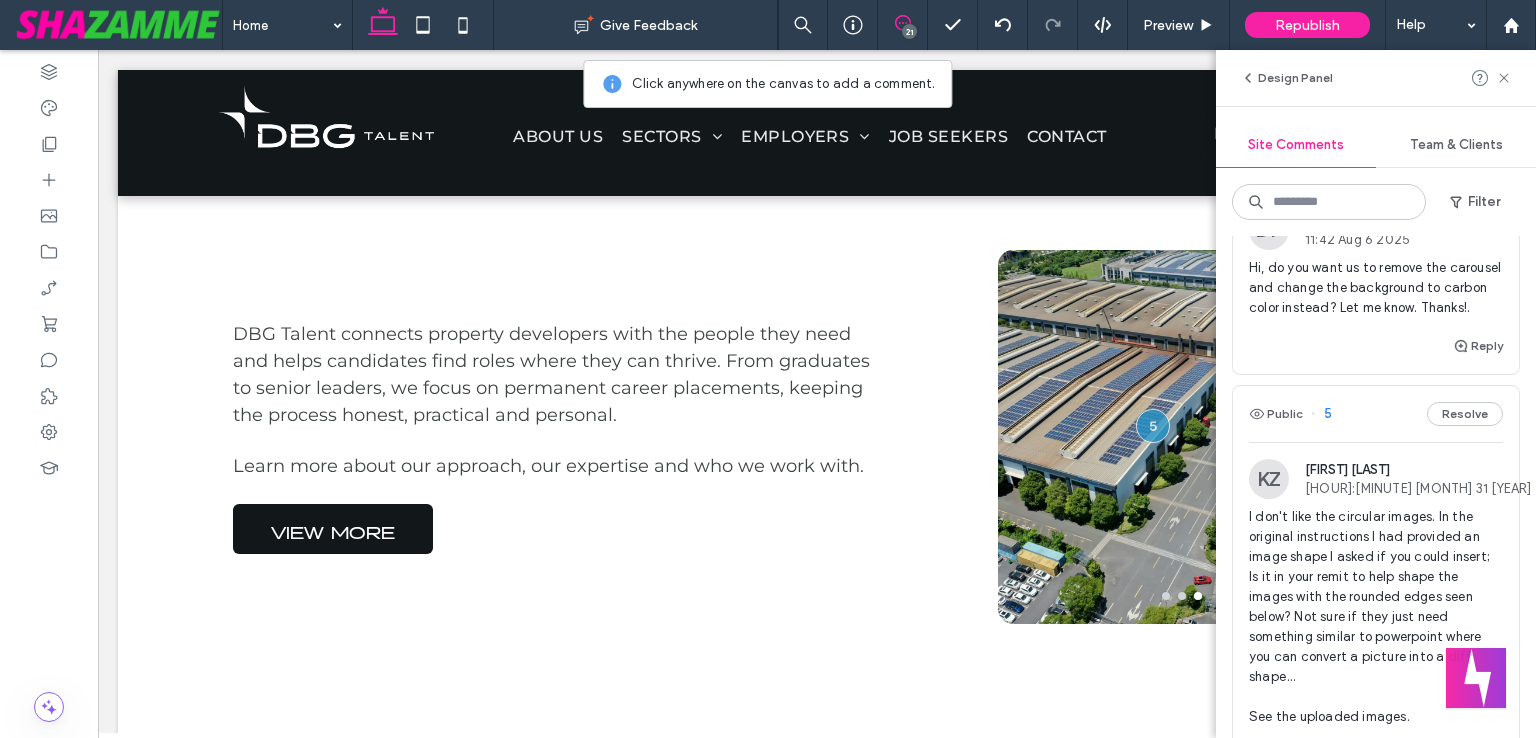 scroll, scrollTop: 6013, scrollLeft: 0, axis: vertical 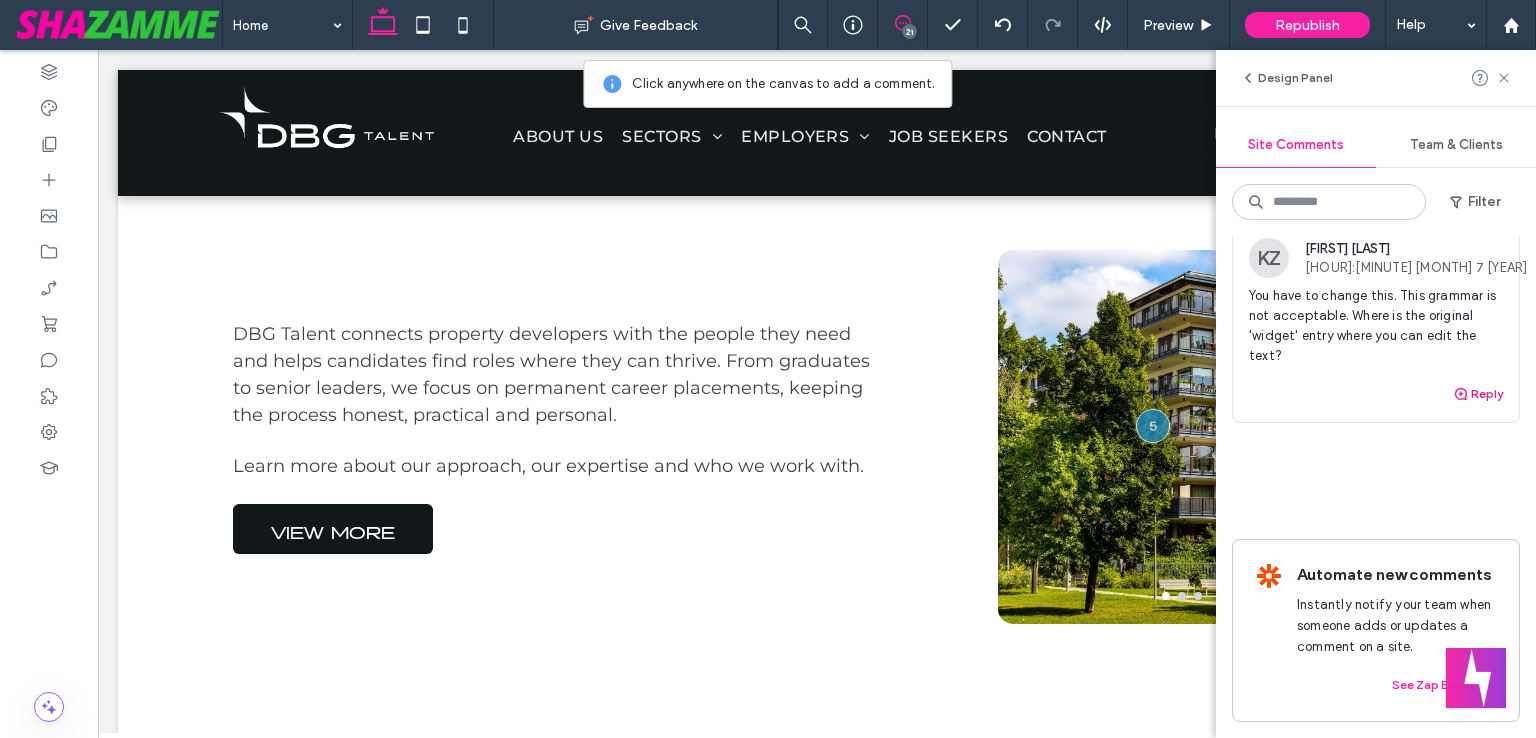 click on "Reply" at bounding box center (1478, 394) 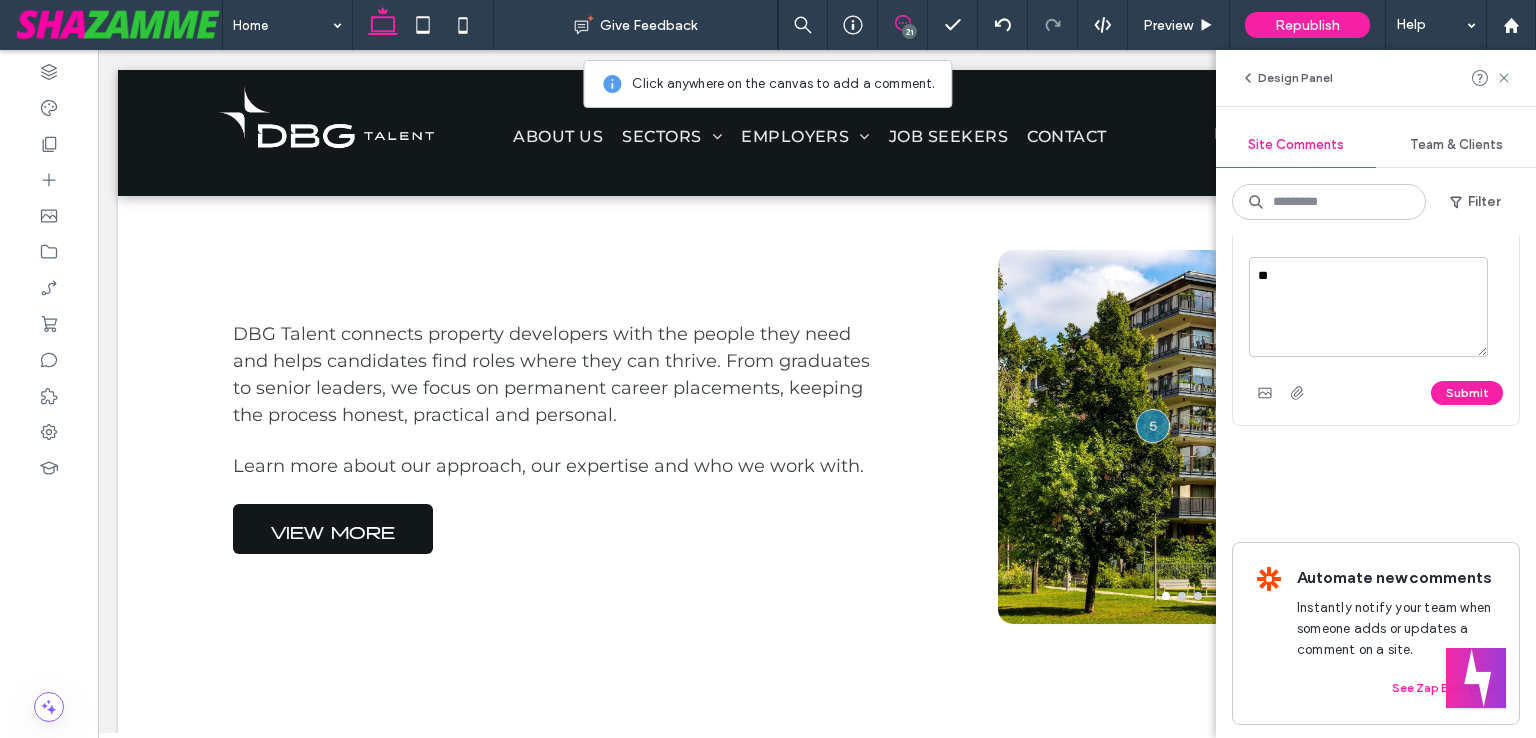type on "*" 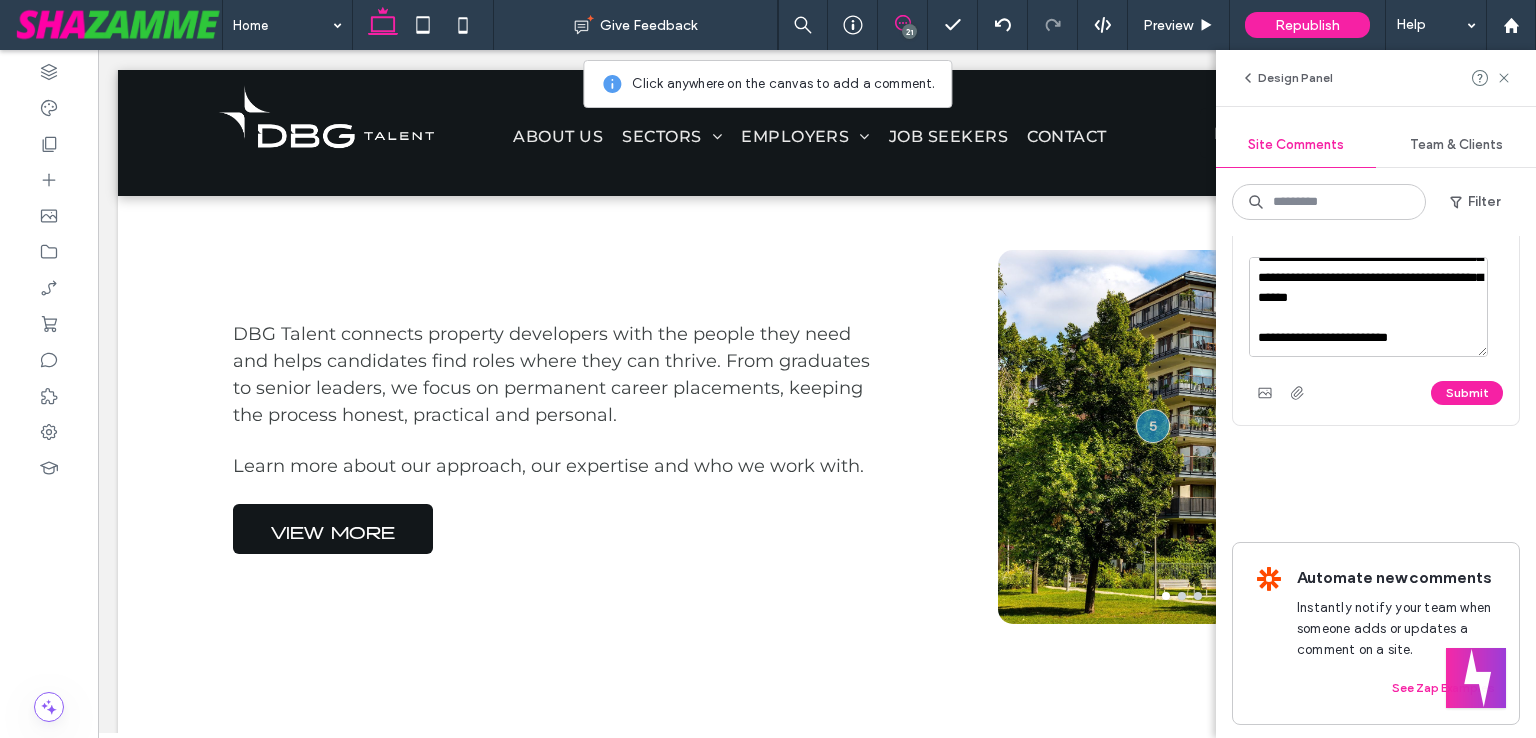 scroll, scrollTop: 147, scrollLeft: 0, axis: vertical 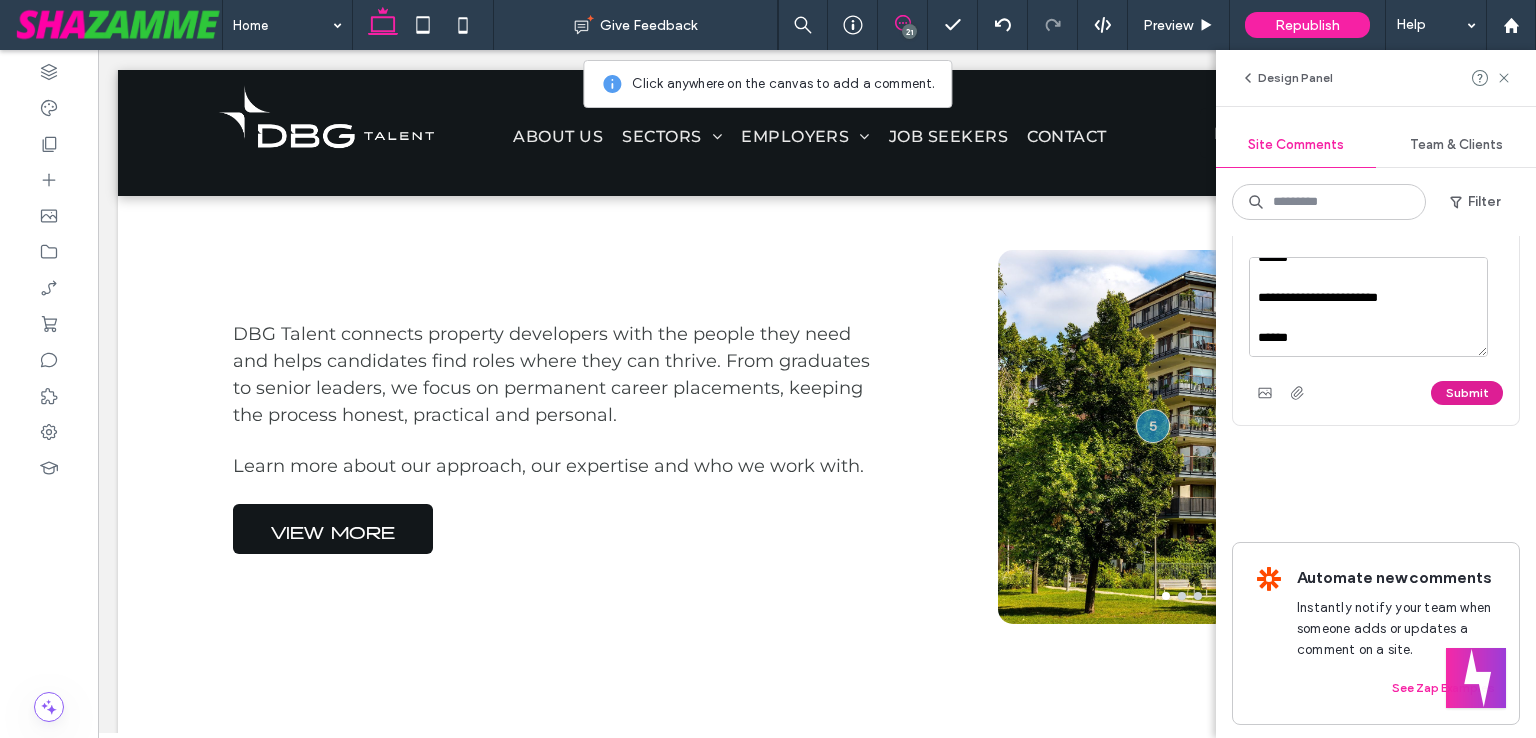 type on "**********" 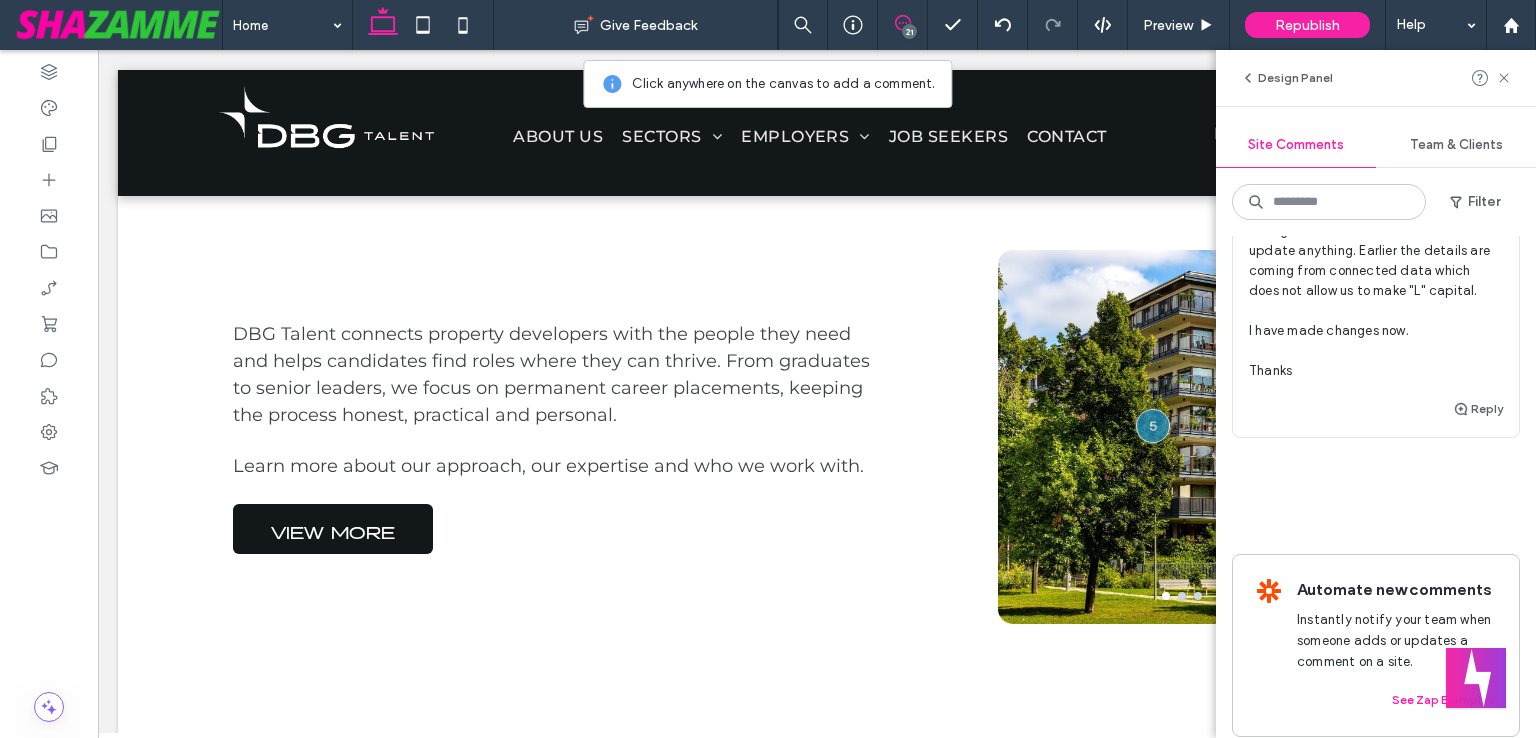 scroll, scrollTop: 6869, scrollLeft: 0, axis: vertical 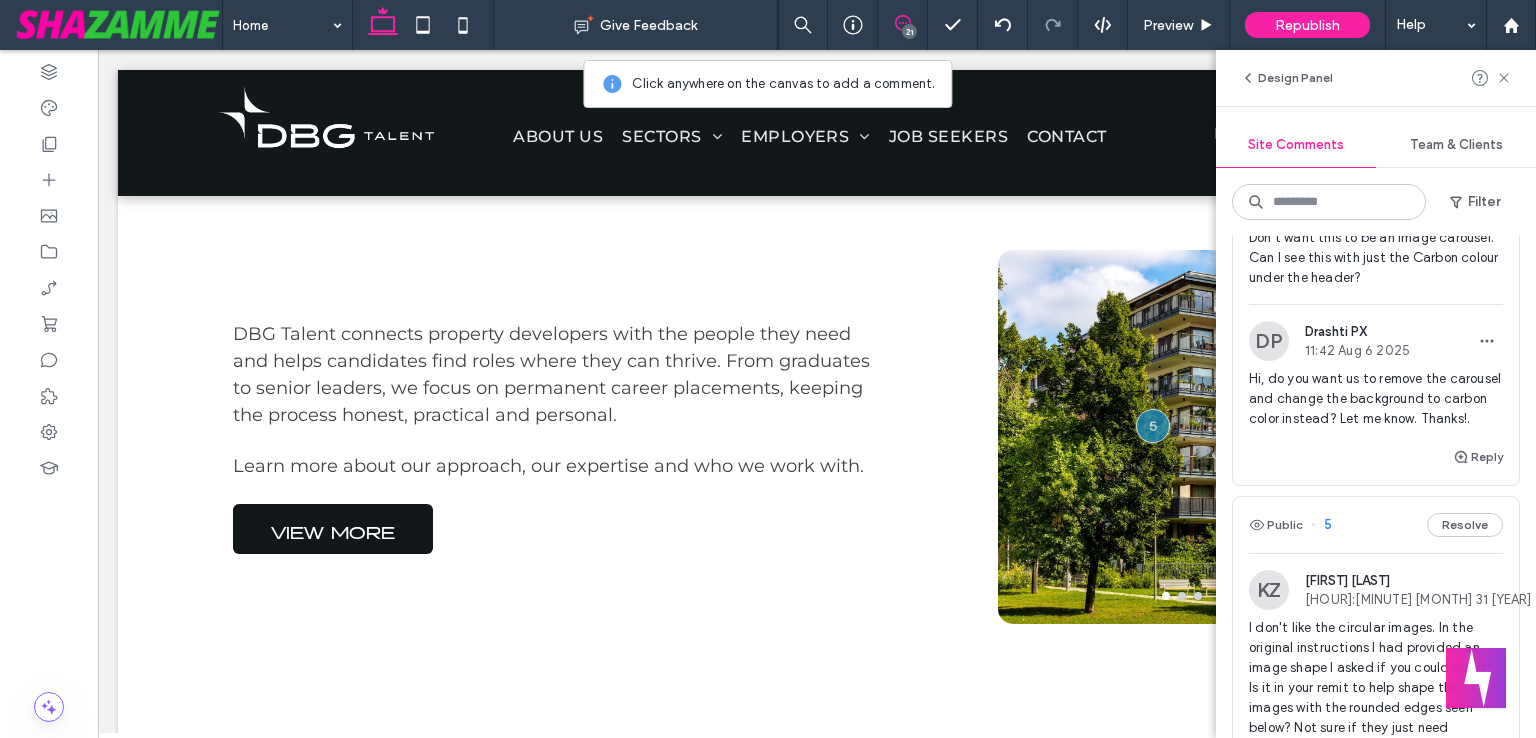 click on "Don't want this to be an image carousel. Can I see this with just the Carbon colour under the header?" at bounding box center [1376, 258] 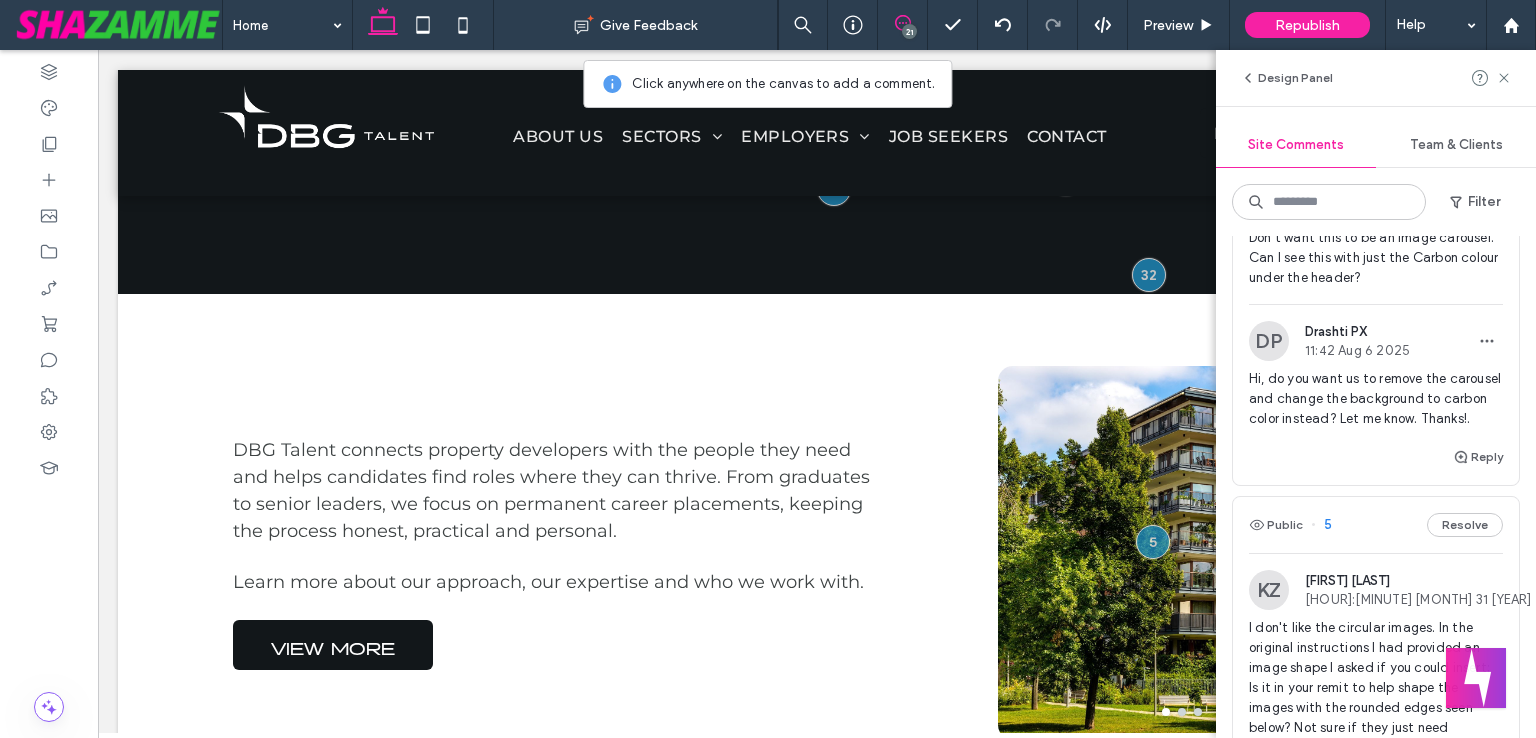 scroll, scrollTop: 0, scrollLeft: 0, axis: both 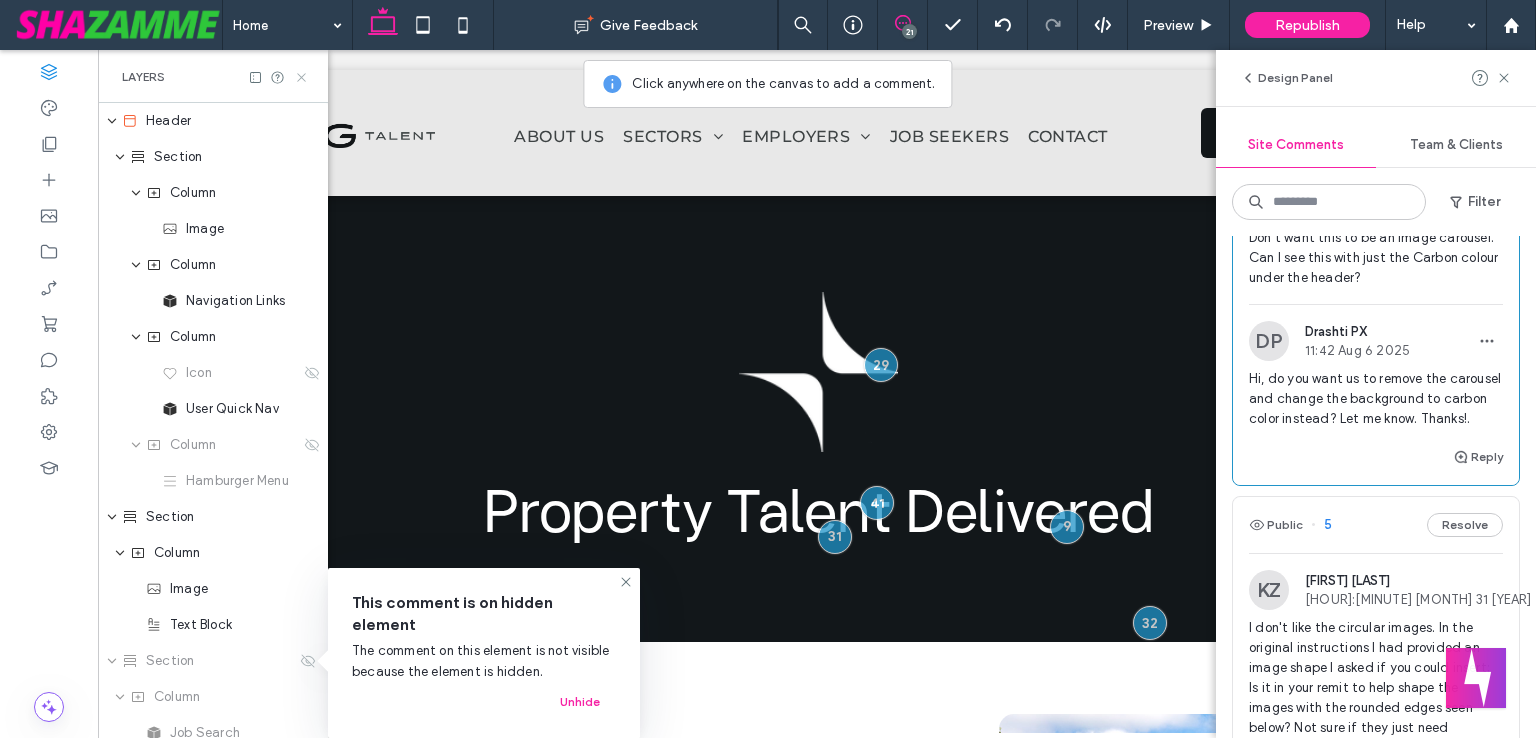 drag, startPoint x: 295, startPoint y: 73, endPoint x: 202, endPoint y: 27, distance: 103.75452 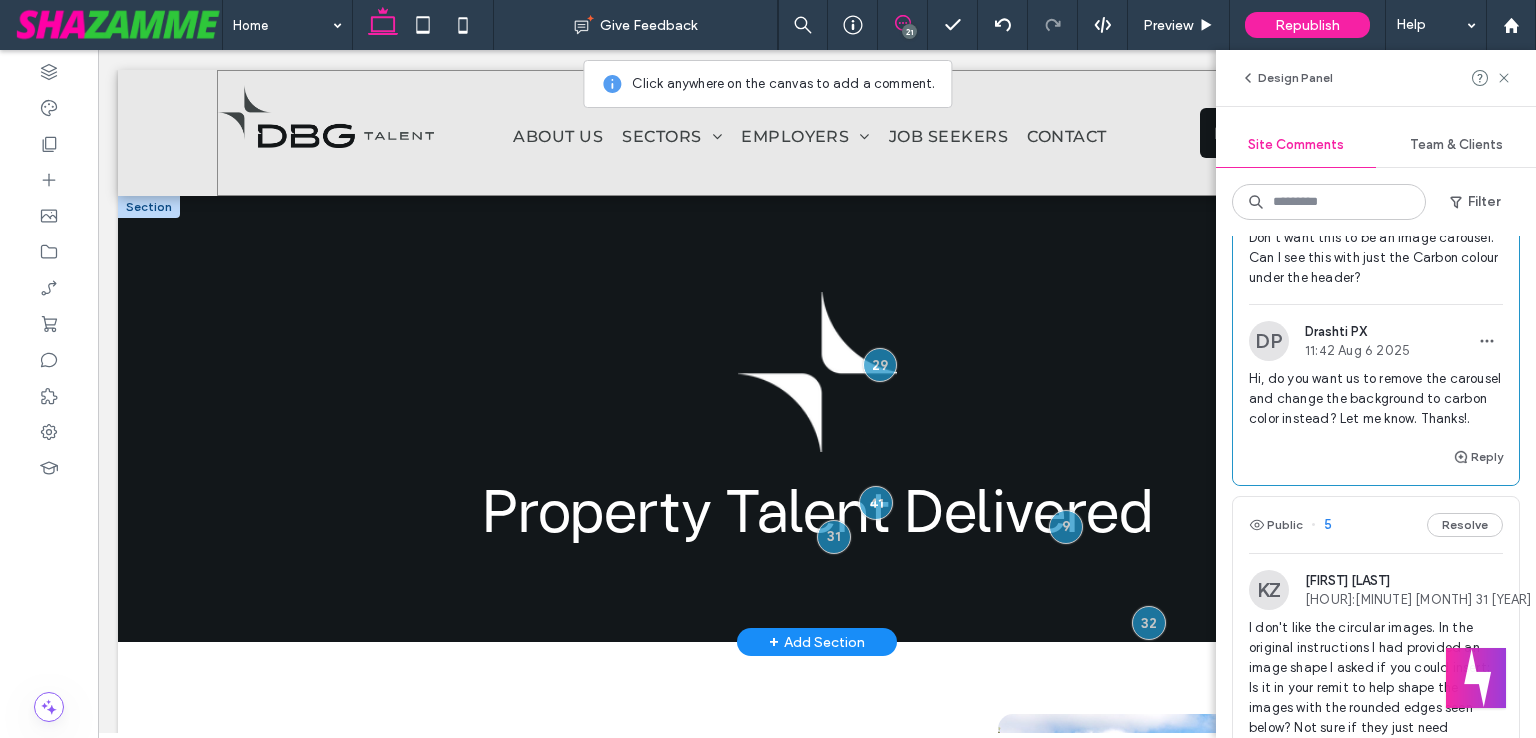 scroll, scrollTop: 0, scrollLeft: 0, axis: both 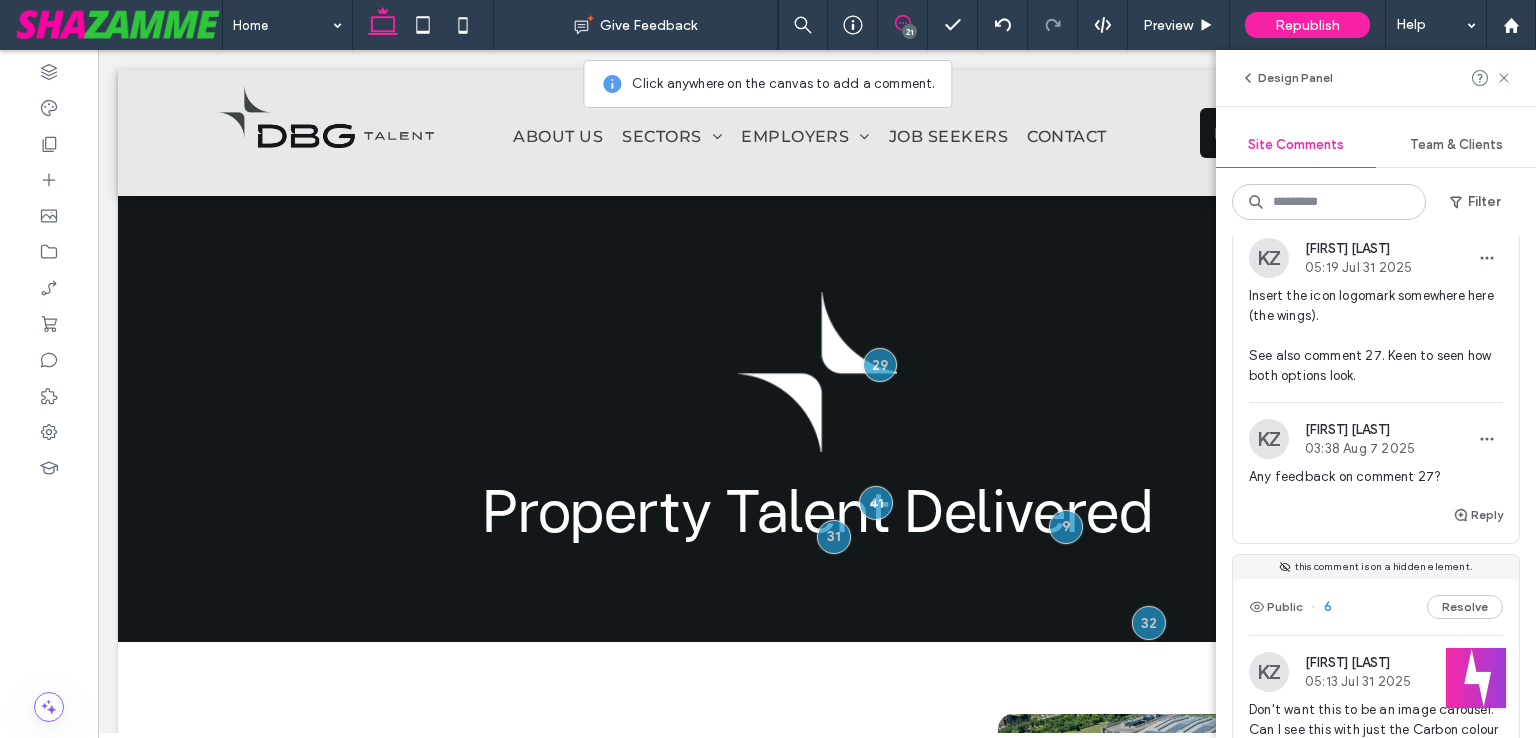 click on "Insert the icon logomark somewhere here (the wings).
See also comment 27. Keen to seen how both options look." at bounding box center (1376, 336) 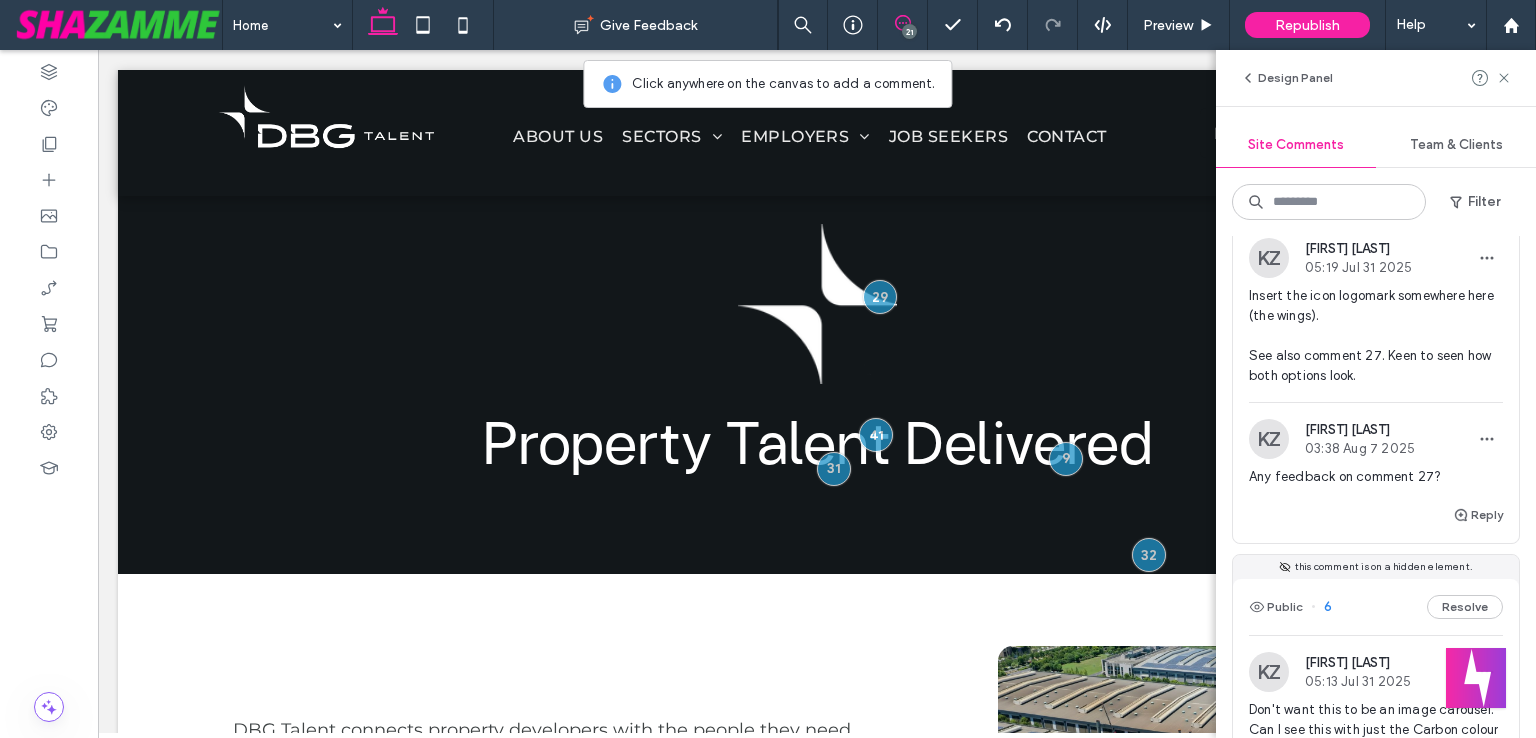 scroll, scrollTop: 72, scrollLeft: 0, axis: vertical 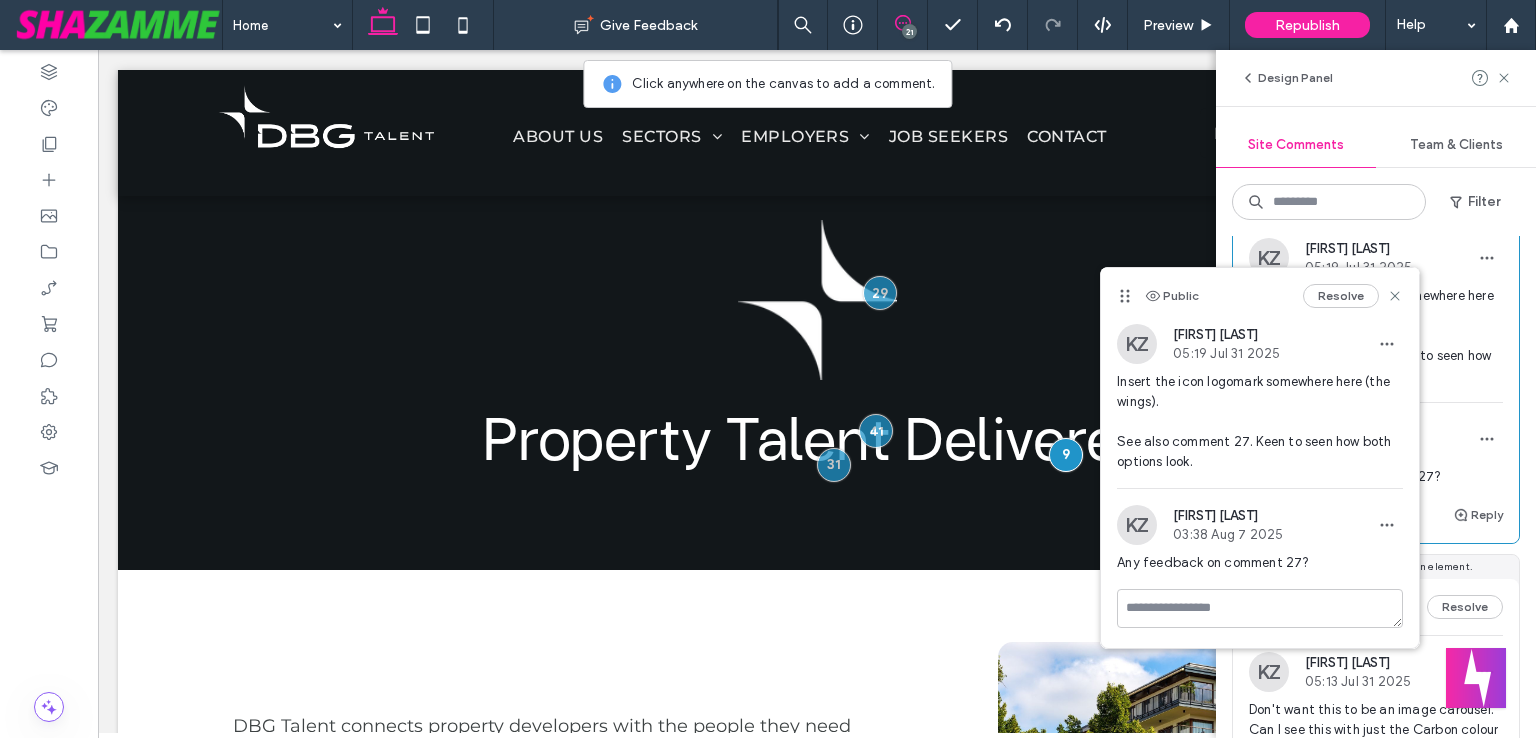 click on "Insert the icon logomark somewhere here (the wings).
See also comment 27. Keen to seen how both options look." at bounding box center [1376, 336] 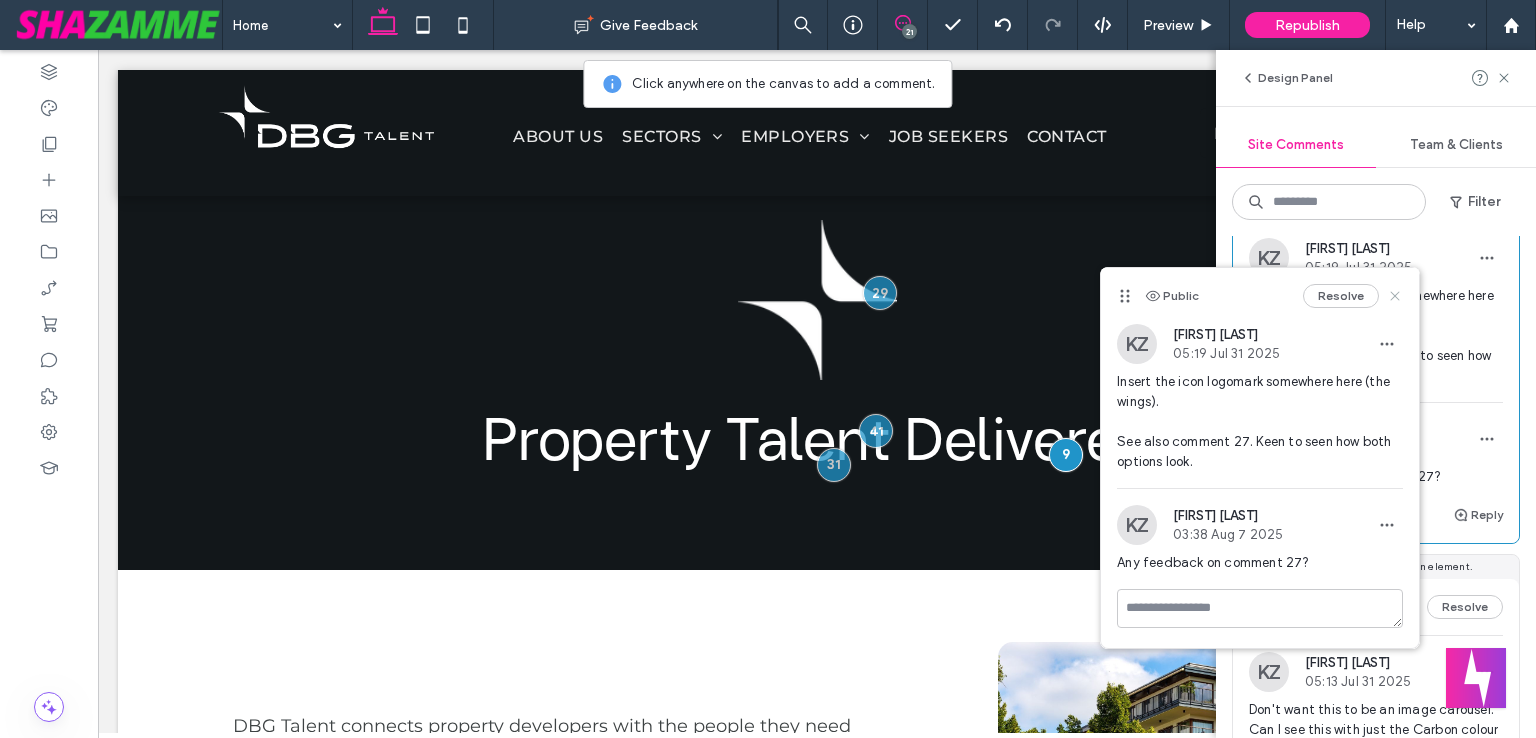 click 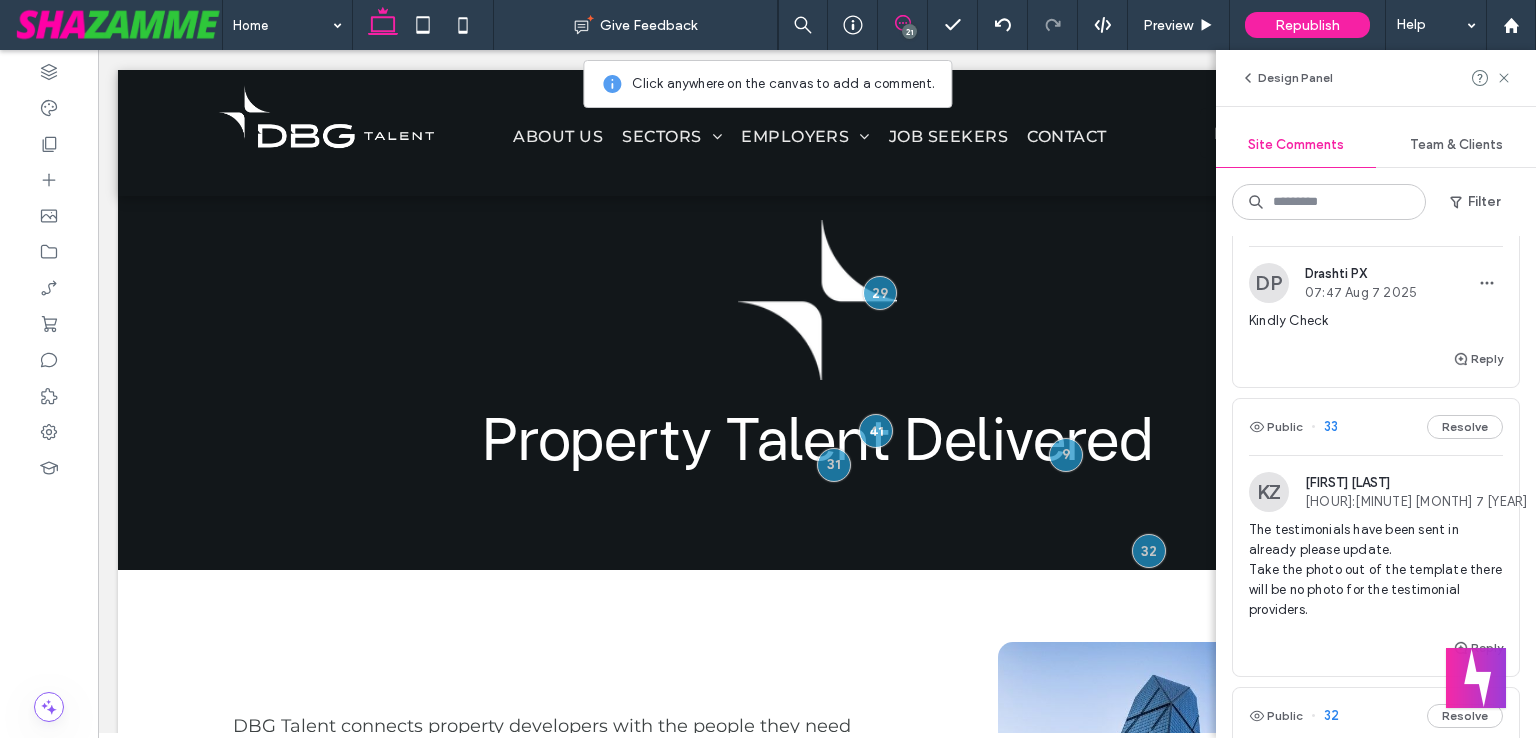 scroll, scrollTop: 0, scrollLeft: 0, axis: both 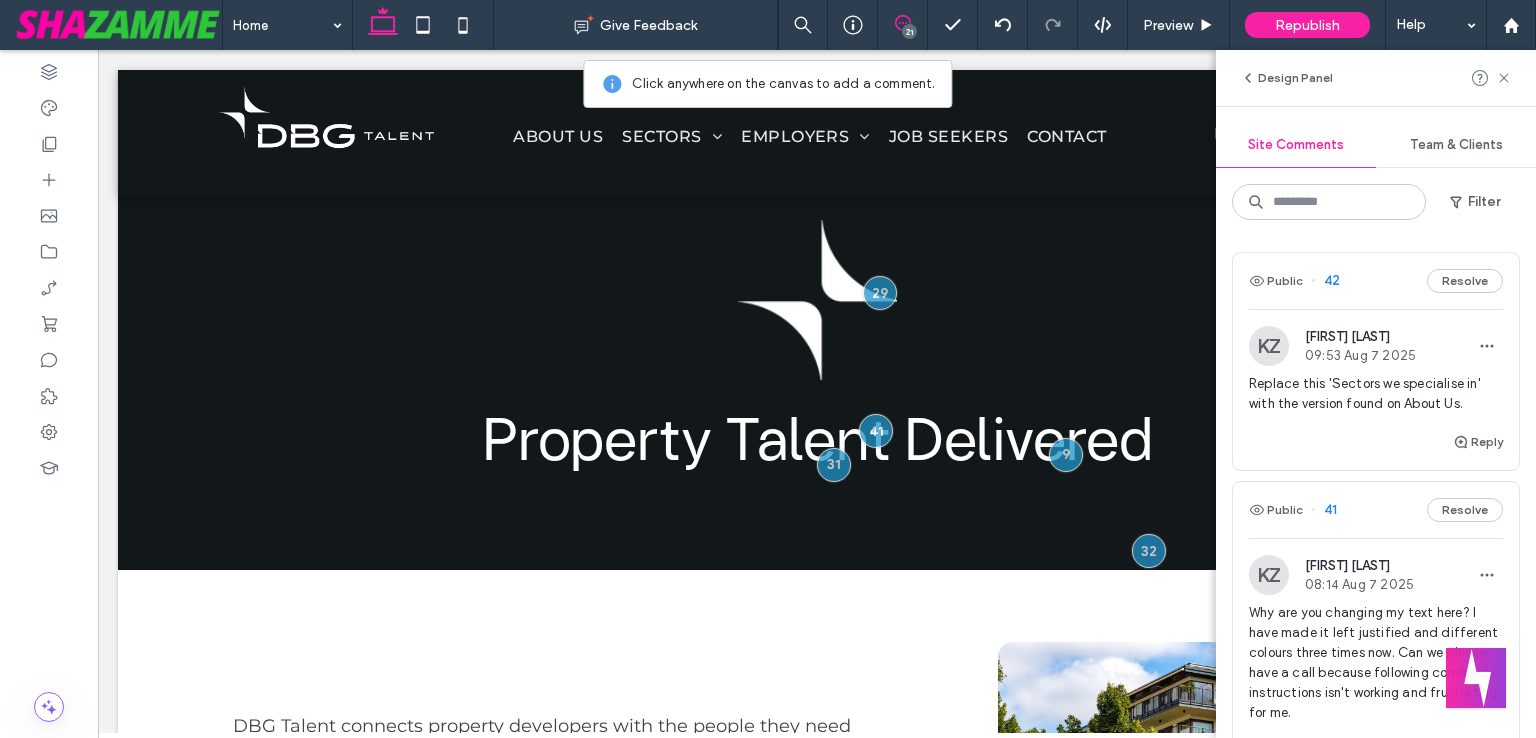 click on "Why are you changing my text here? I have made it left justified and different colours three times now. Can we please have a call because following comment instructions isn't working and frustrating for me." at bounding box center (1376, 663) 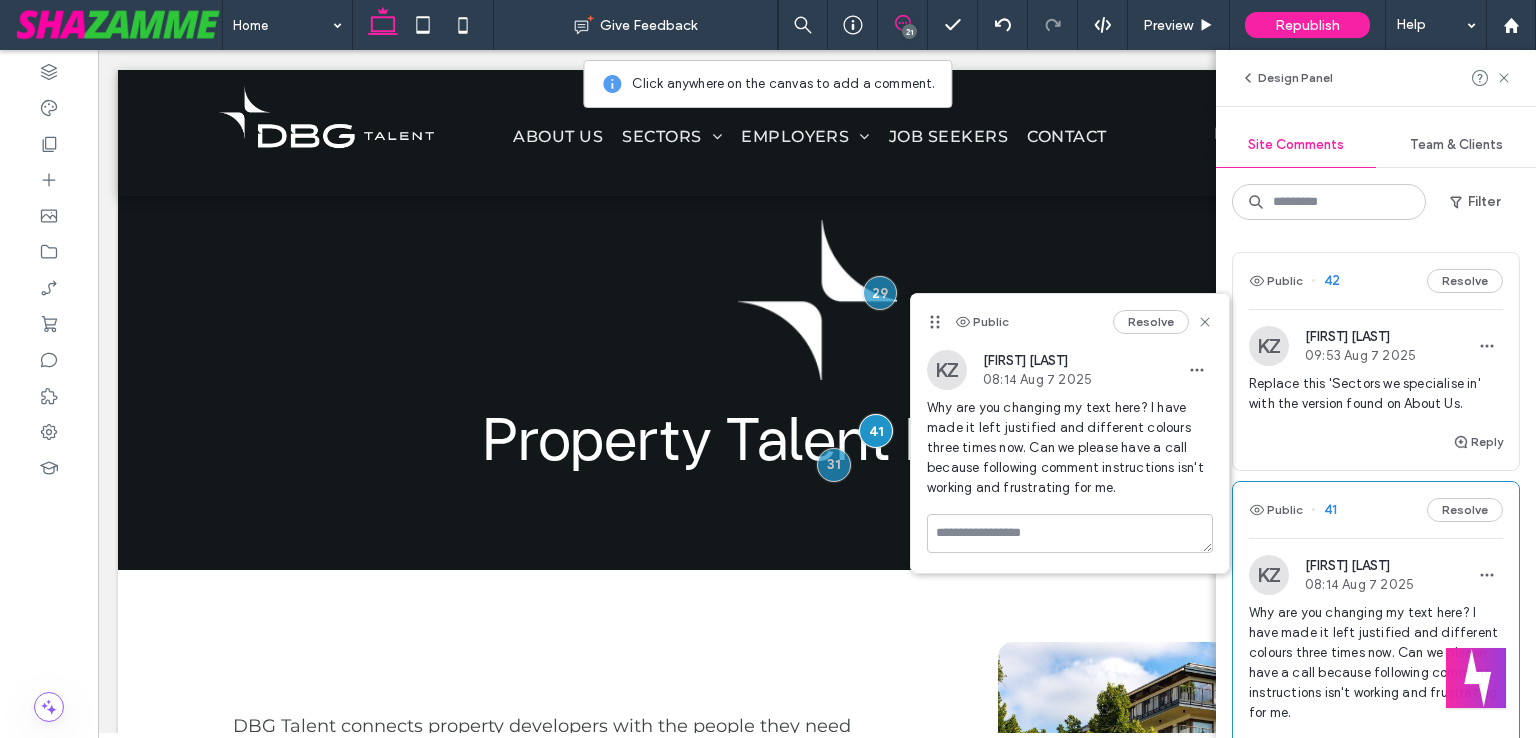 click on "08:14 Aug 7 2025" at bounding box center [1359, 584] 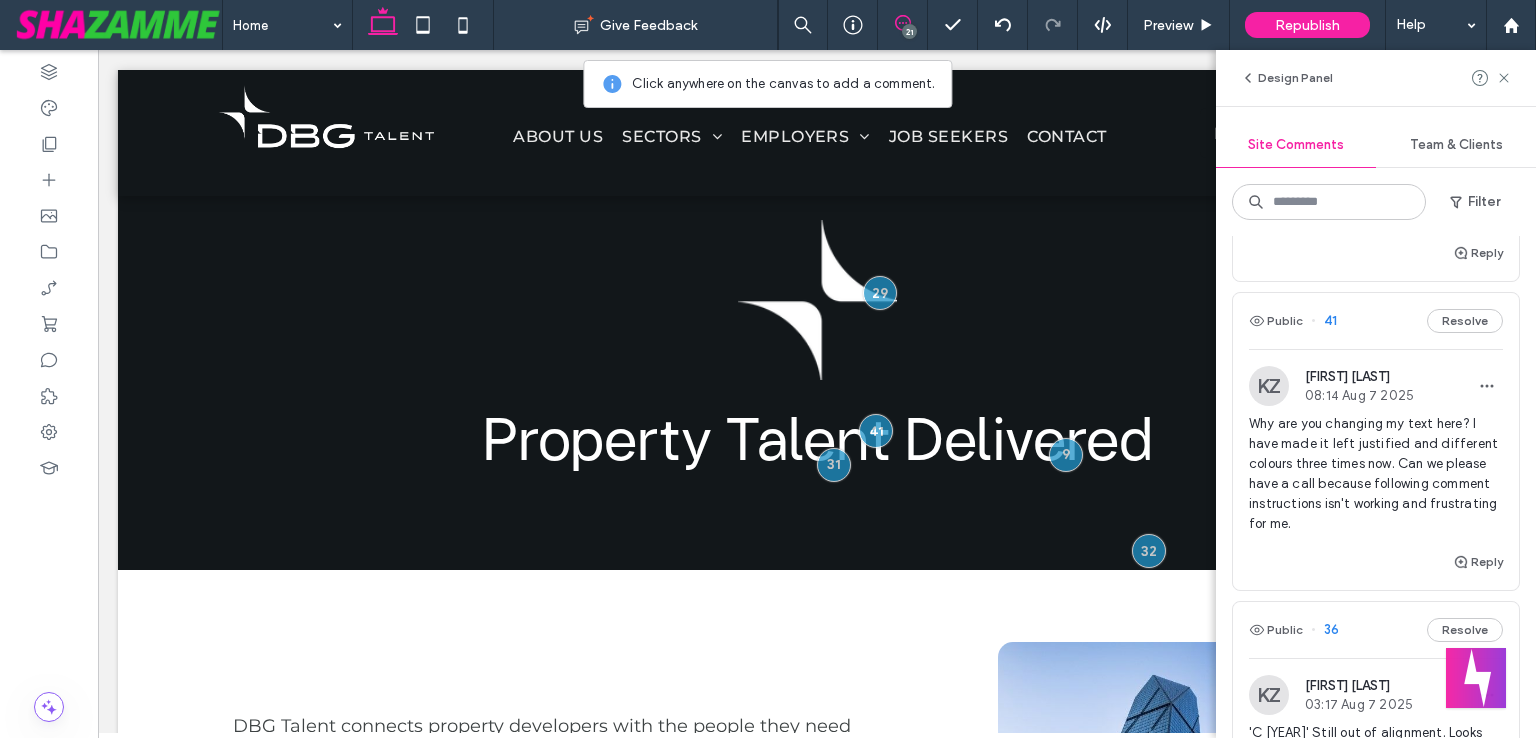 scroll, scrollTop: 230, scrollLeft: 0, axis: vertical 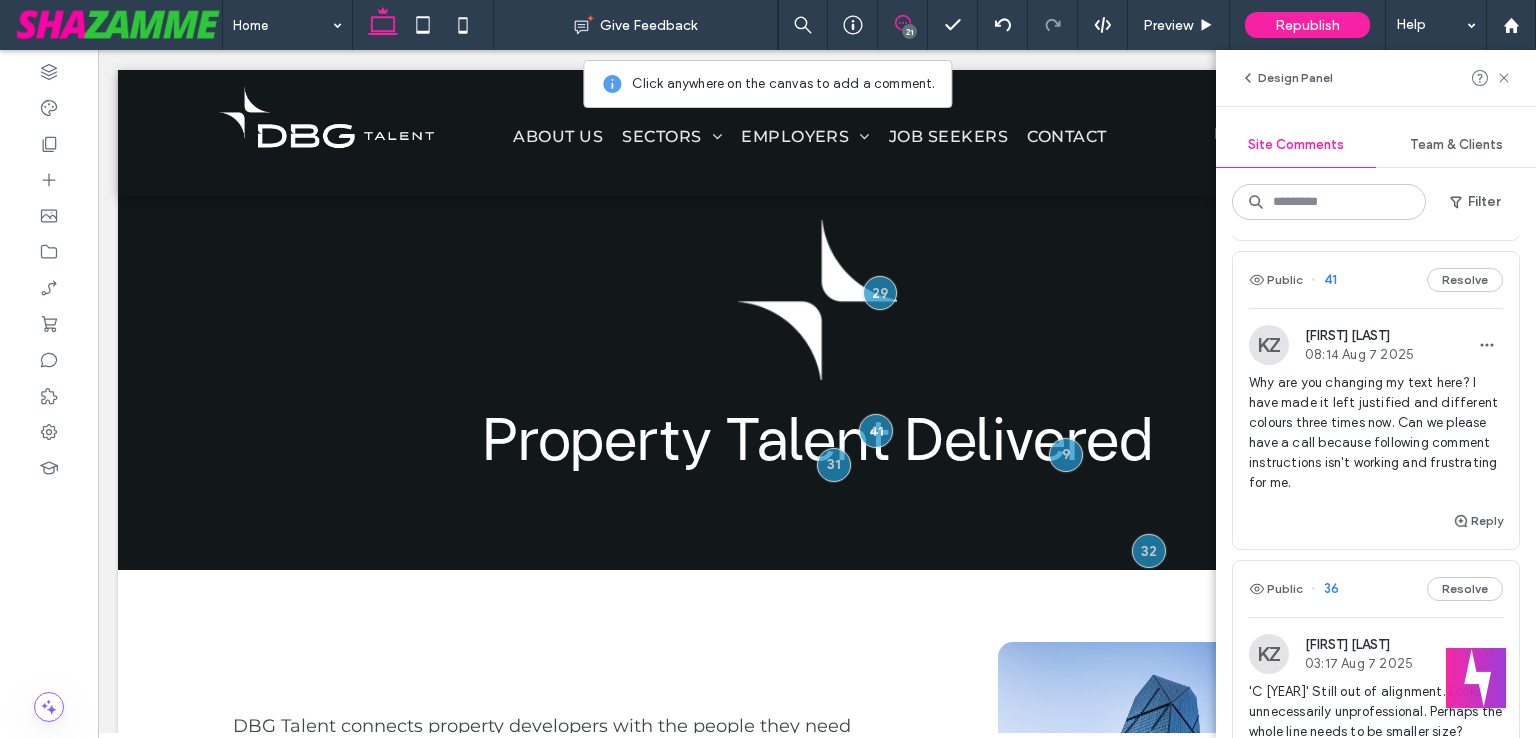 click on "Why are you changing my text here? I have made it left justified and different colours three times now. Can we please have a call because following comment instructions isn't working and frustrating for me." at bounding box center [1376, 433] 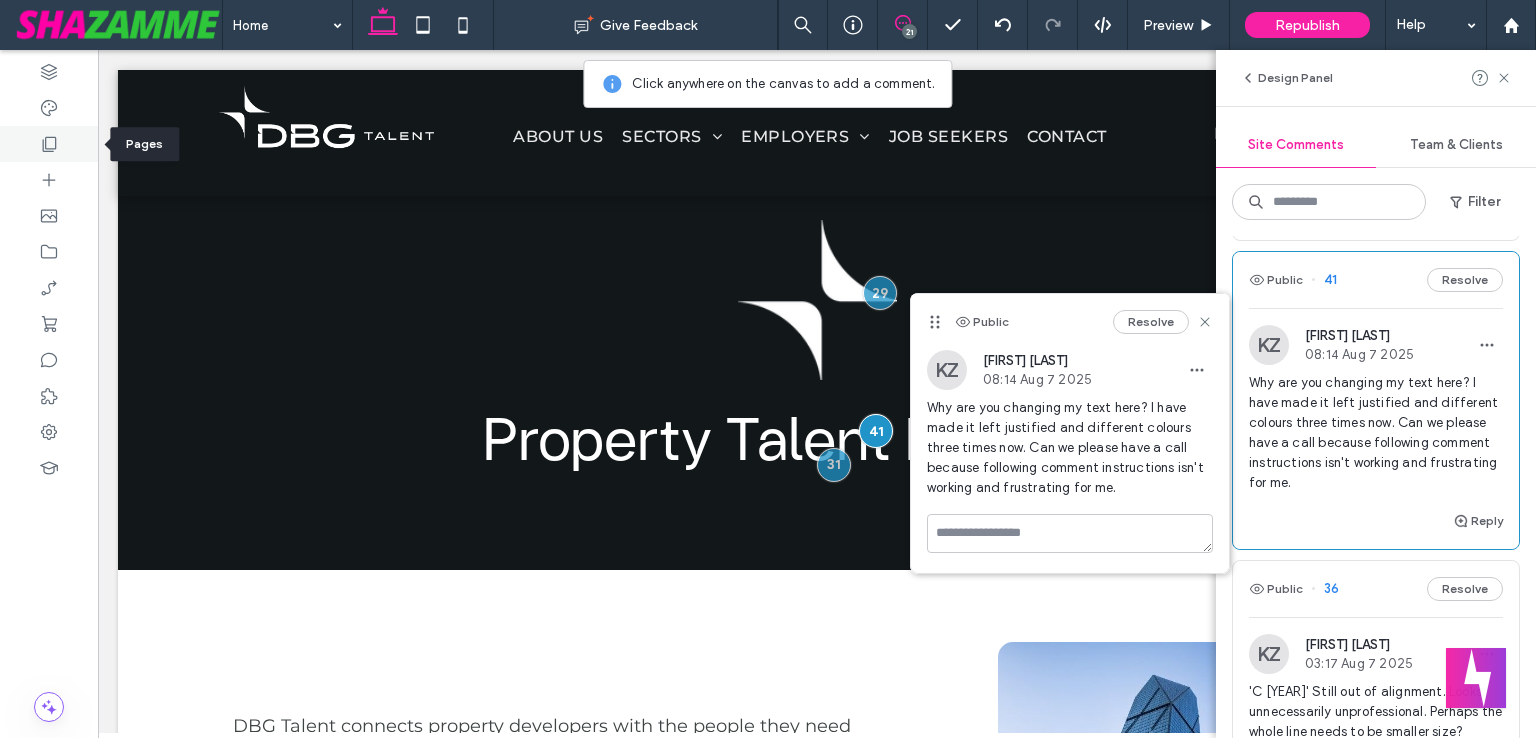 click at bounding box center [49, 144] 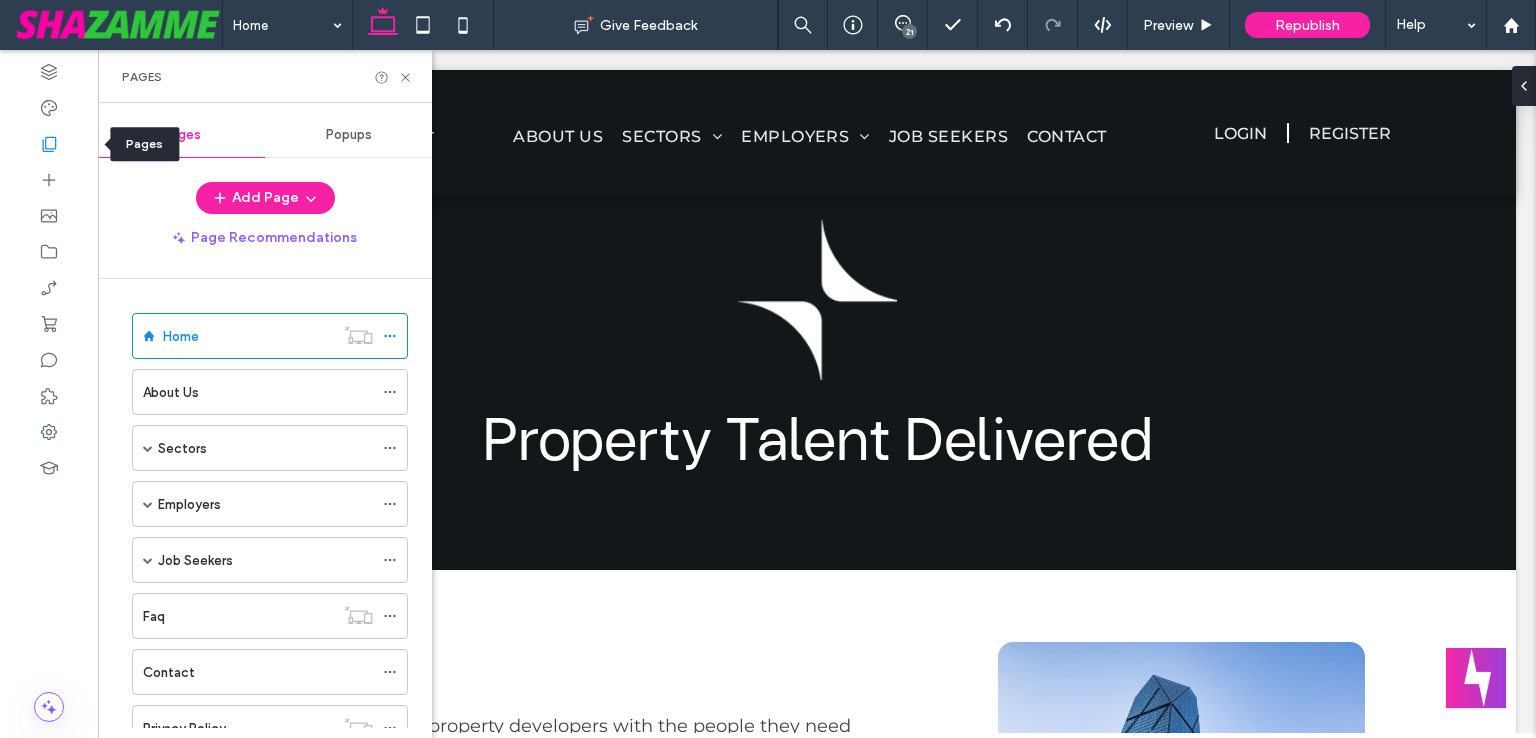 scroll, scrollTop: 0, scrollLeft: 0, axis: both 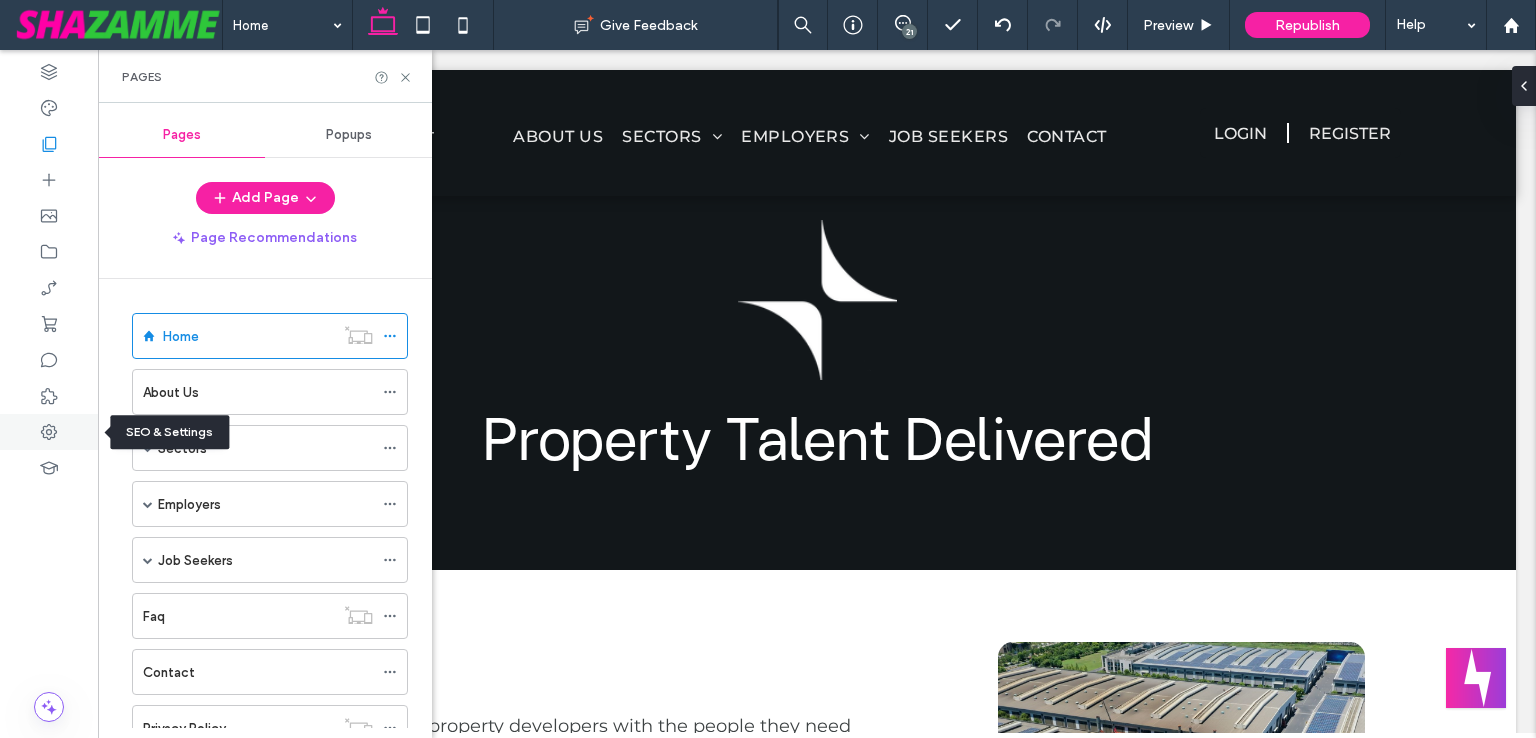 click 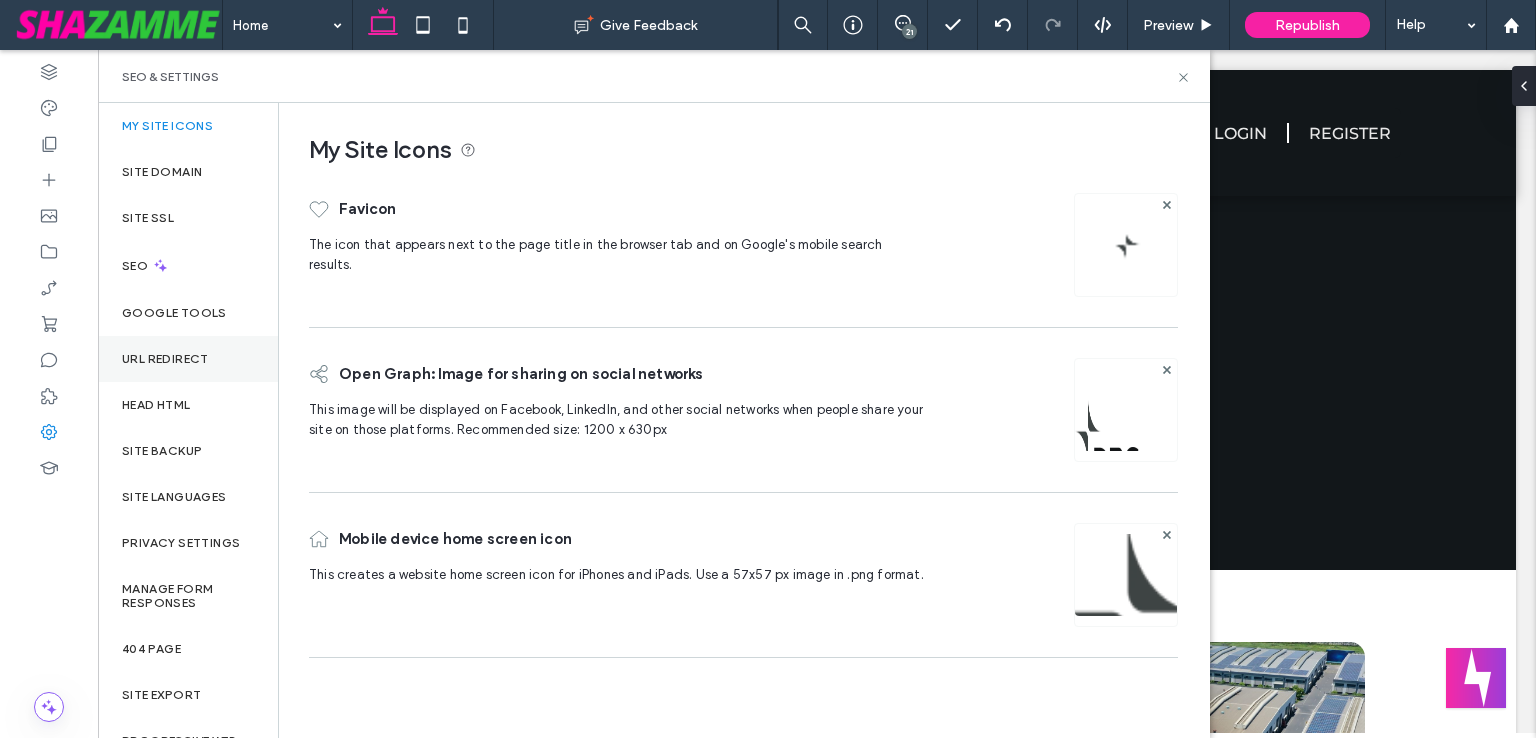 click on "URL Redirect" at bounding box center (188, 359) 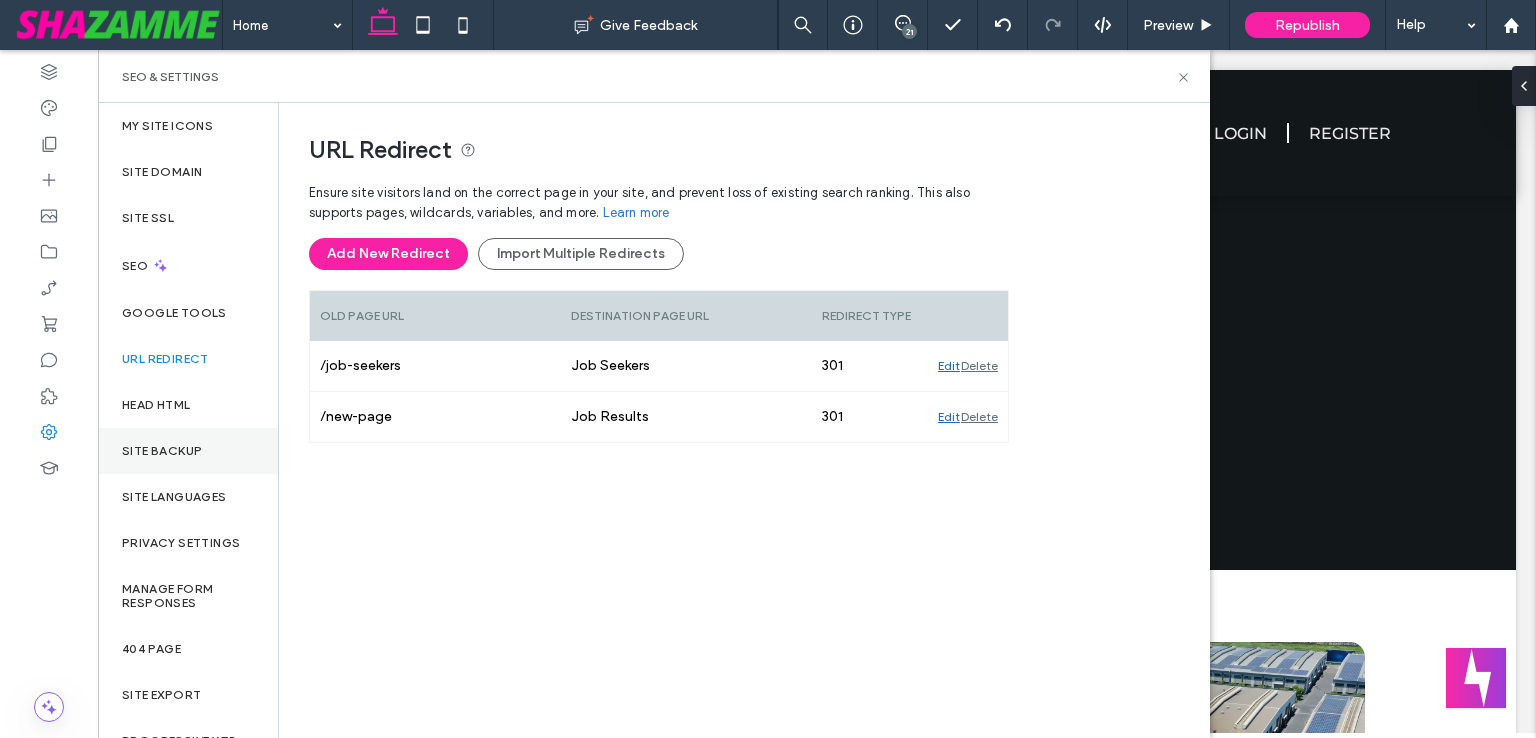 click on "Site Backup" at bounding box center (162, 451) 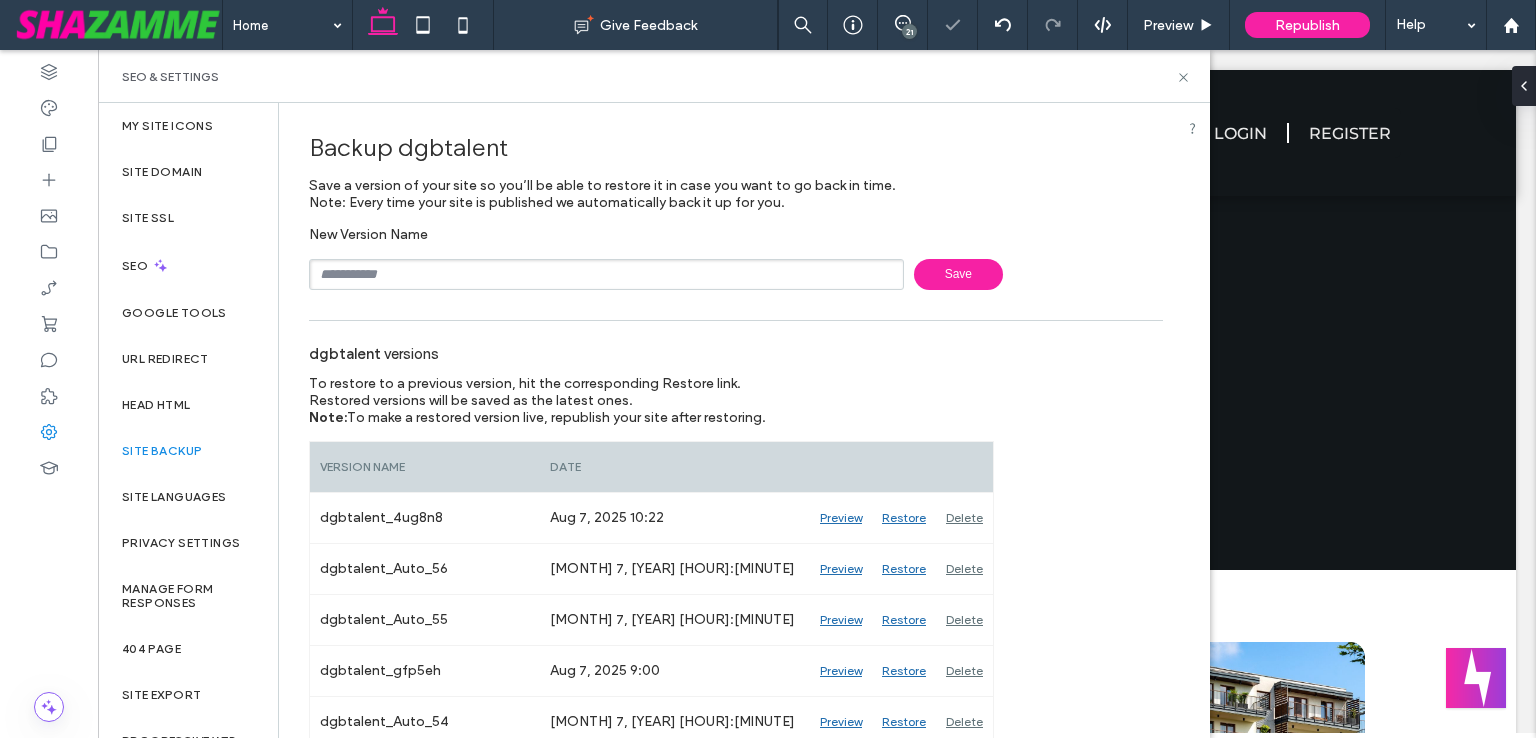 scroll, scrollTop: 500, scrollLeft: 0, axis: vertical 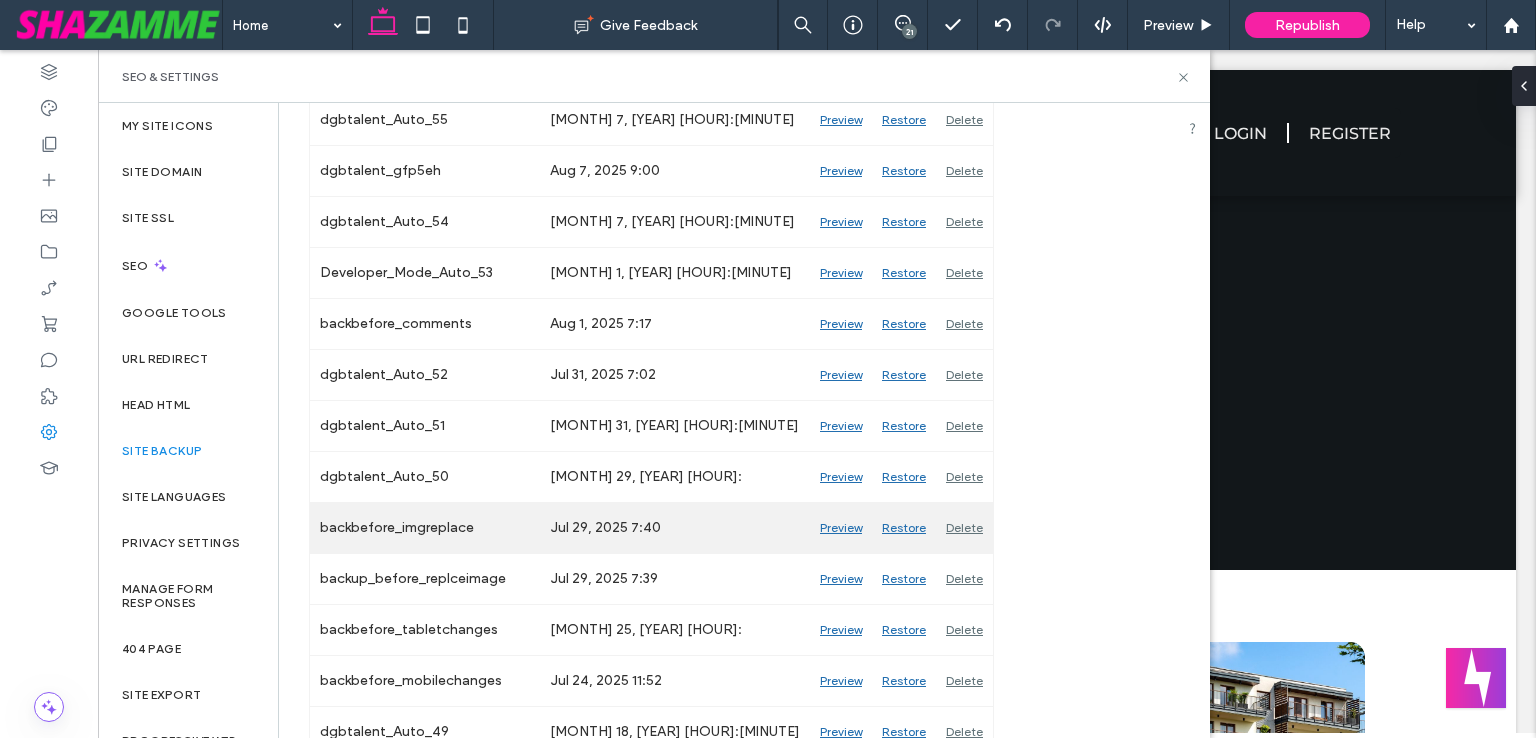 click on "Preview" at bounding box center [841, 528] 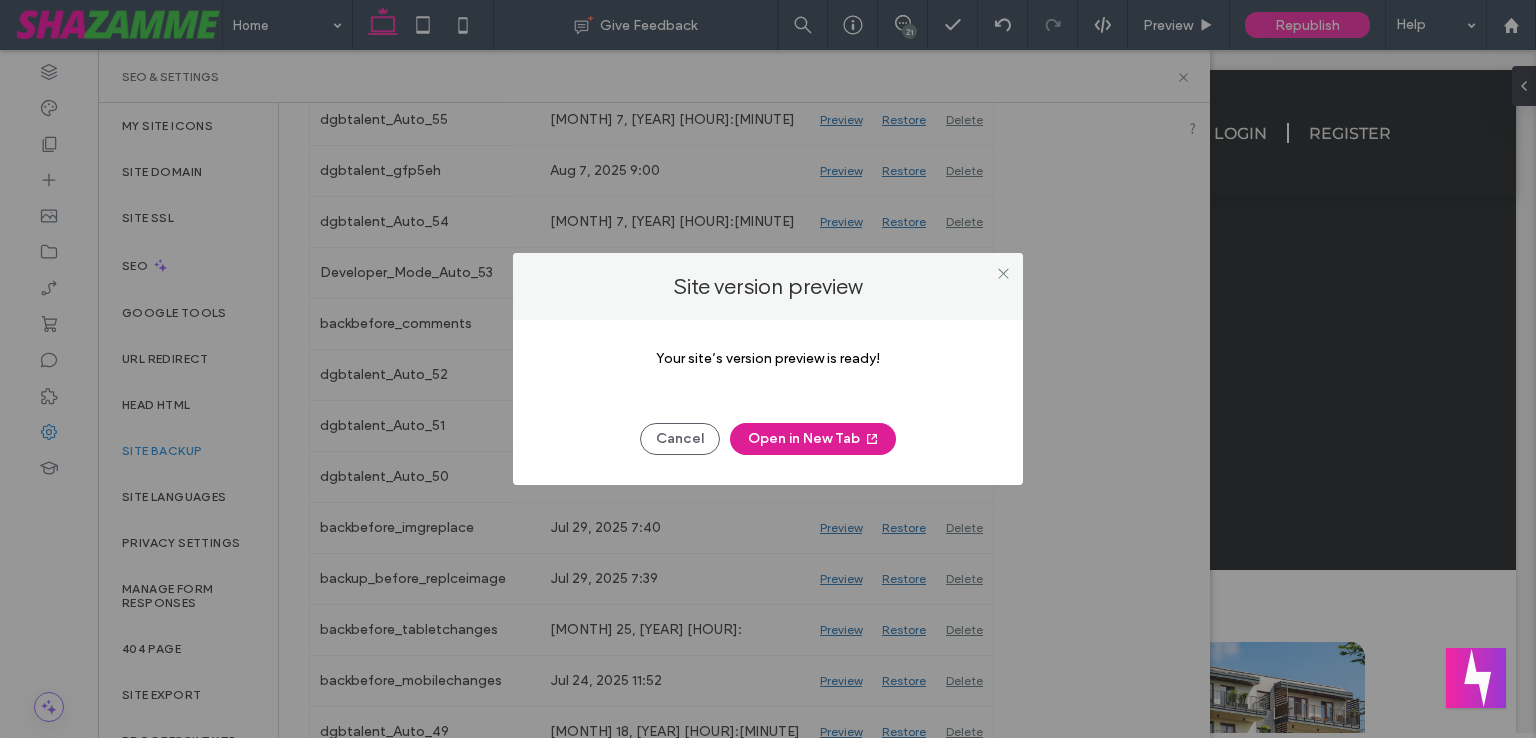 click on "Open in New Tab" at bounding box center [813, 439] 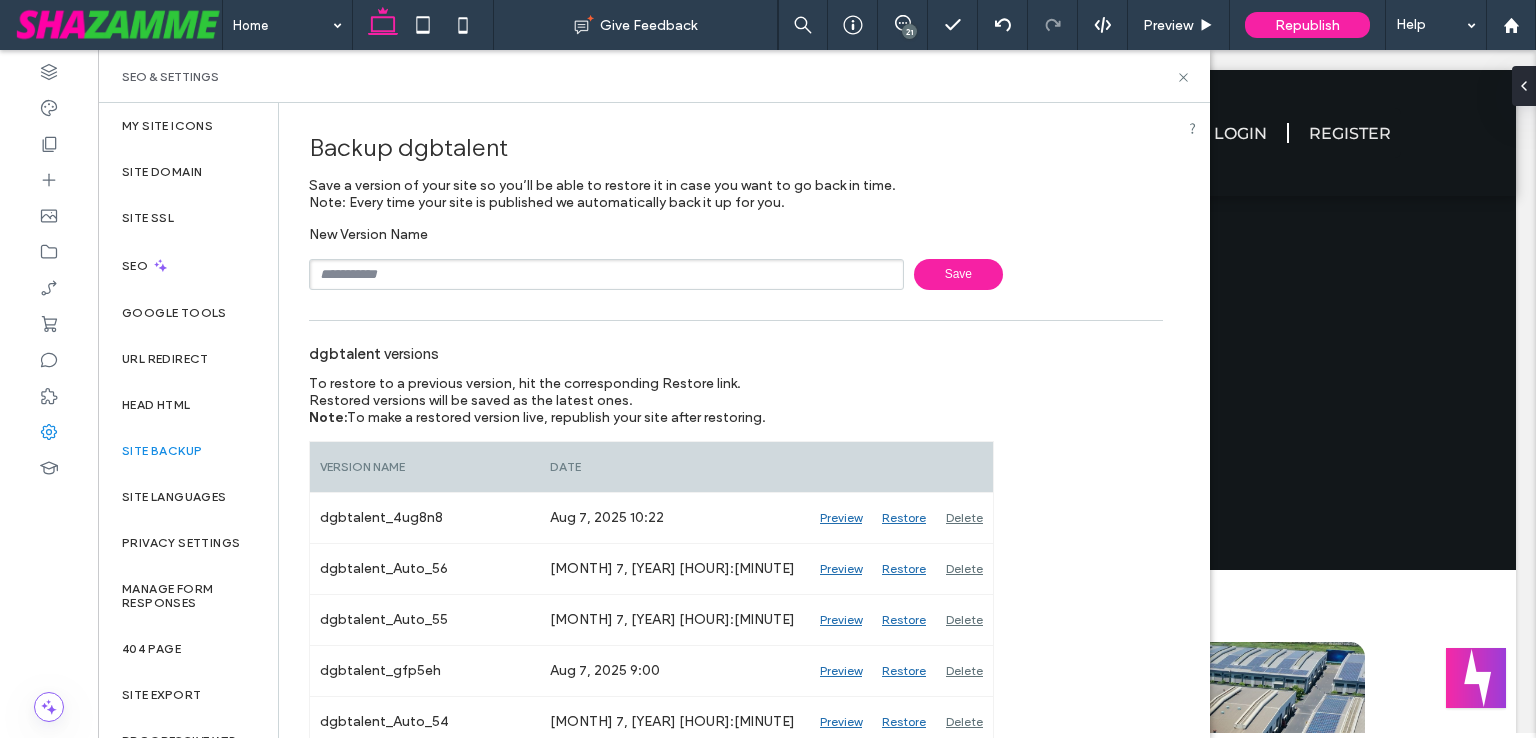 scroll, scrollTop: 500, scrollLeft: 0, axis: vertical 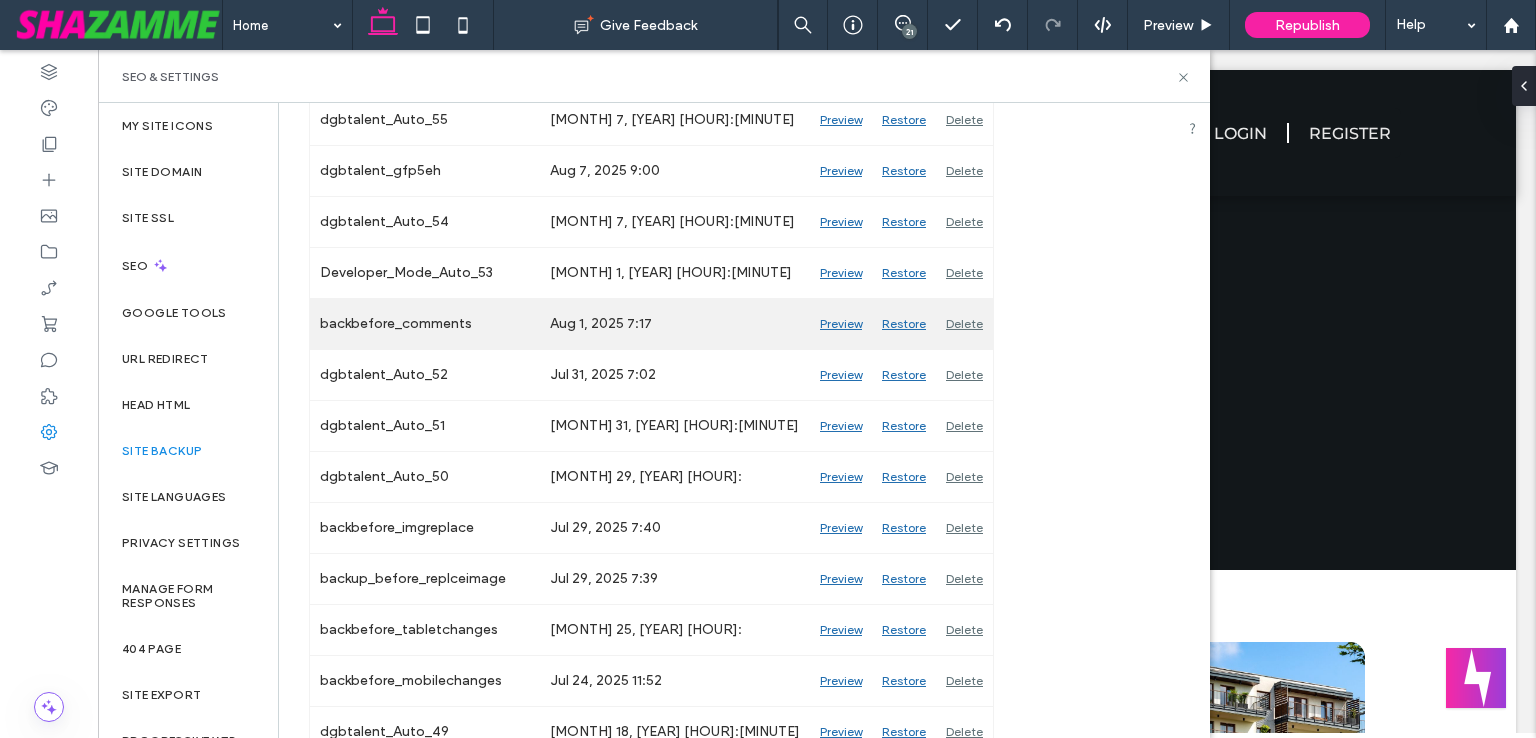 click on "Preview" at bounding box center [841, 324] 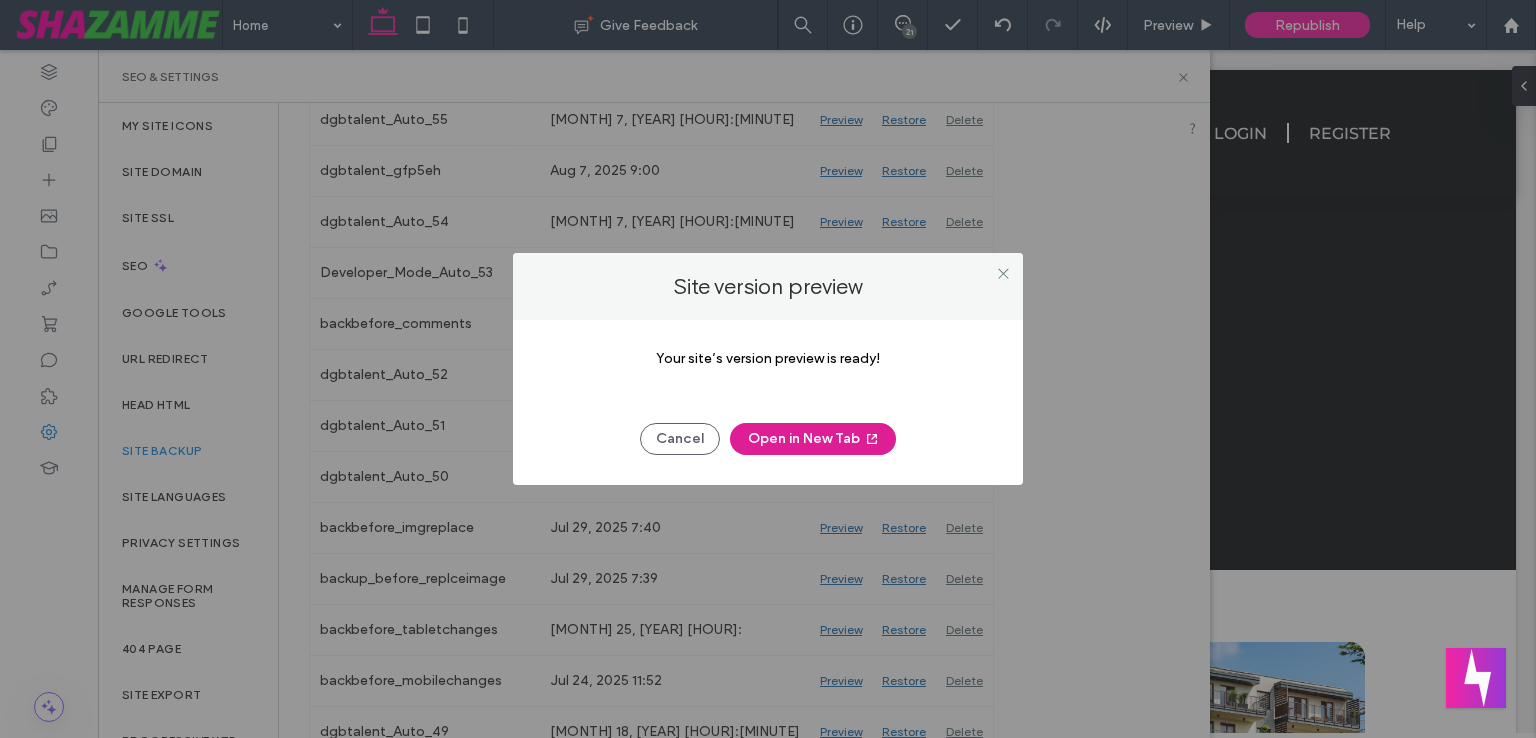 click on "Open in New Tab" at bounding box center [813, 439] 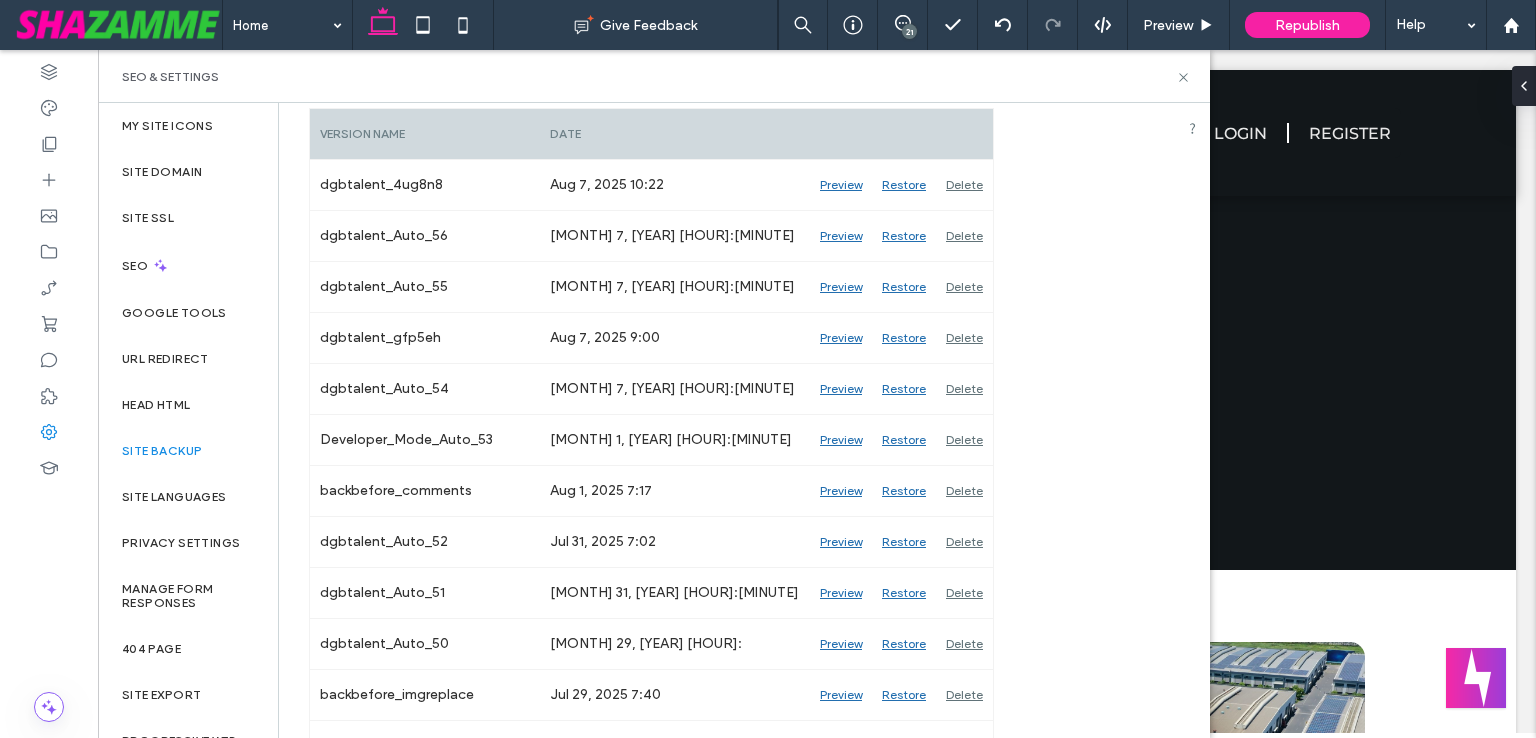 scroll, scrollTop: 334, scrollLeft: 0, axis: vertical 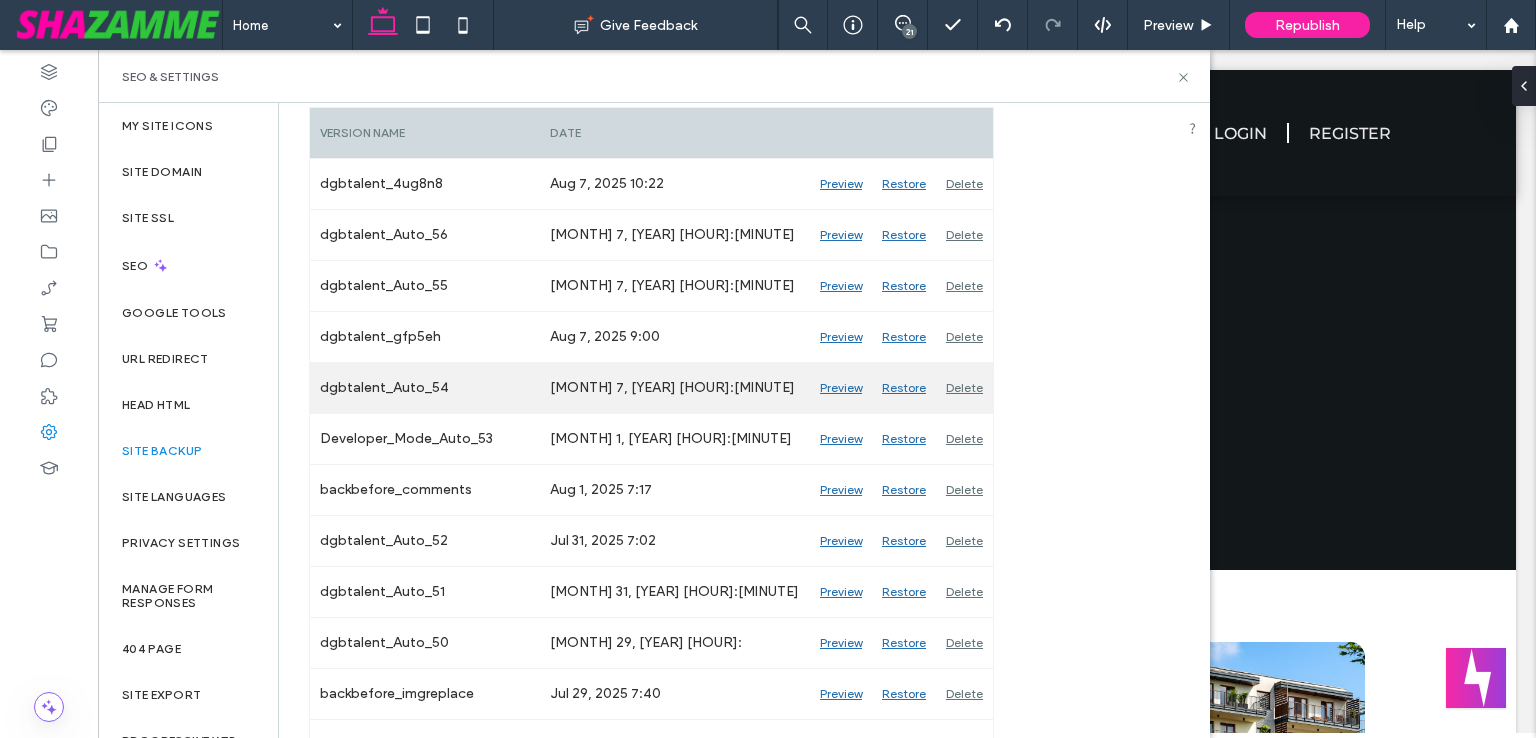 click on "Preview" at bounding box center [841, 388] 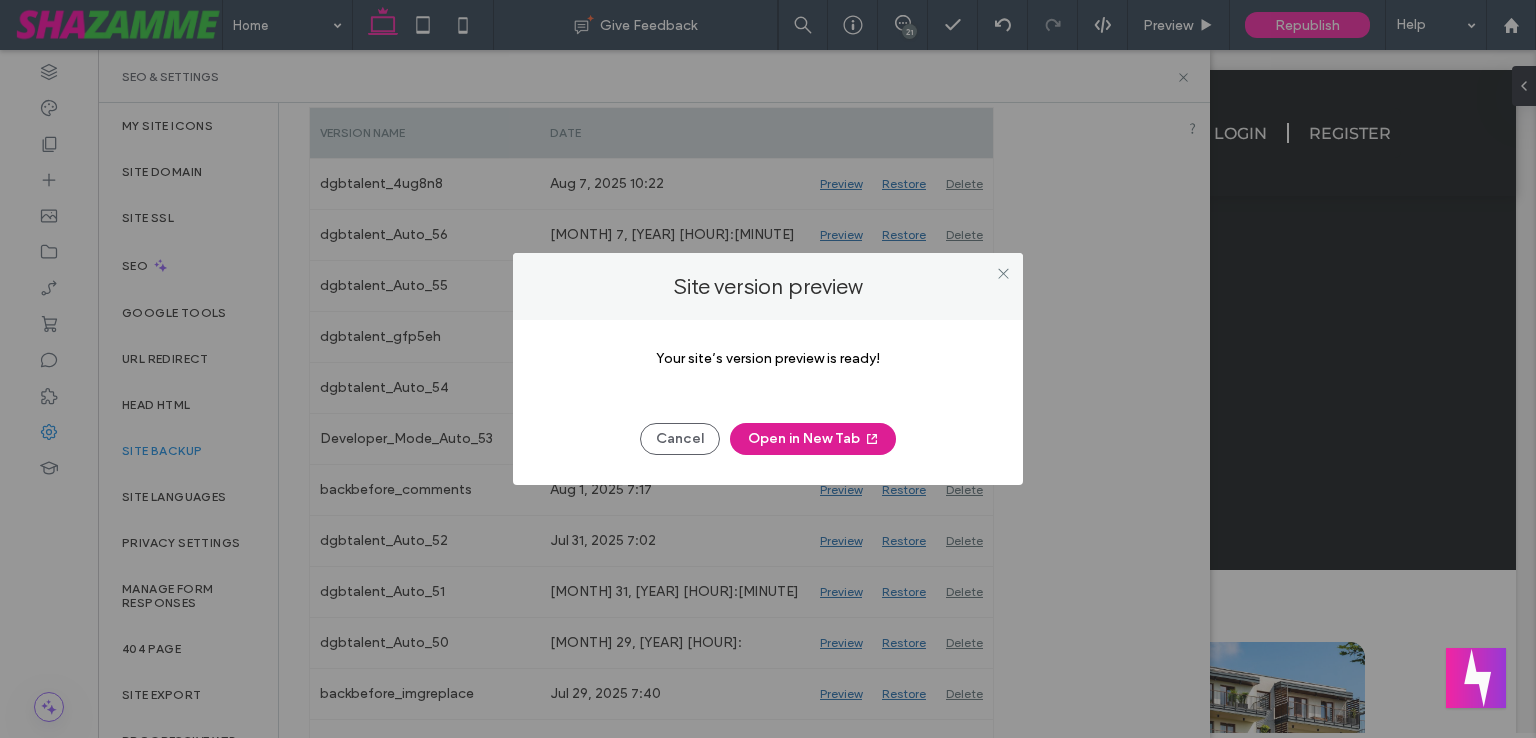 click on "Open in New Tab" at bounding box center [813, 439] 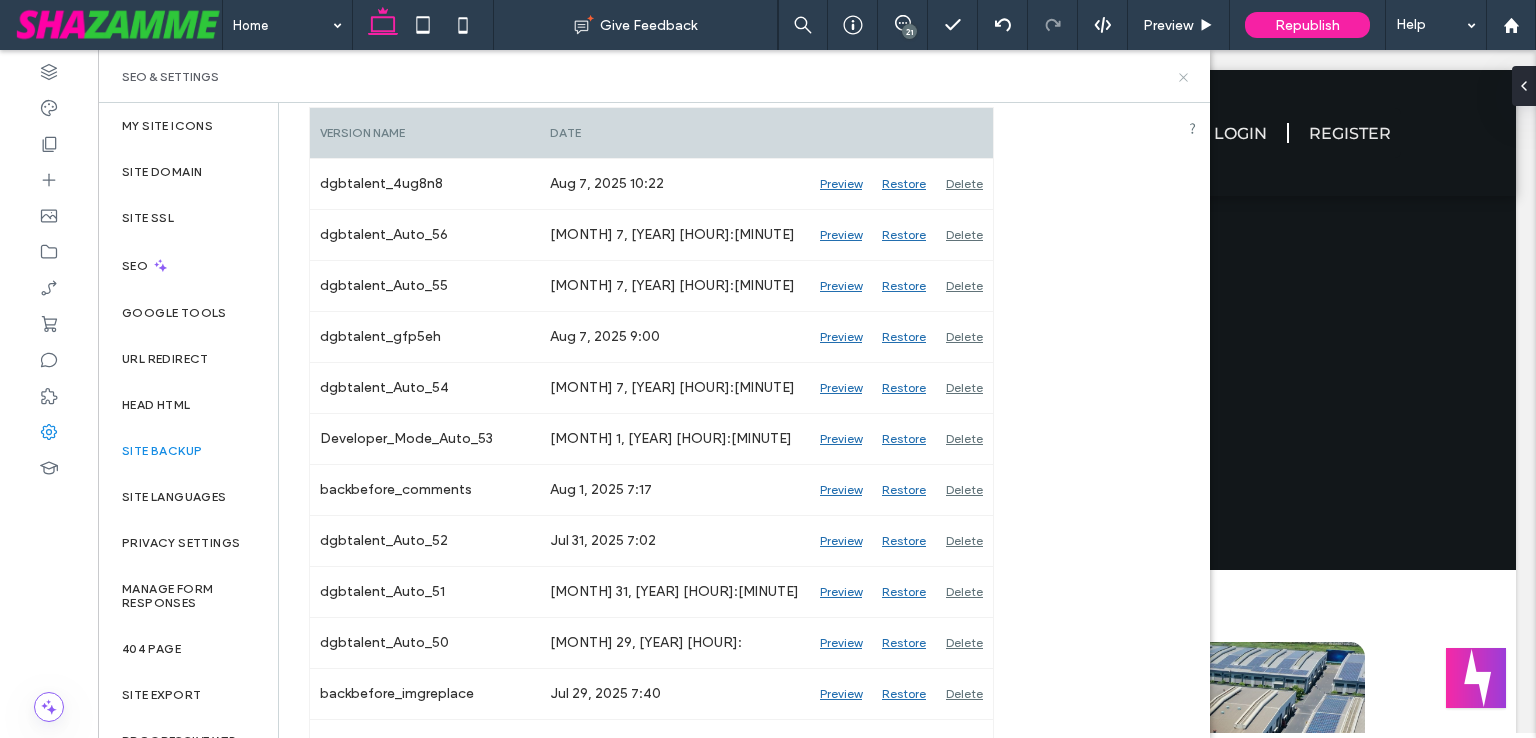 click 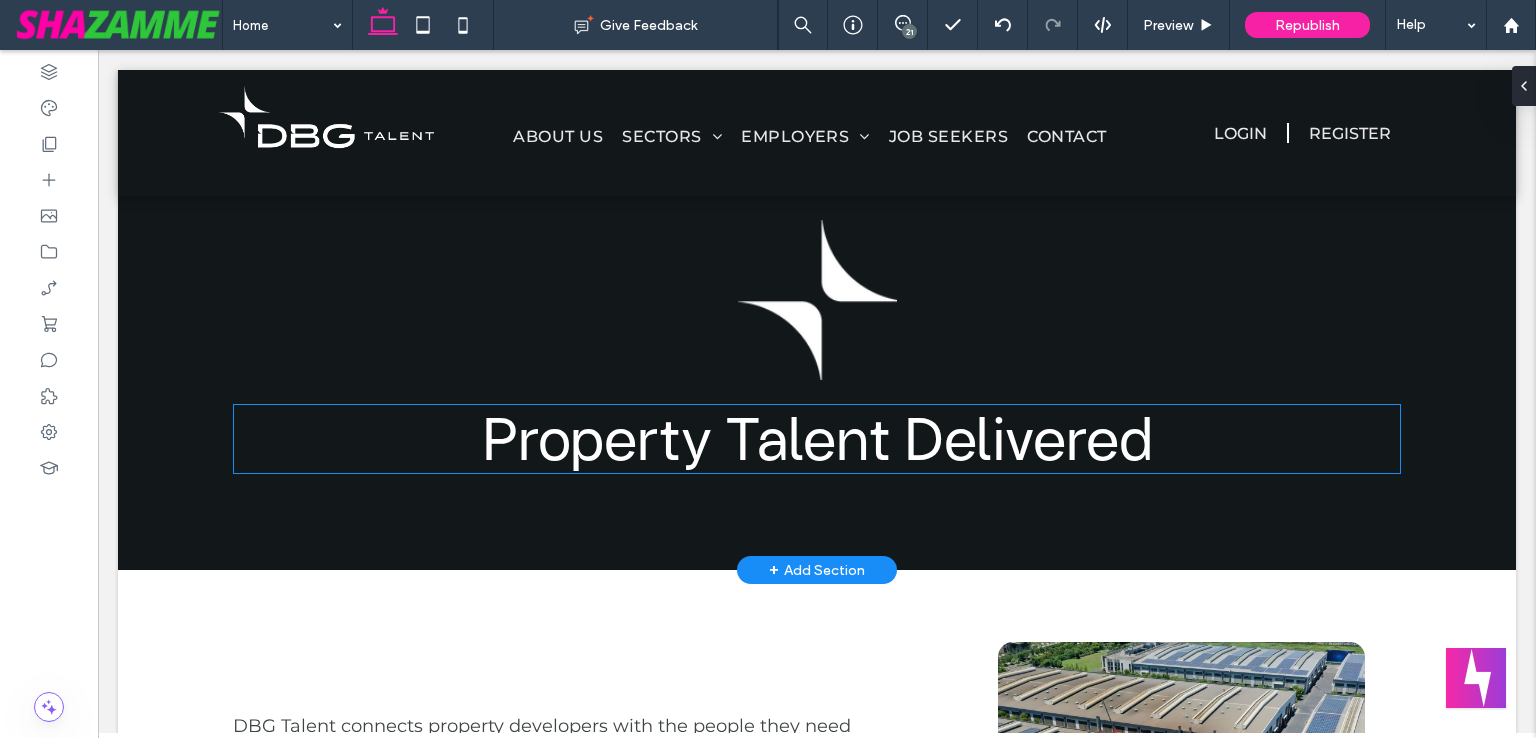 click on "Property Talent Delivered" at bounding box center [817, 439] 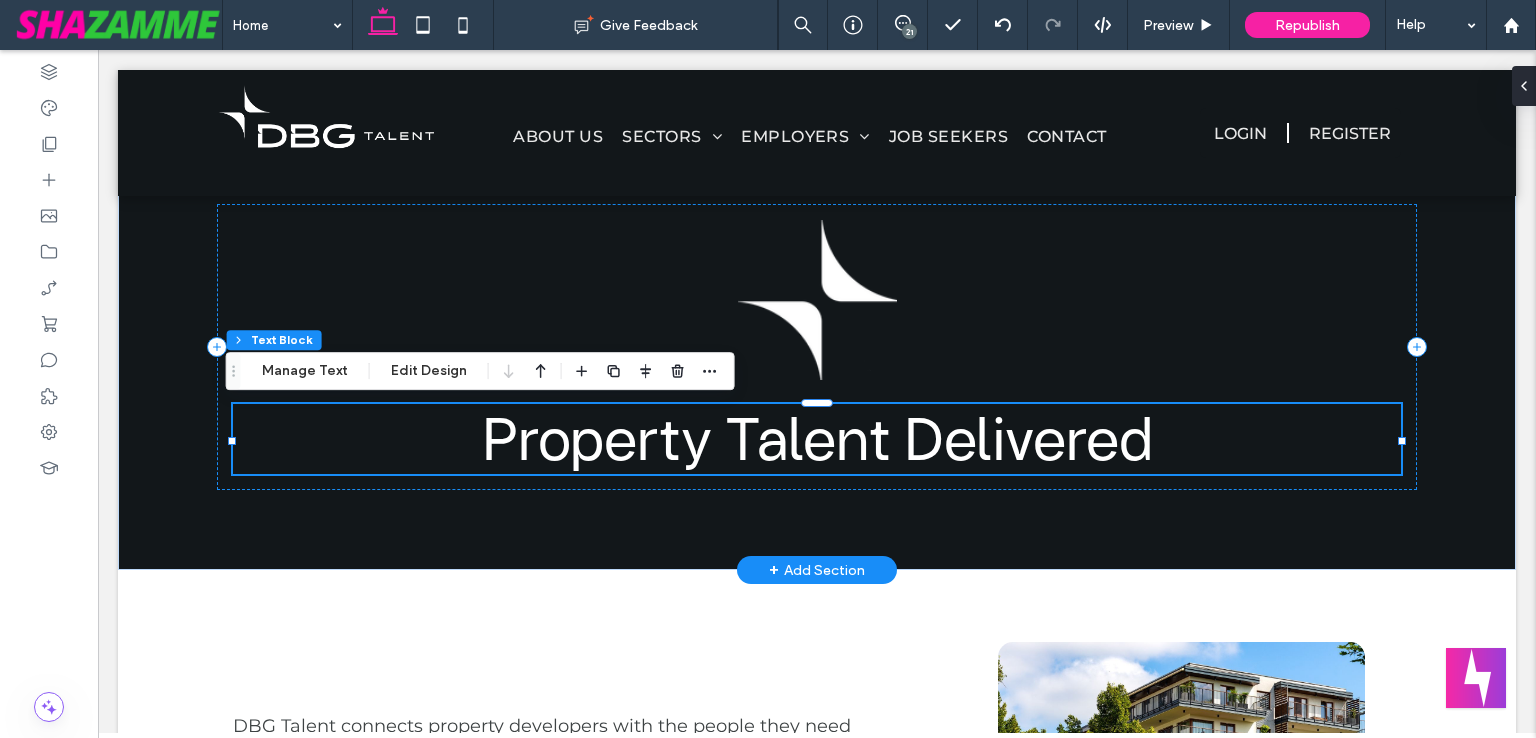 click on "Property Talent Delivered" at bounding box center (817, 439) 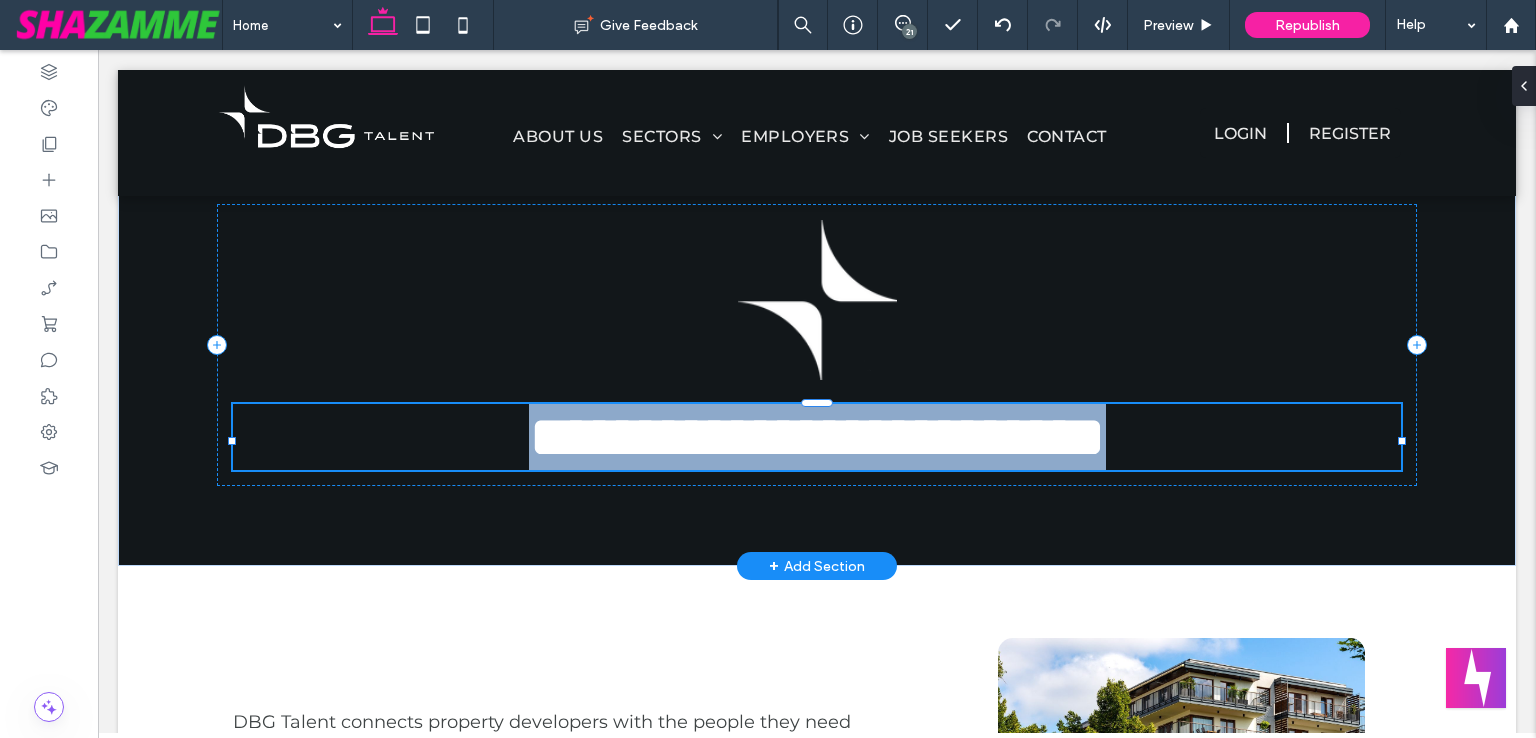 type on "**********" 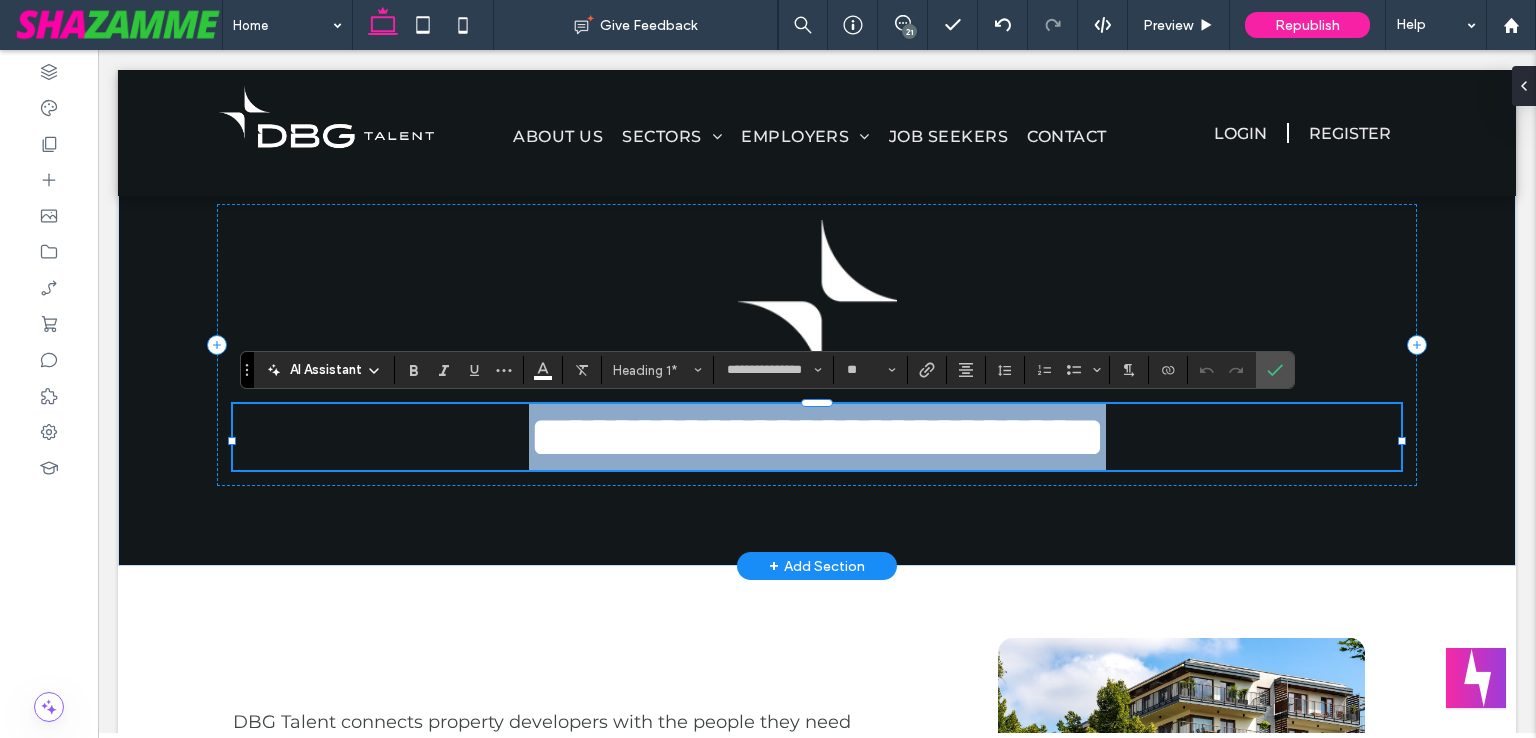 click on "**********" at bounding box center (817, 437) 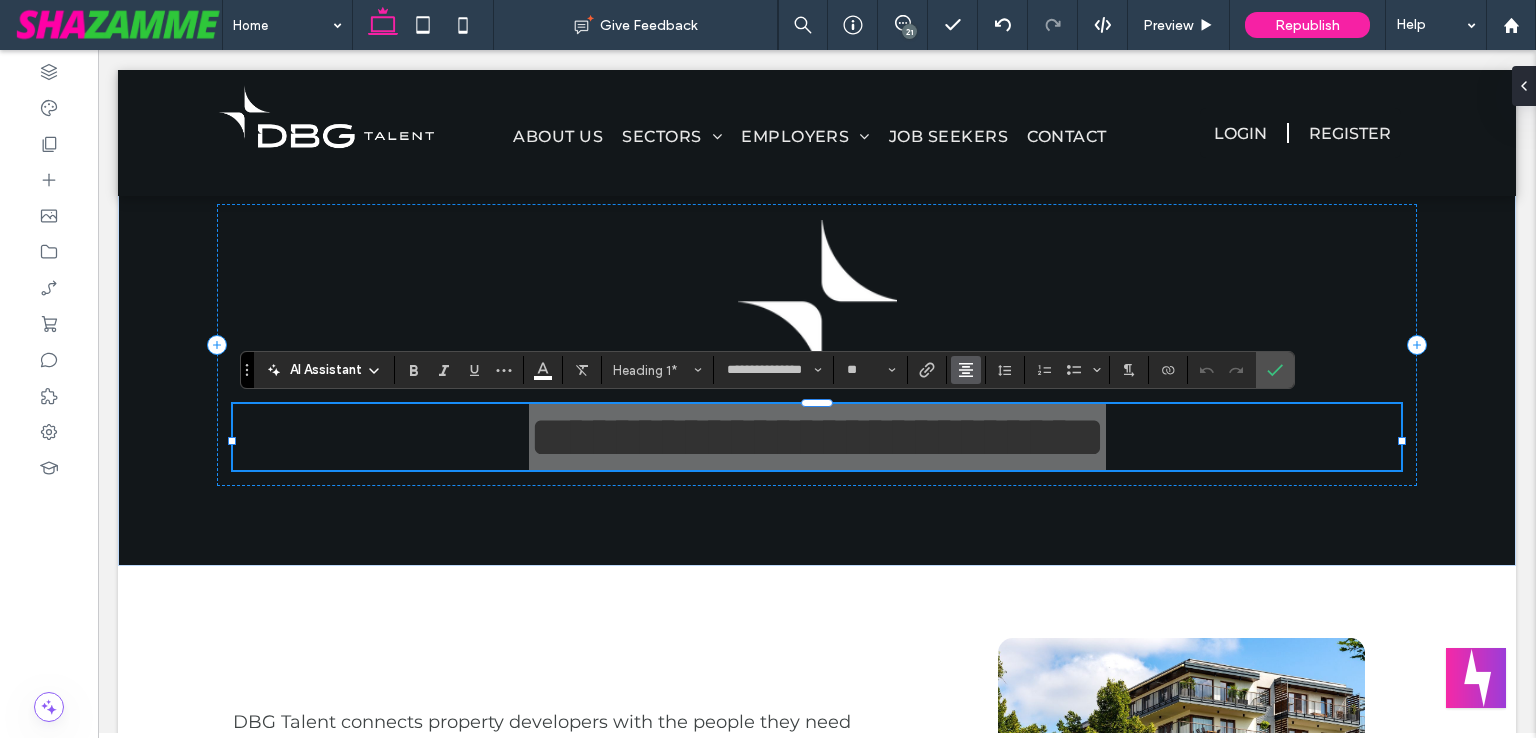 click 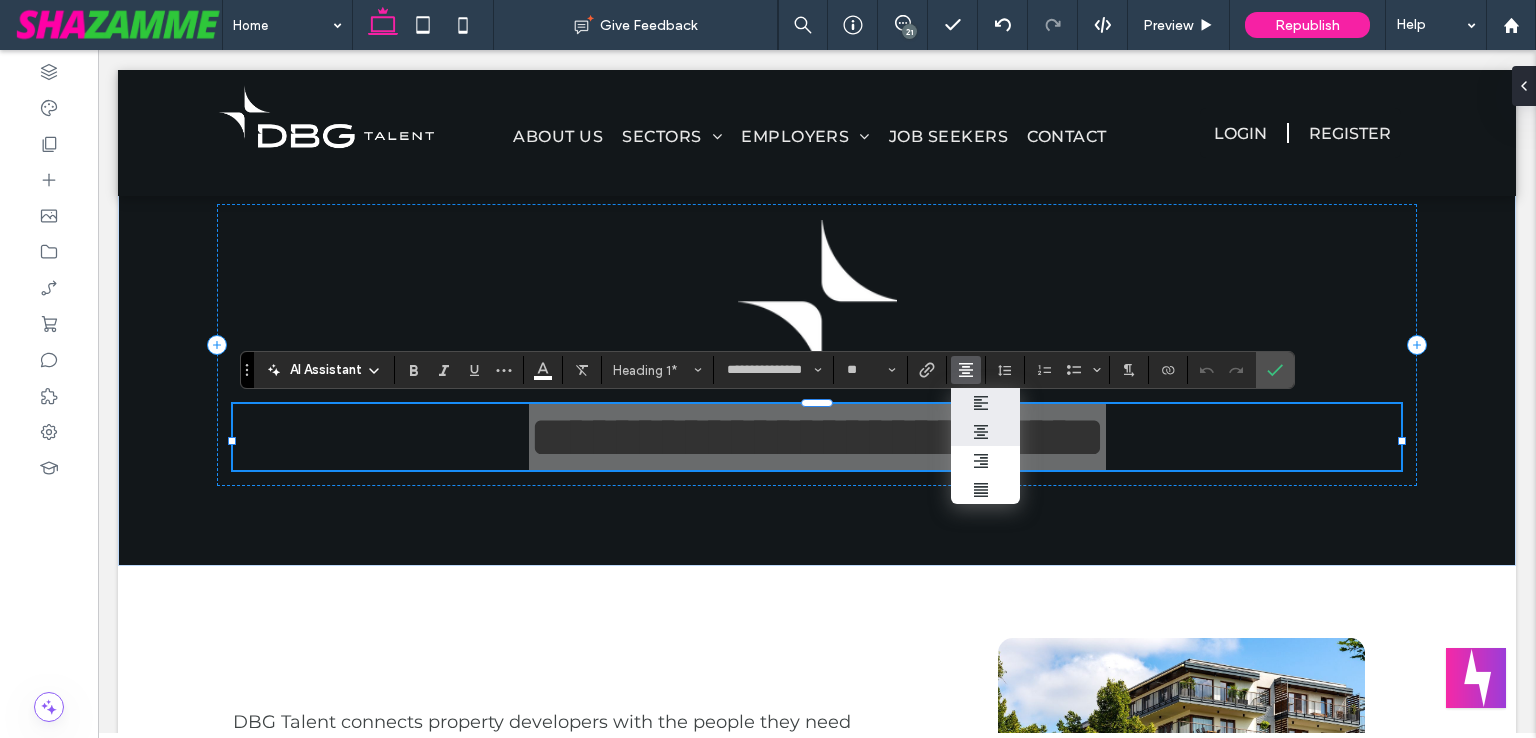 click 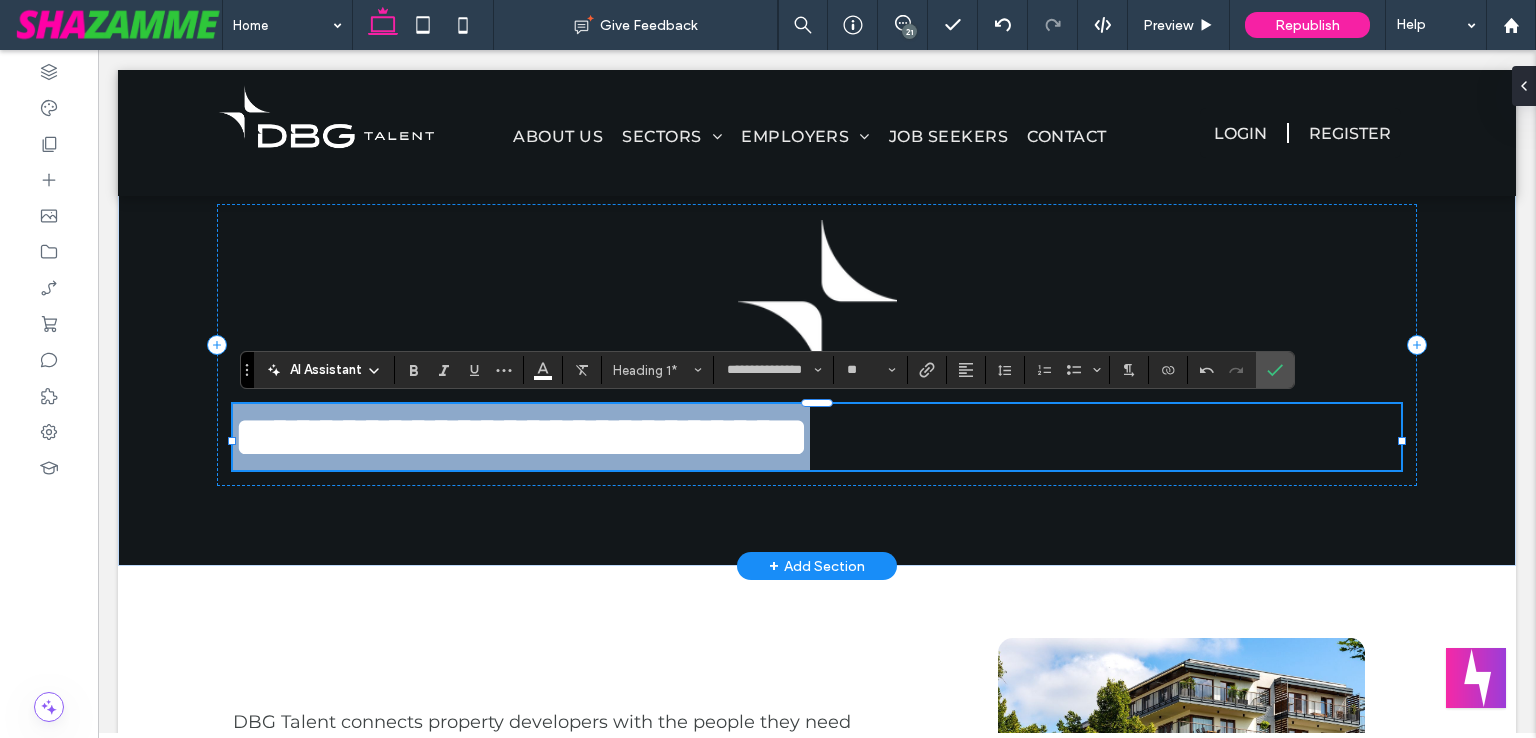 click on "**********" at bounding box center (817, 437) 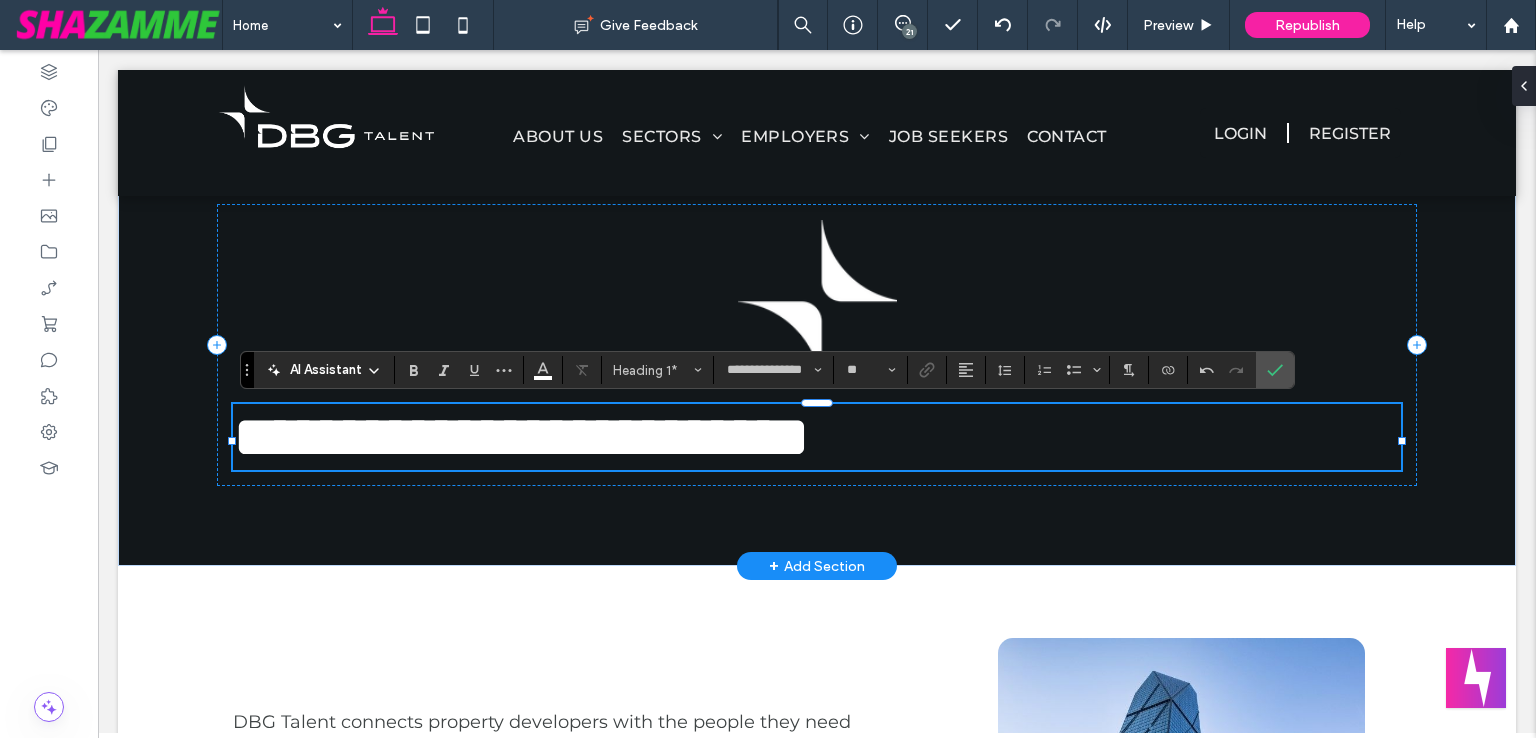 click on "**********" at bounding box center [521, 437] 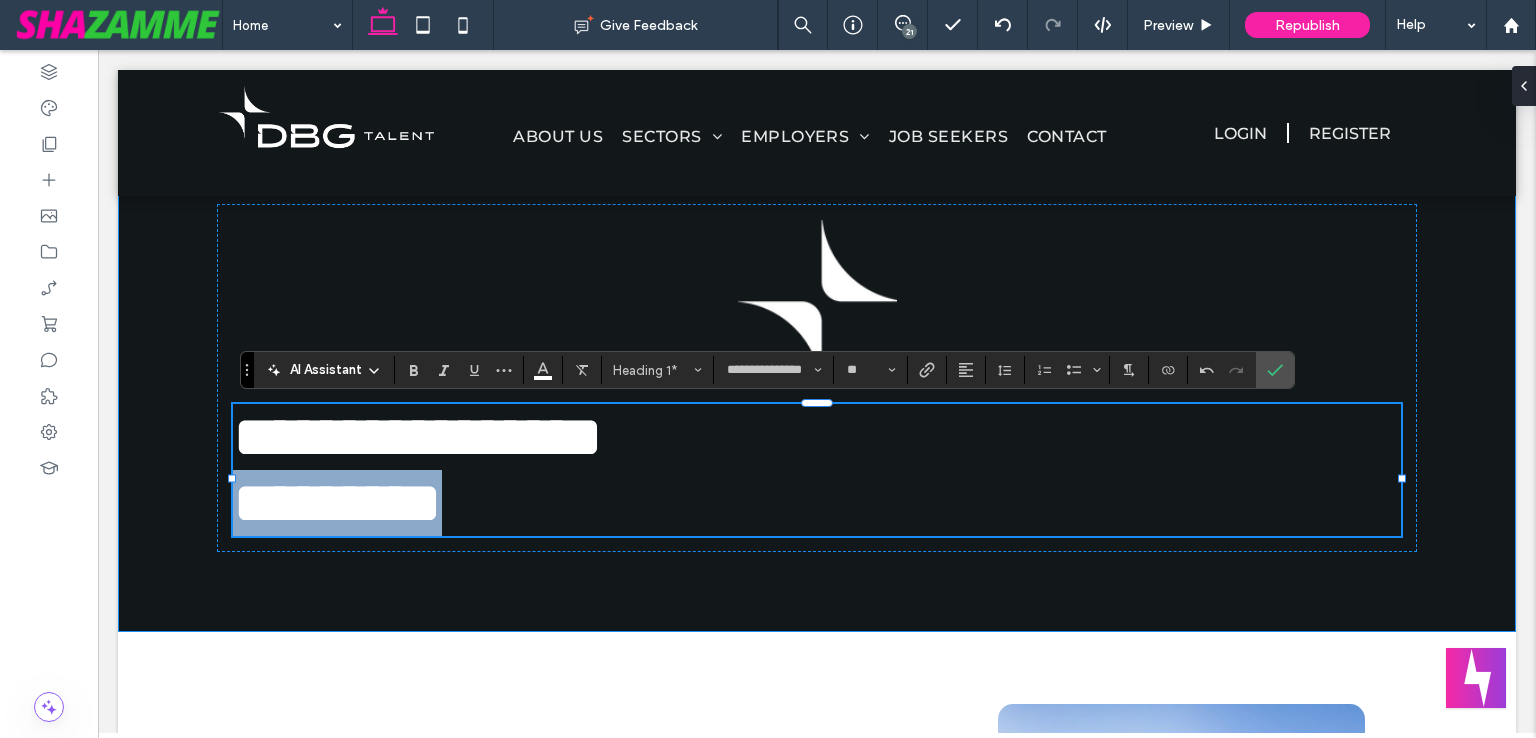 drag, startPoint x: 541, startPoint y: 515, endPoint x: 71, endPoint y: 517, distance: 470.00424 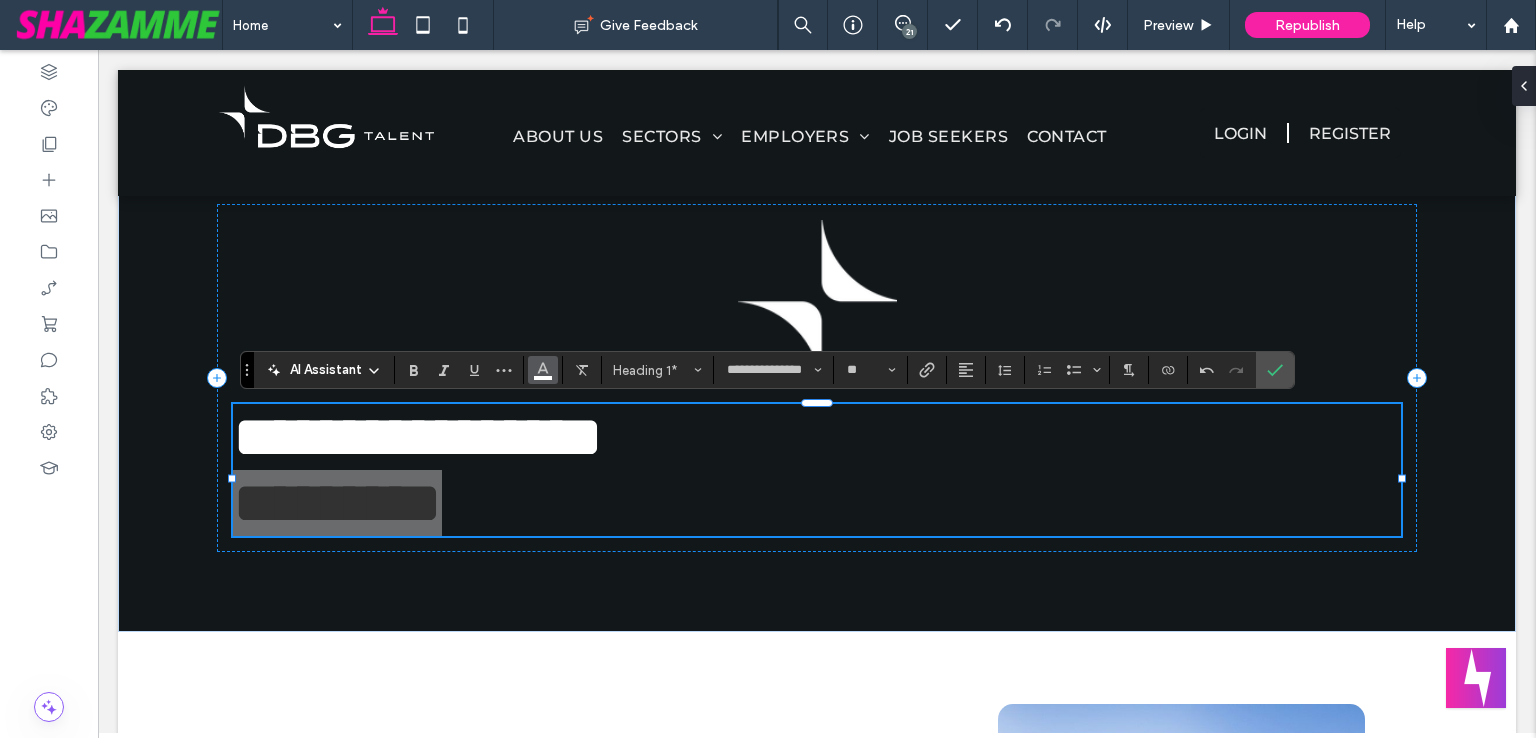 click at bounding box center (543, 368) 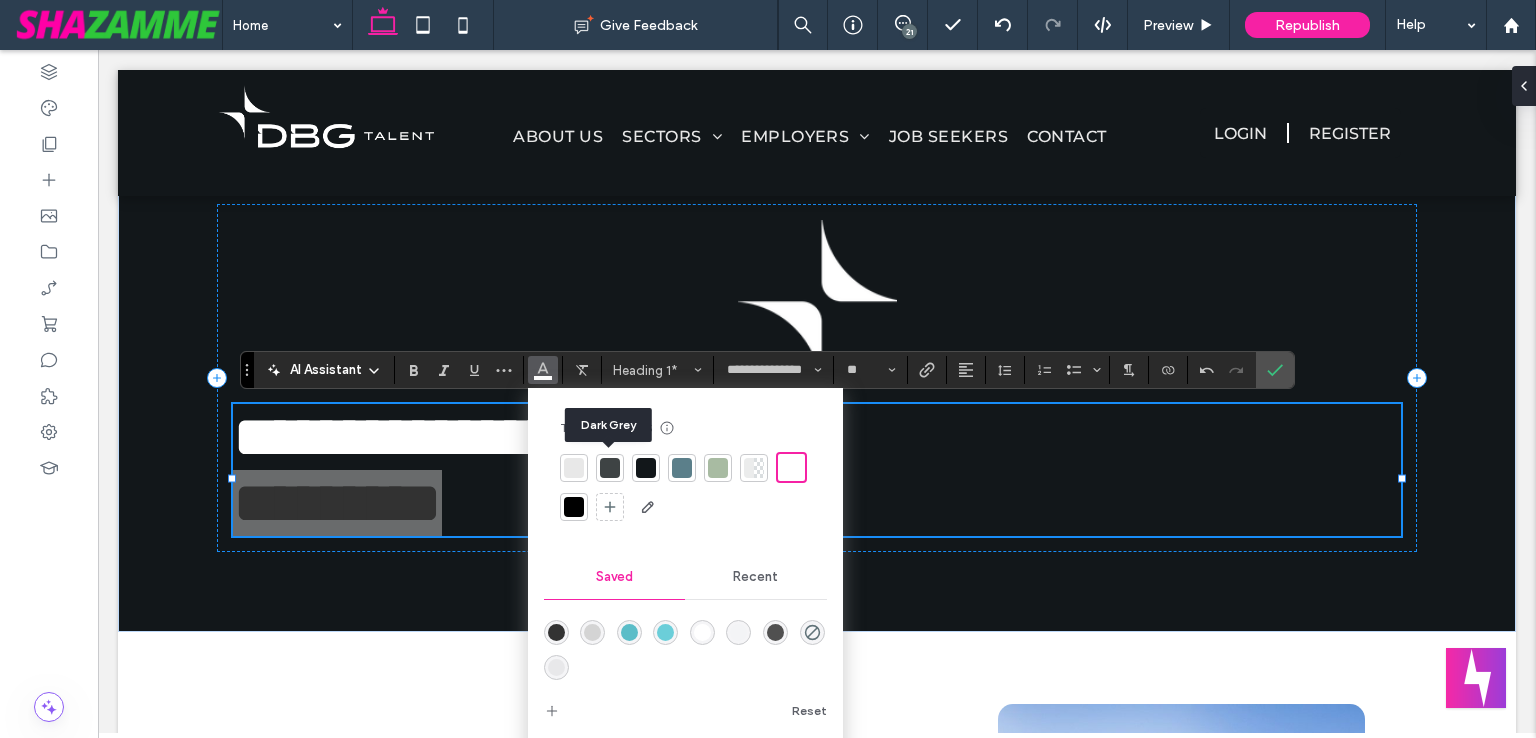 click at bounding box center [610, 468] 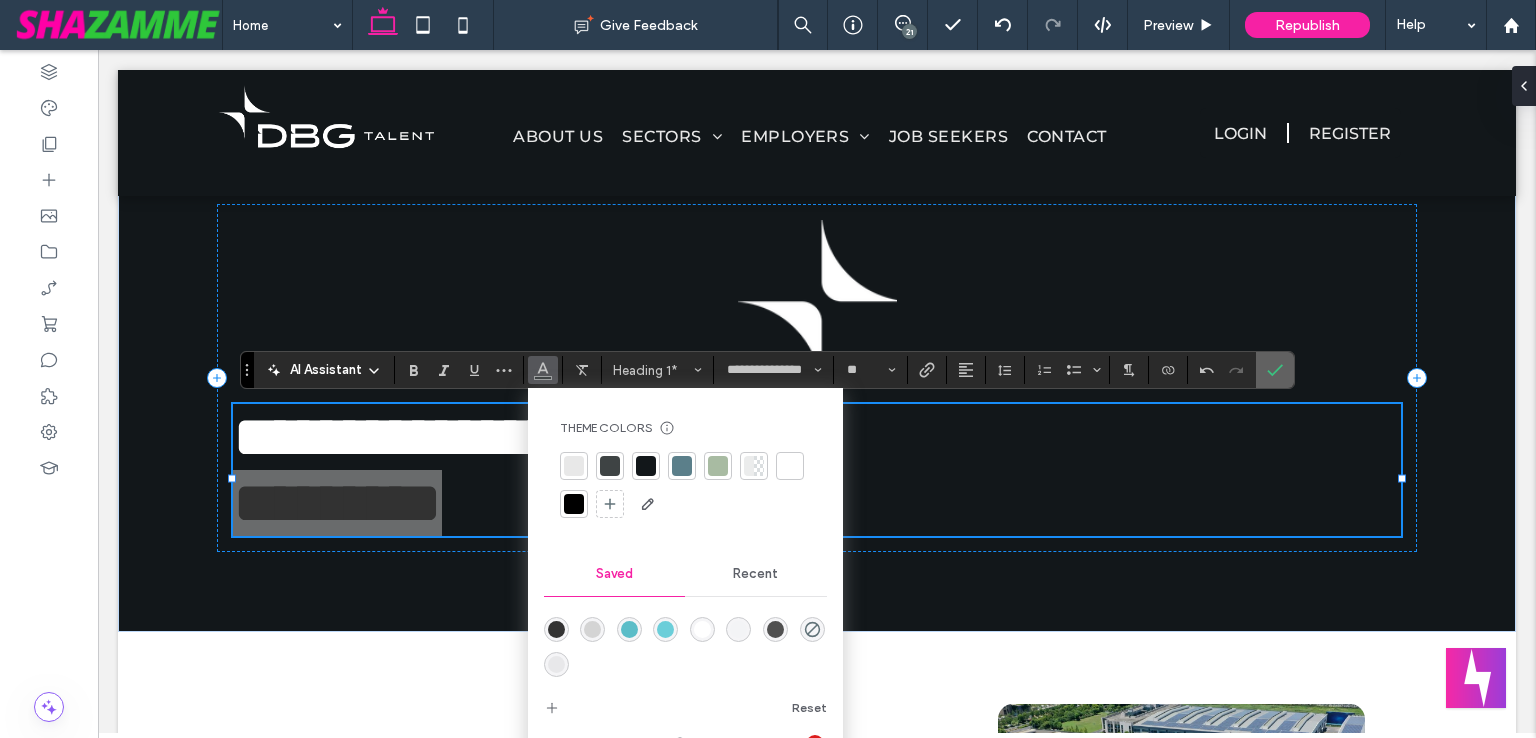 click 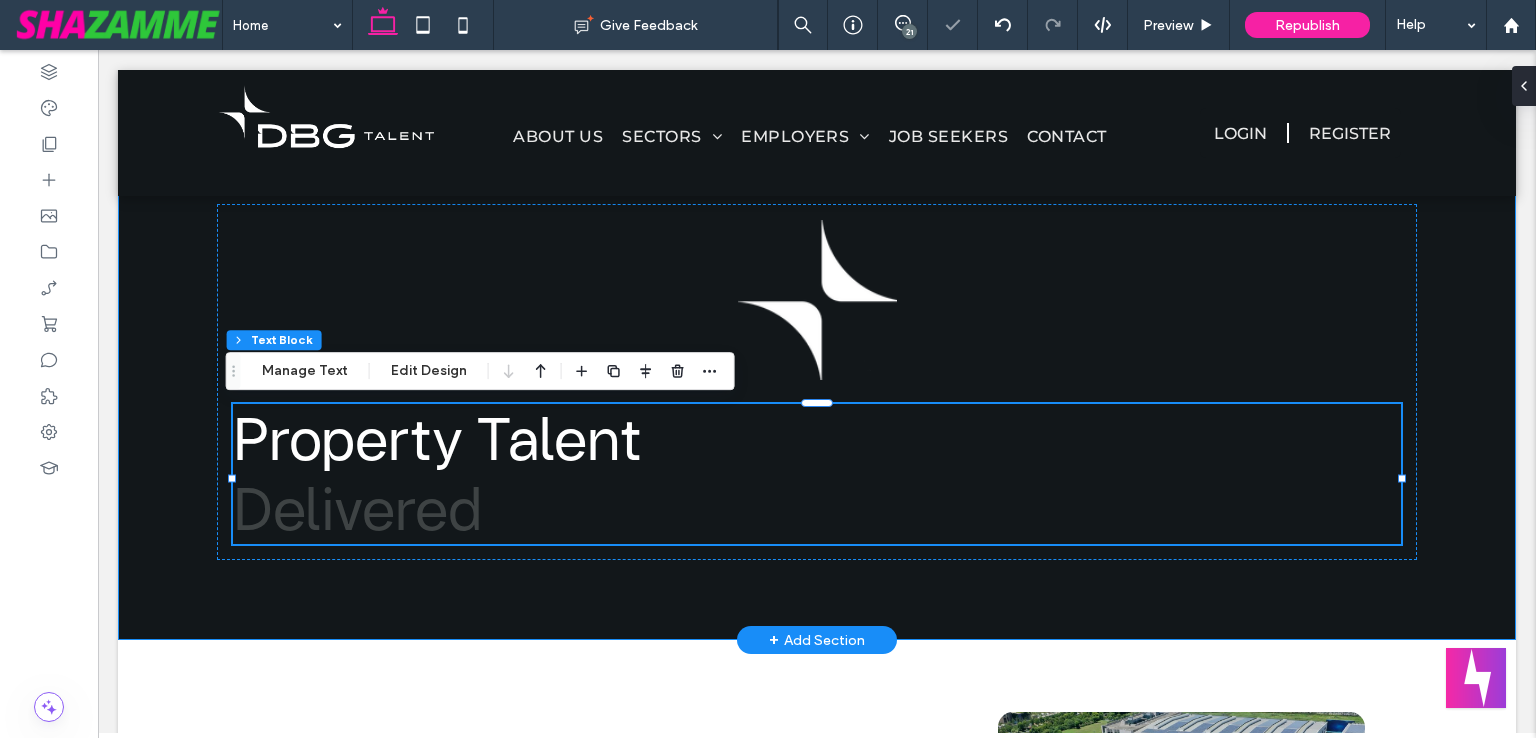 click on "Property Talent  Delivered" at bounding box center (817, 382) 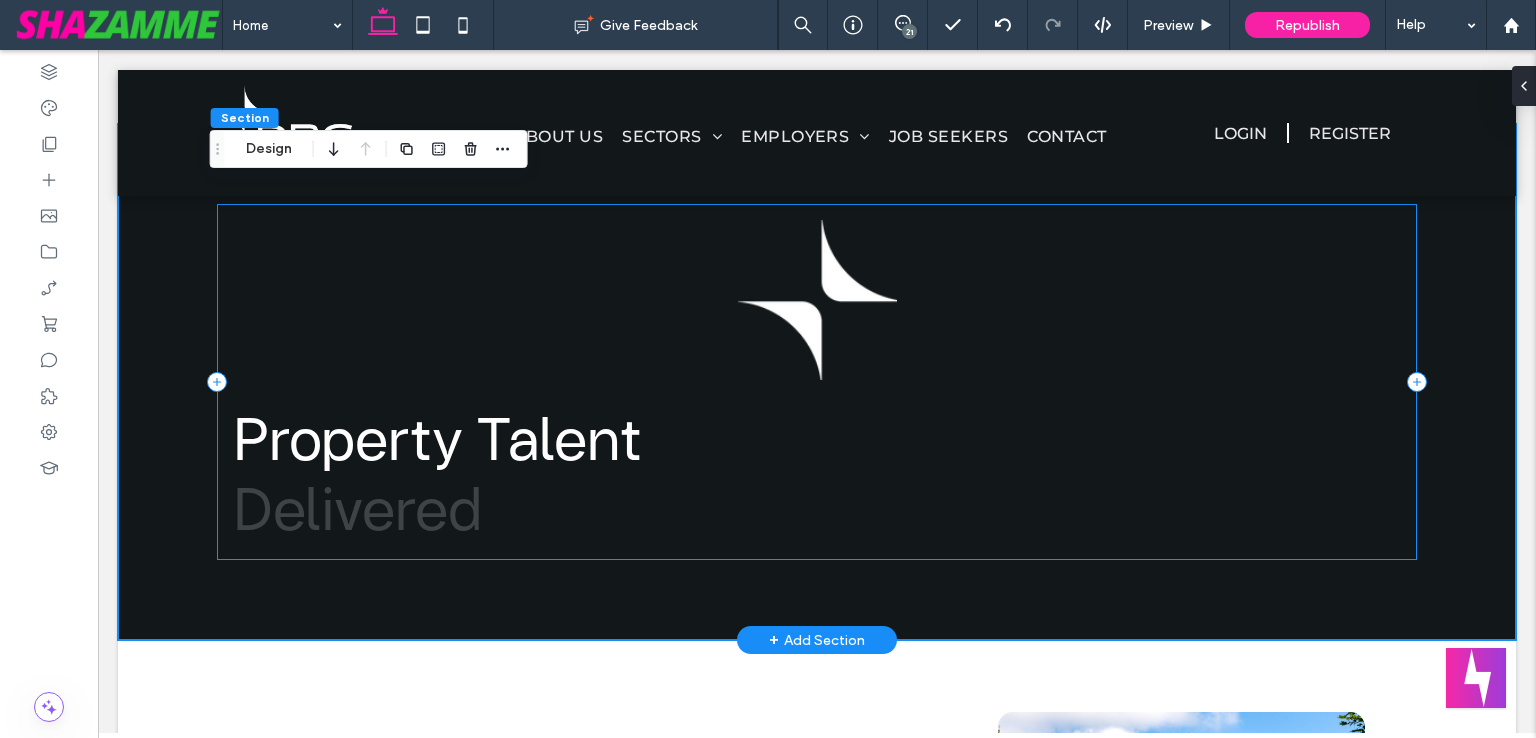 click on "Property Talent  Delivered" at bounding box center [817, 382] 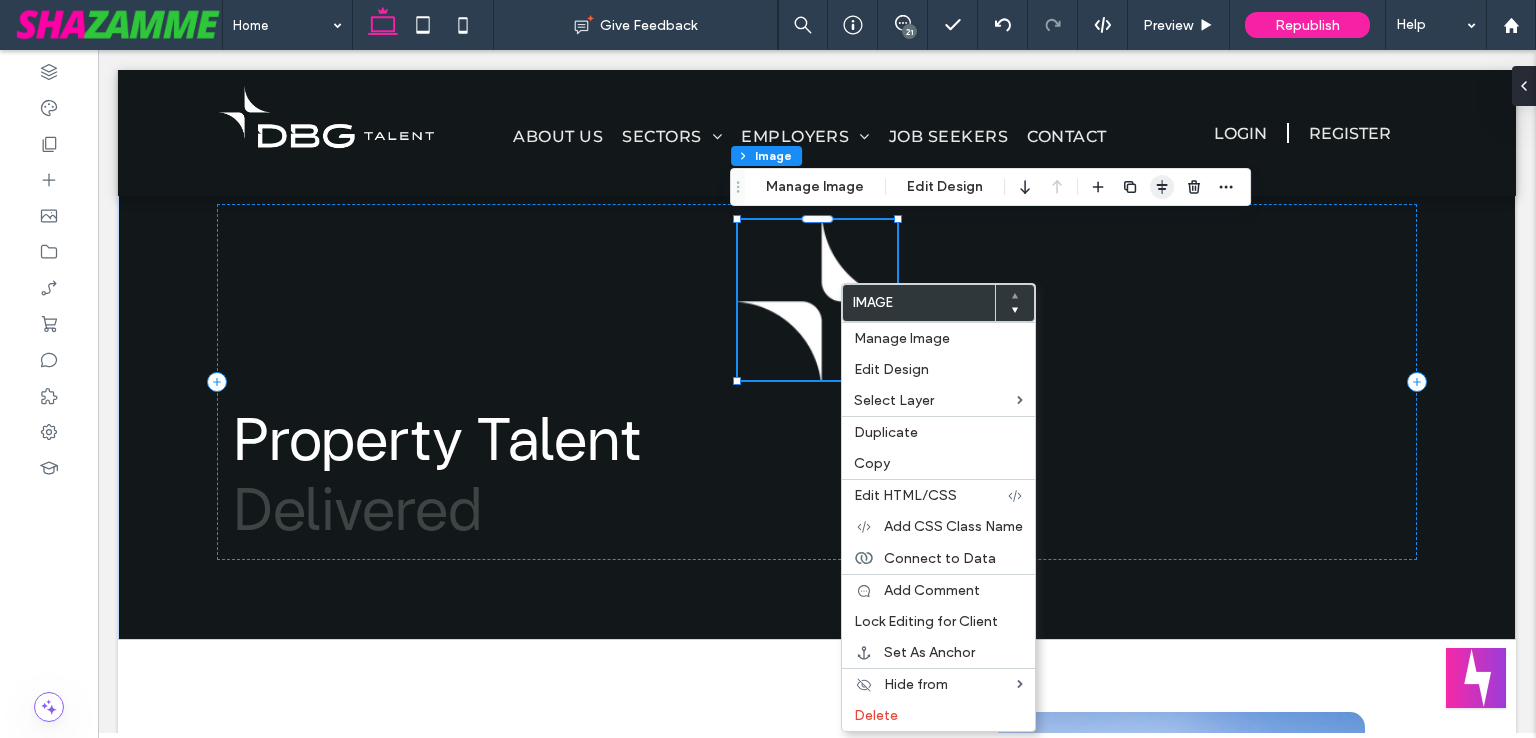 click 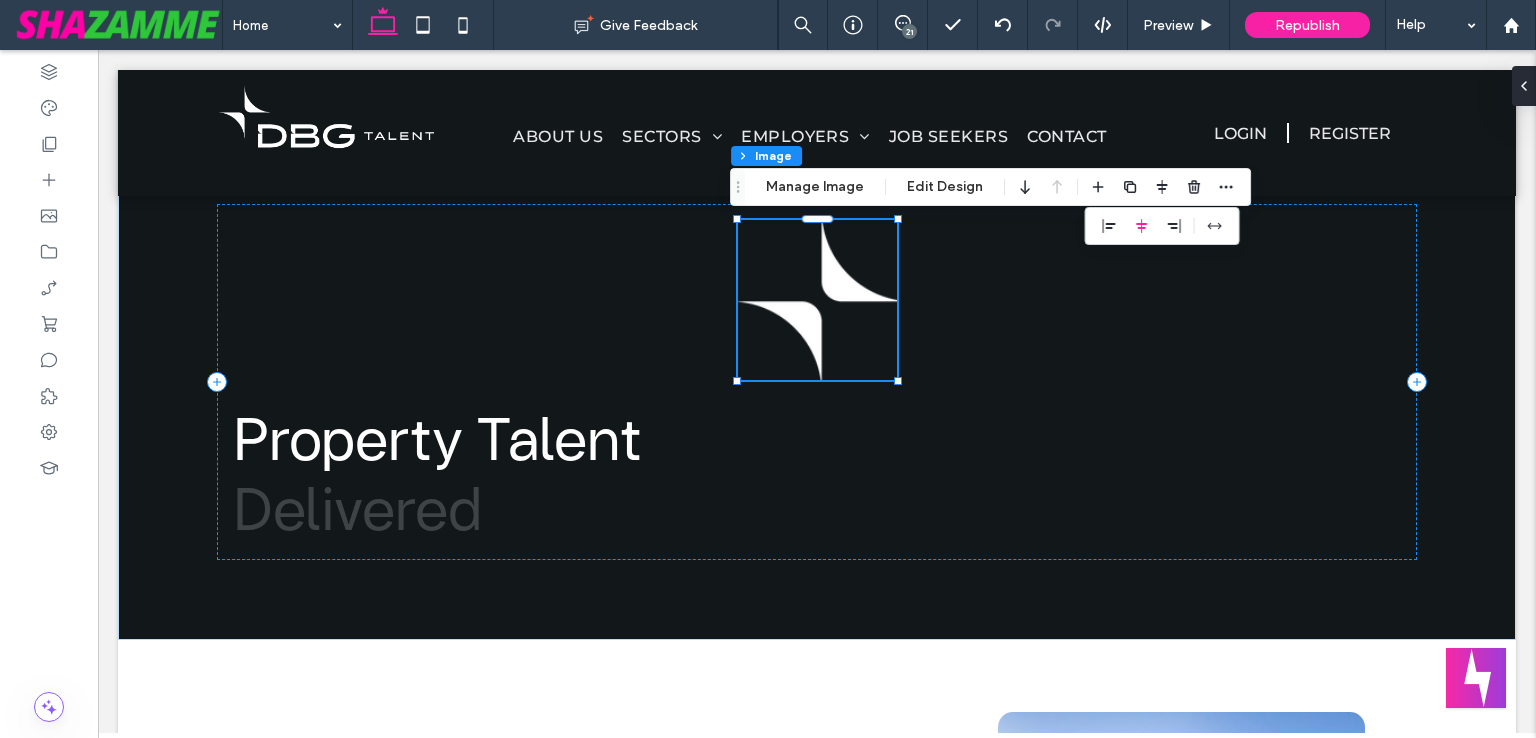 click at bounding box center (1162, 226) 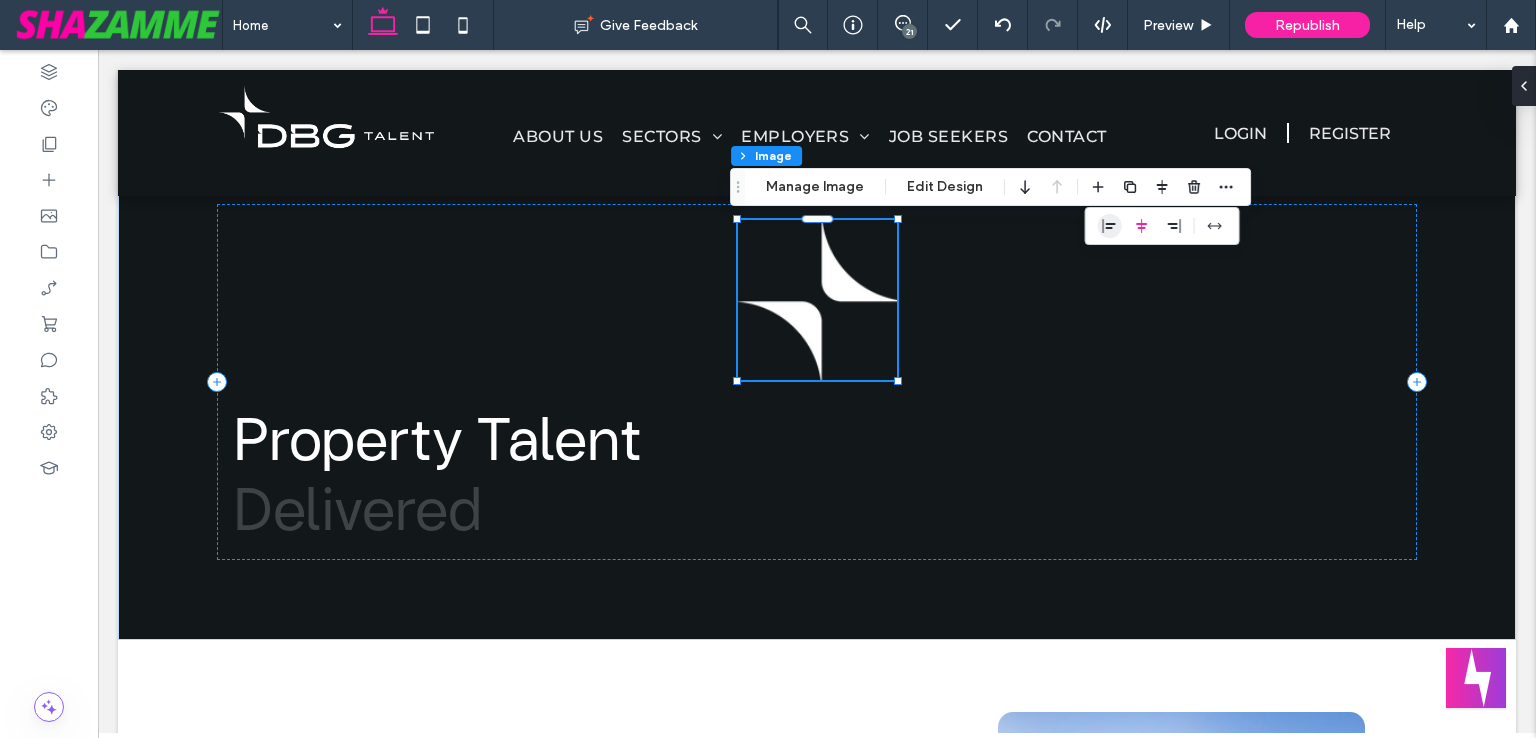 click at bounding box center [1110, 226] 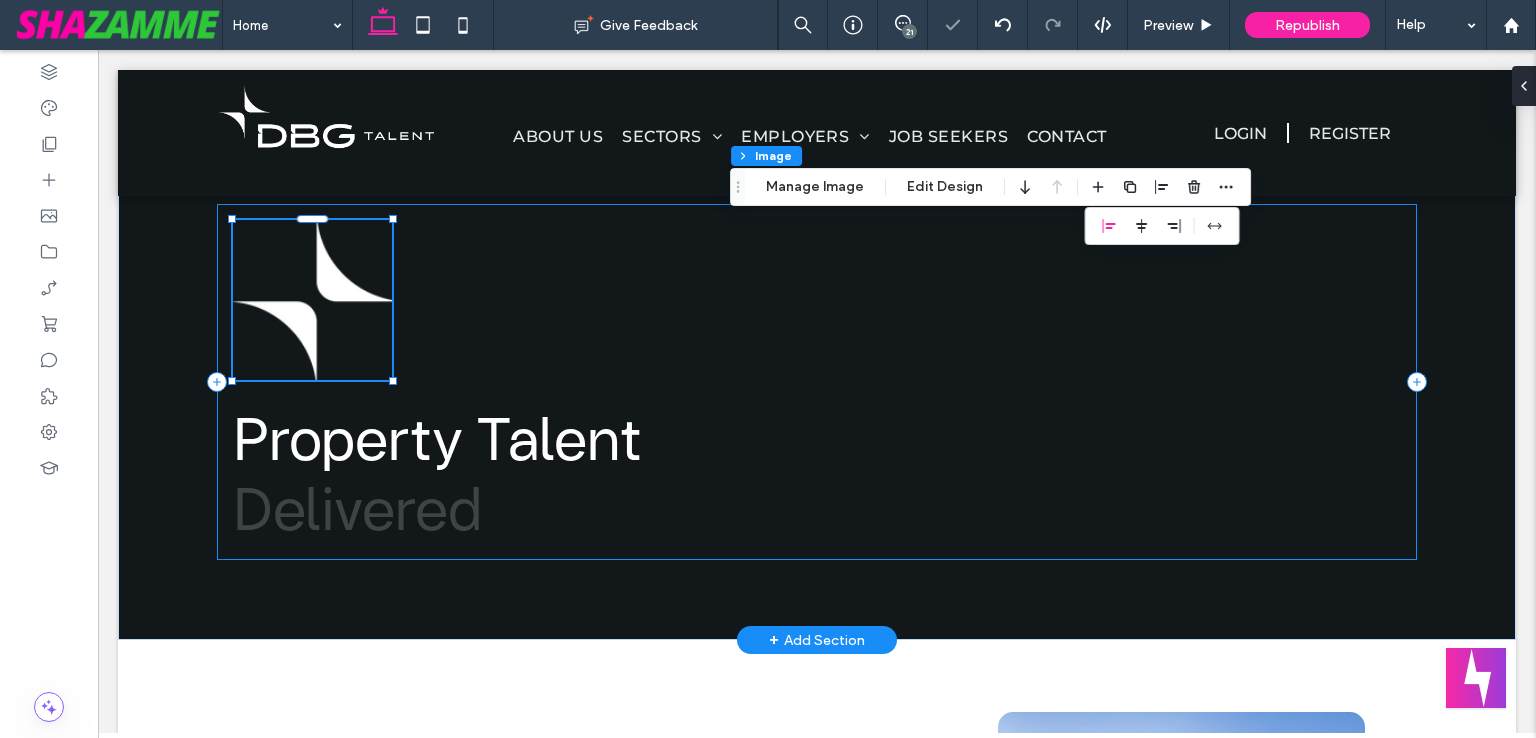 click on "Property Talent  Delivered" at bounding box center (817, 382) 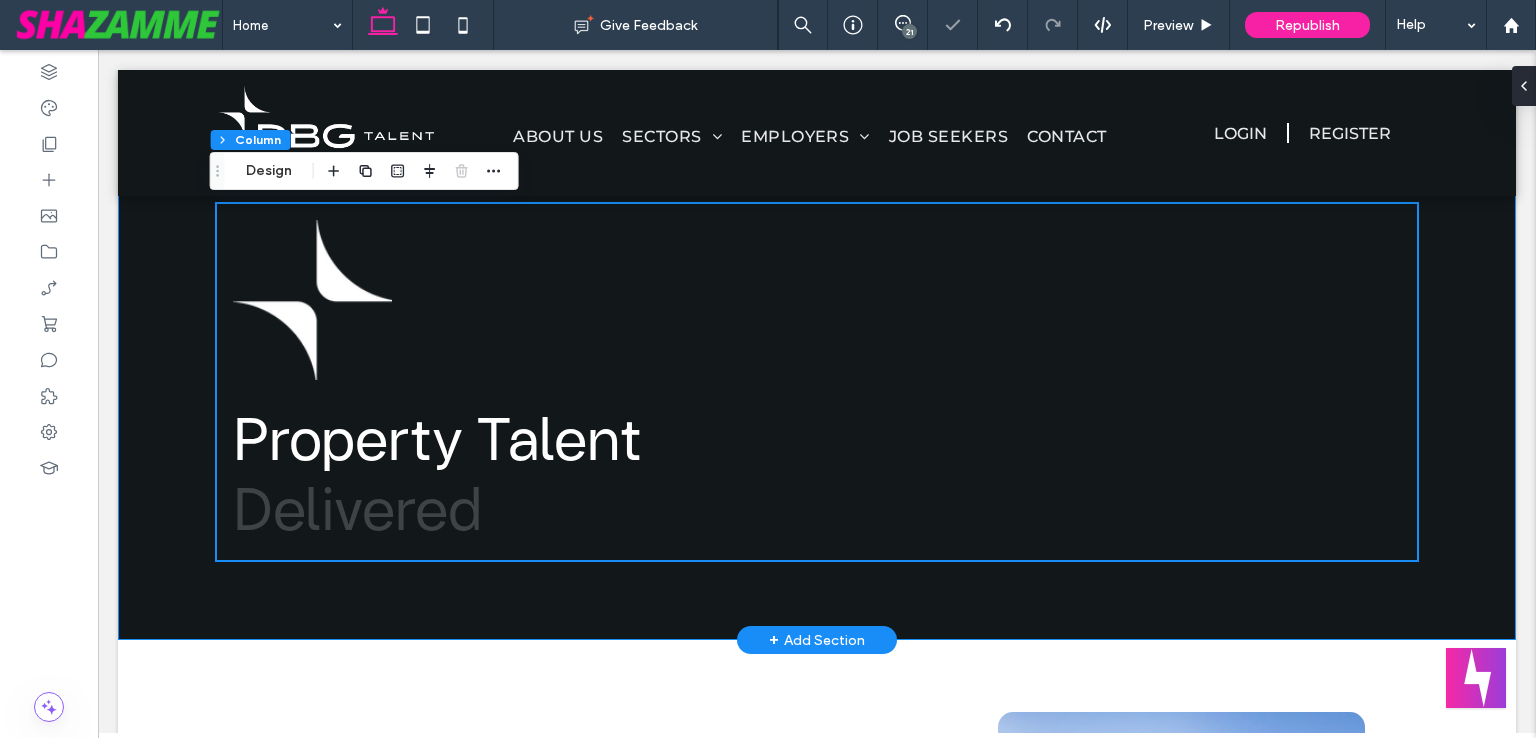 click on "Property Talent  Delivered" at bounding box center [817, 382] 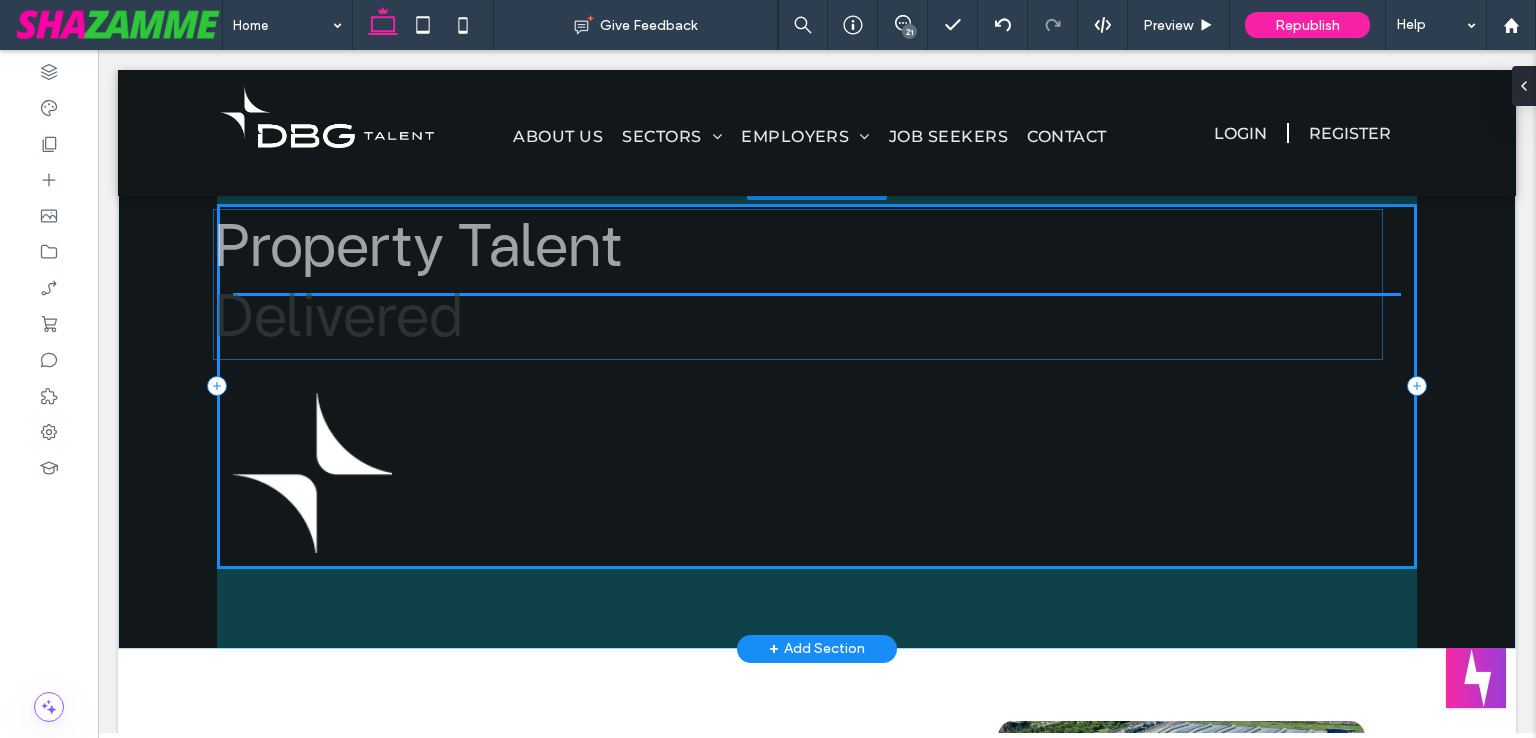 drag, startPoint x: 404, startPoint y: 465, endPoint x: 392, endPoint y: 271, distance: 194.37077 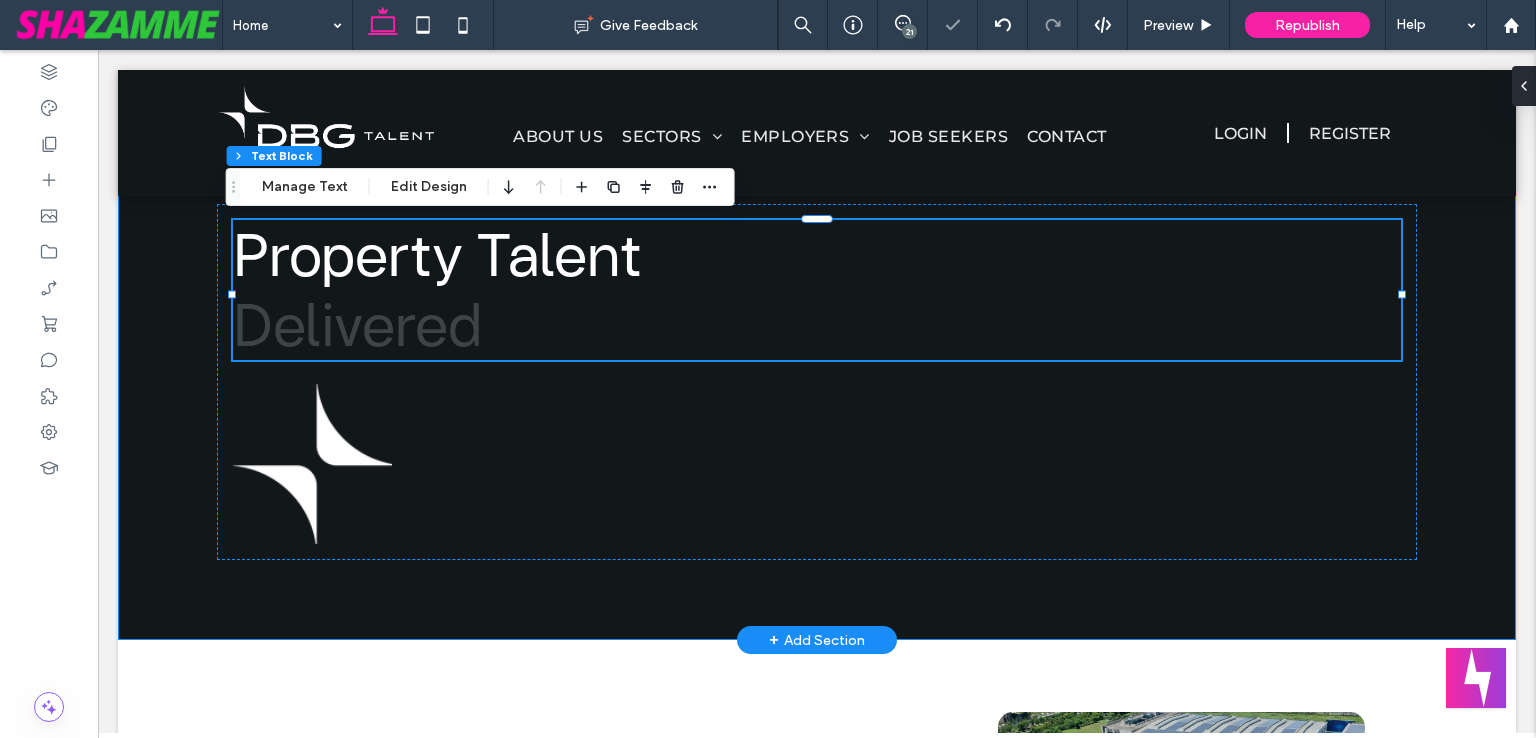 click on "Property Talent  Delivered" at bounding box center (817, 382) 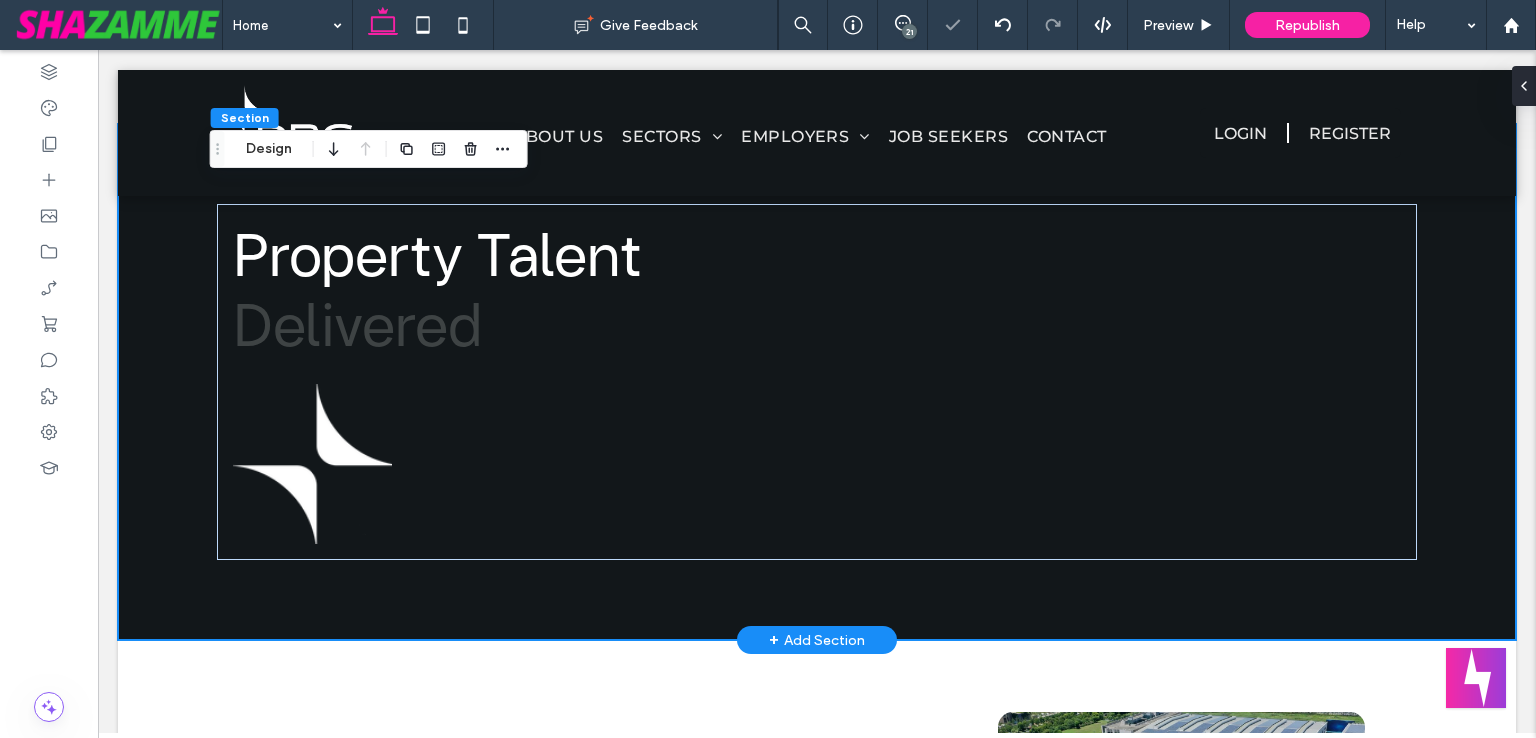 click on "Property Talent  Delivered" at bounding box center (817, 382) 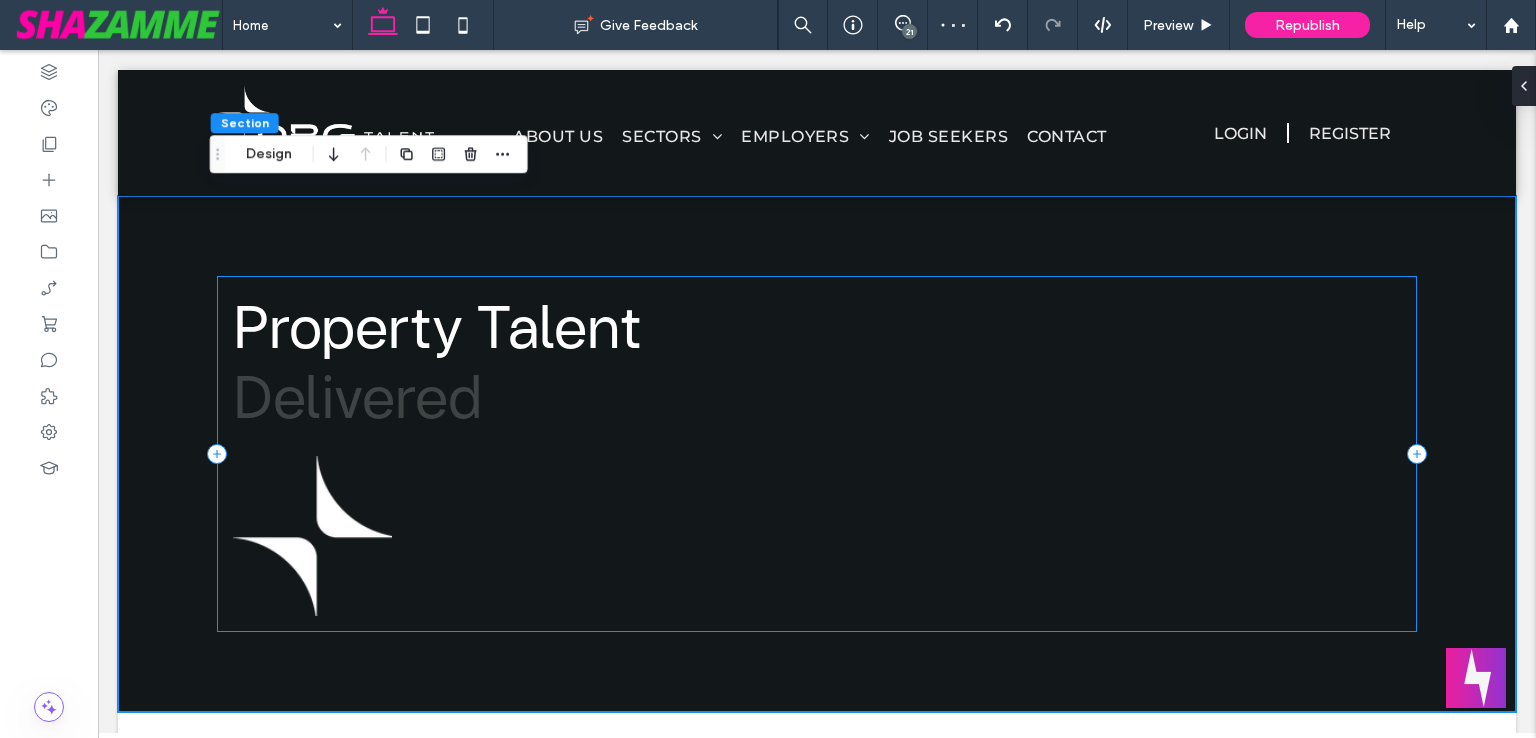 scroll, scrollTop: 0, scrollLeft: 0, axis: both 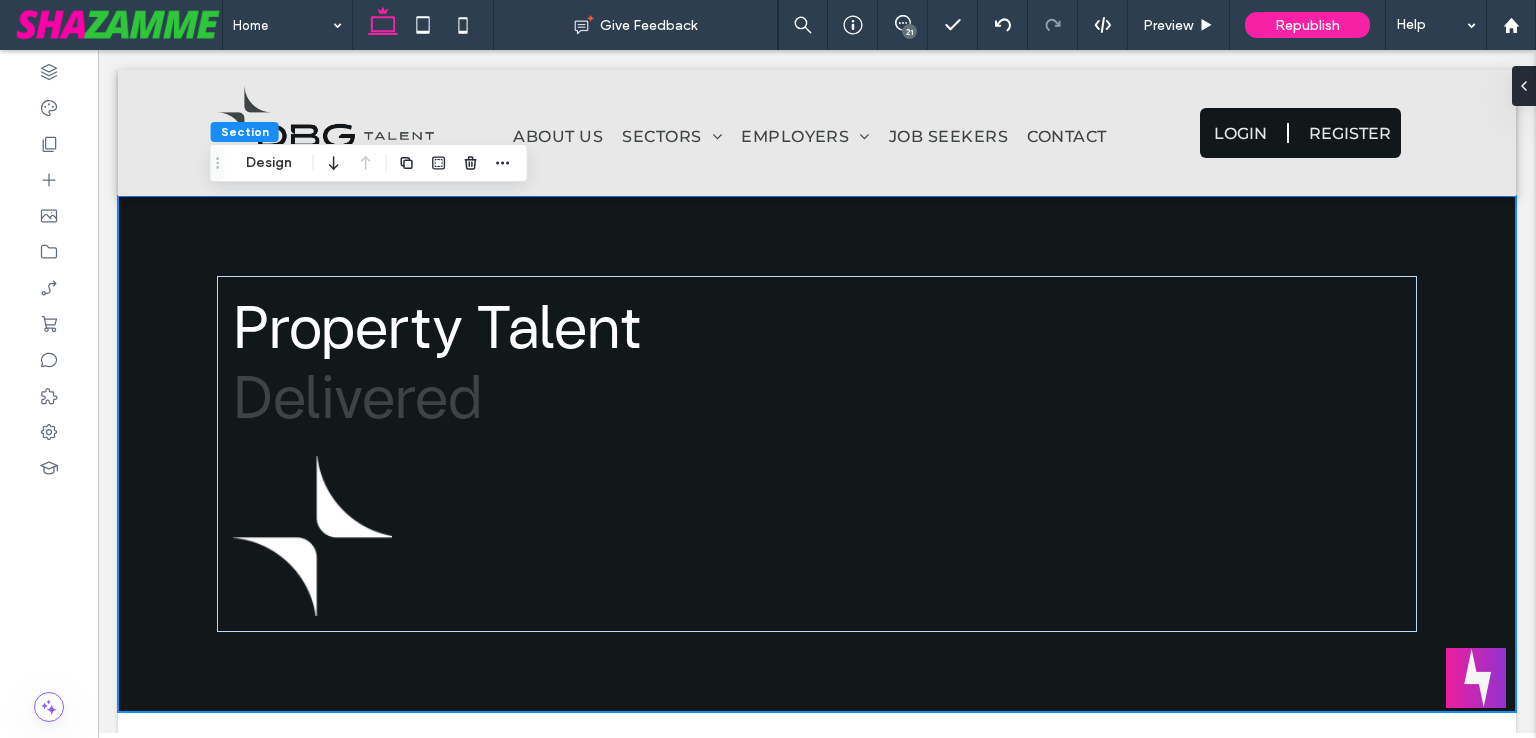 click on "Property Talent  Delivered" at bounding box center [817, 454] 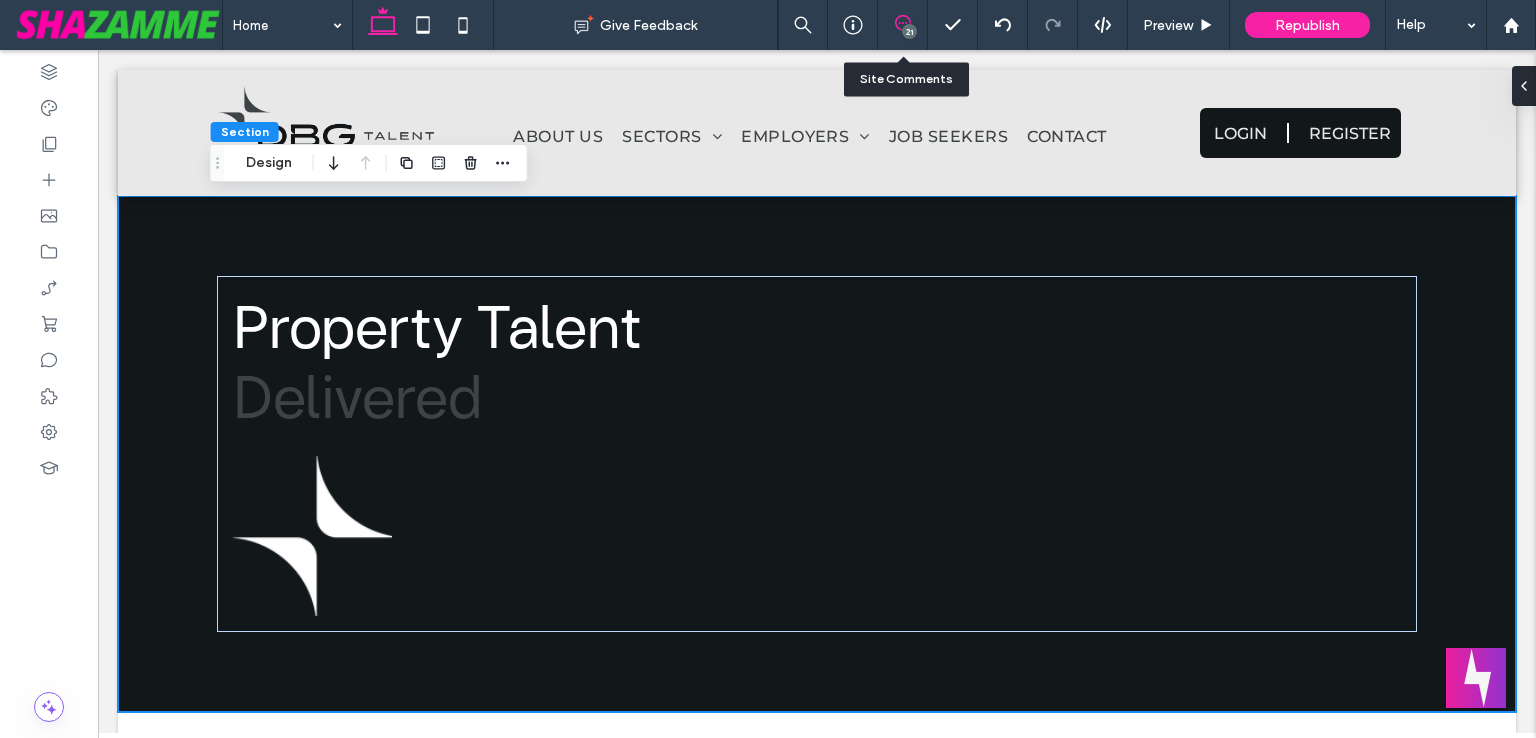 drag, startPoint x: 1424, startPoint y: 139, endPoint x: 901, endPoint y: 16, distance: 537.26904 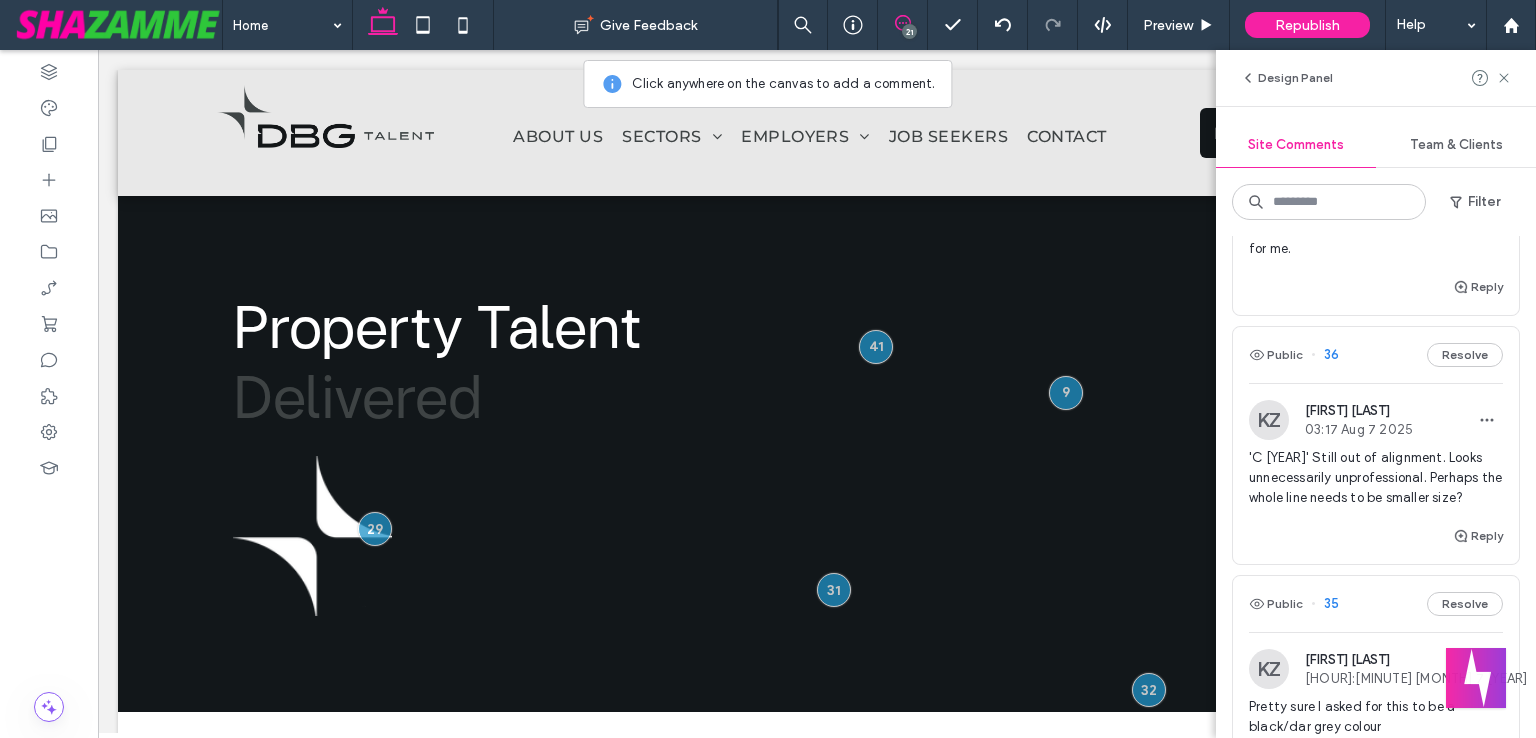 scroll, scrollTop: 520, scrollLeft: 0, axis: vertical 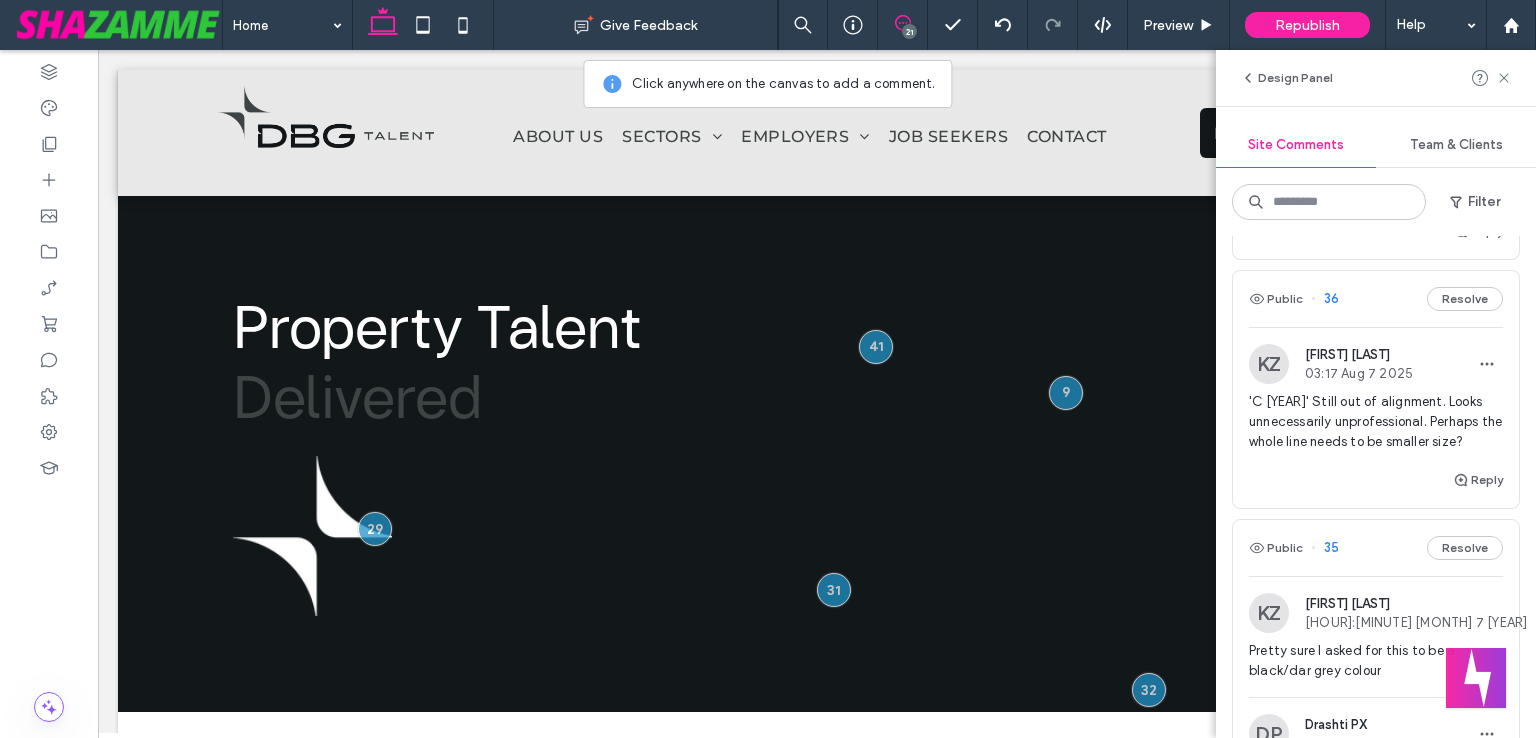 click on "'C 2025' Still out of alignment. Looks unnecessarily unprofessional. Perhaps the whole line needs to be smaller size?" at bounding box center [1376, 422] 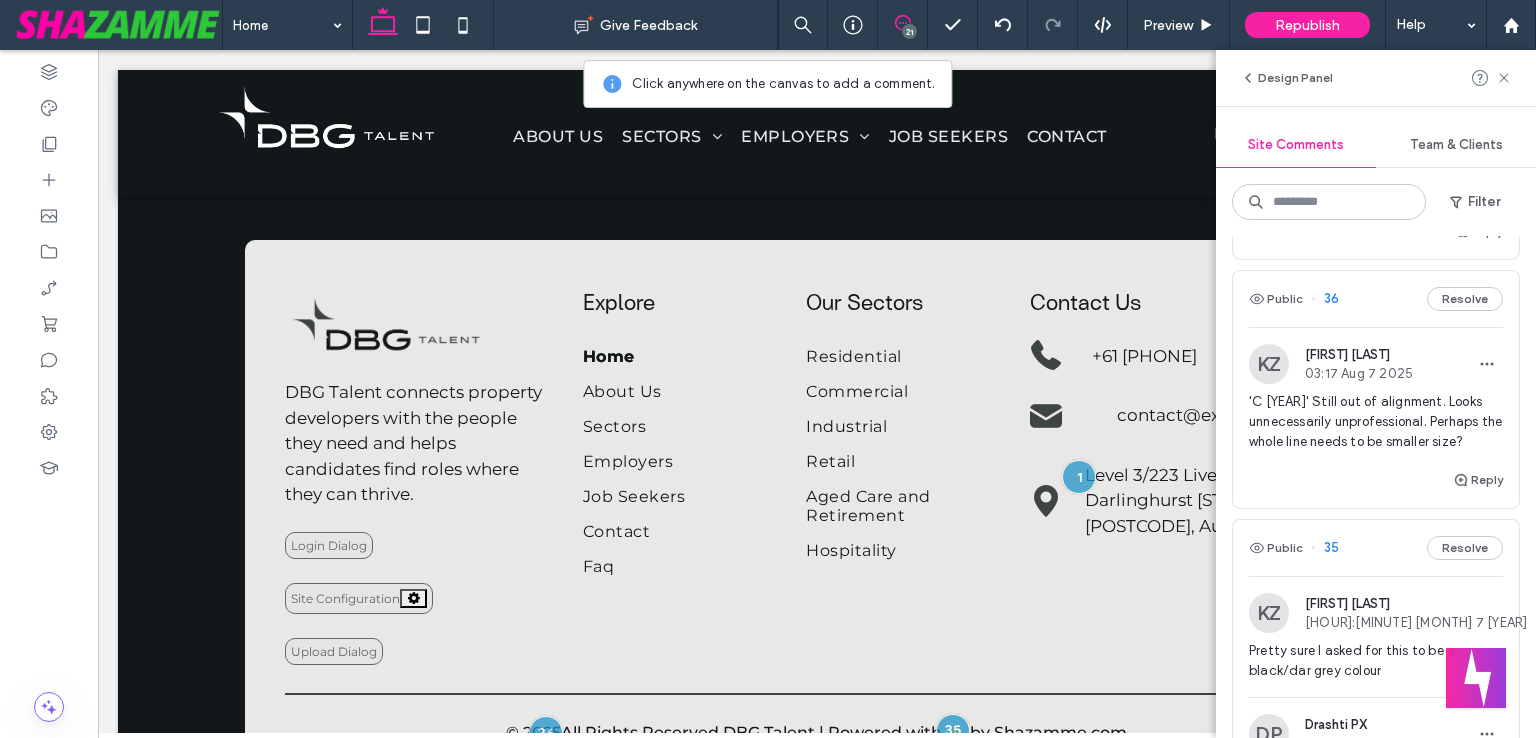 scroll, scrollTop: 3348, scrollLeft: 0, axis: vertical 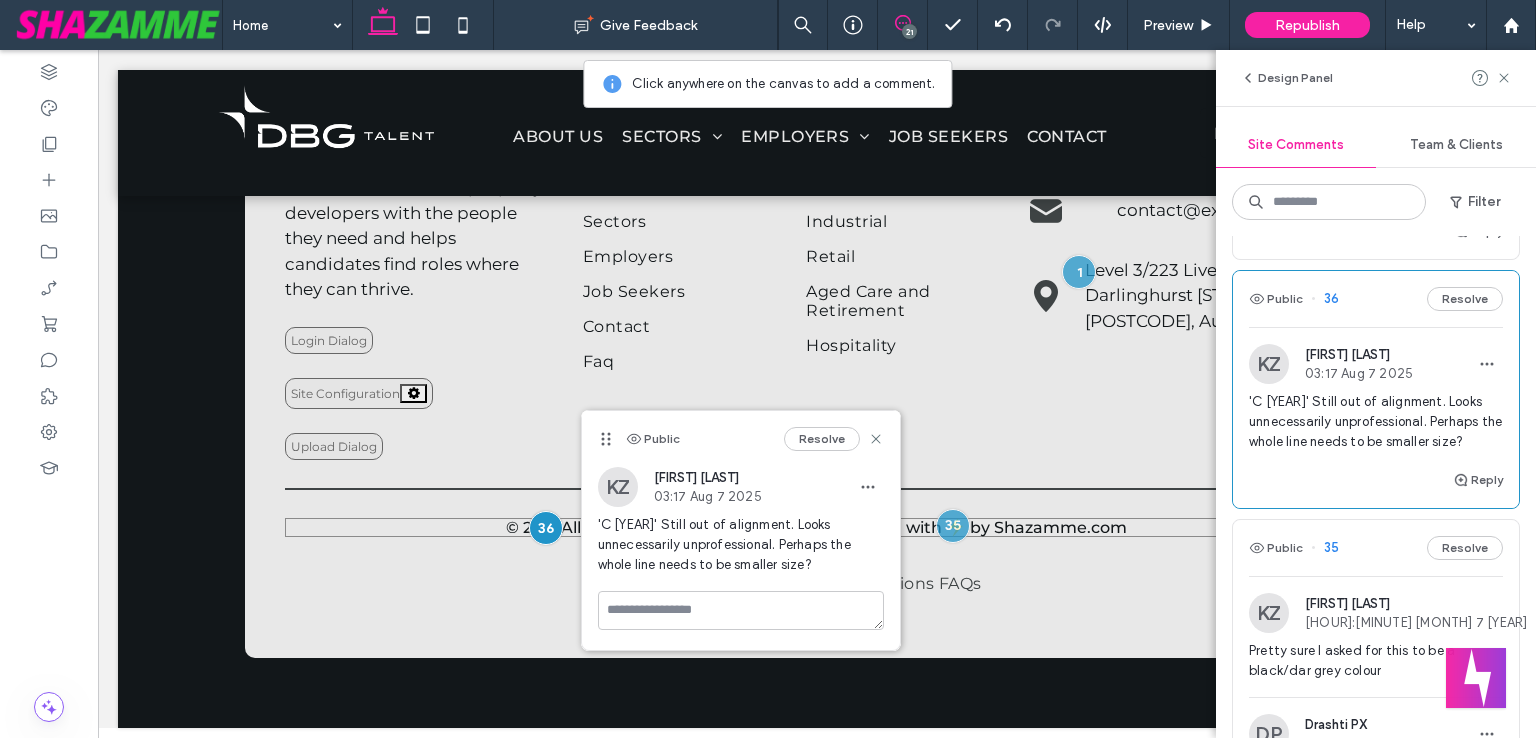 click on "All Rights Reserved DBG Talent | Powered with ⚡ by Shazamme.com" at bounding box center (844, 527) 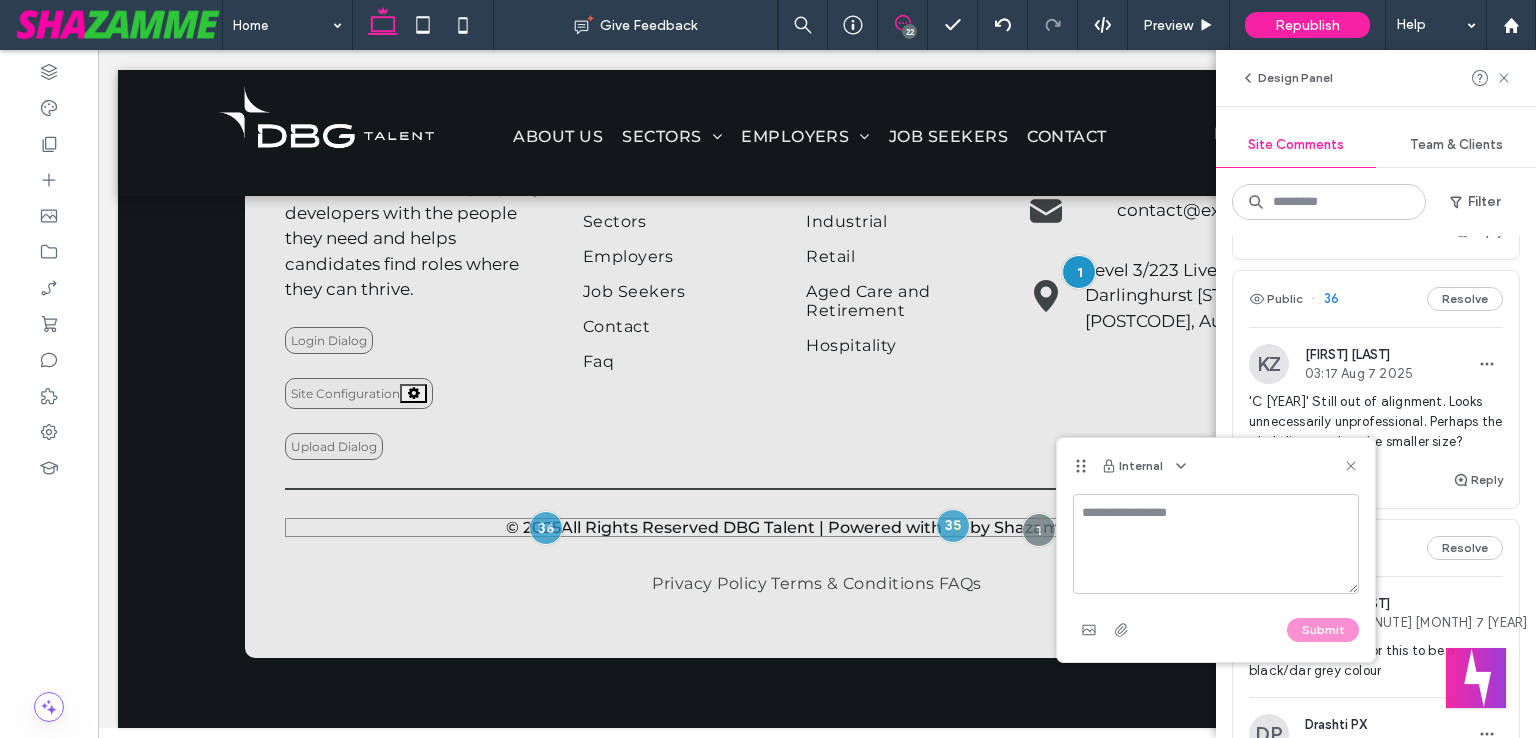 click on "All Rights Reserved DBG Talent | Powered with ⚡ by Shazamme.com" at bounding box center [844, 527] 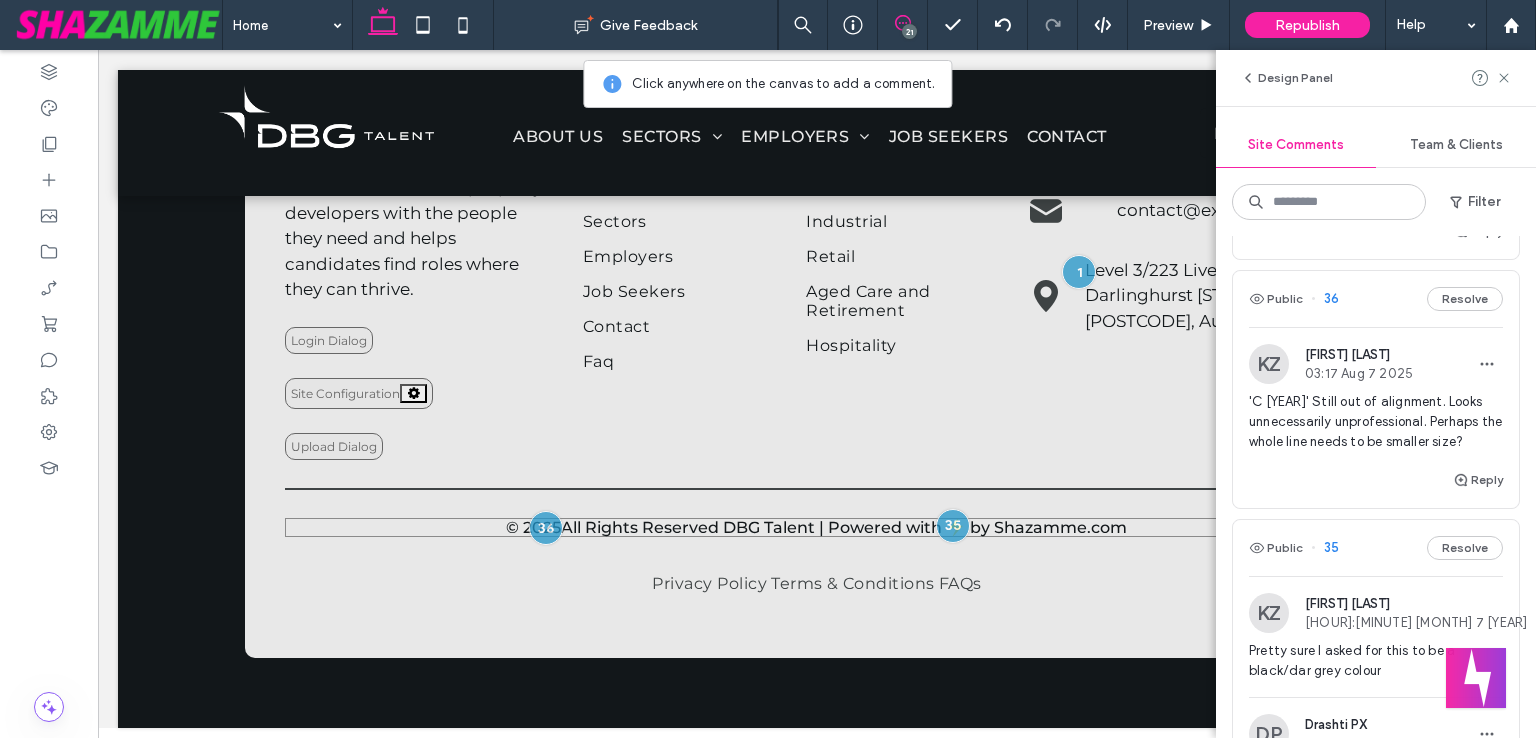 click on "© 2025
All Rights Reserved DBG Talent | Powered with ⚡ by Shazamme.com" at bounding box center [816, 527] 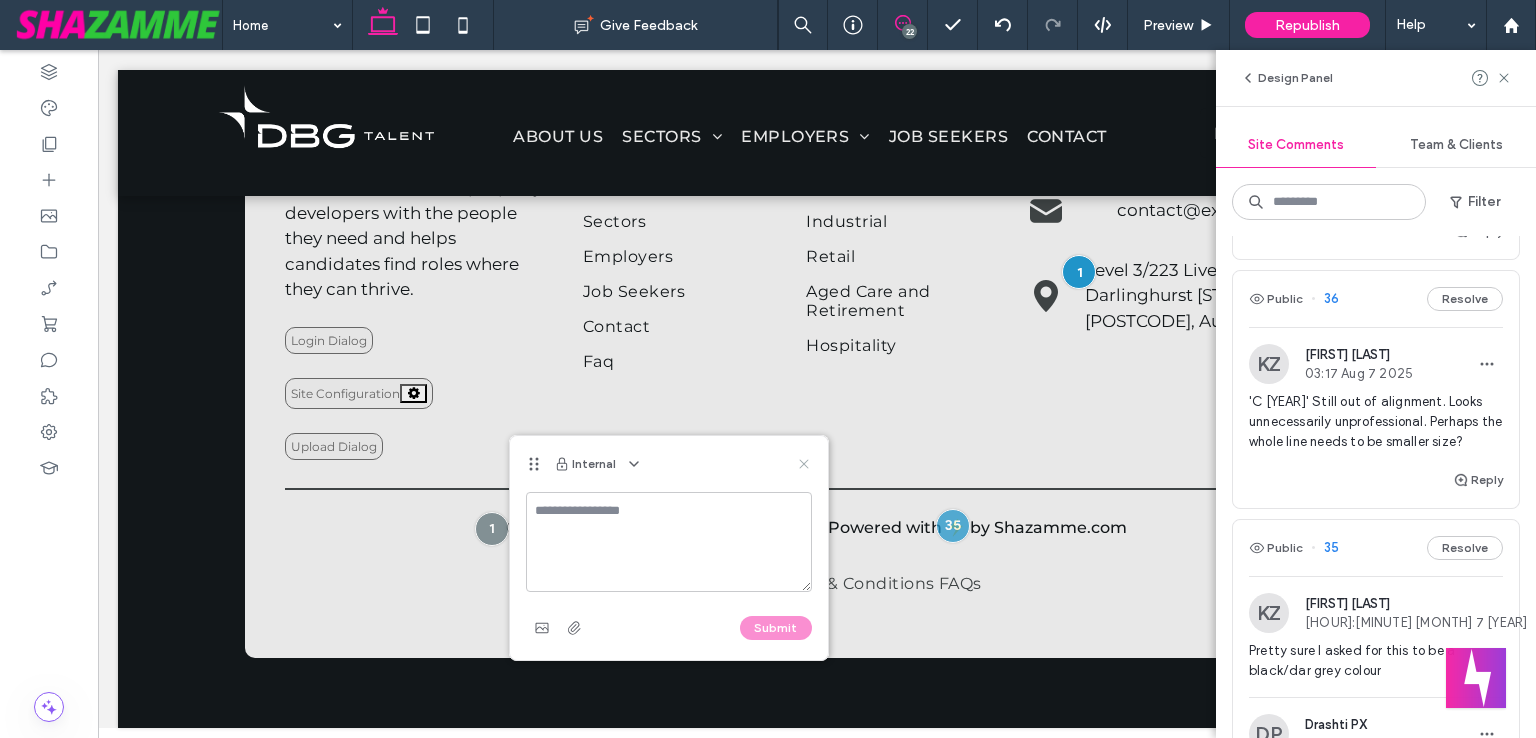 click 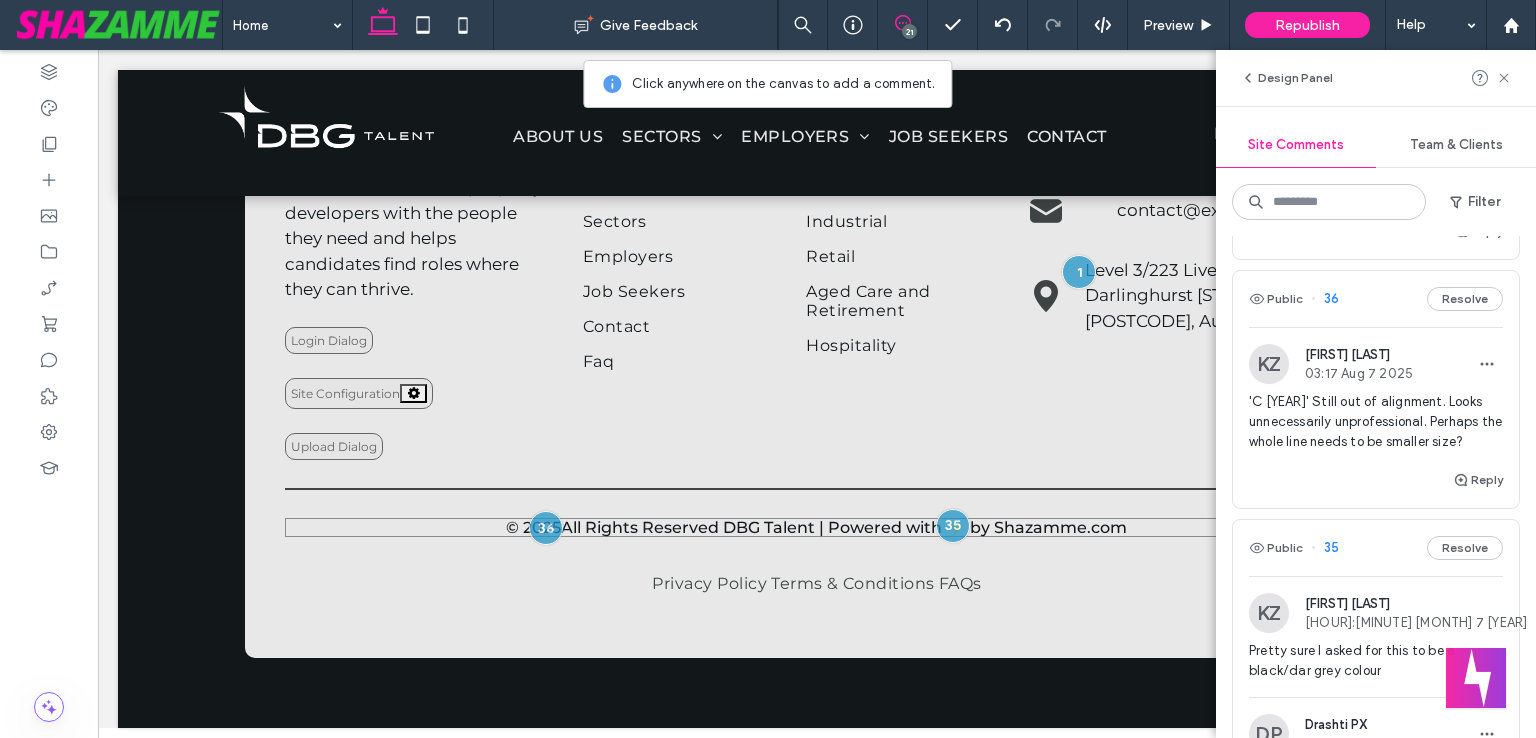 click on "© 2025
All Rights Reserved DBG Talent | Powered with ⚡ by Shazamme.com" at bounding box center [816, 527] 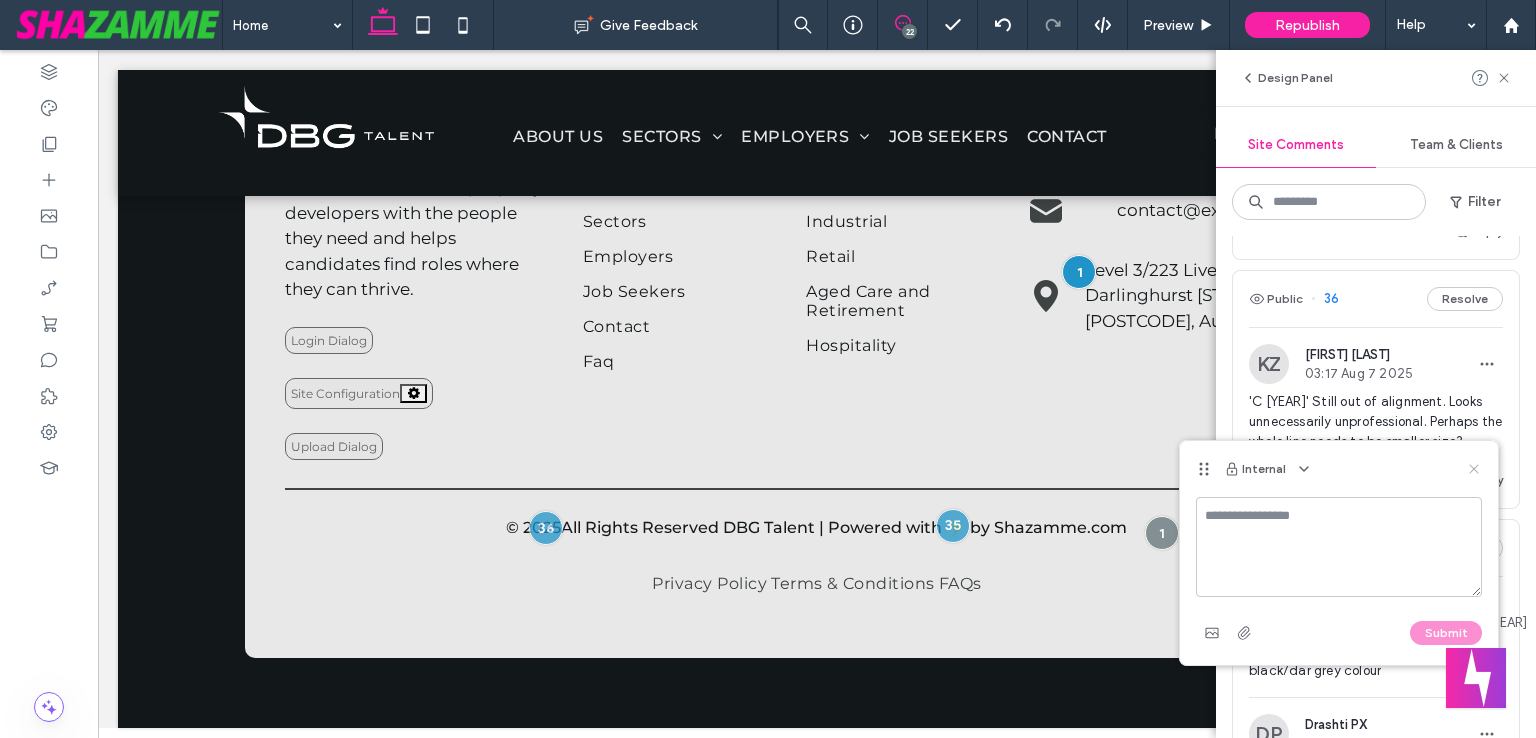 click 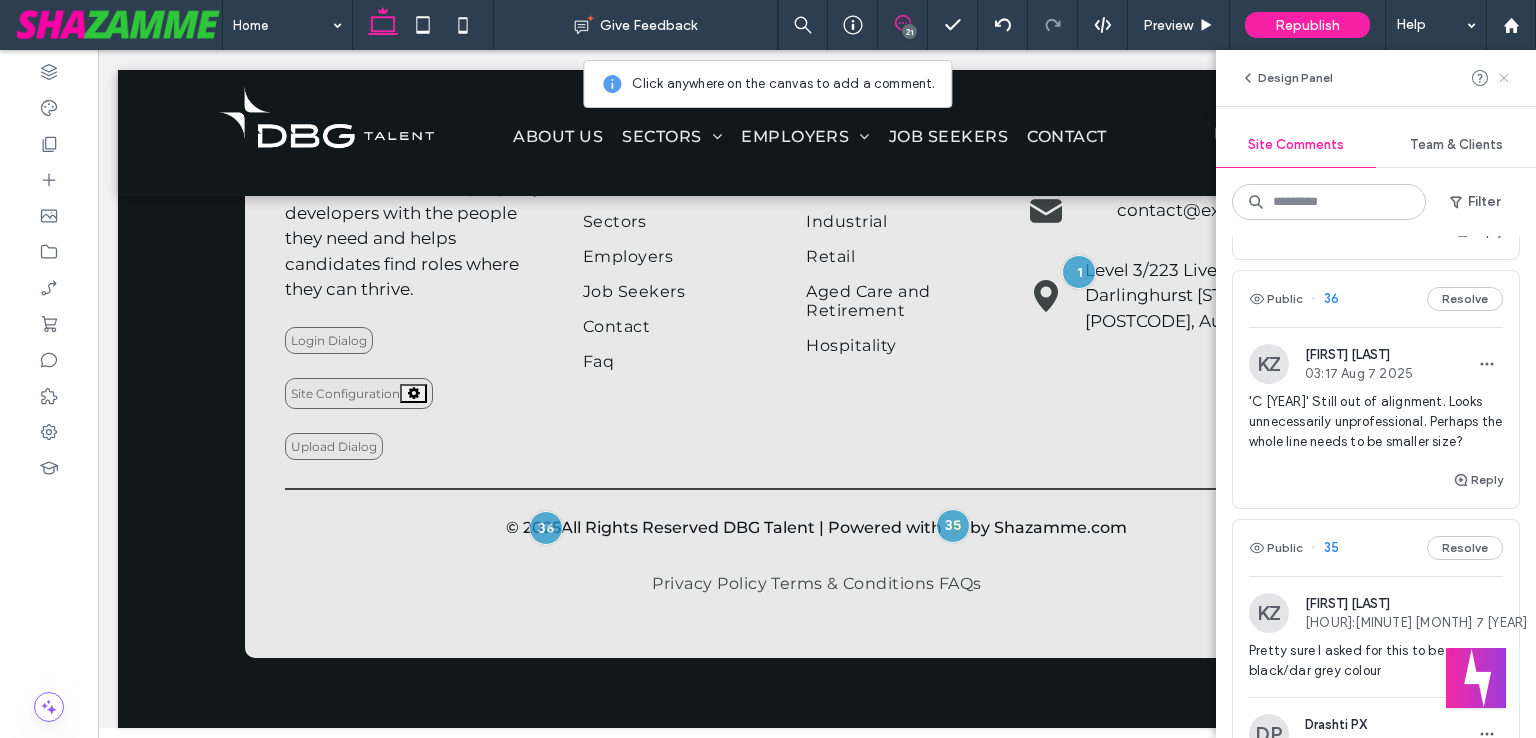 click 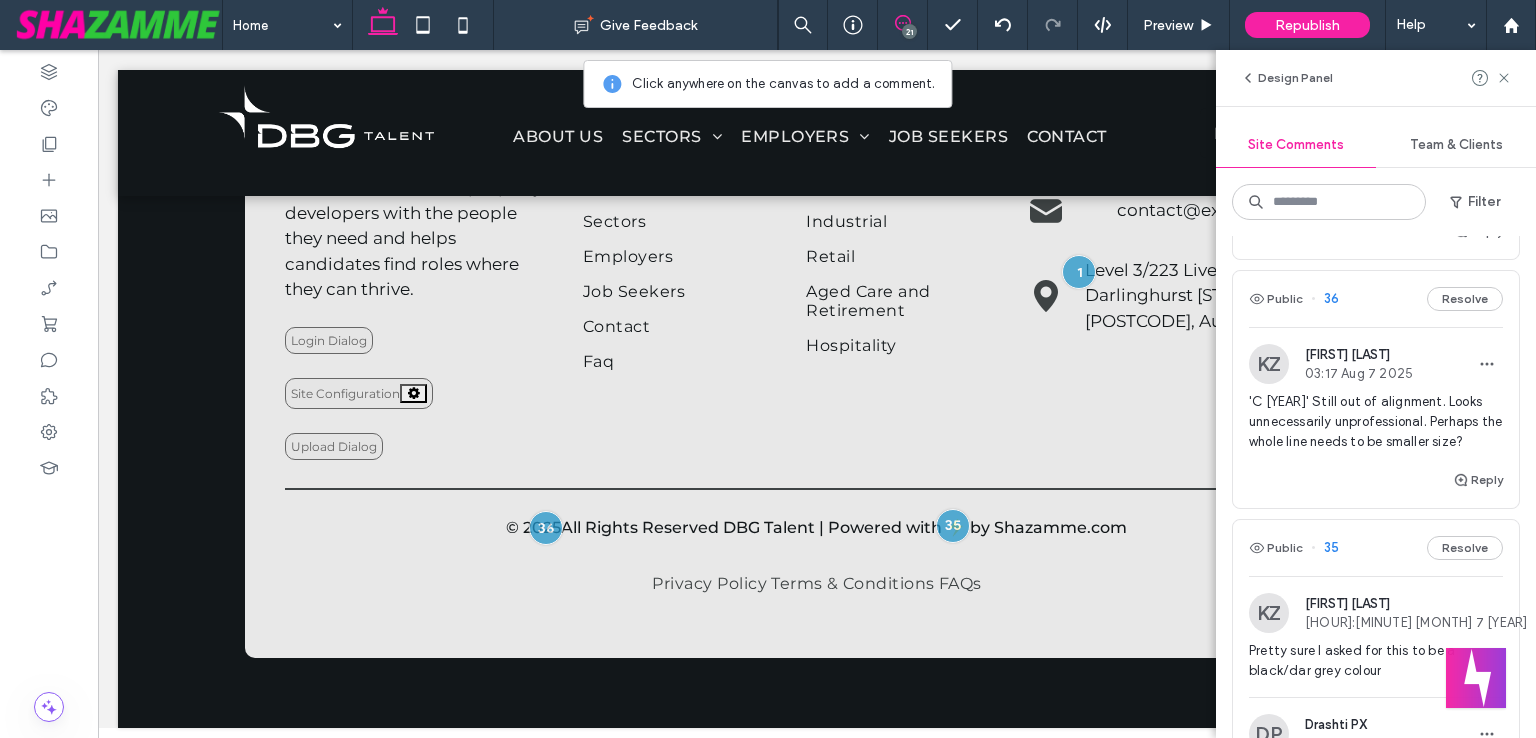 scroll, scrollTop: 0, scrollLeft: 0, axis: both 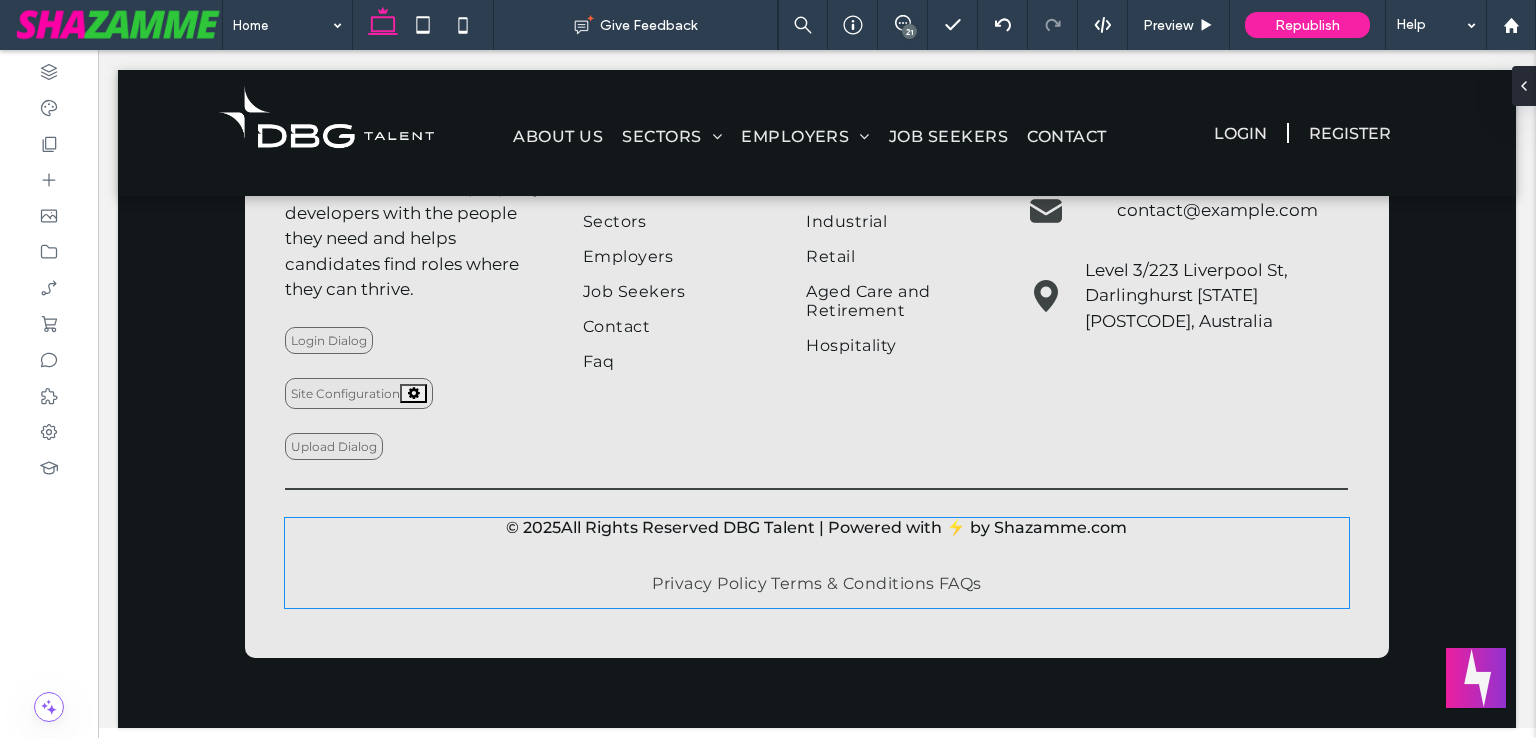 click on "All Rights Reserved DBG Talent | Powered with ⚡ by Shazamme.com" at bounding box center [844, 527] 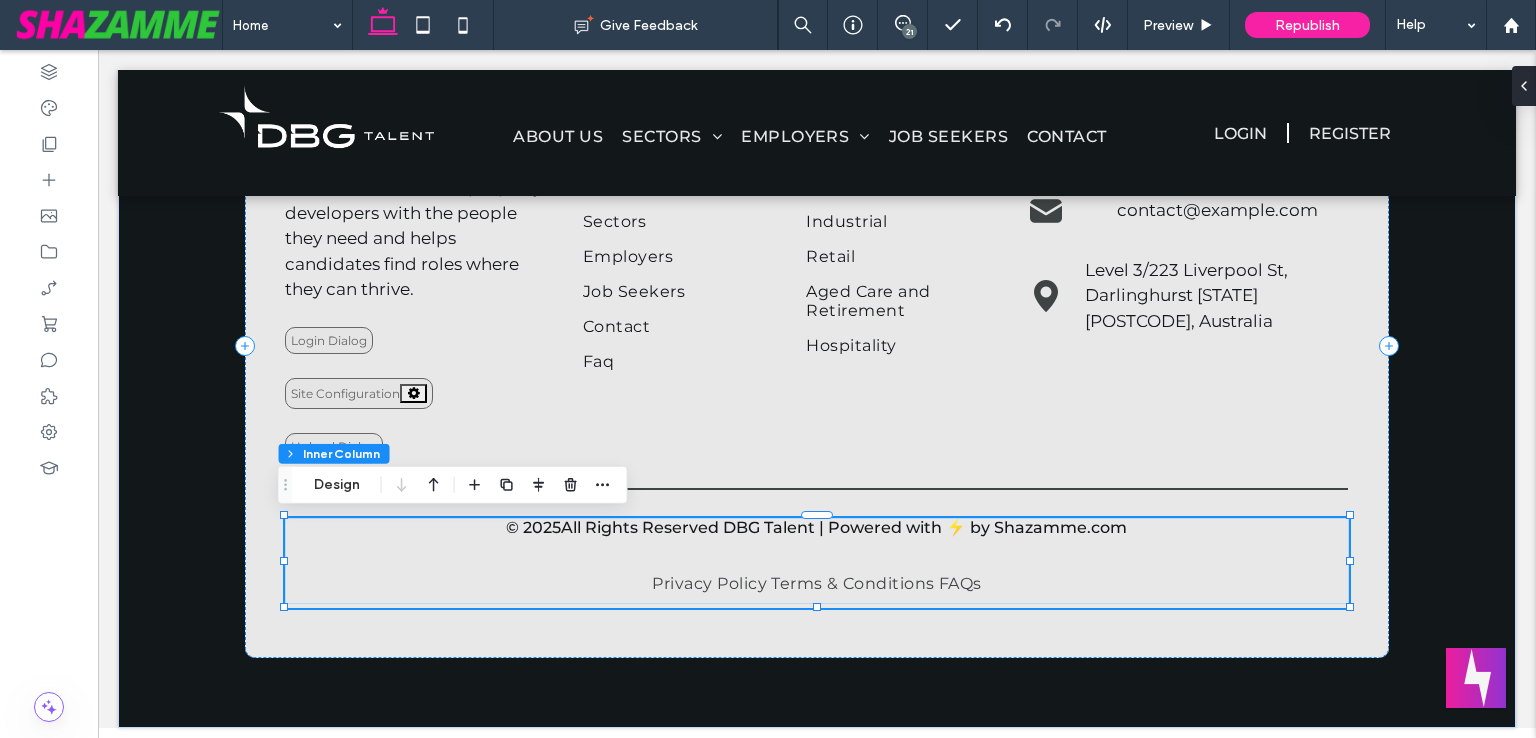 click on "All Rights Reserved DBG Talent | Powered with ⚡ by Shazamme.com" at bounding box center (844, 527) 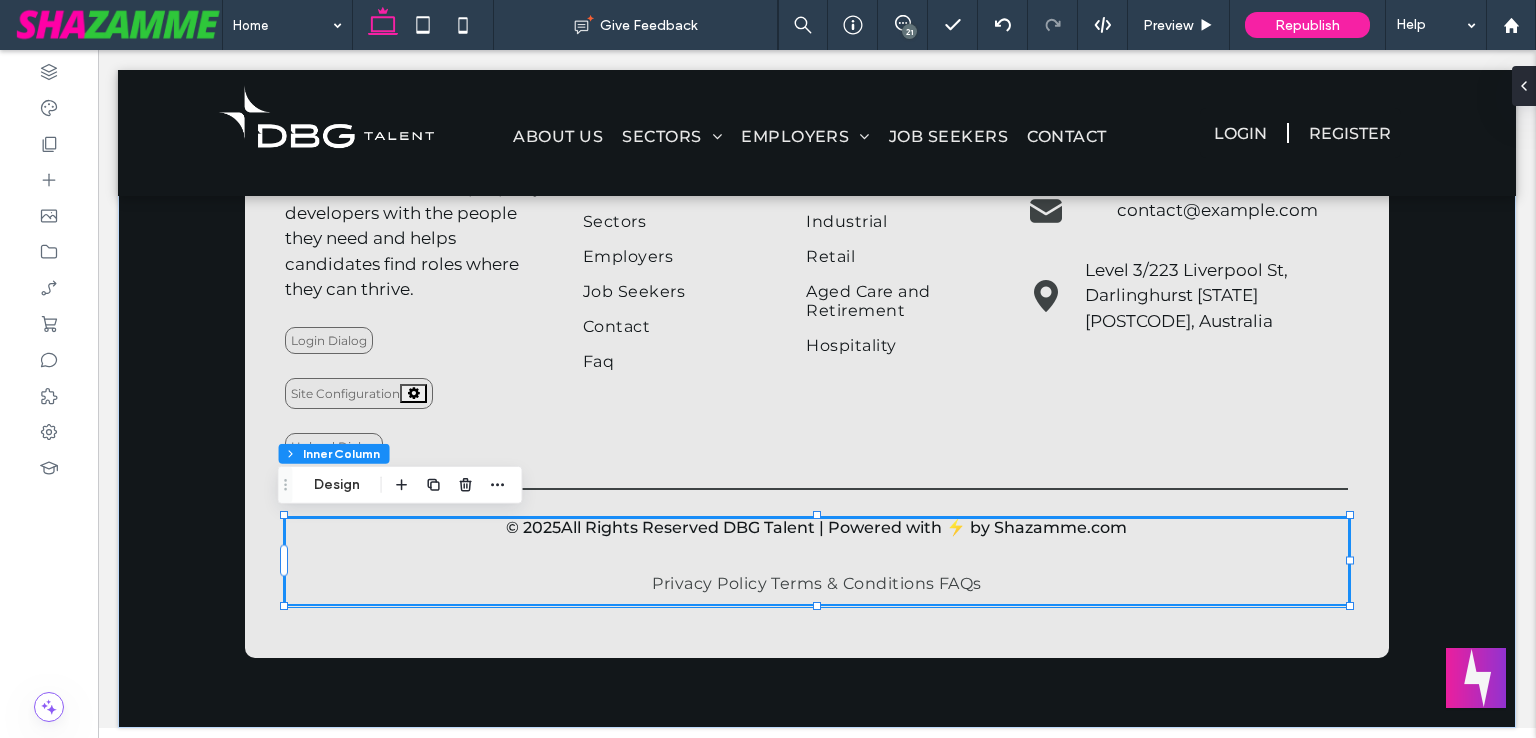 click on "All Rights Reserved DBG Talent | Powered with ⚡ by Shazamme.com" at bounding box center [844, 527] 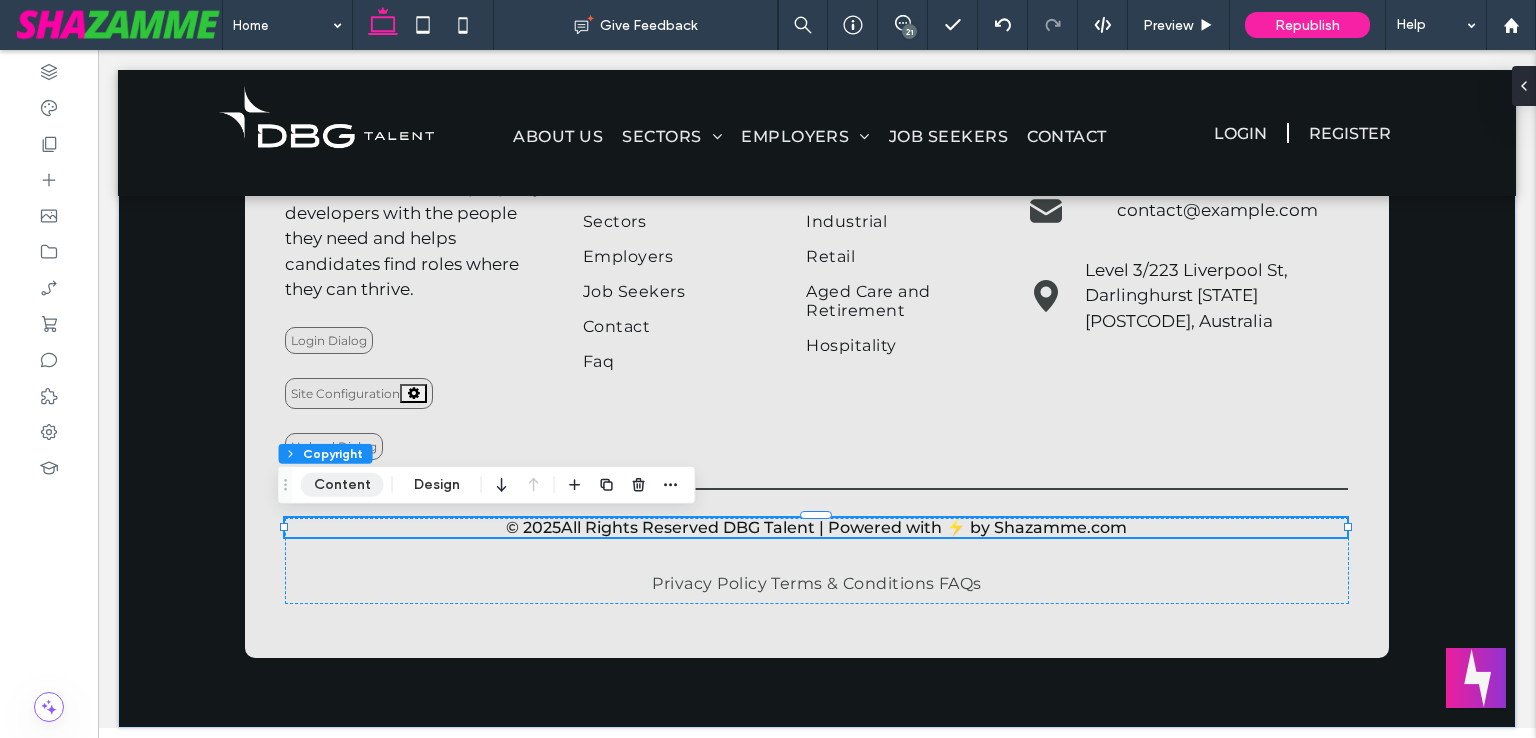 click on "Content" at bounding box center [342, 485] 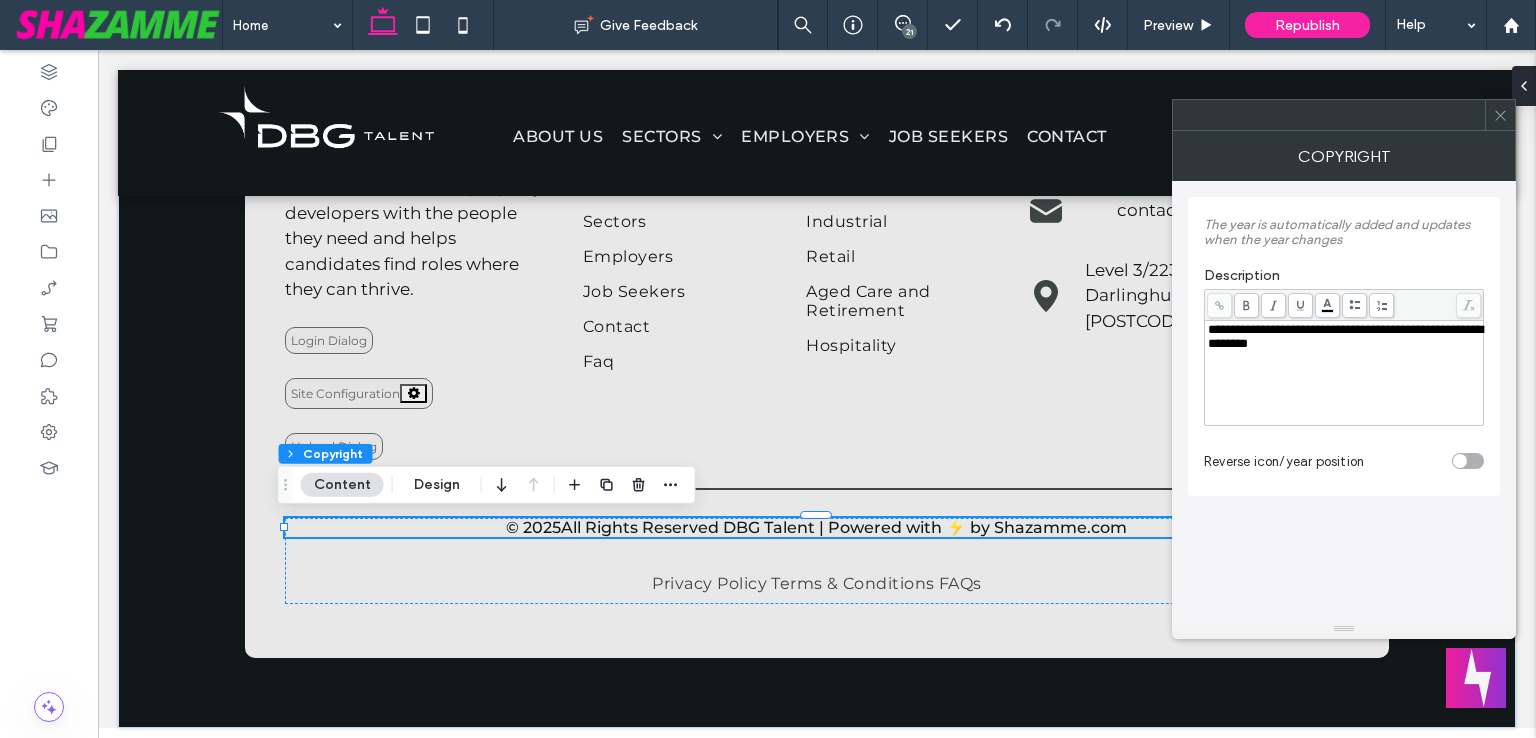 click 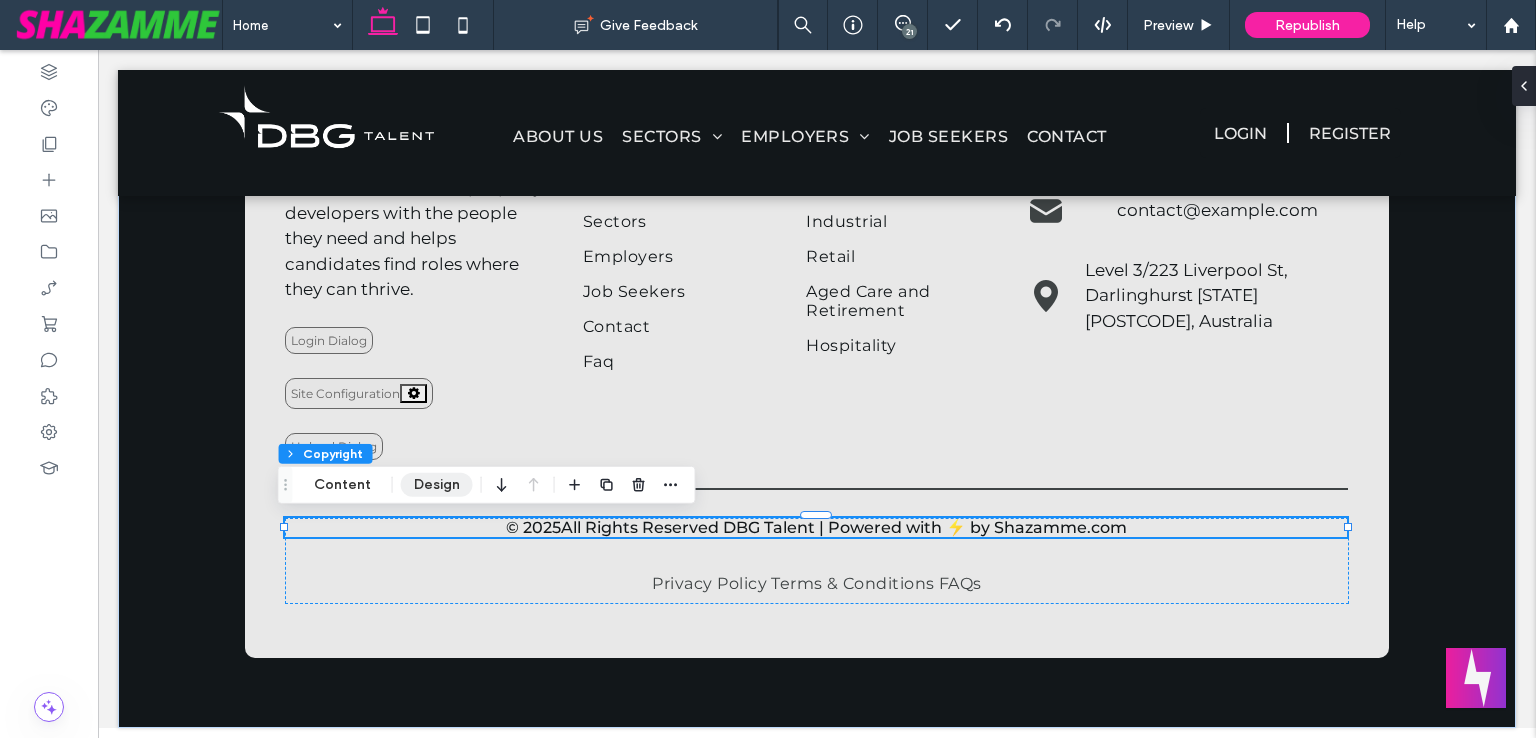click on "Design" at bounding box center (437, 485) 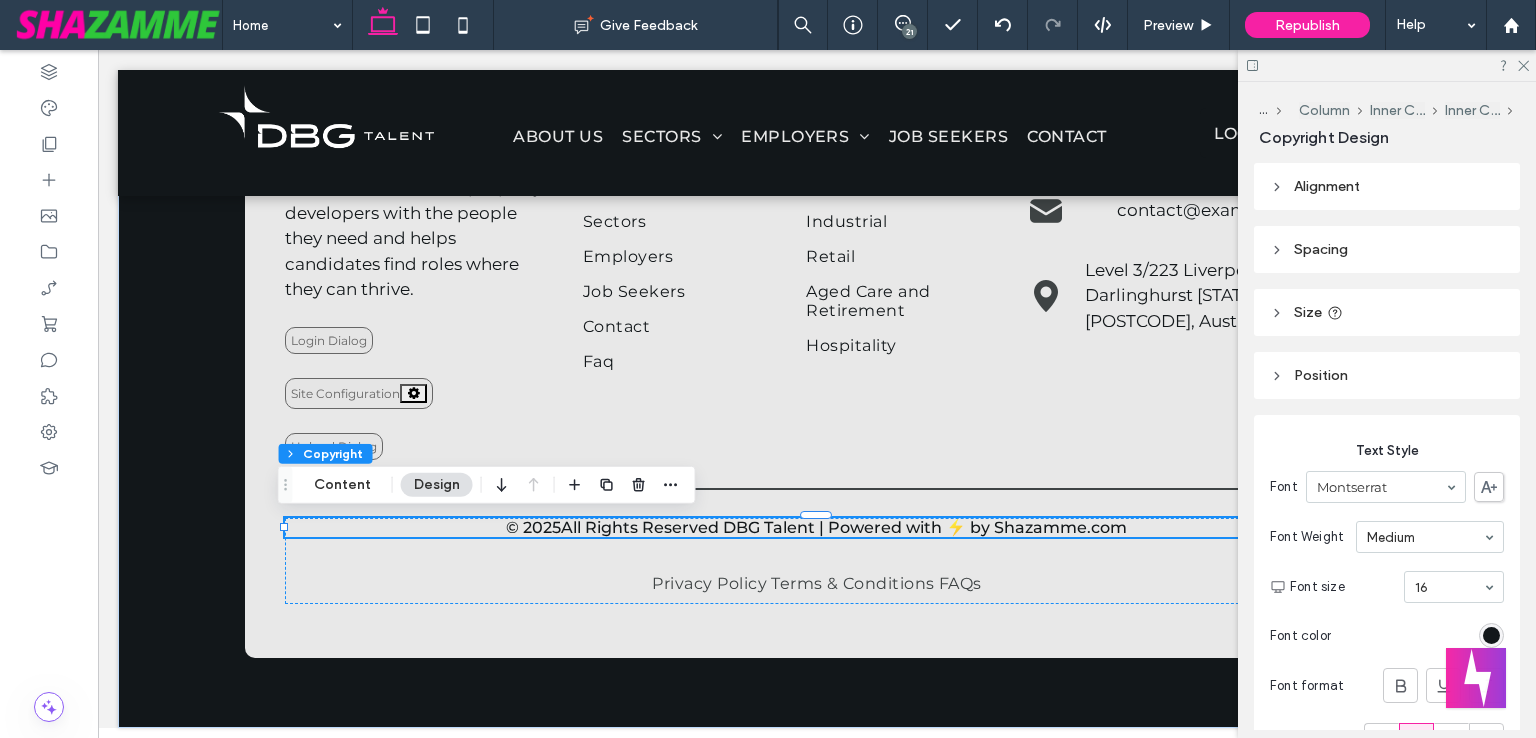 click on "Alignment" at bounding box center (1387, 186) 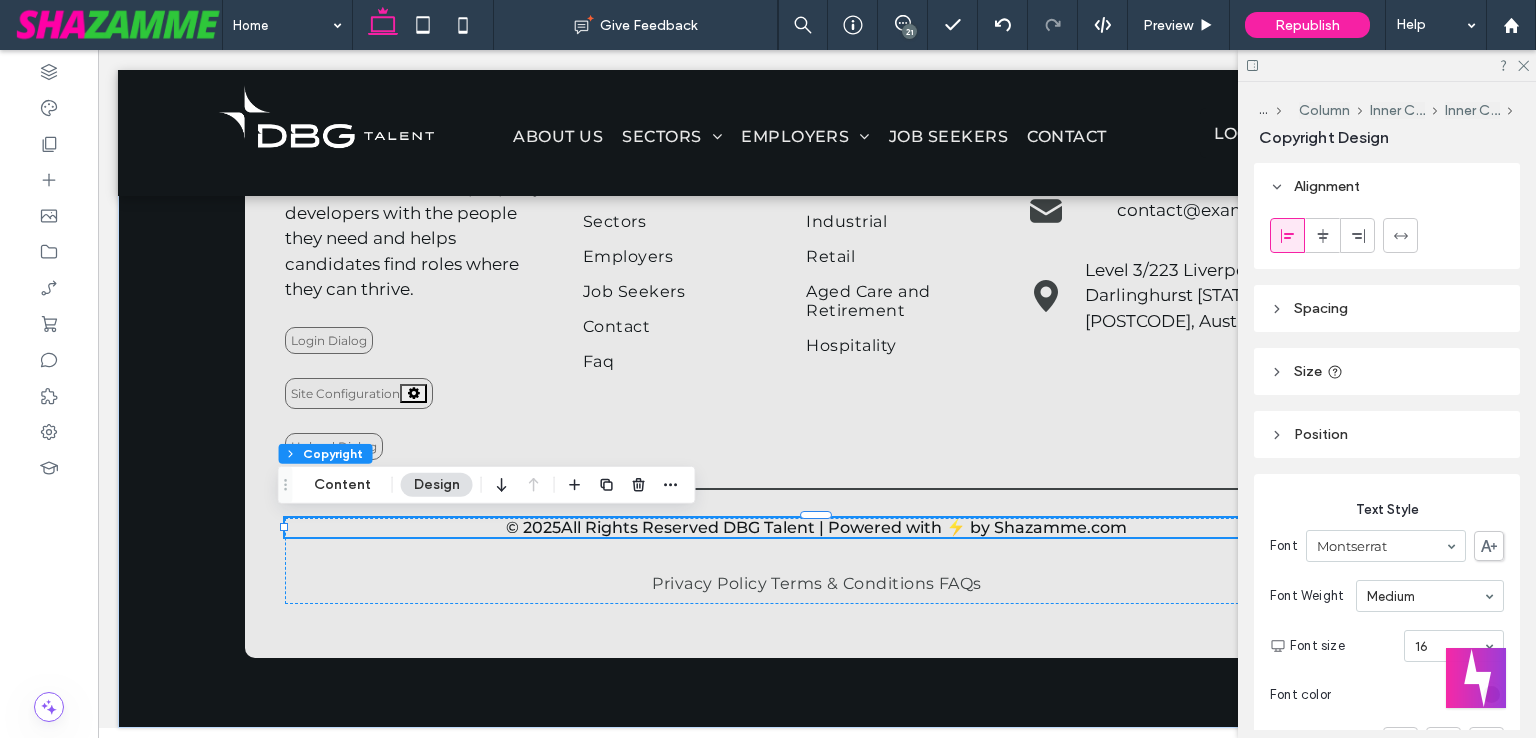 click on "Spacing" at bounding box center (1321, 308) 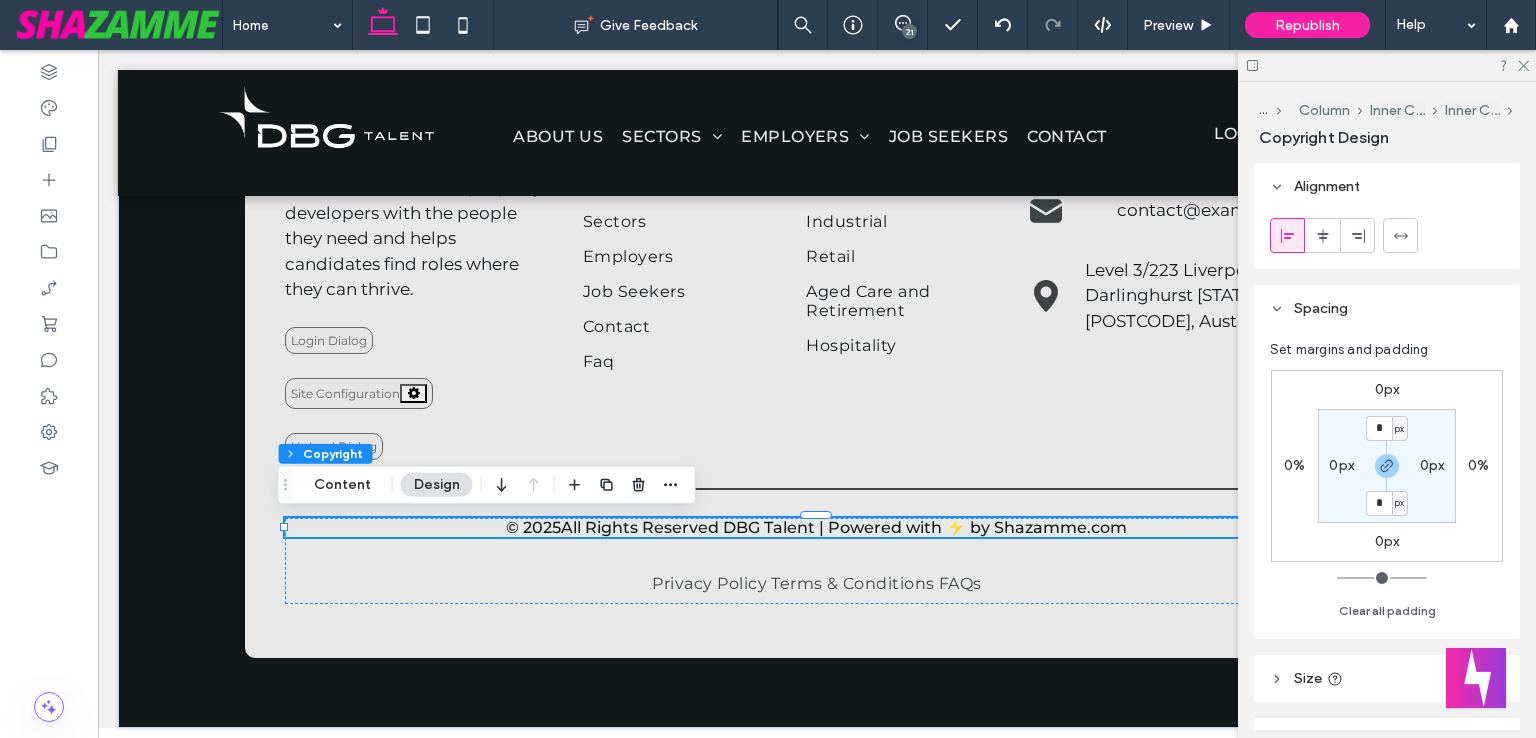 click on "© 2025
All Rights Reserved DBG Talent | Powered with ⚡ by Shazamme.com" at bounding box center [816, 527] 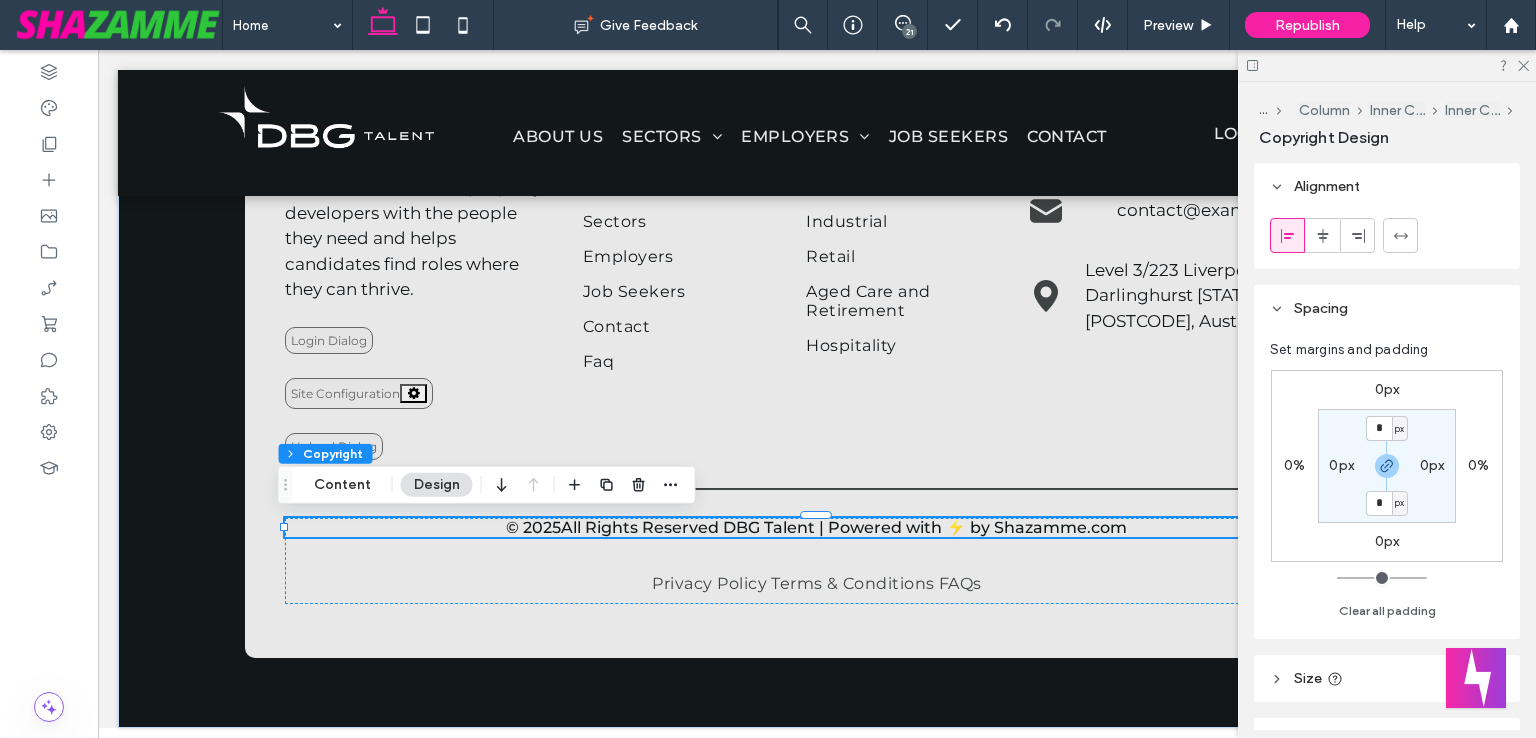 click on "© 2025
All Rights Reserved DBG Talent | Powered with ⚡ by Shazamme.com" at bounding box center (816, 527) 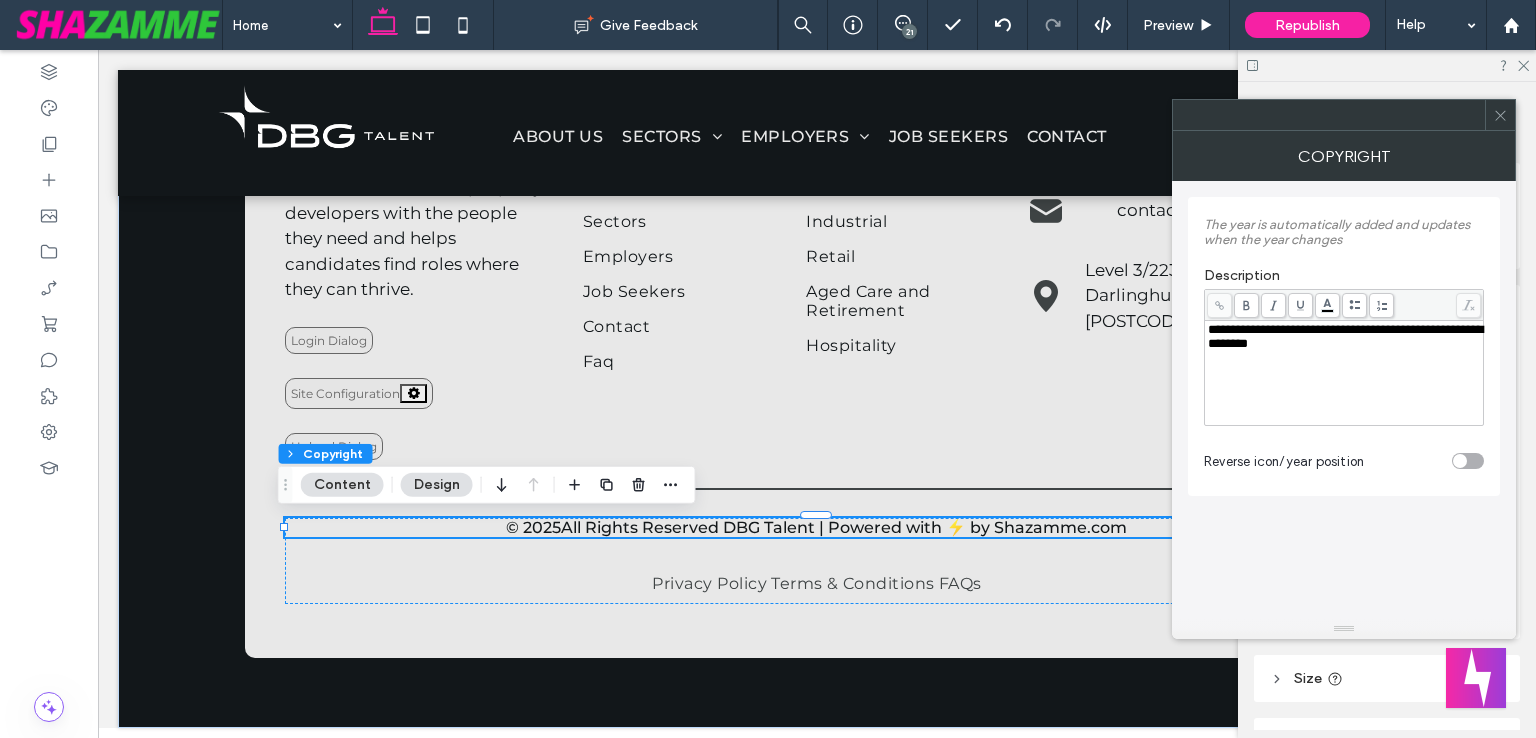 click 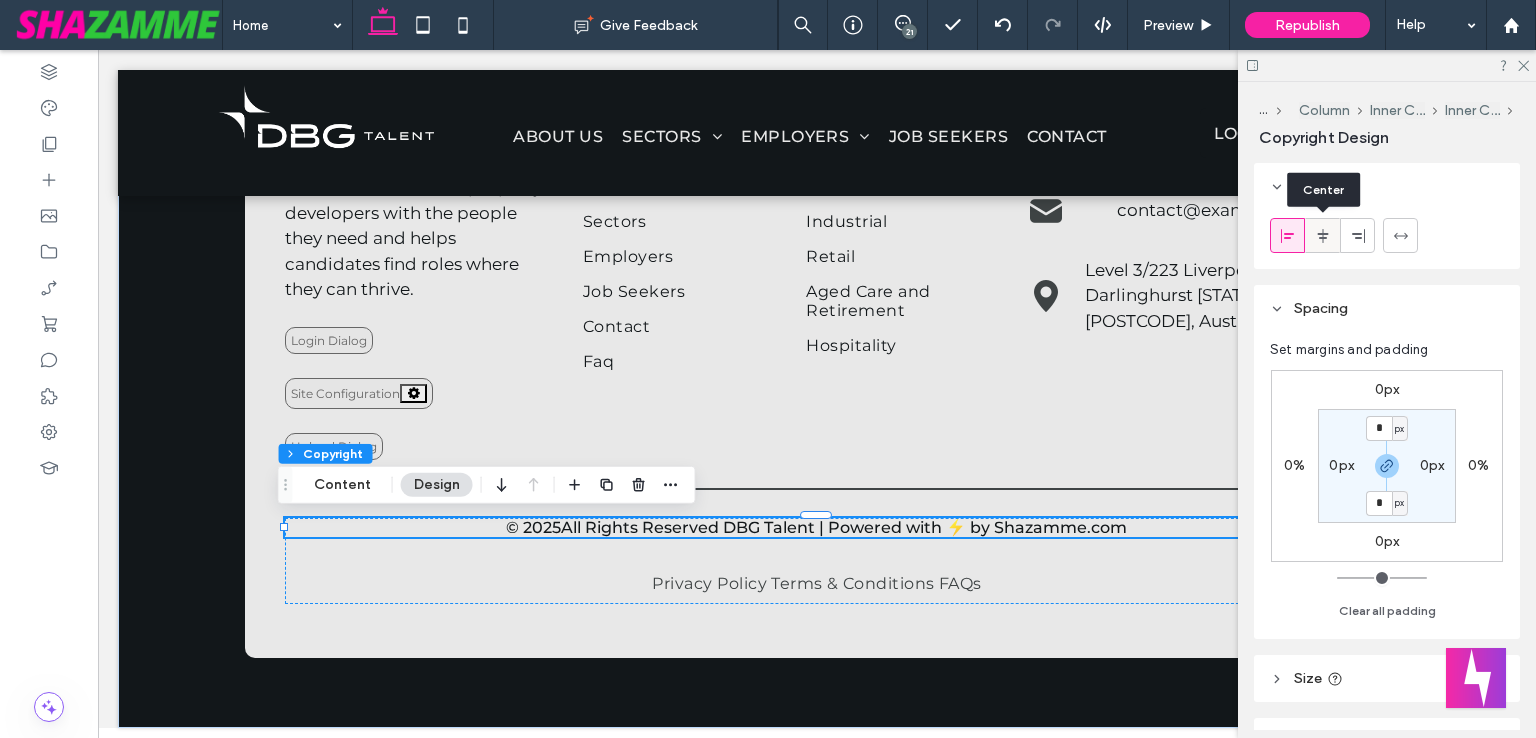 click 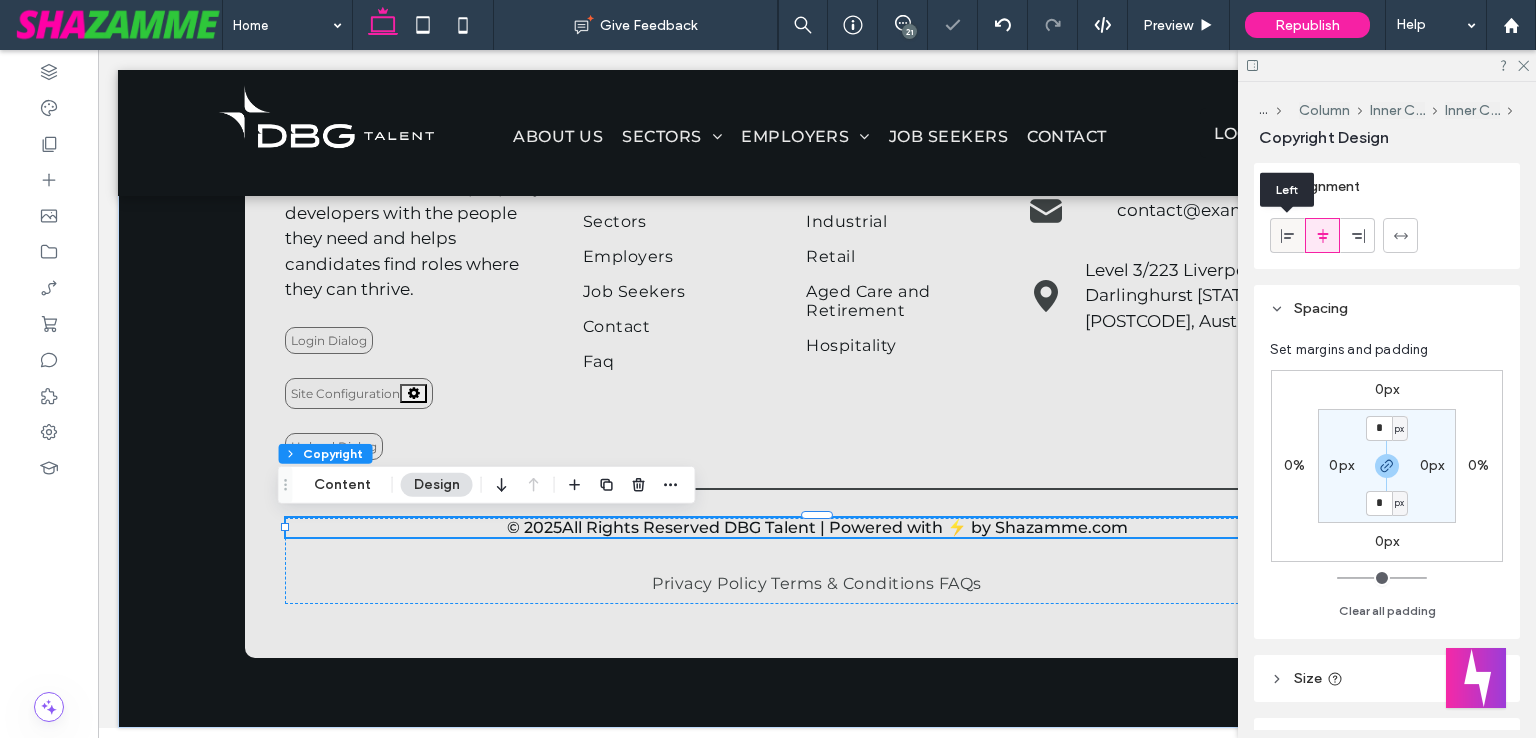 click 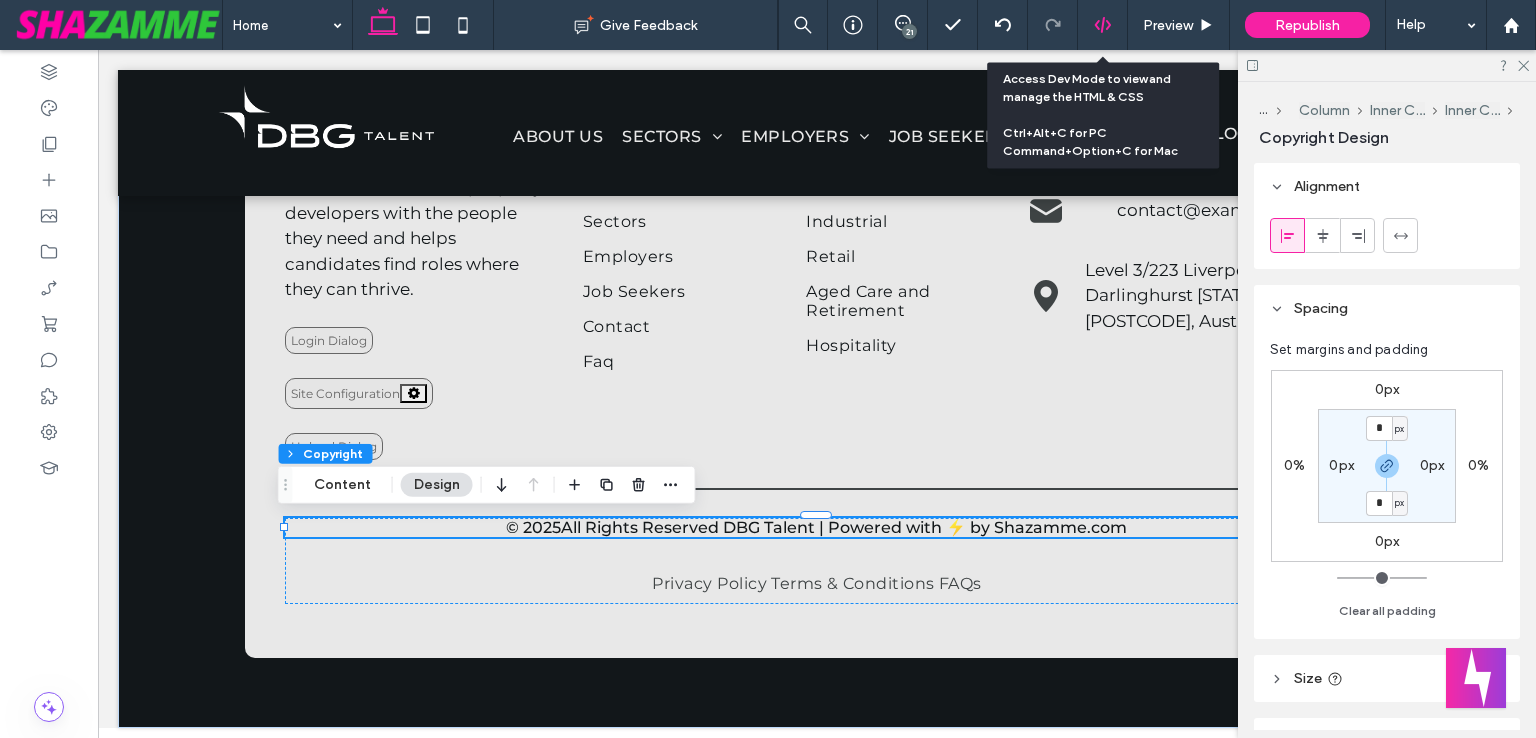 click 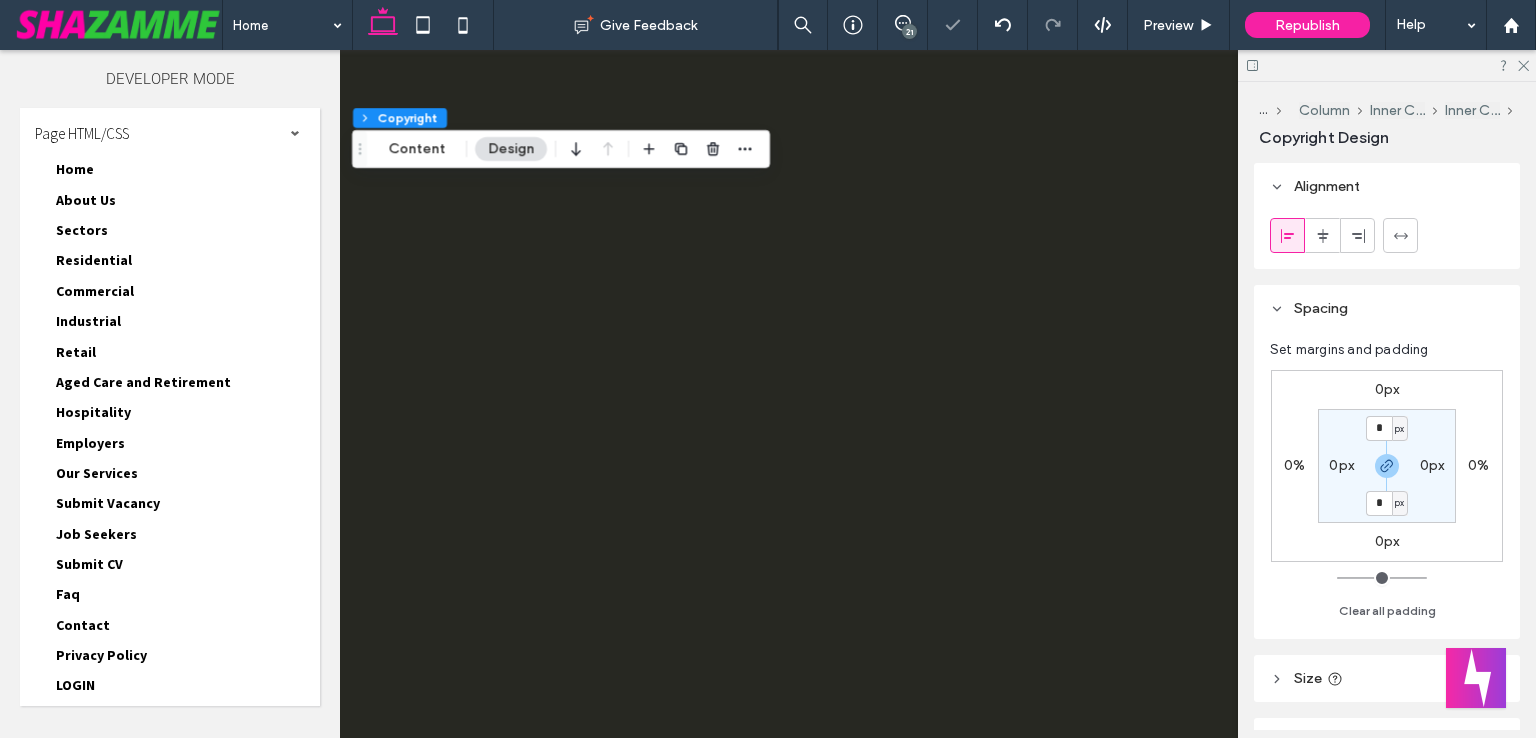 scroll, scrollTop: 0, scrollLeft: 0, axis: both 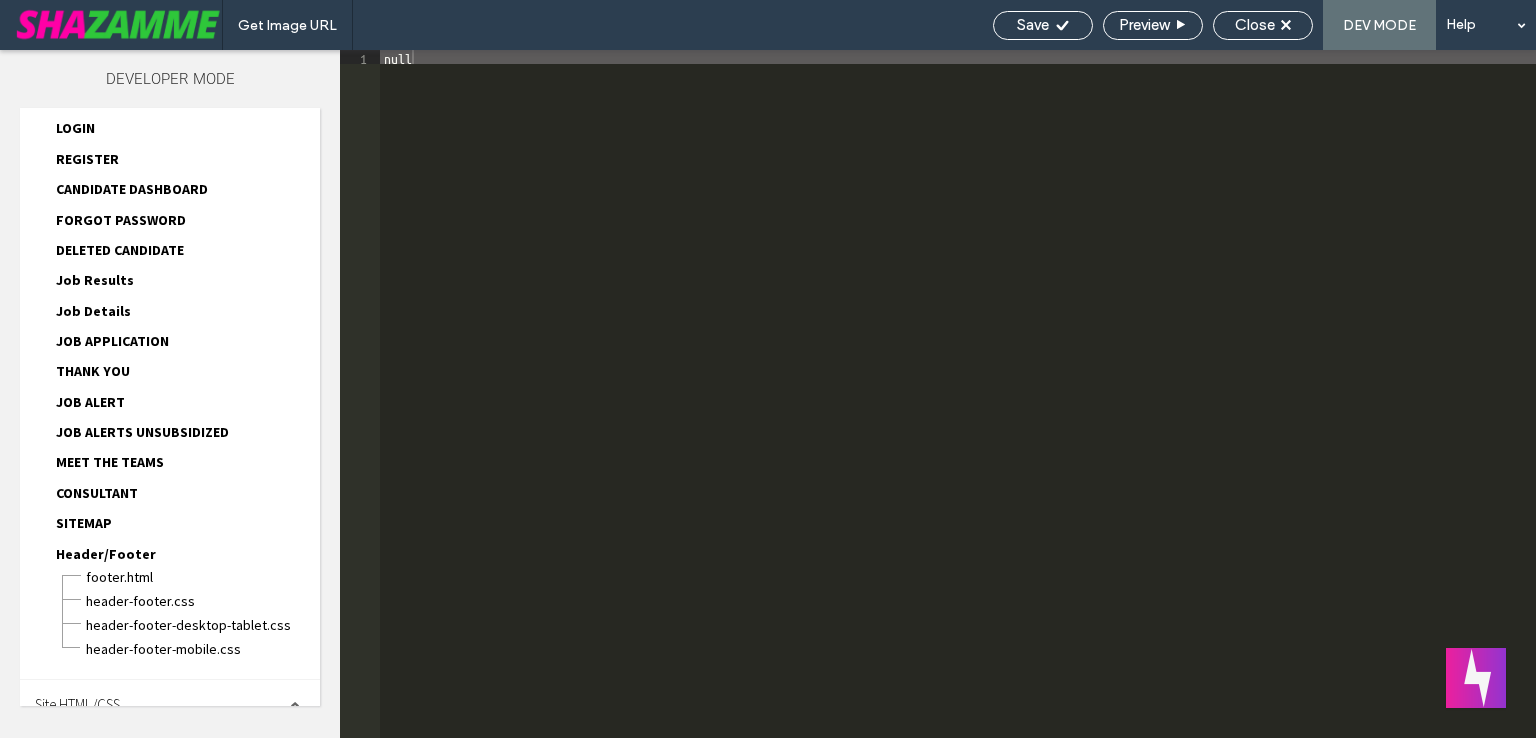 drag, startPoint x: 137, startPoint y: 684, endPoint x: 125, endPoint y: 643, distance: 42.72002 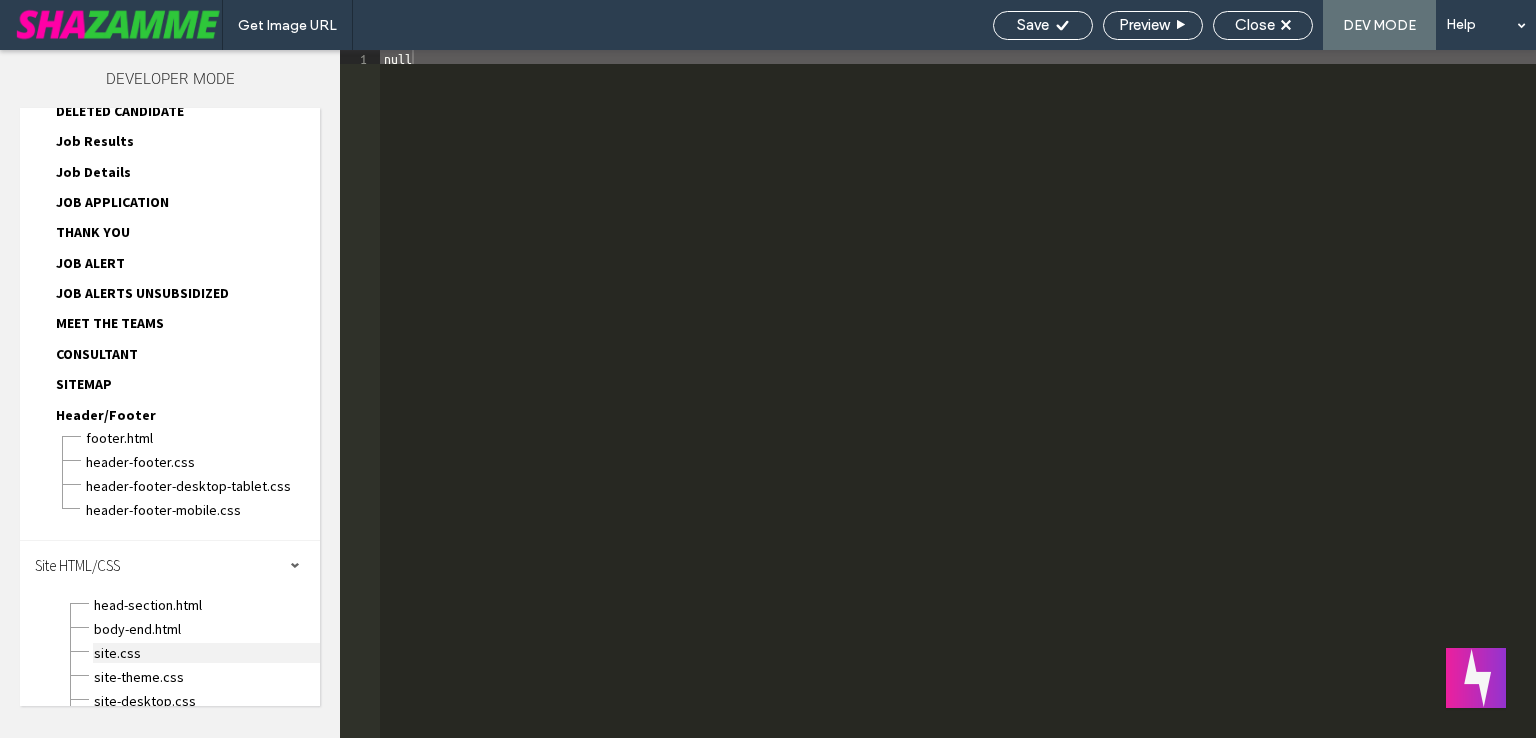 scroll, scrollTop: 734, scrollLeft: 0, axis: vertical 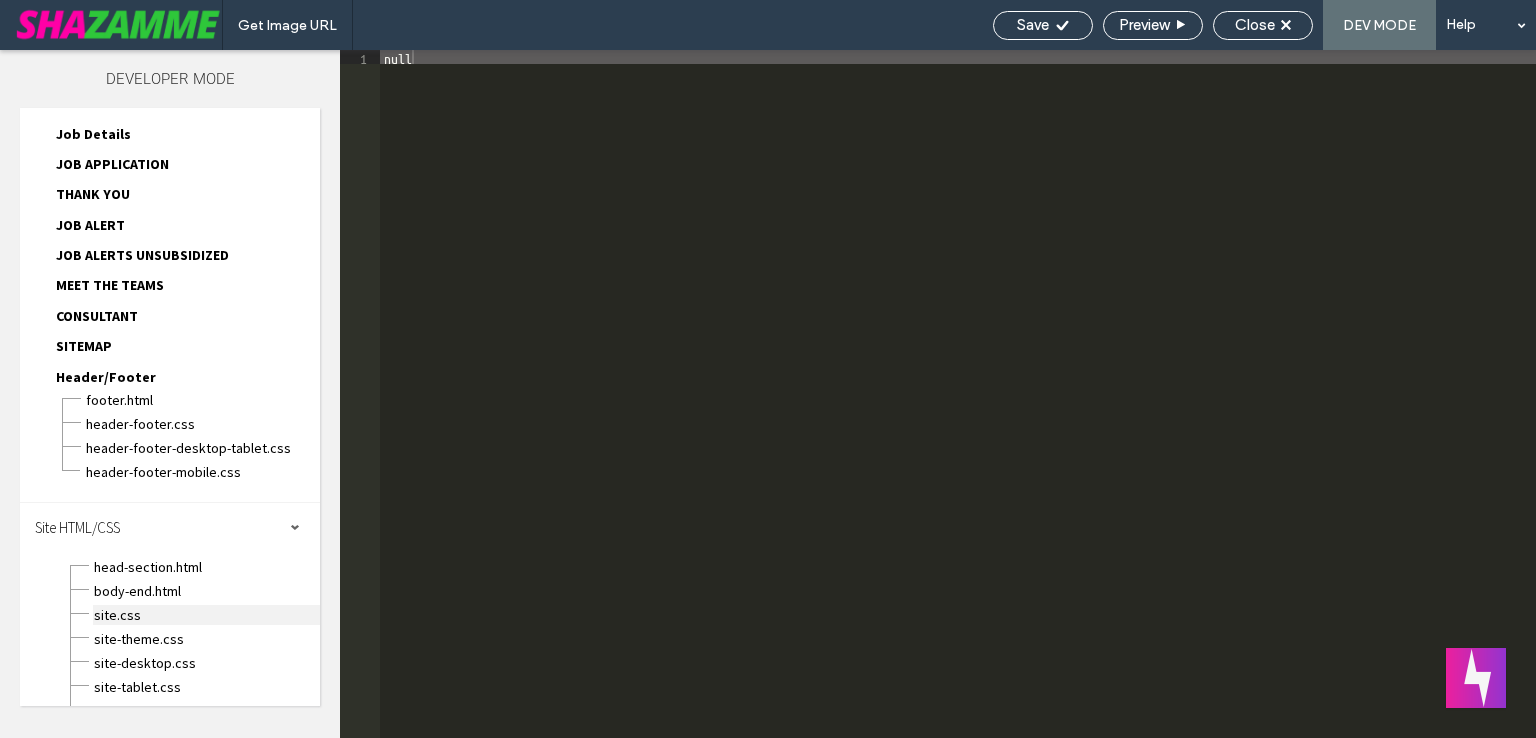 click on "site.css" at bounding box center [206, 615] 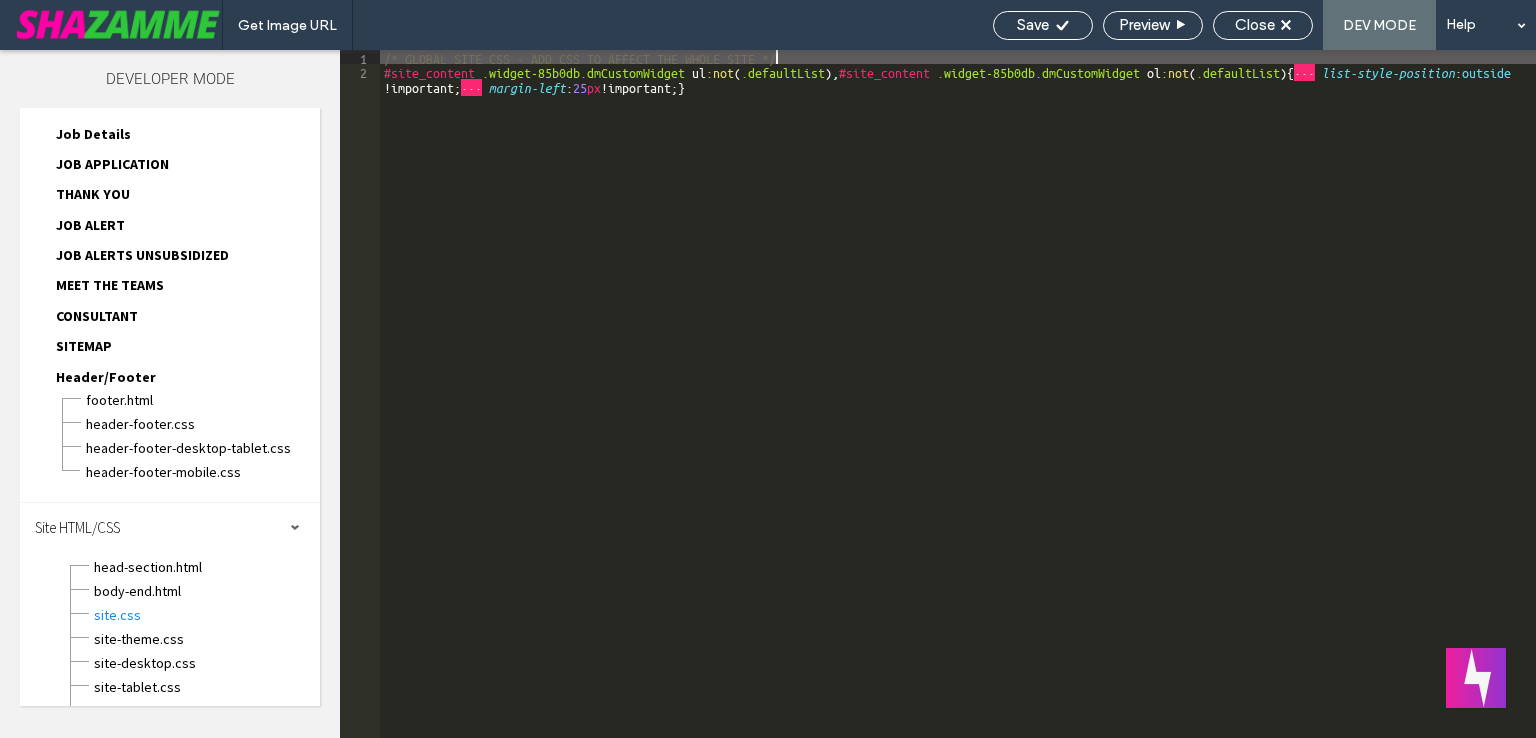 click on "/* GLOBAL SITE CSS - ADD CSS TO AFFECT THE WHOLE SITE */ #site_content   .widget-85b0db.dmCustomWidget   ul :not ( .defaultList ),  #site_content   .widget-85b0db.dmCustomWidget   ol :not ( .defaultList )  { · · ·   list-style-position :  outside       !important; · · ·   margin-left :  25 px  !important; }" at bounding box center (958, 415) 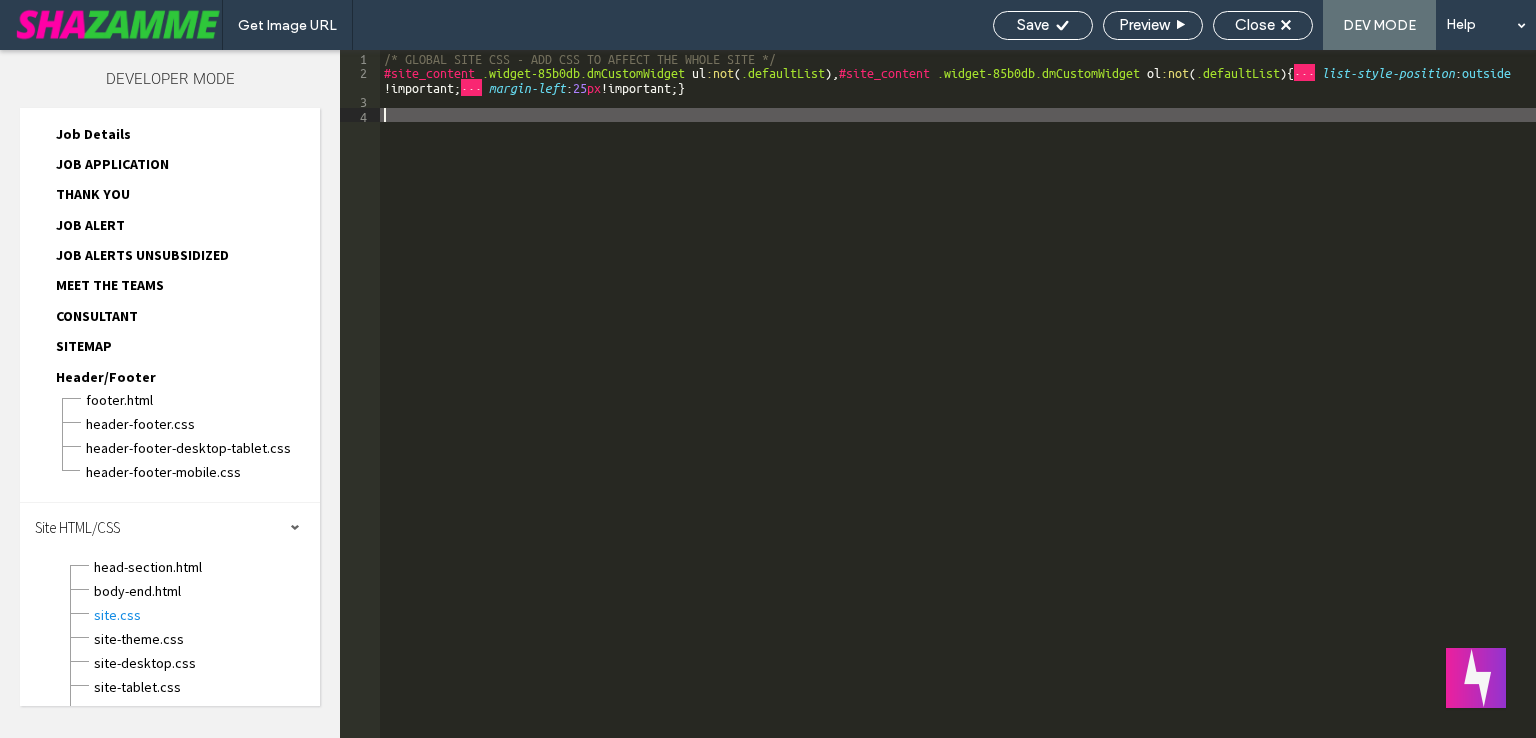 paste 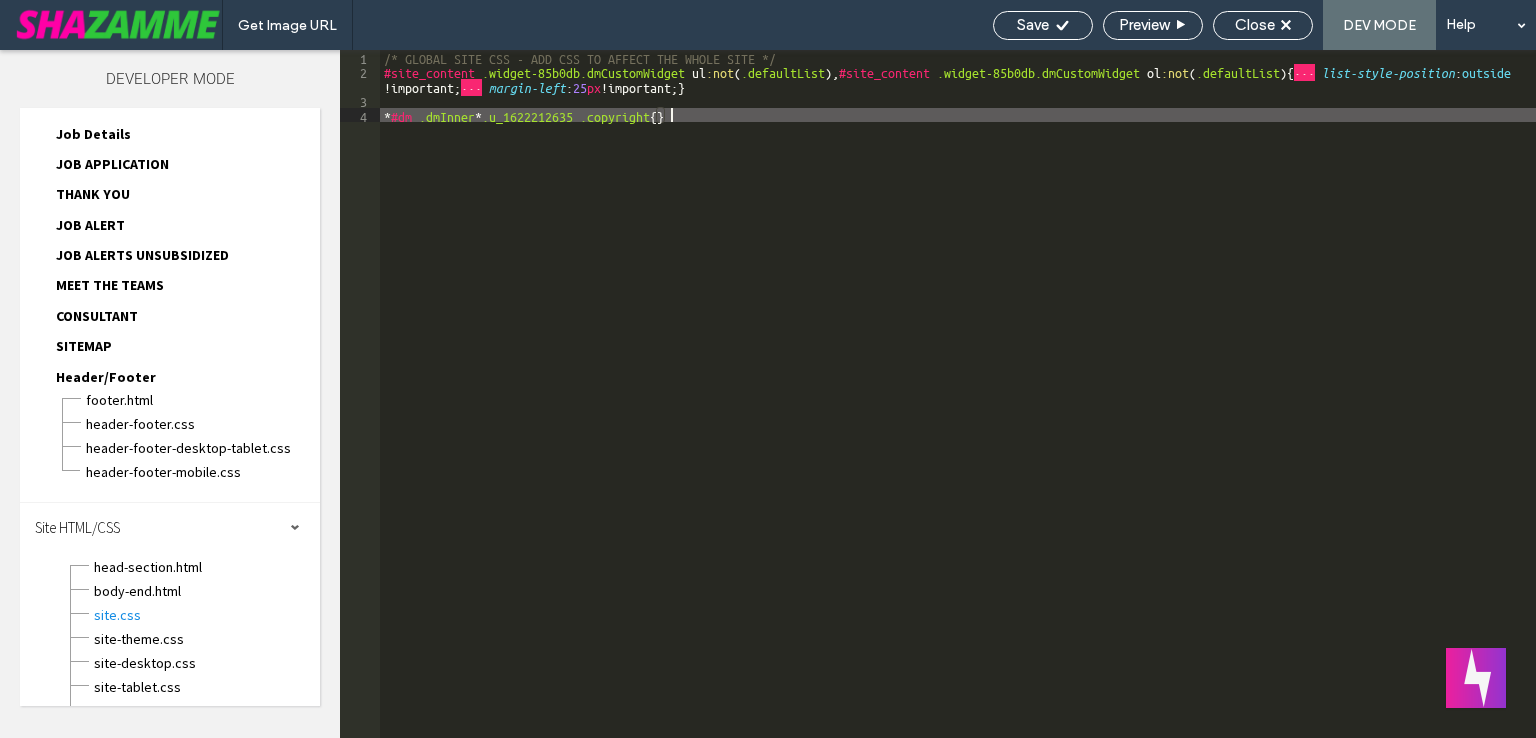 click on "/* GLOBAL SITE CSS - ADD CSS TO AFFECT THE WHOLE SITE */ #site_content   .widget-85b0db.dmCustomWidget   ul :not ( .defaultList ),  #site_content   .widget-85b0db.dmCustomWidget   ol :not ( .defaultList )  { · · ·   list-style-position :  outside       !important; · · ·   margin-left :  25 px  !important; } * #dm   .dmInner  * .u_1622212635   .copyright { }" at bounding box center [958, 408] 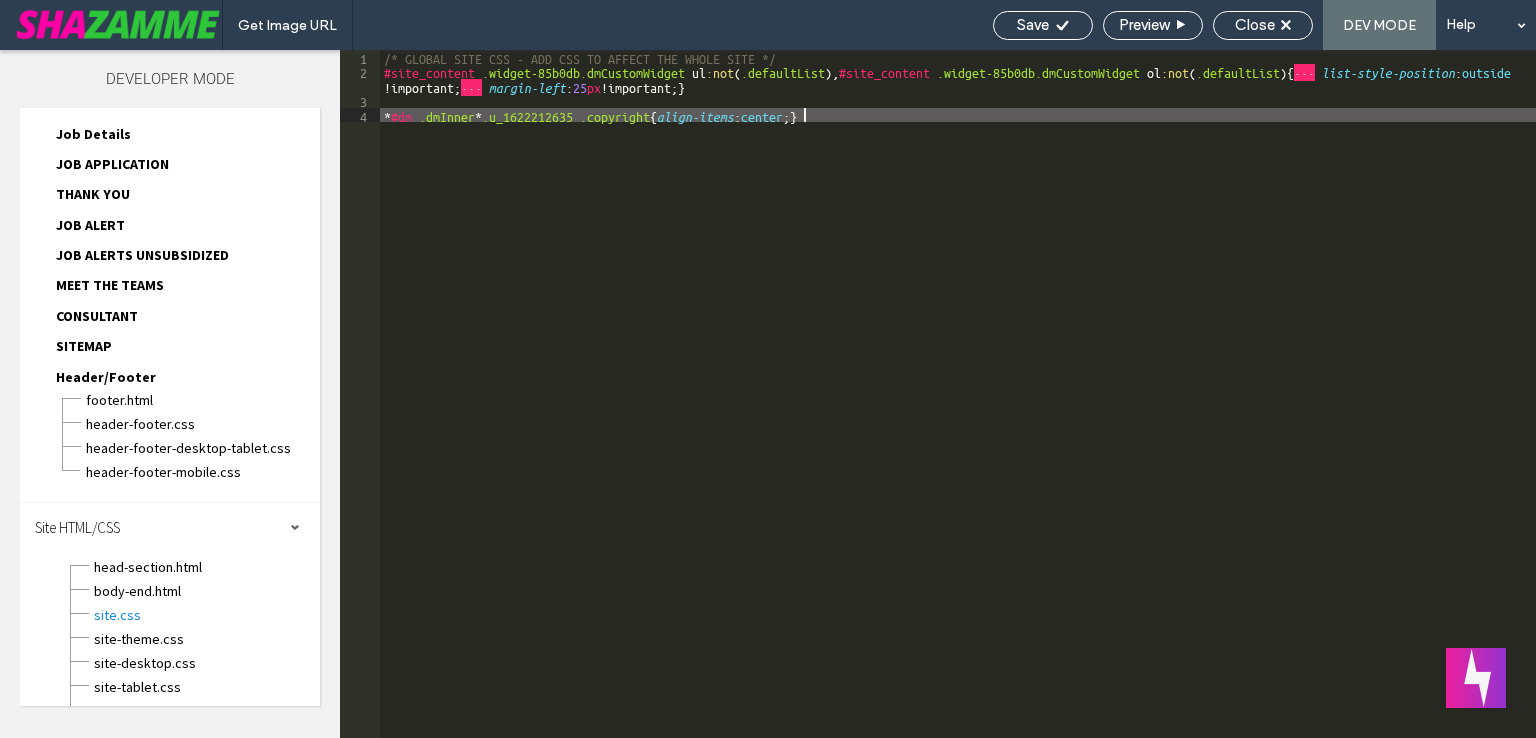 click on "/* GLOBAL SITE CSS - ADD CSS TO AFFECT THE WHOLE SITE */ #site_content   .widget-85b0db.dmCustomWidget   ul :not ( .defaultList ),  #site_content   .widget-85b0db.dmCustomWidget   ol :not ( .defaultList )  { · · ·   list-style-position :  outside       !important; · · ·   margin-left :  25 px  !important; } * #dm   .dmInner  * .u_1622212635   .copyright { align-items :  center ; }" at bounding box center [958, 408] 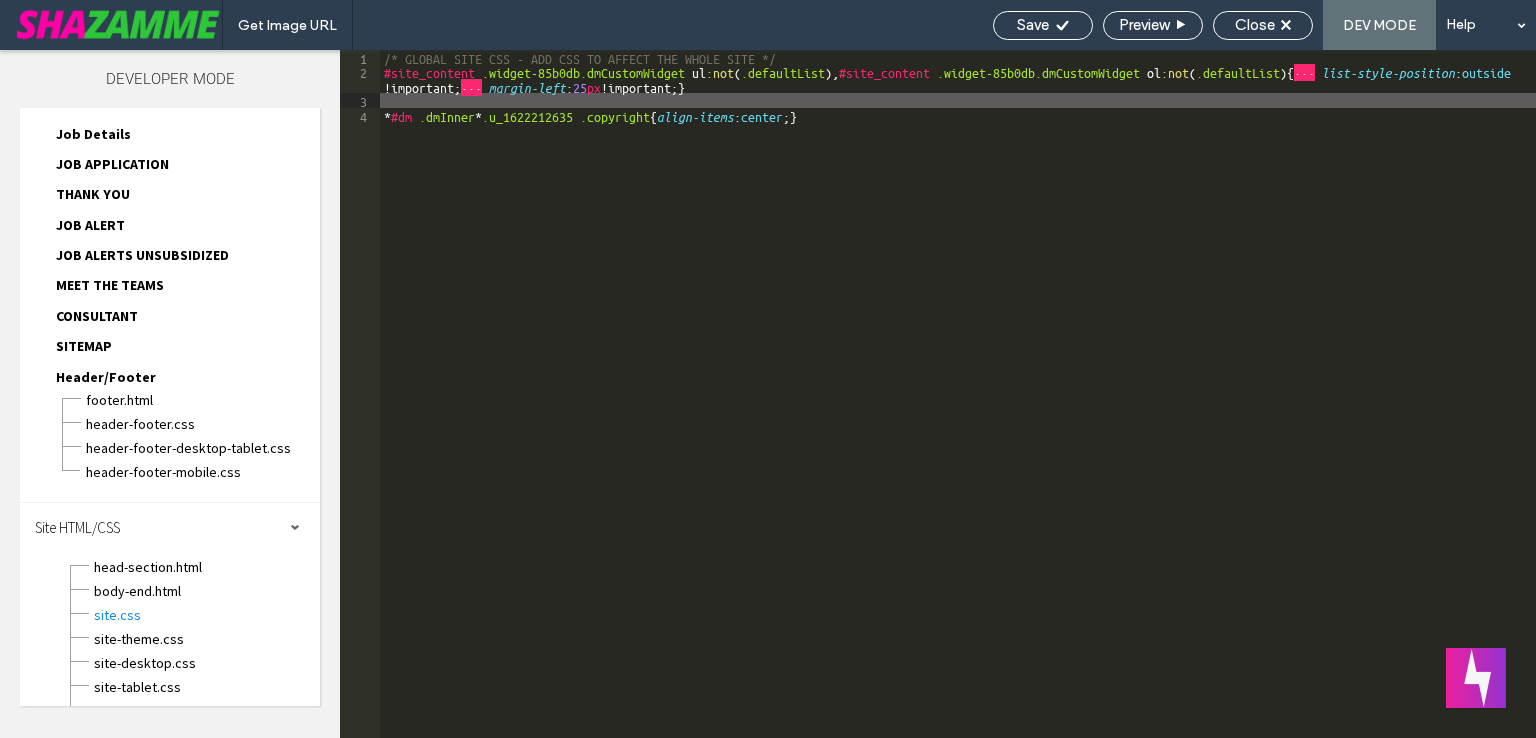 click on "/* GLOBAL SITE CSS - ADD CSS TO AFFECT THE WHOLE SITE */ #site_content   .widget-85b0db.dmCustomWidget   ul :not ( .defaultList ),  #site_content   .widget-85b0db.dmCustomWidget   ol :not ( .defaultList )  { · · ·   list-style-position :  outside       !important; · · ·   margin-left :  25 px  !important; } * #dm   .dmInner  * .u_1622212635   .copyright { align-items :  center ; }" at bounding box center (958, 408) 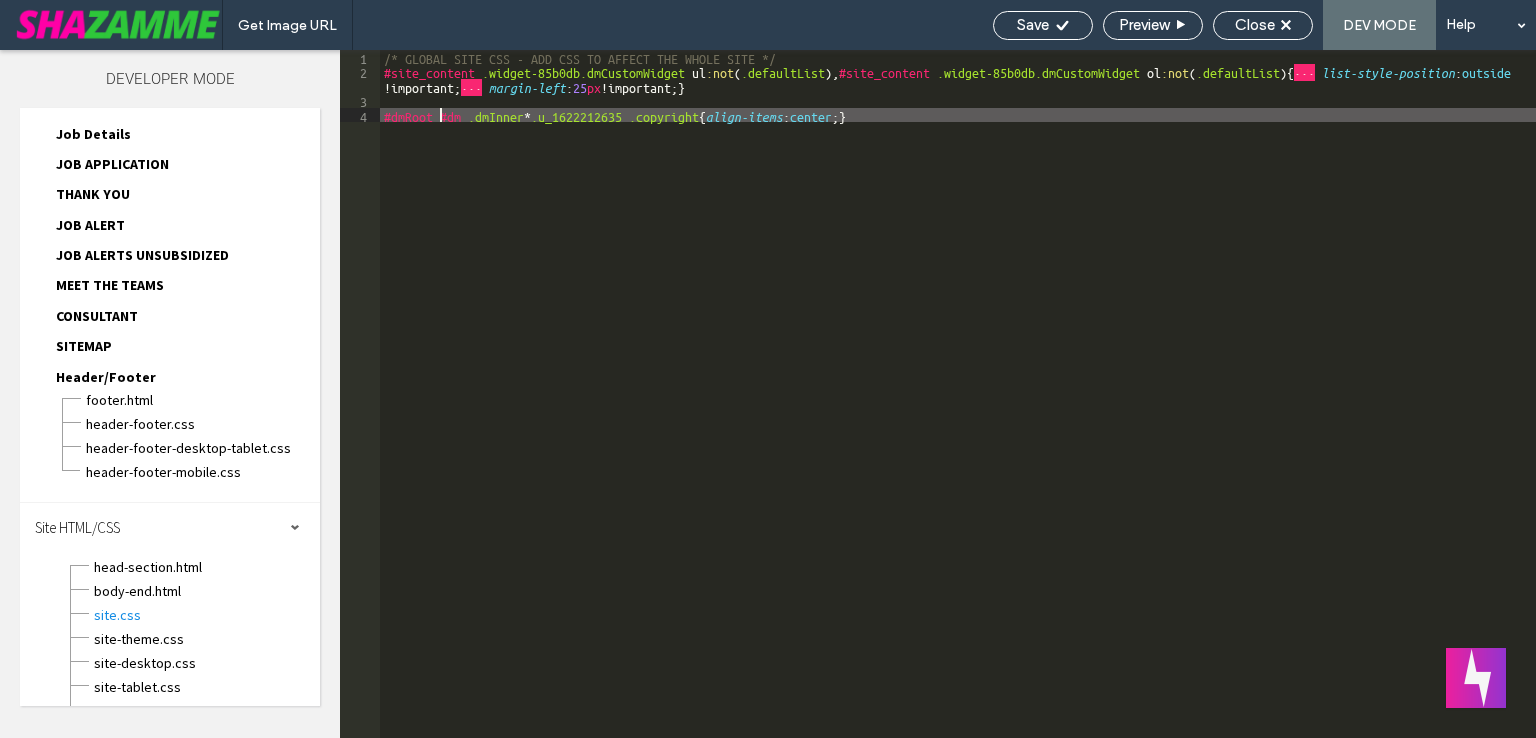 click on "/* GLOBAL SITE CSS - ADD CSS TO AFFECT THE WHOLE SITE */ #site_content   .widget-85b0db.dmCustomWidget   ul :not ( .defaultList ),  #site_content   .widget-85b0db.dmCustomWidget   ol :not ( .defaultList )  { · · ·   list-style-position :  outside       !important; · · ·   margin-left :  25 px  !important; } #dmRoot   #dm   .dmInner  * .u_1622212635   .copyright { align-items :  center ; }" at bounding box center [958, 408] 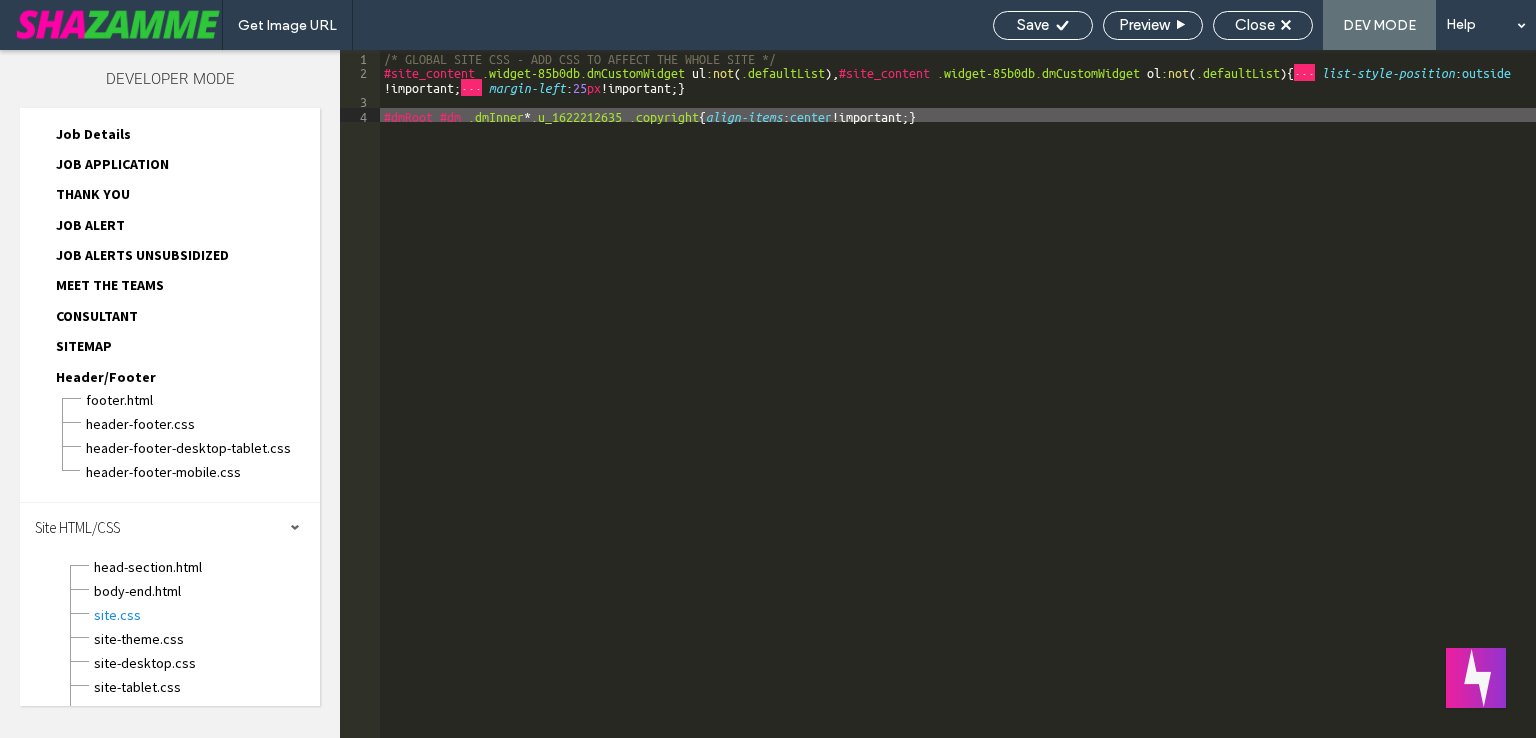 click on "/* GLOBAL SITE CSS - ADD CSS TO AFFECT THE WHOLE SITE */ #site_content   .widget-85b0db.dmCustomWidget   ul :not ( .defaultList ),  #site_content   .widget-85b0db.dmCustomWidget   ol :not ( .defaultList )  { · · ·   list-style-position :  outside       !important; · · ·   margin-left :  25 px  !important; } #dmRoot   #dm   .dmInner  * .u_1622212635   .copyright { align-items :  center !important; }" at bounding box center [958, 408] 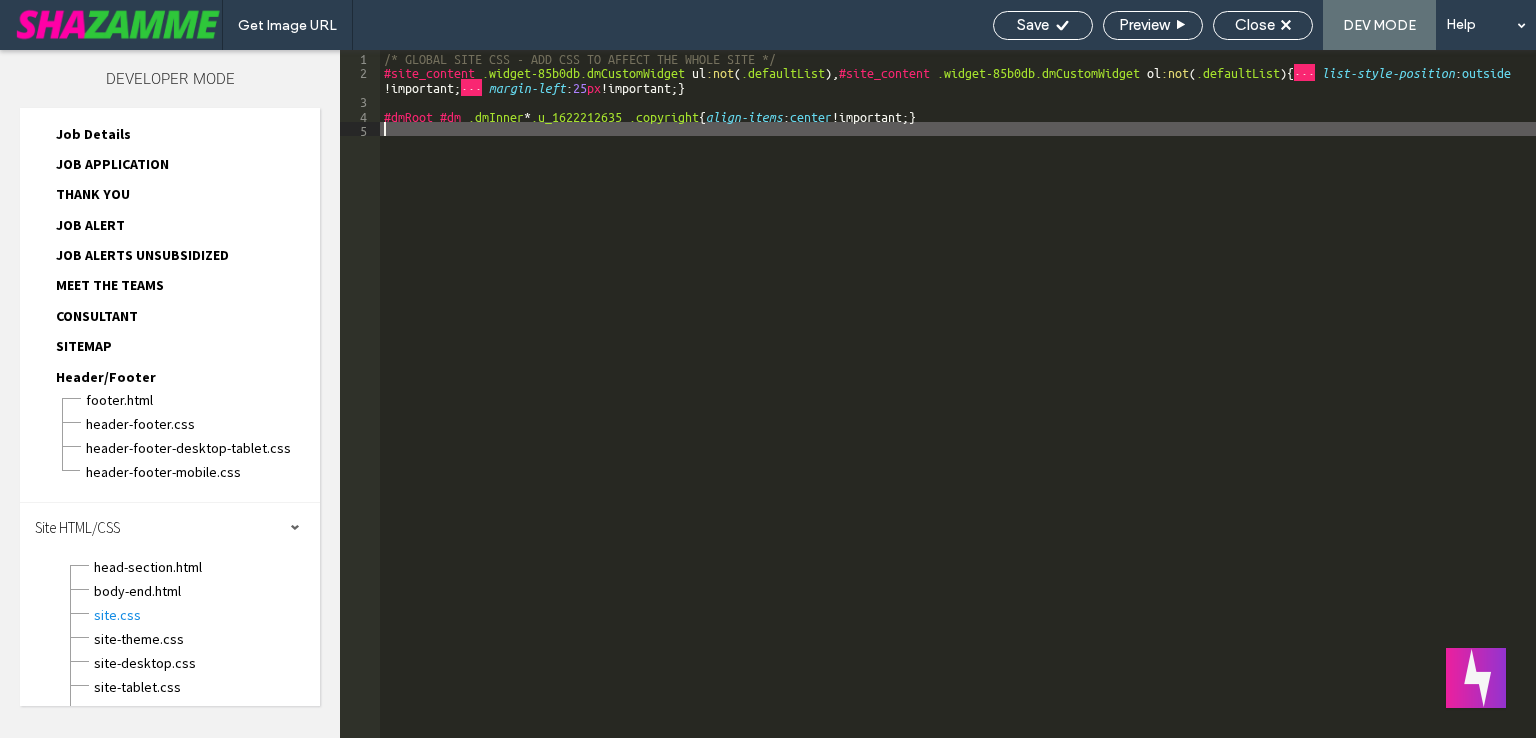 paste 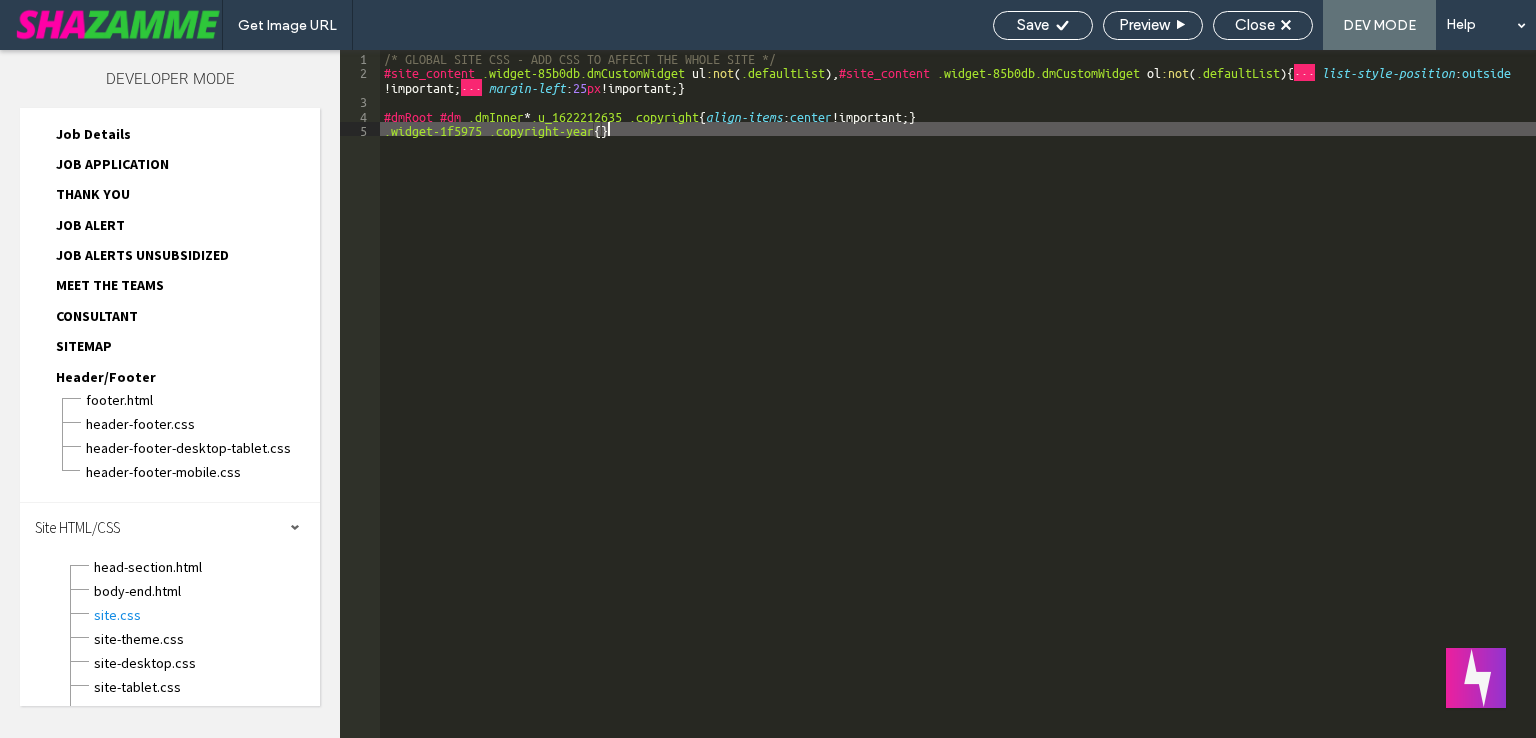 click on "/* GLOBAL SITE CSS - ADD CSS TO AFFECT THE WHOLE SITE */ #site_content   .widget-85b0db.dmCustomWidget   ul :not ( .defaultList ),  #site_content   .widget-85b0db.dmCustomWidget   ol :not ( .defaultList )  { · · ·   list-style-position :  outside       !important; · · ·   margin-left :  25 px  !important; } #dmRoot   #dm   .dmInner  * .u_1622212635   .copyright { align-items :  center !important; } .widget-1f5975   .copyright-year { }" at bounding box center (958, 408) 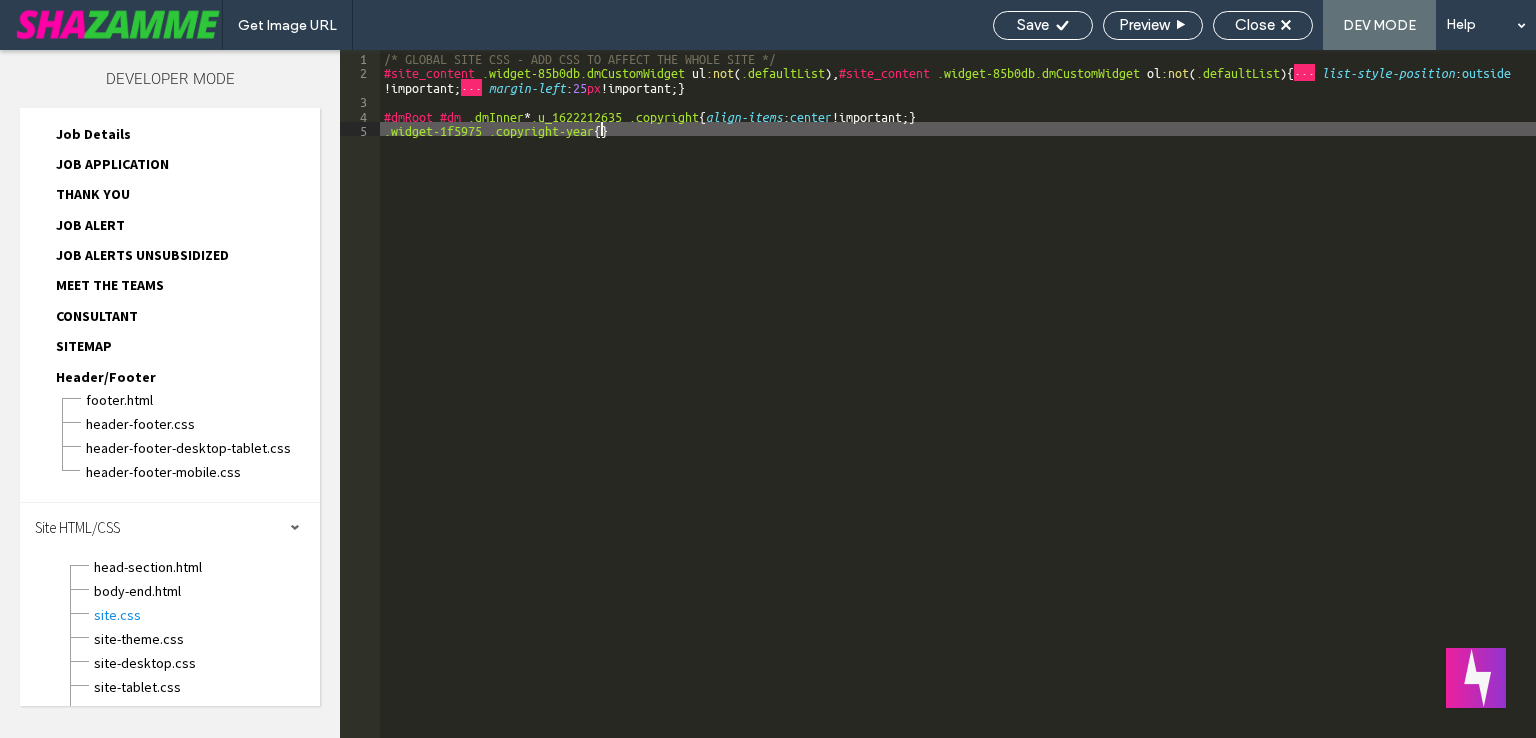 click on "/* GLOBAL SITE CSS - ADD CSS TO AFFECT THE WHOLE SITE */ #site_content   .widget-85b0db.dmCustomWidget   ul :not ( .defaultList ),  #site_content   .widget-85b0db.dmCustomWidget   ol :not ( .defaultList )  { · · ·   list-style-position :  outside       !important; · · ·   margin-left :  25 px  !important; } #dmRoot   #dm   .dmInner  * .u_1622212635   .copyright { align-items :  center !important; } .widget-1f5975   .copyright-year { }" at bounding box center [958, 408] 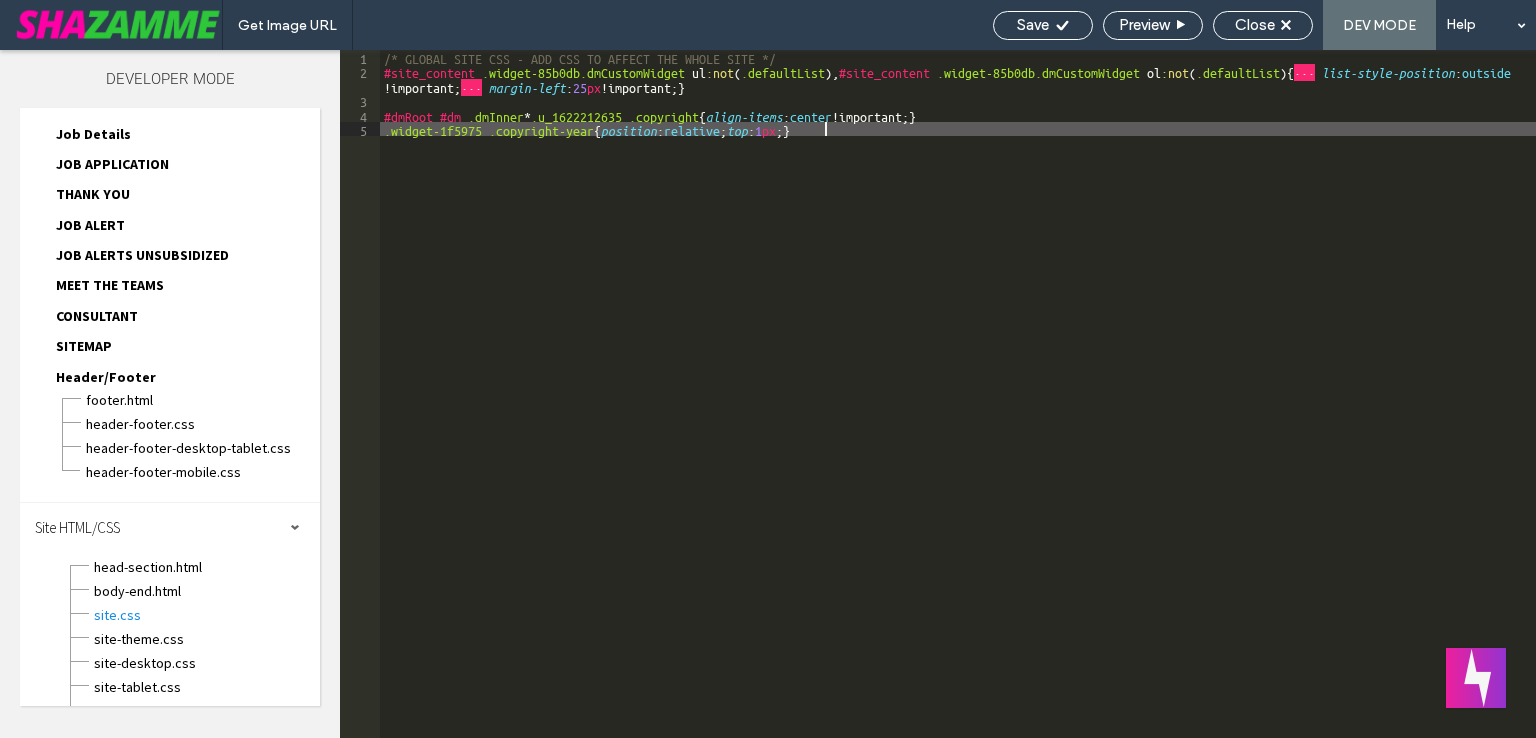 click on "/* GLOBAL SITE CSS - ADD CSS TO AFFECT THE WHOLE SITE */ #site_content   .widget-85b0db.dmCustomWidget   ul :not ( .defaultList ),  #site_content   .widget-85b0db.dmCustomWidget   ol :not ( .defaultList )  { · · ·   list-style-position :  outside       !important; · · ·   margin-left :  25 px  !important; } #dmRoot   #dm   .dmInner  * .u_1622212635   .copyright { align-items :  center !important; } .widget-1f5975   .copyright-year { position :  relative ;     top :  1 px ; }" at bounding box center [958, 408] 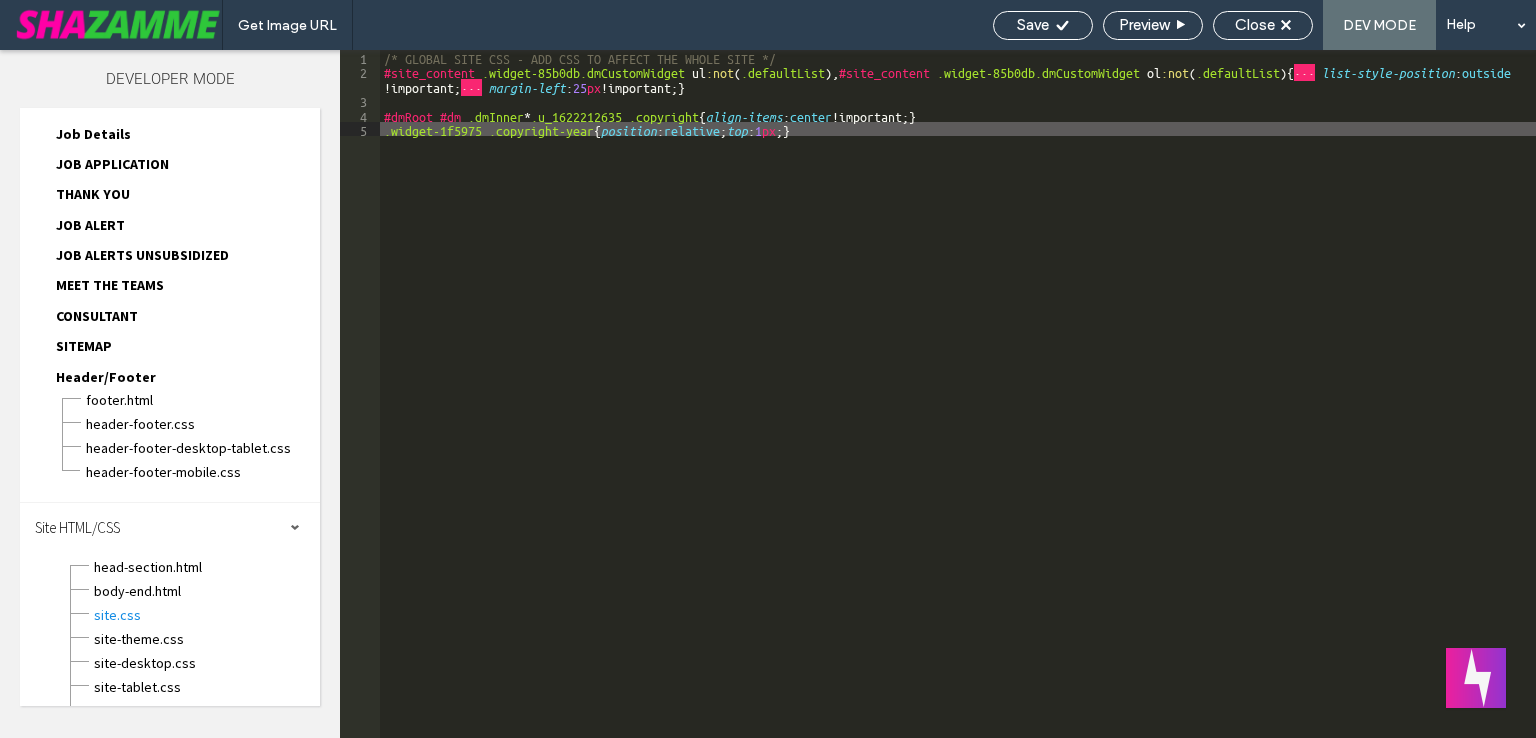 click on "/* GLOBAL SITE CSS - ADD CSS TO AFFECT THE WHOLE SITE */ #site_content   .widget-85b0db.dmCustomWidget   ul :not ( .defaultList ),  #site_content   .widget-85b0db.dmCustomWidget   ol :not ( .defaultList )  { · · ·   list-style-position :  outside       !important; · · ·   margin-left :  25 px  !important; } #dmRoot   #dm   .dmInner  * .u_1622212635   .copyright { align-items :  center !important; } .widget-1f5975   .copyright-year { position :  relative ; top :  1 px ; }" at bounding box center [958, 408] 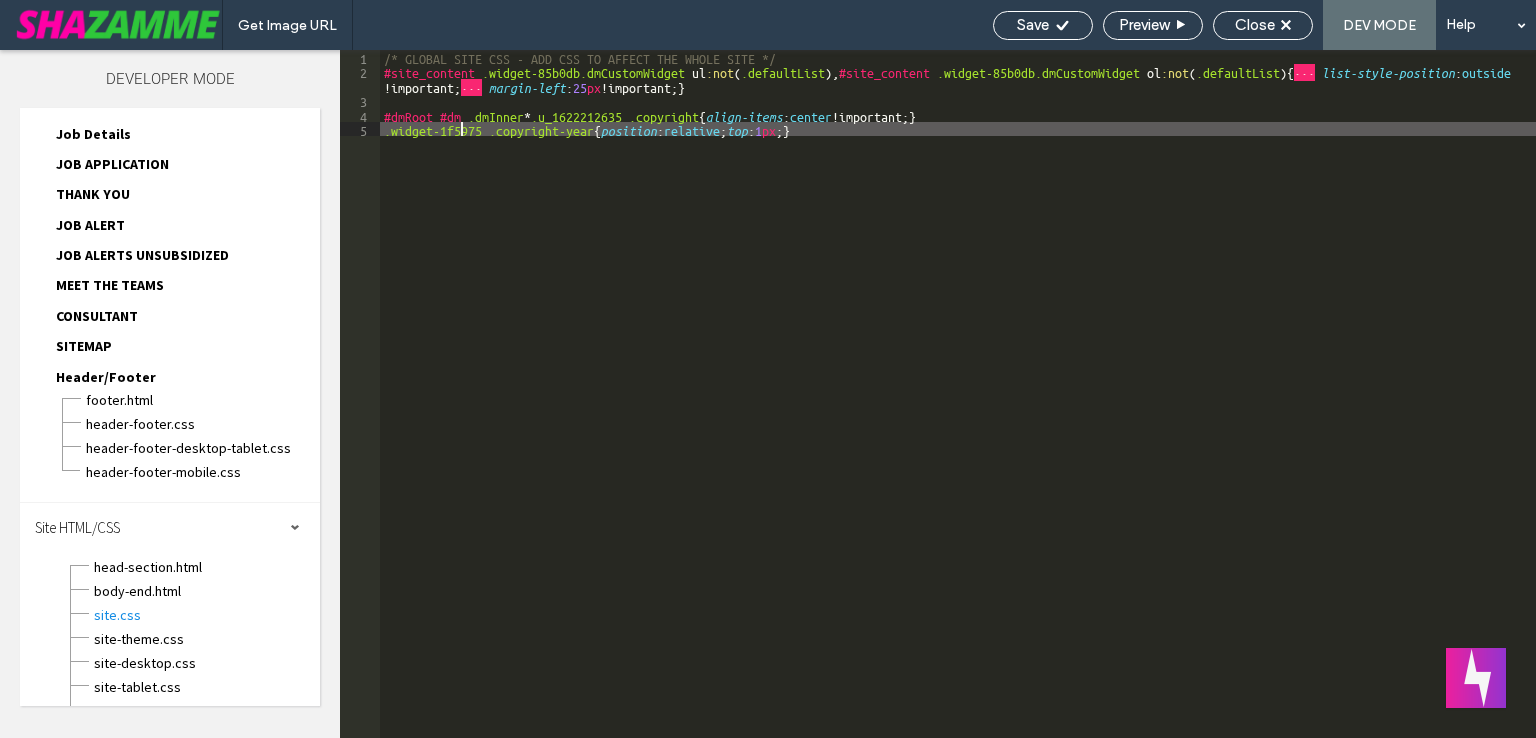 click on "/* GLOBAL SITE CSS - ADD CSS TO AFFECT THE WHOLE SITE */ #site_content   .widget-85b0db.dmCustomWidget   ul :not ( .defaultList ),  #site_content   .widget-85b0db.dmCustomWidget   ol :not ( .defaultList )  { · · ·   list-style-position :  outside       !important; · · ·   margin-left :  25 px  !important; } #dmRoot   #dm   .dmInner  * .u_1622212635   .copyright { align-items :  center !important; } .widget-1f5975   .copyright-year { position :  relative ; top :  1 px ; }" at bounding box center [958, 408] 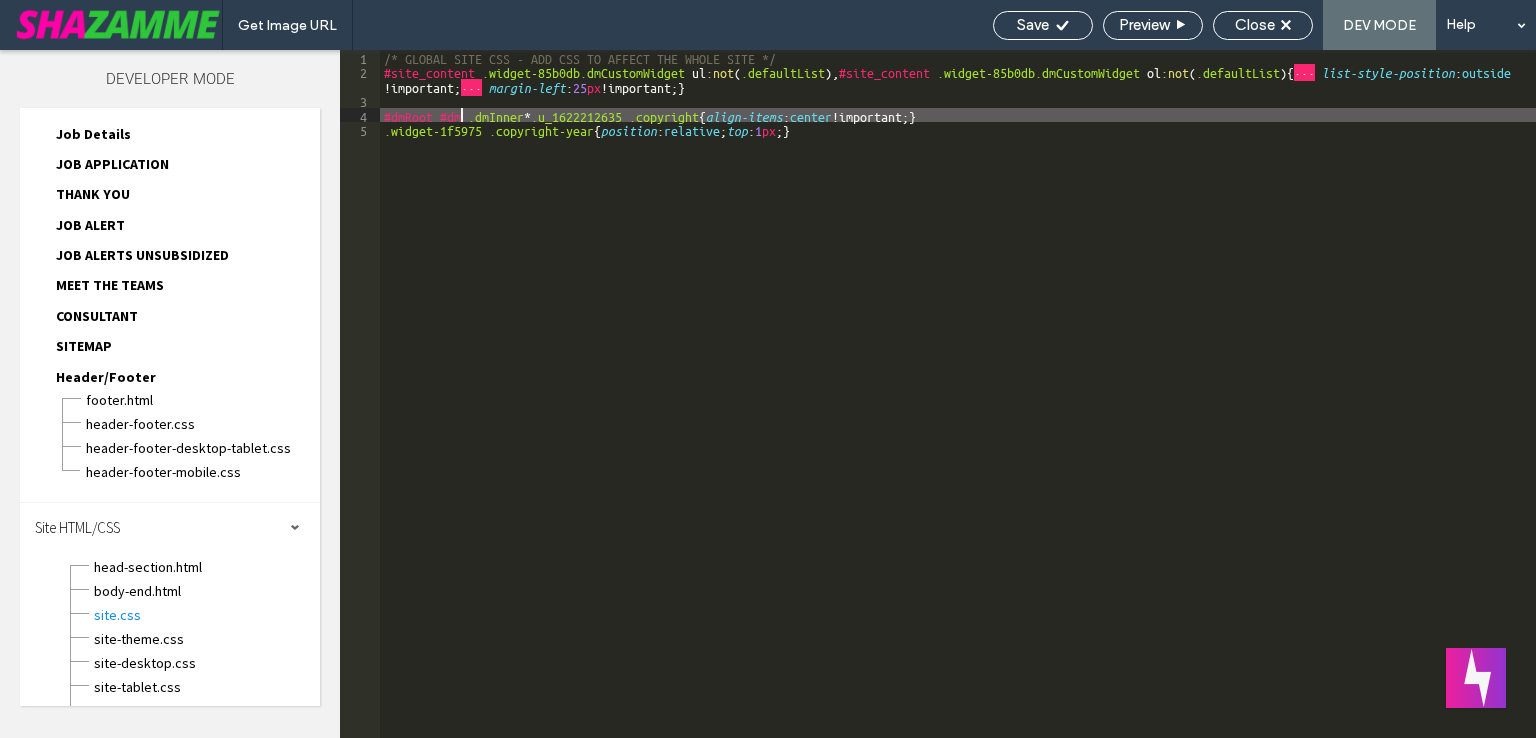 click on "/* GLOBAL SITE CSS - ADD CSS TO AFFECT THE WHOLE SITE */ #site_content   .widget-85b0db.dmCustomWidget   ul :not ( .defaultList ),  #site_content   .widget-85b0db.dmCustomWidget   ol :not ( .defaultList )  { · · ·   list-style-position :  outside       !important; · · ·   margin-left :  25 px  !important; } #dmRoot   #dm   .dmInner  * .u_1622212635   .copyright { align-items :  center !important; } .widget-1f5975   .copyright-year { position :  relative ; top :  1 px ; }" at bounding box center [958, 408] 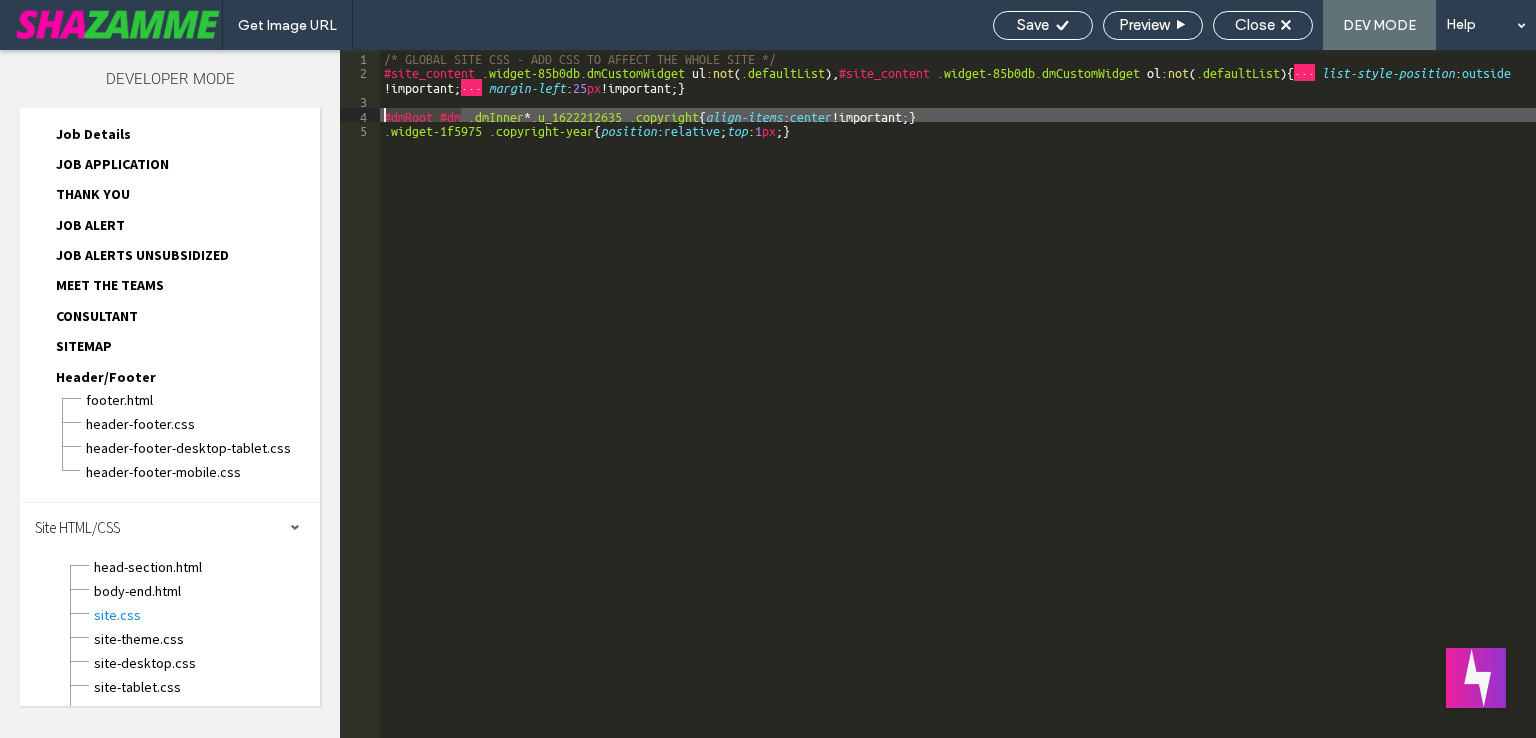 click on "/* GLOBAL SITE CSS - ADD CSS TO AFFECT THE WHOLE SITE */ #site_content   .widget-85b0db.dmCustomWidget   ul :not ( .defaultList ),  #site_content   .widget-85b0db.dmCustomWidget   ol :not ( .defaultList )  { · · ·   list-style-position :  outside       !important; · · ·   margin-left :  25 px  !important; } #dmRoot   #dm   .dmInner  * .u_1622212635   .copyright { align-items :  center !important; } .widget-1f5975   .copyright-year { position :  relative ; top :  1 px ; }" at bounding box center [958, 408] 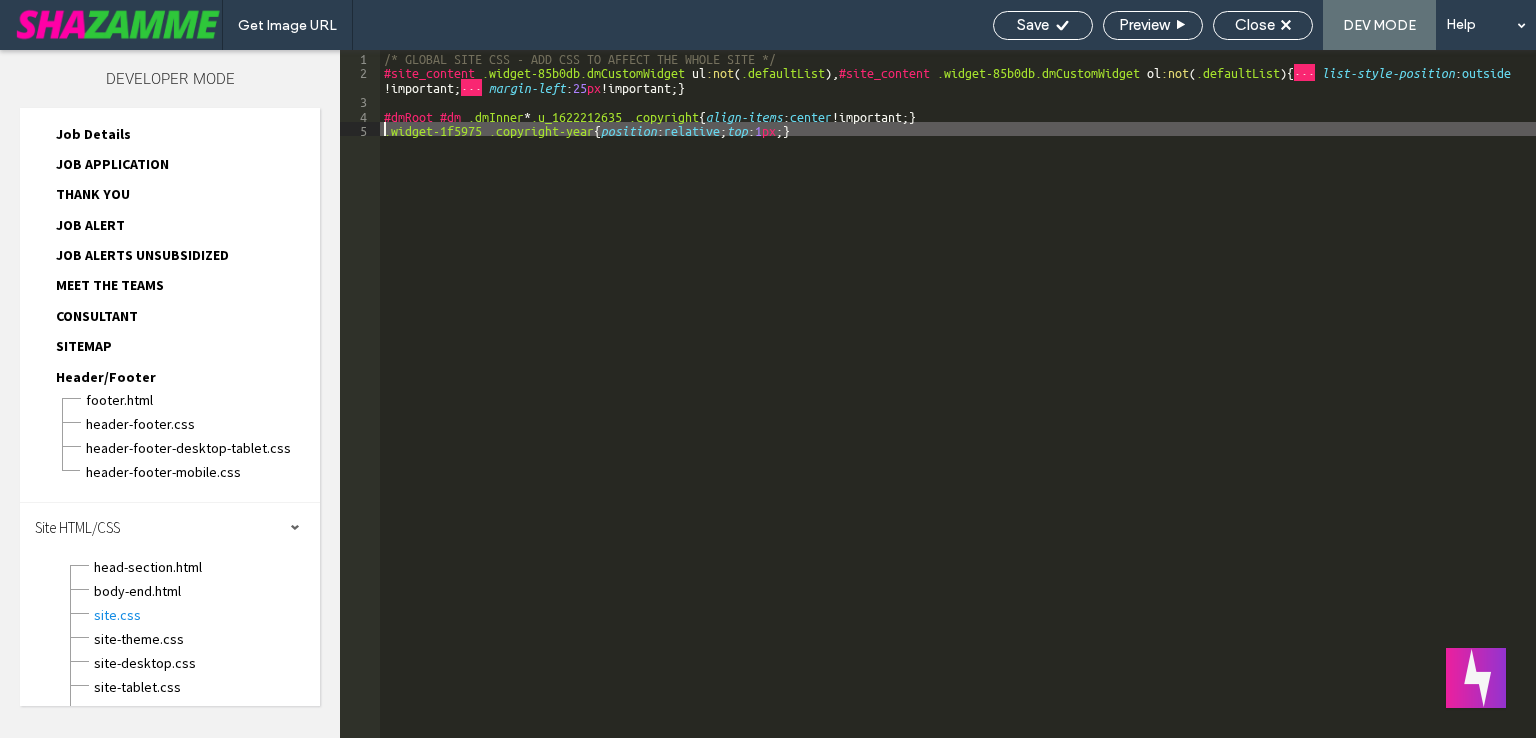 paste 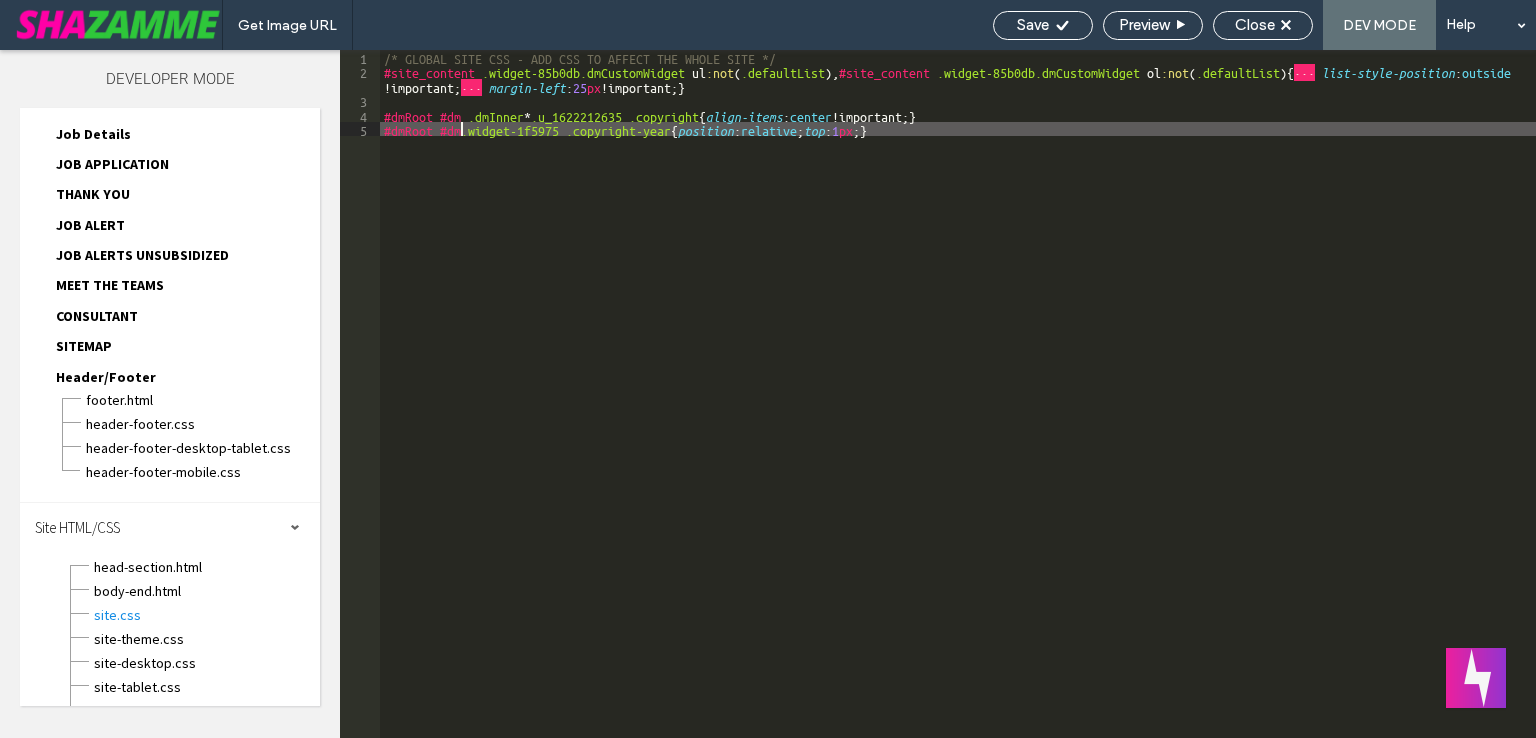 type on "**" 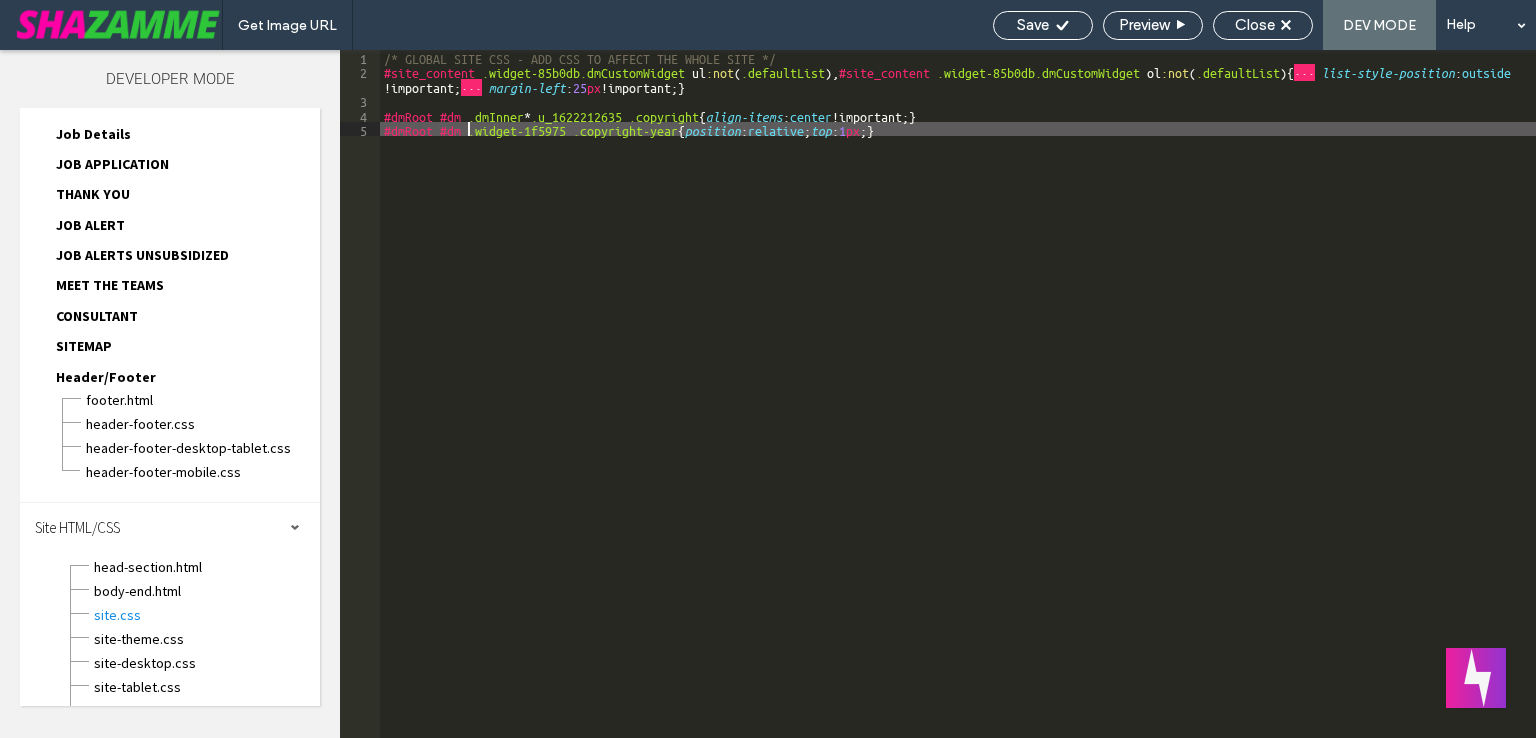 click on "/* GLOBAL SITE CSS - ADD CSS TO AFFECT THE WHOLE SITE */ #site_content   .widget-85b0db.dmCustomWidget   ul :not ( .defaultList ),  #site_content   .widget-85b0db.dmCustomWidget   ol :not ( .defaultList )  { · · ·   list-style-position :  outside       !important; · · ·   margin-left :  25 px  !important; } #dmRoot   #dm   .dmInner  * .u_1622212635   .copyright { align-items :  center !important; } #dmRoot   #dm   .widget-1f5975   .copyright-year { position :  relative ; top :  1 px ; }" at bounding box center [958, 408] 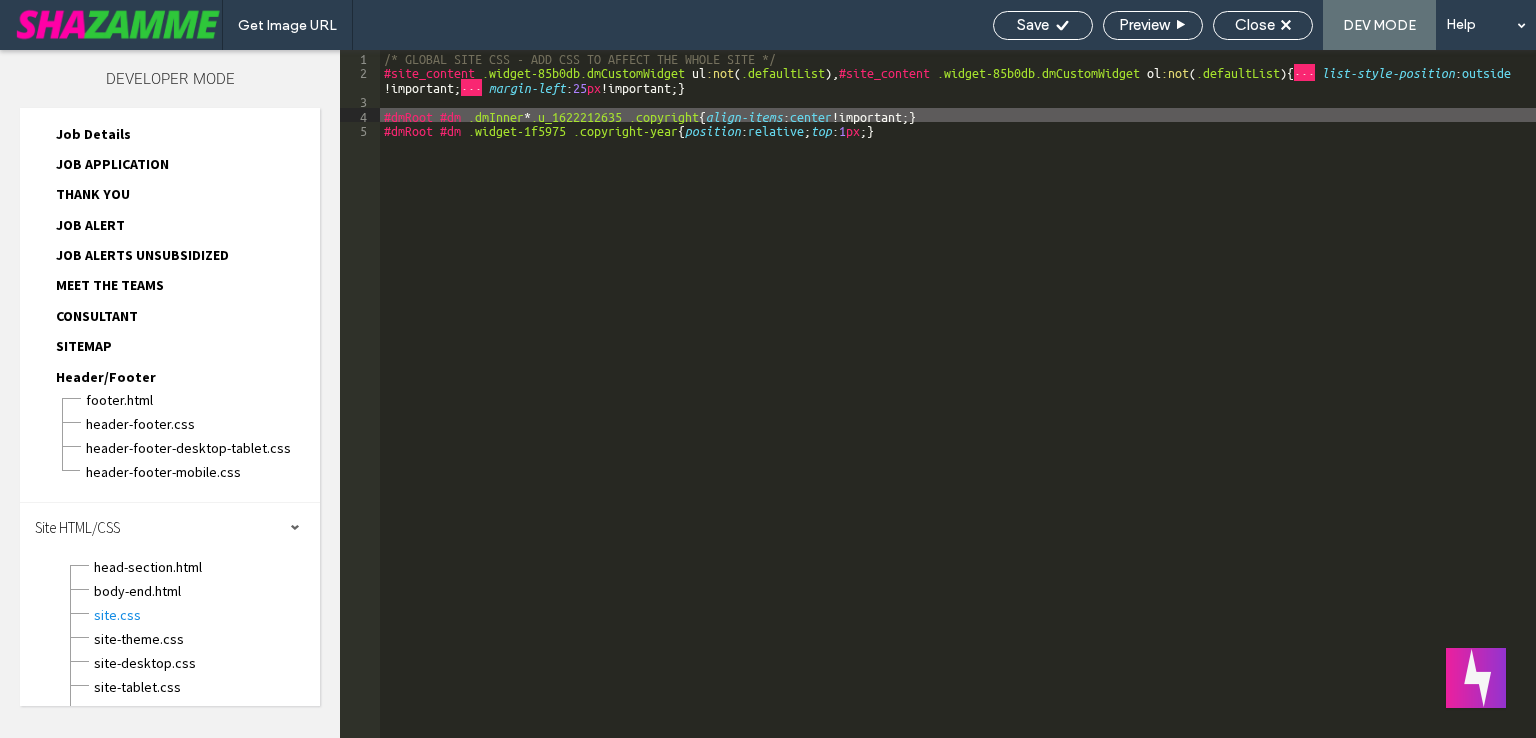 click on "/* GLOBAL SITE CSS - ADD CSS TO AFFECT THE WHOLE SITE */ #site_content   .widget-85b0db.dmCustomWidget   ul :not ( .defaultList ),  #site_content   .widget-85b0db.dmCustomWidget   ol :not ( .defaultList )  { · · ·   list-style-position :  outside       !important; · · ·   margin-left :  25 px  !important; } #dmRoot   #dm   .dmInner  * .u_1622212635   .copyright { align-items :  center !important; } #dmRoot   #dm   .widget-1f5975   .copyright-year { position :  relative ; top :  1 px ; }" at bounding box center (958, 408) 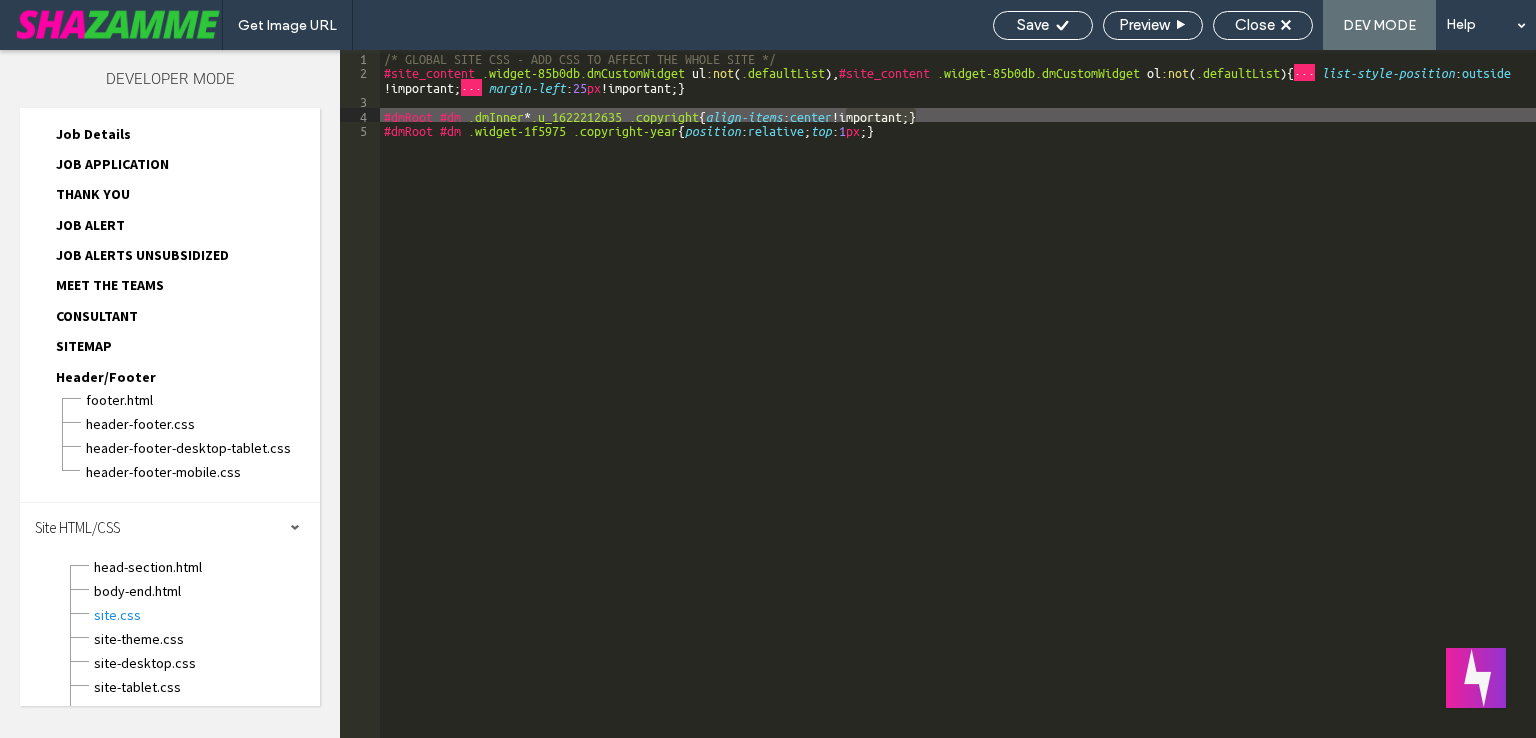 click on "/* GLOBAL SITE CSS - ADD CSS TO AFFECT THE WHOLE SITE */ #site_content   .widget-85b0db.dmCustomWidget   ul :not ( .defaultList ),  #site_content   .widget-85b0db.dmCustomWidget   ol :not ( .defaultList )  { · · ·   list-style-position :  outside       !important; · · ·   margin-left :  25 px  !important; } #dmRoot   #dm   .dmInner  * .u_1622212635   .copyright { align-items :  center !important; } #dmRoot   #dm   .widget-1f5975   .copyright-year { position :  relative ; top :  1 px ; }" at bounding box center [958, 408] 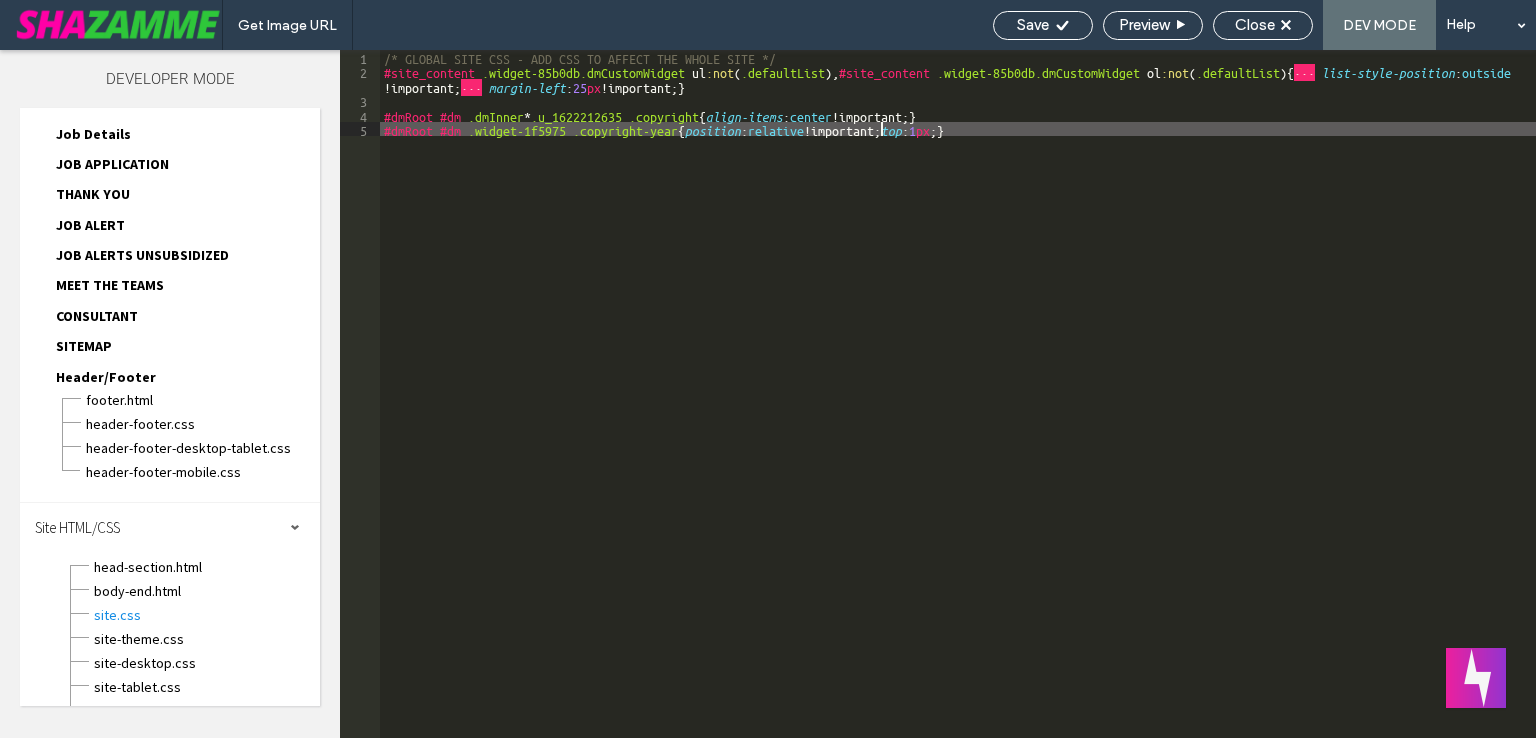 click on "/* GLOBAL SITE CSS - ADD CSS TO AFFECT THE WHOLE SITE */ #site_content   .widget-85b0db.dmCustomWidget   ul :not ( .defaultList ),  #site_content   .widget-85b0db.dmCustomWidget   ol :not ( .defaultList )  { · · ·   list-style-position :  outside       !important; · · ·   margin-left :  25 px  !important; } #dmRoot   #dm   .dmInner  * .u_1622212635   .copyright { align-items :  center !important; } #dmRoot   #dm   .widget-1f5975   .copyright-year { position :  relative !important; top :  1 px ; }" at bounding box center (958, 408) 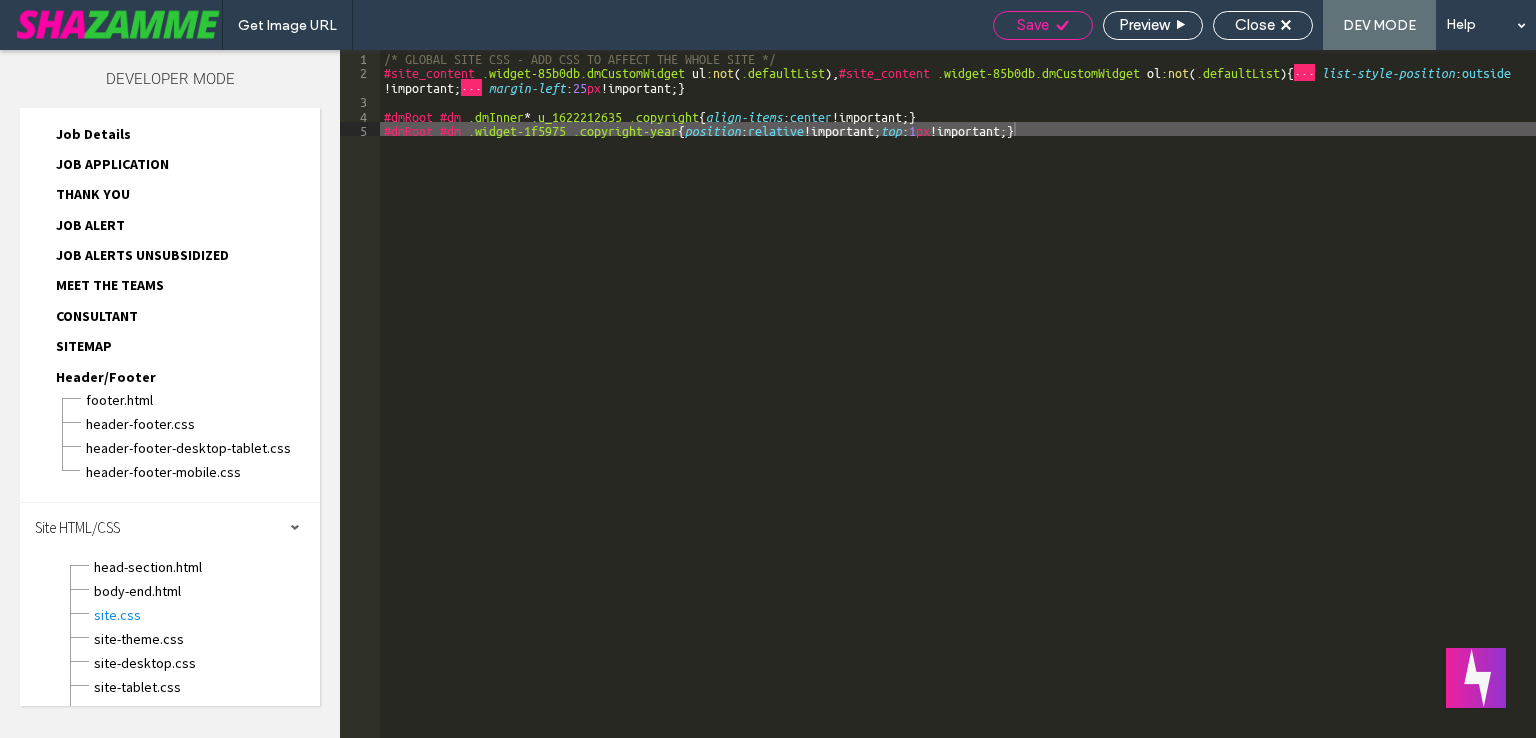 click on "Save" at bounding box center [1043, 25] 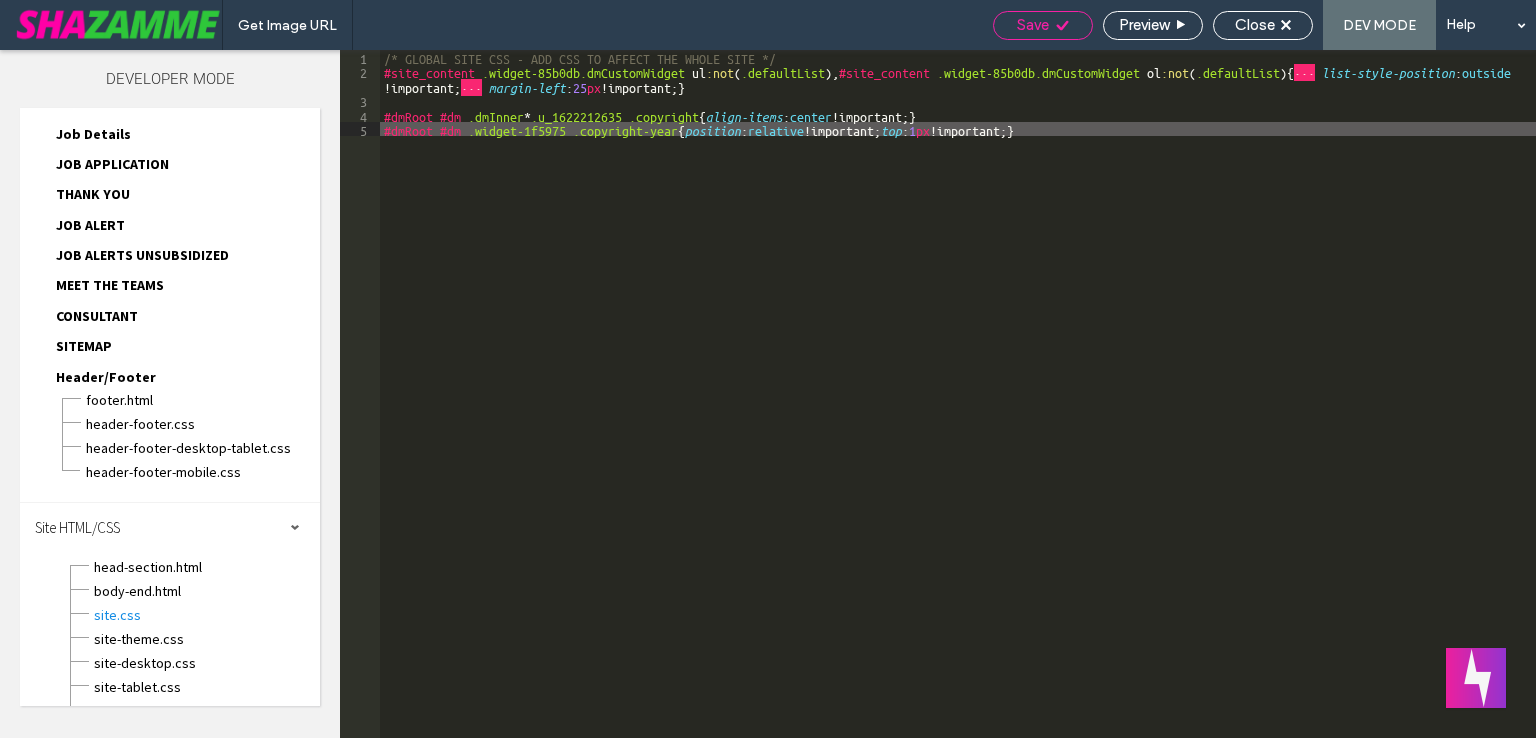 click on "Save" at bounding box center (1033, 25) 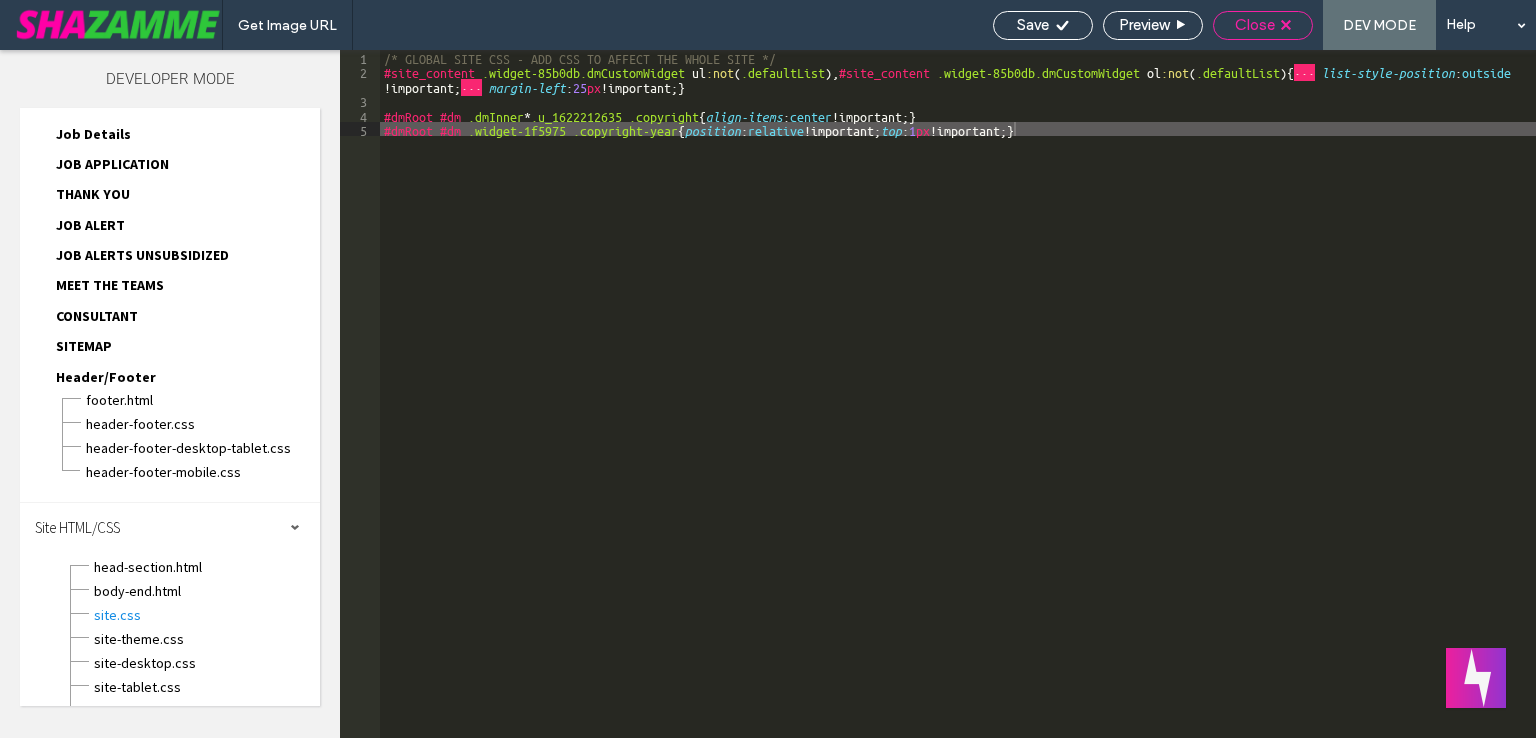 click on "Close" at bounding box center [1263, 25] 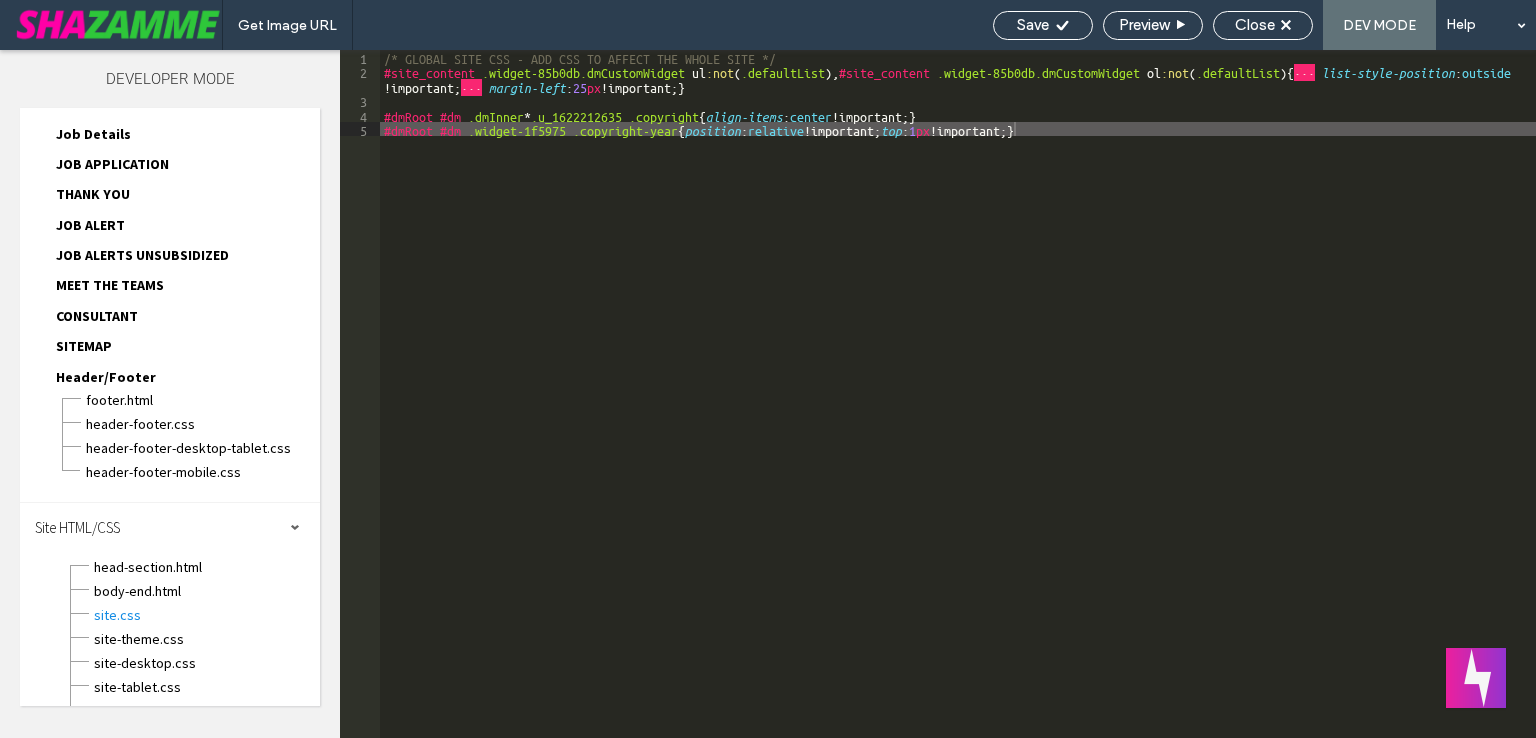 scroll, scrollTop: 0, scrollLeft: 0, axis: both 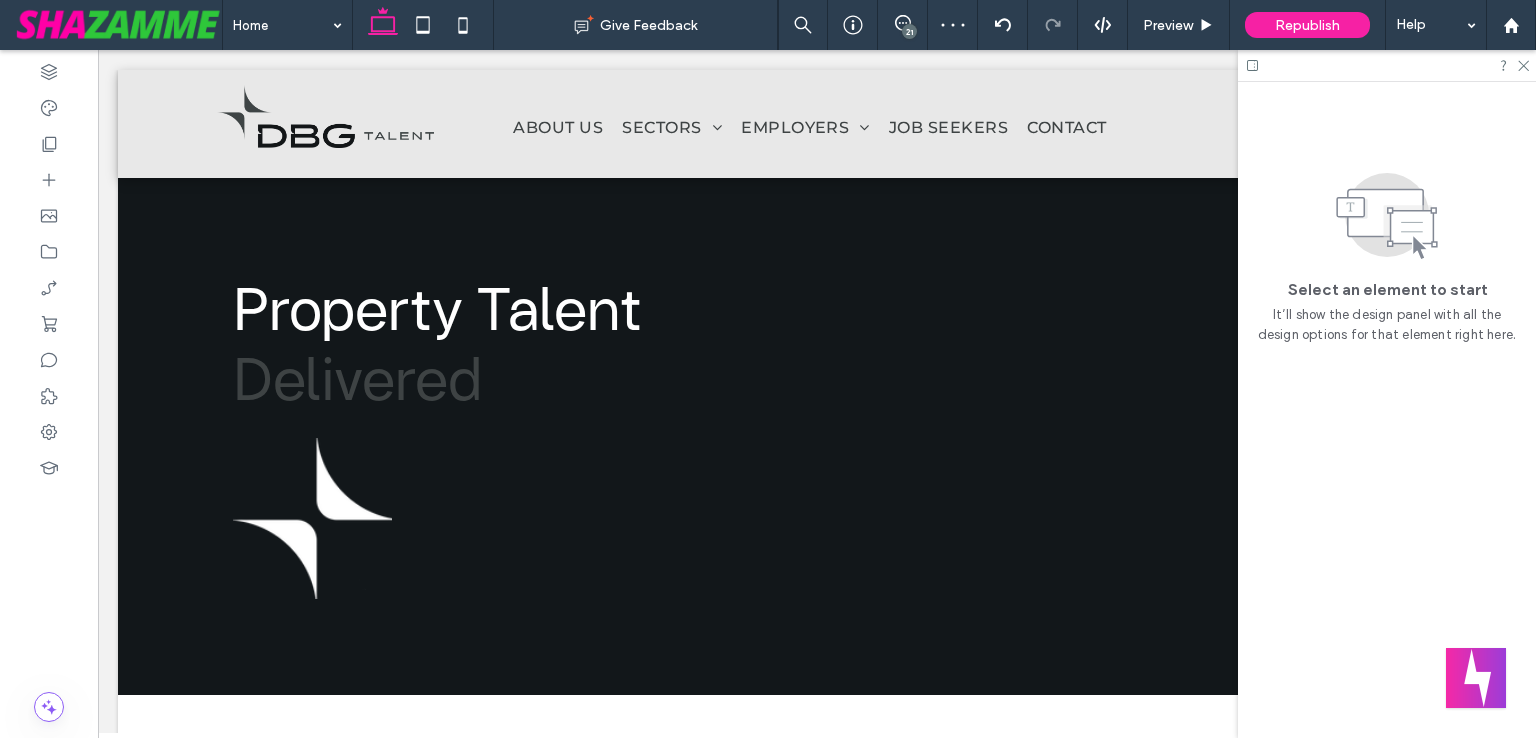 click at bounding box center [1387, 65] 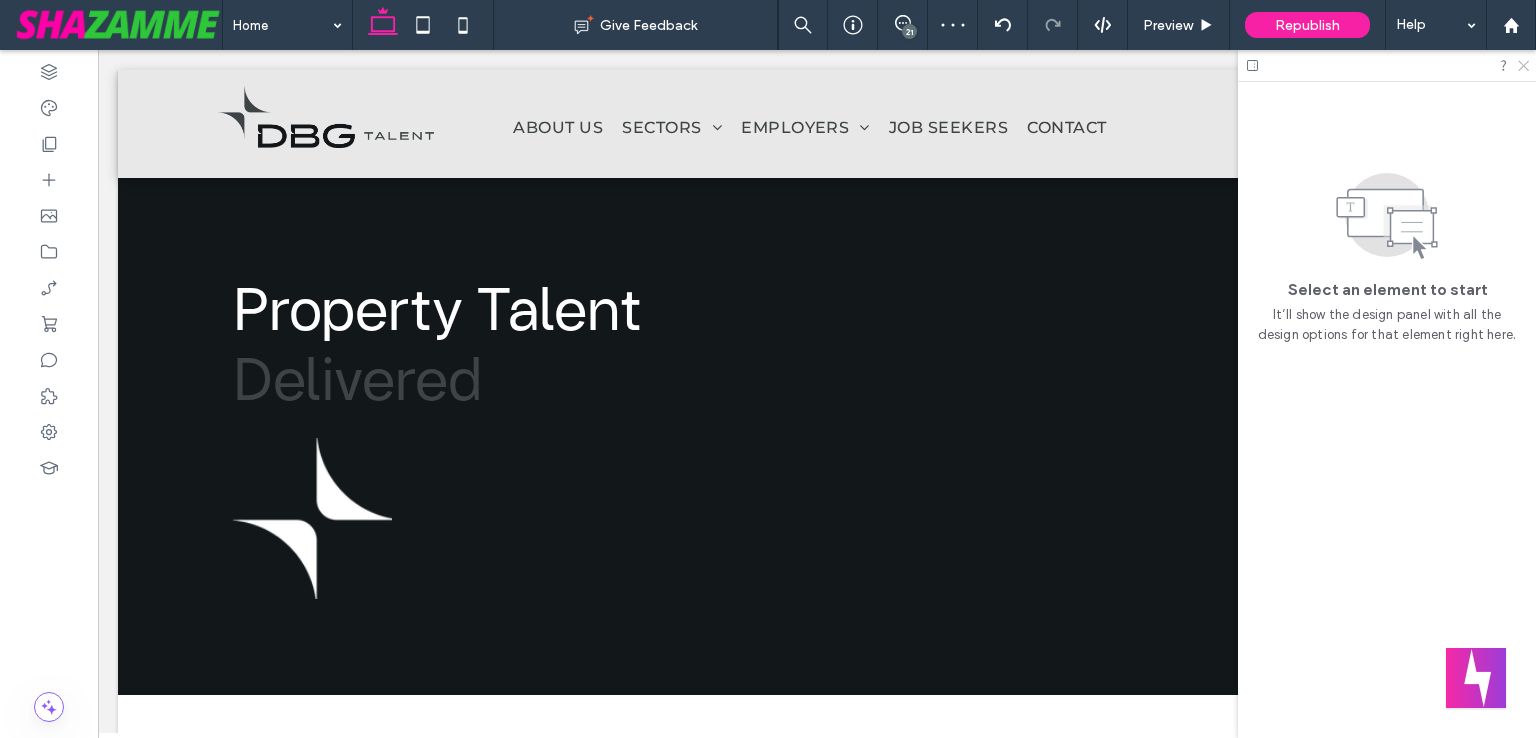 click 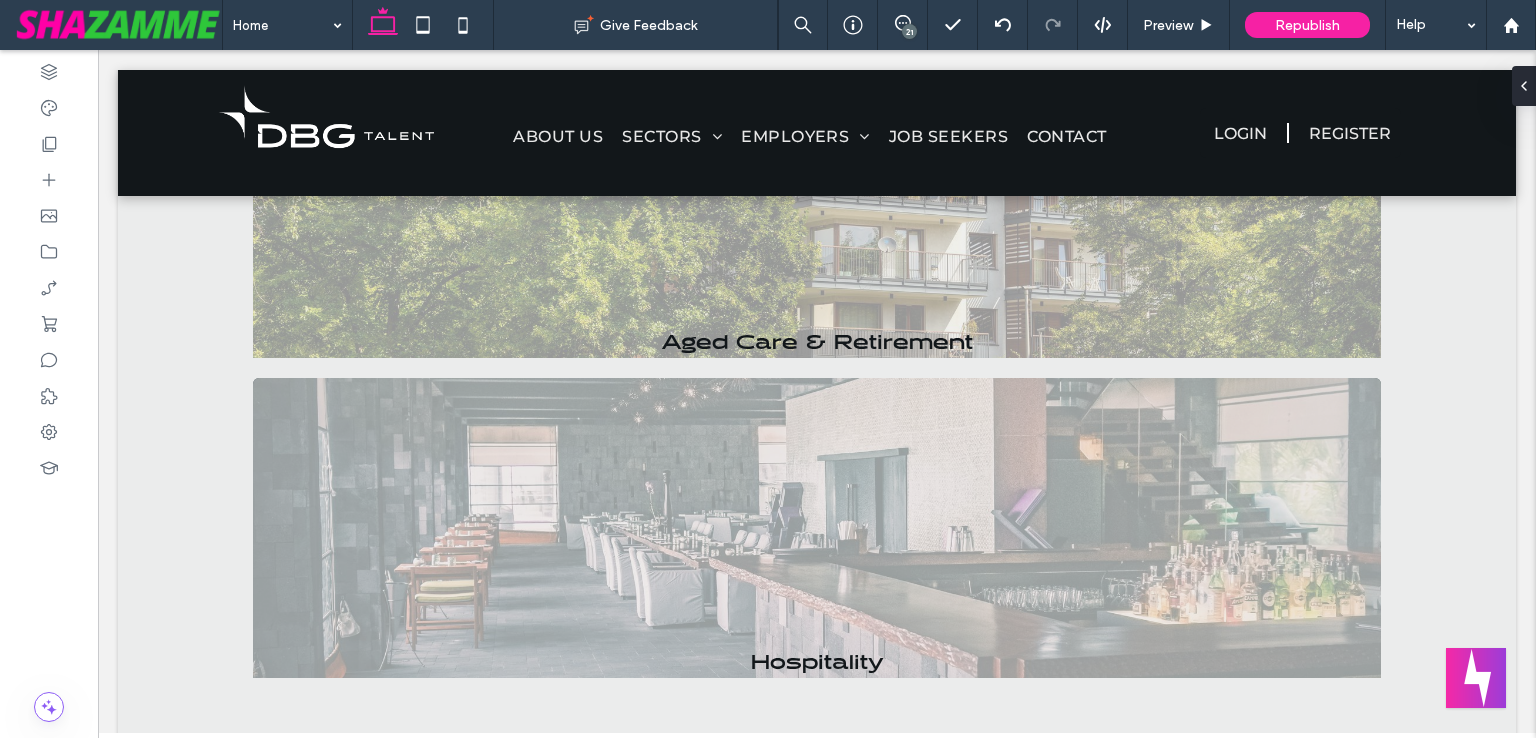 scroll, scrollTop: 4628, scrollLeft: 0, axis: vertical 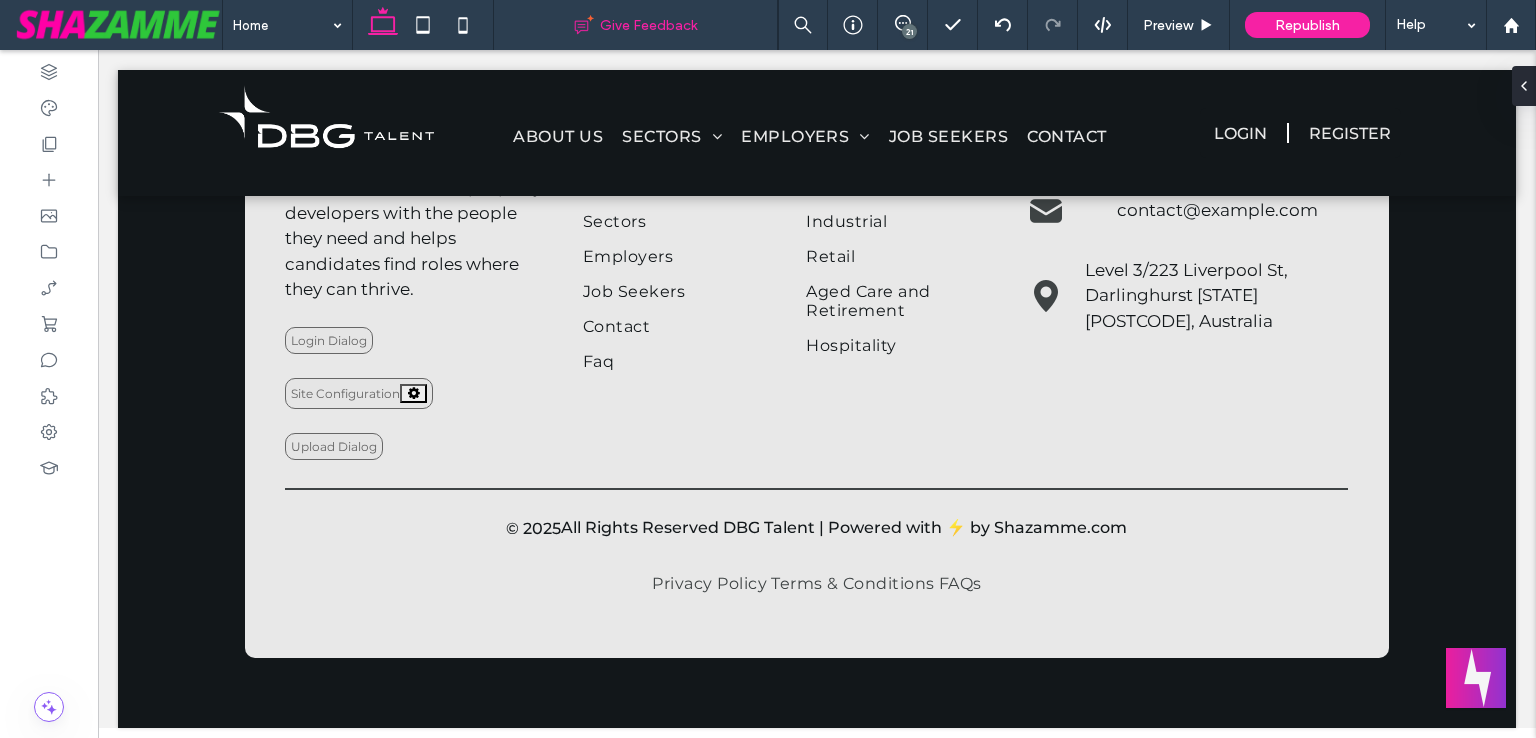 drag, startPoint x: 420, startPoint y: 17, endPoint x: 492, endPoint y: 20, distance: 72.06247 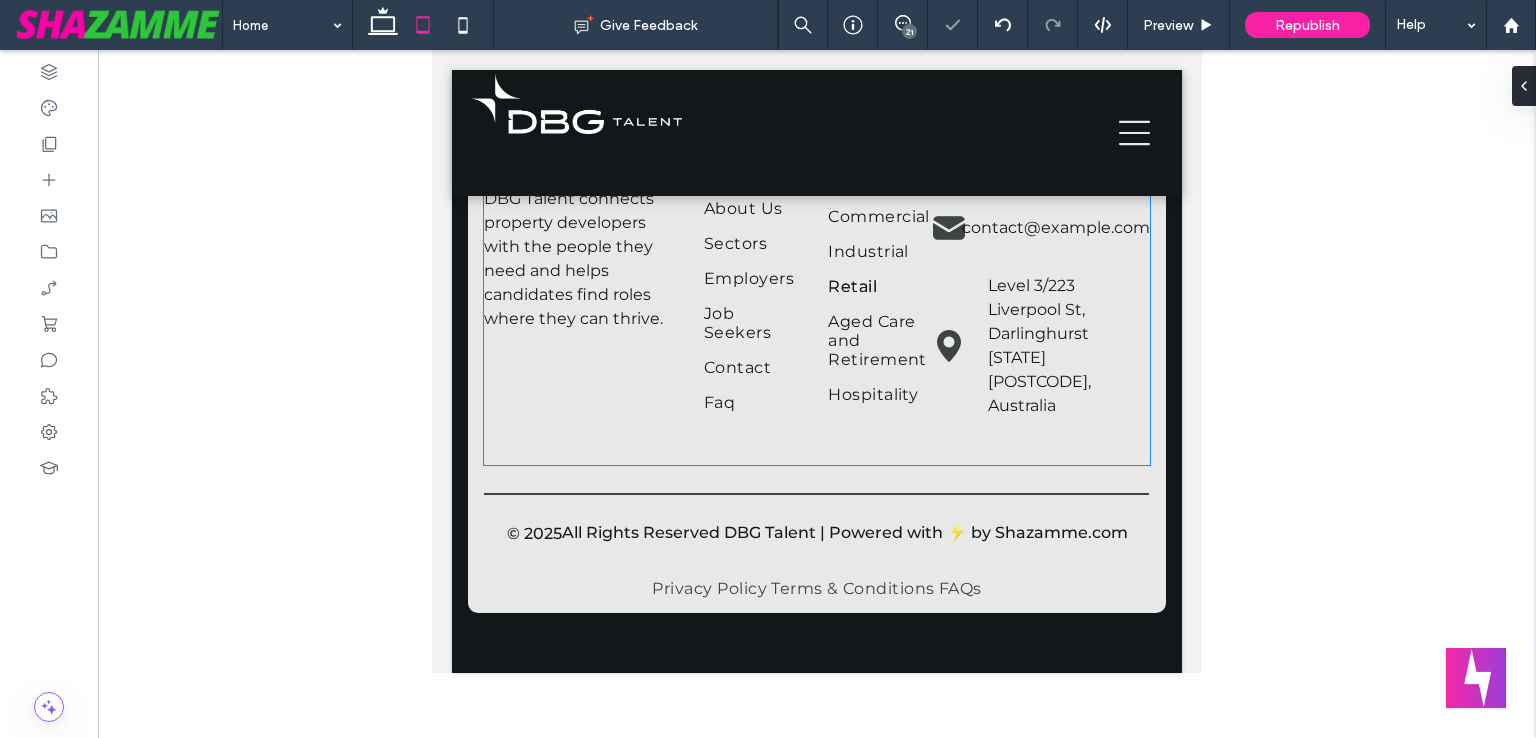 scroll, scrollTop: 3588, scrollLeft: 0, axis: vertical 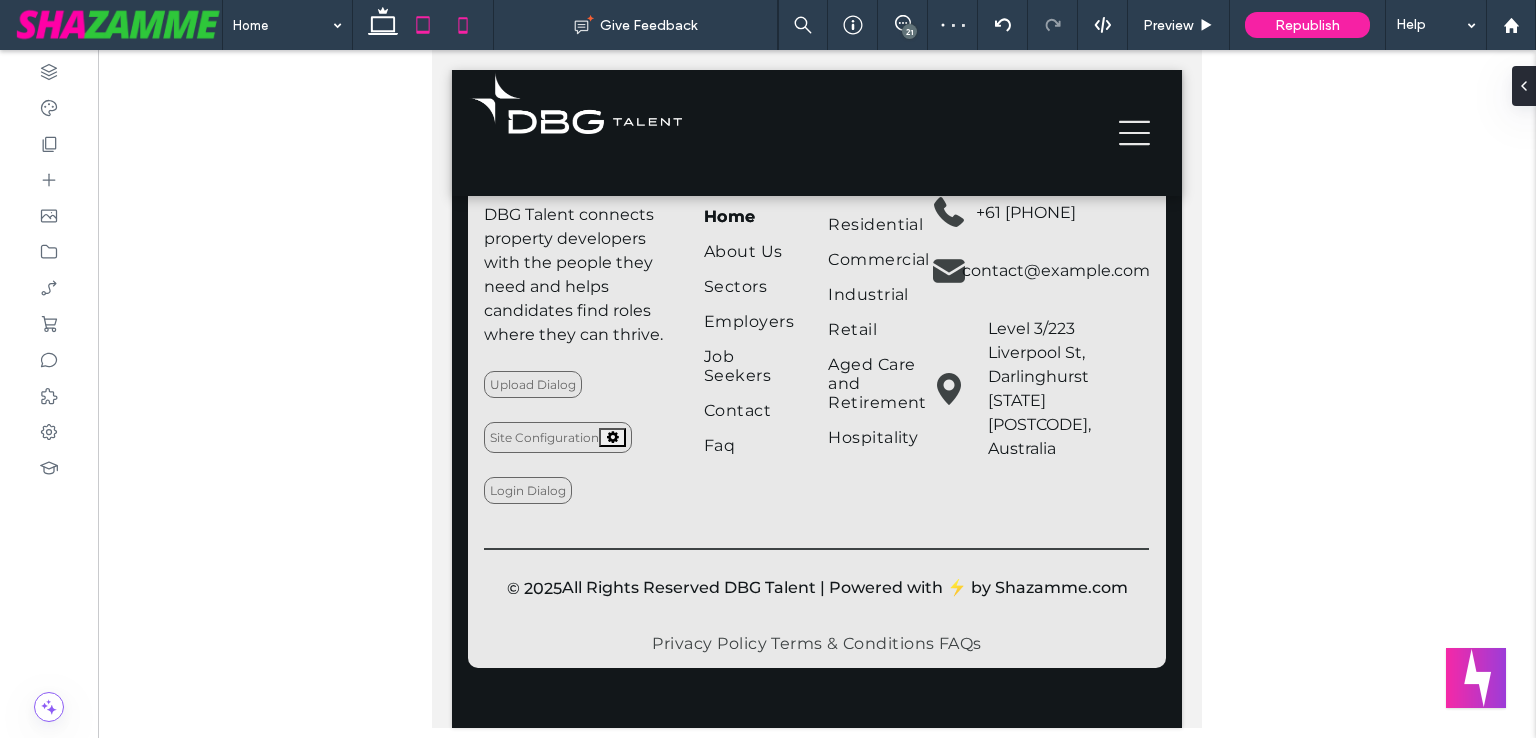 click 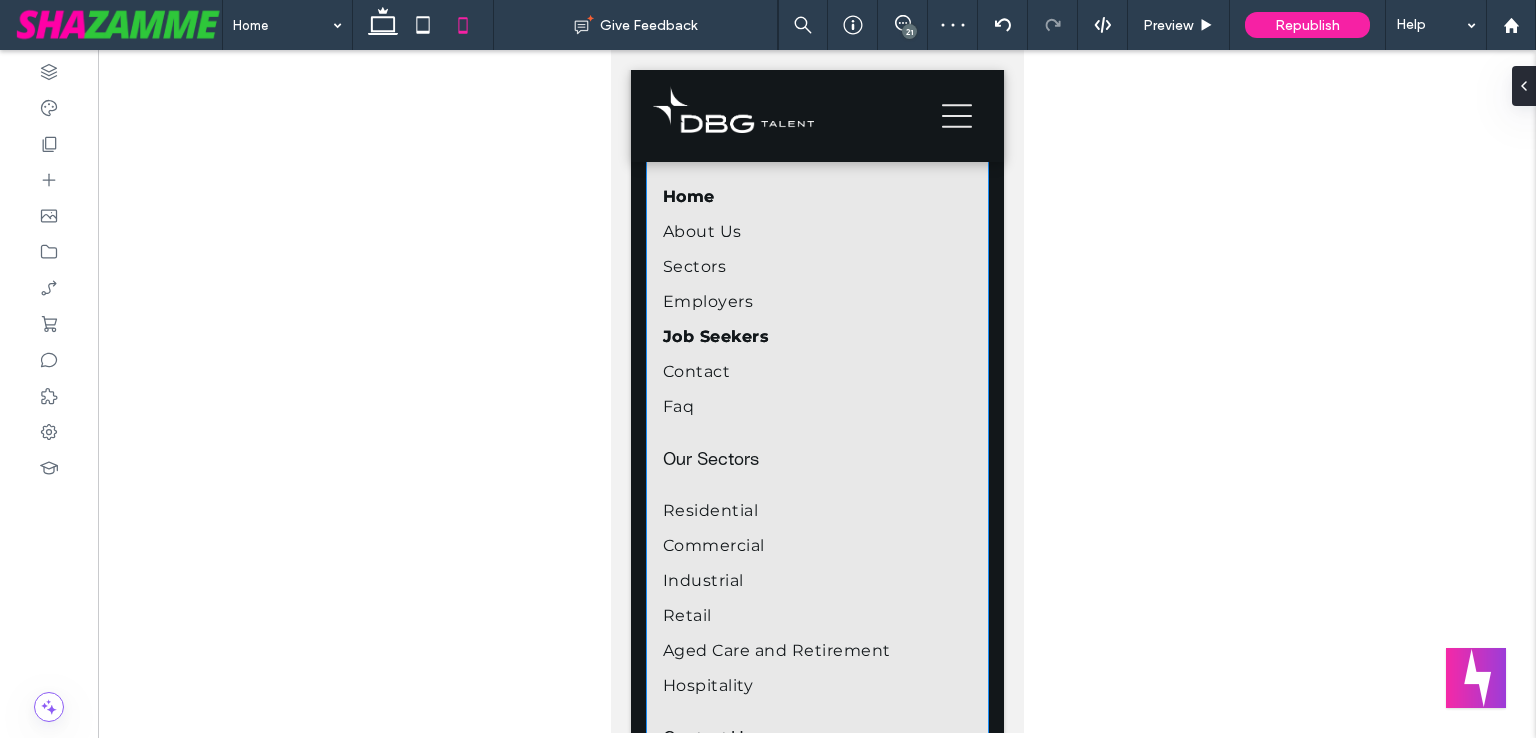 scroll, scrollTop: 5457, scrollLeft: 0, axis: vertical 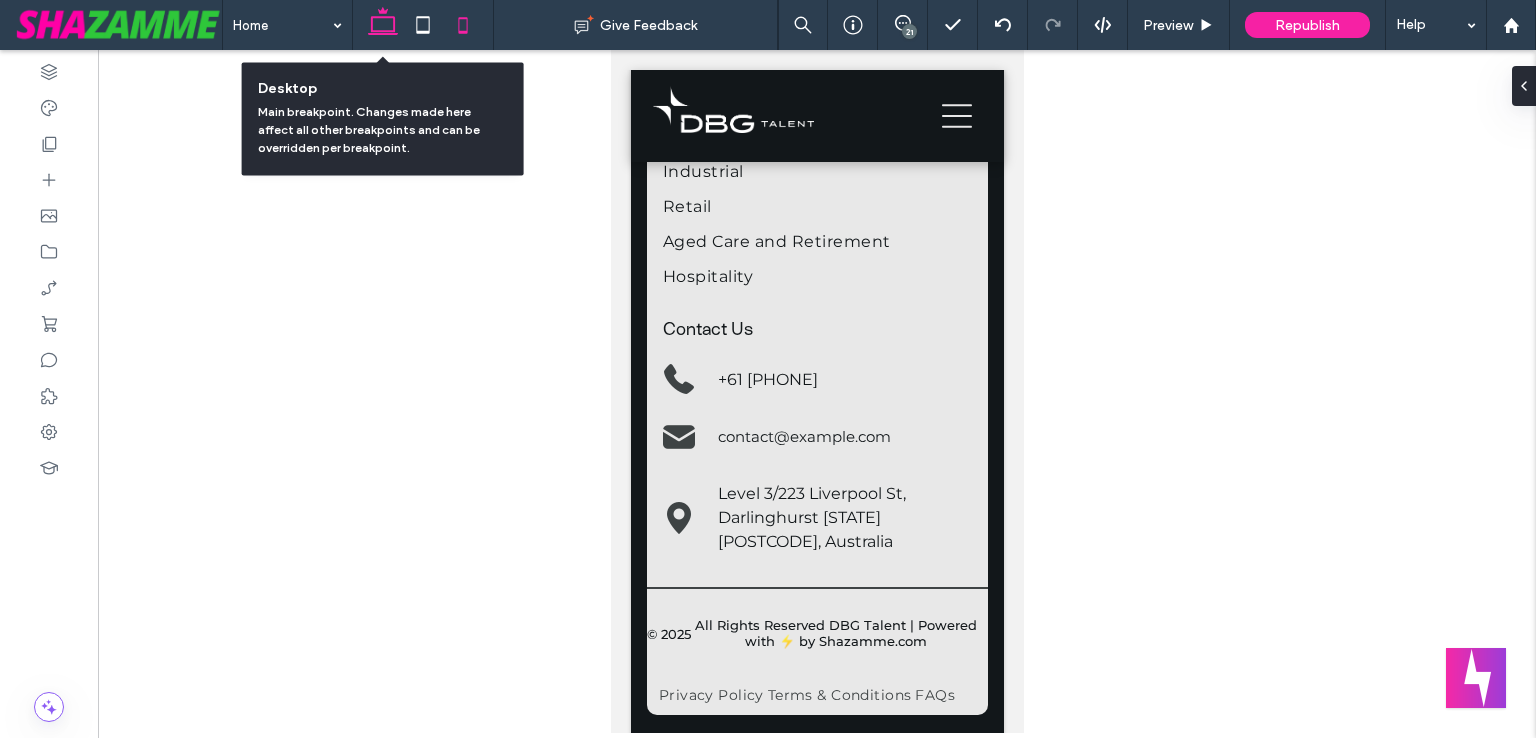 drag, startPoint x: 384, startPoint y: 28, endPoint x: 646, endPoint y: 14, distance: 262.37378 